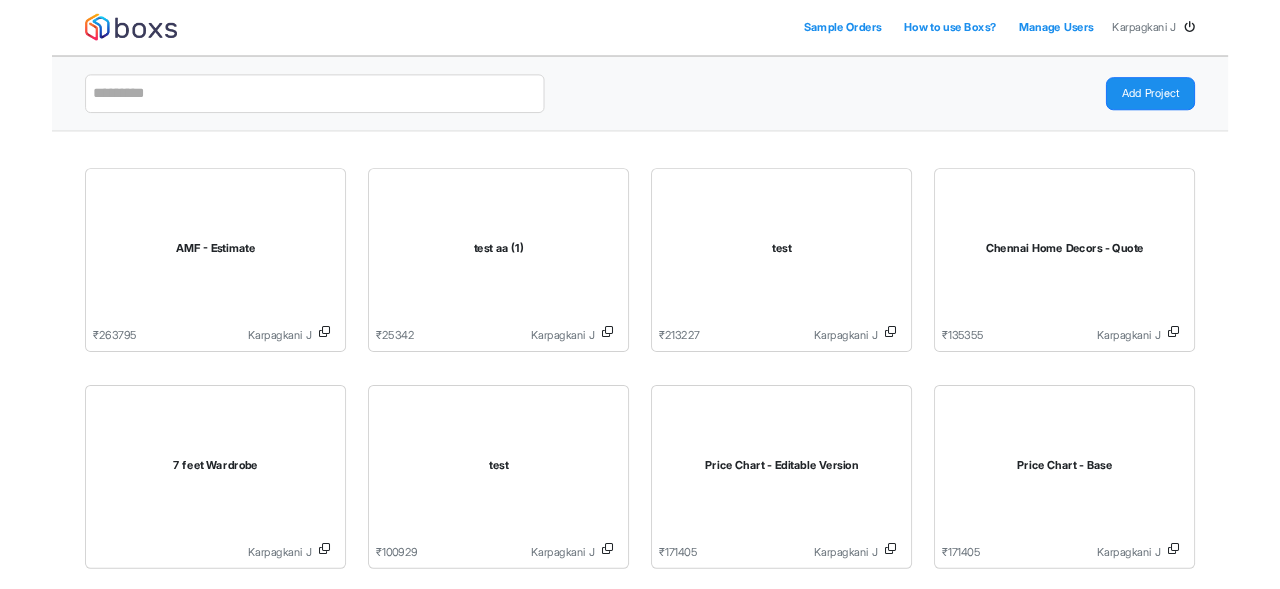 scroll, scrollTop: 0, scrollLeft: 0, axis: both 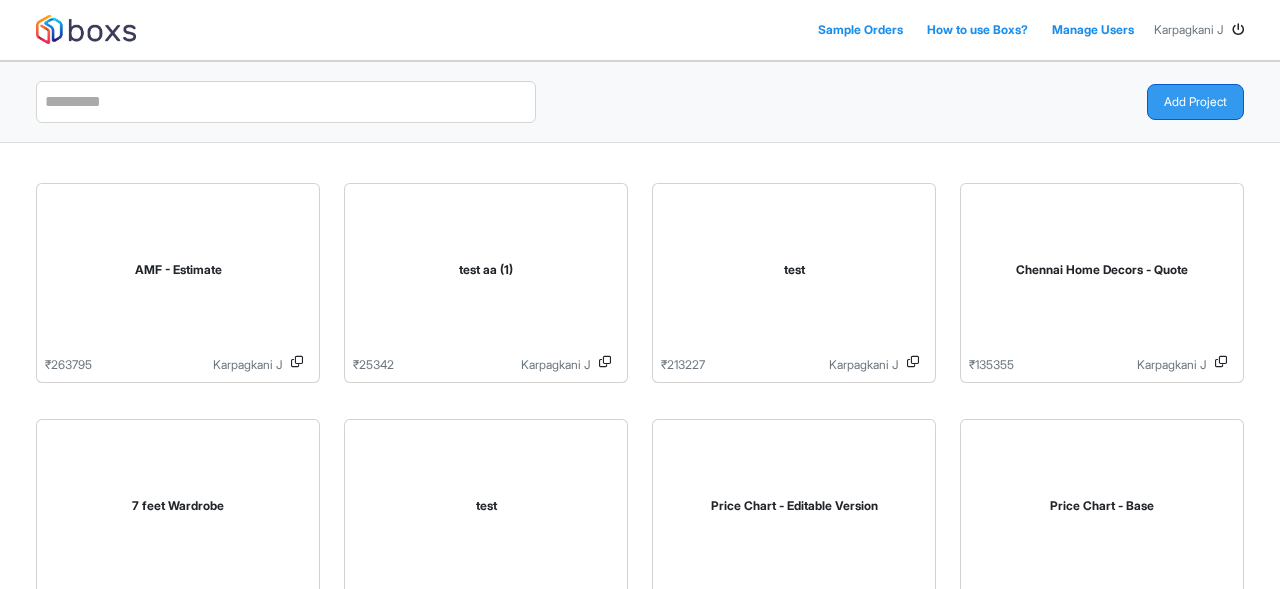 click on "Add Project" at bounding box center [1195, 102] 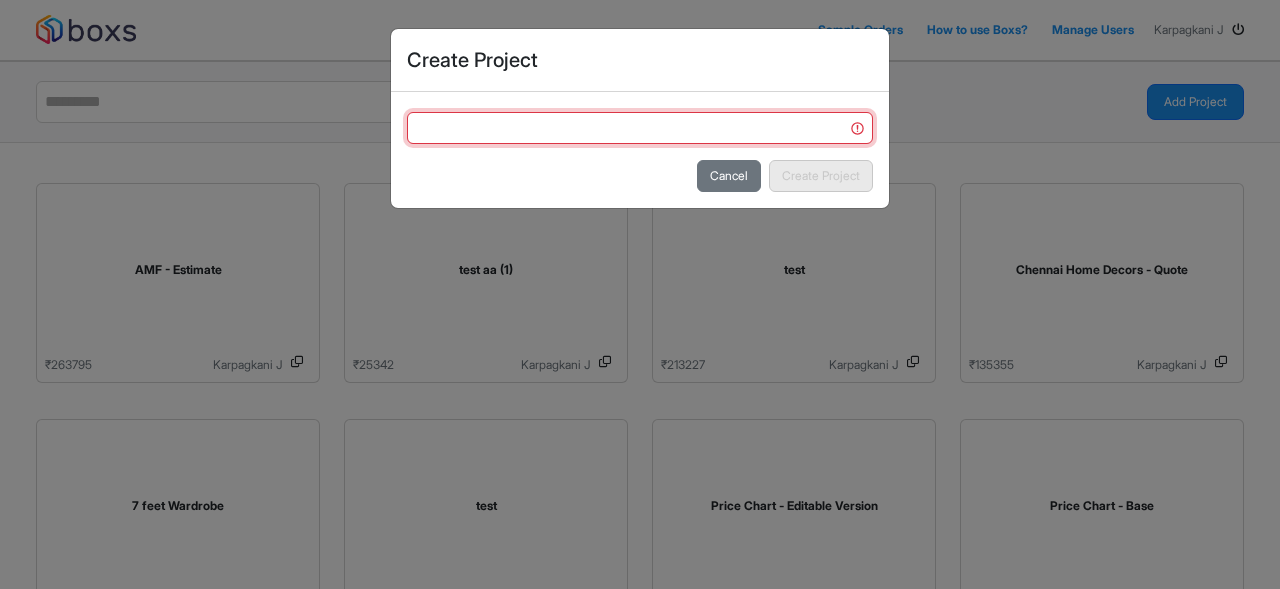 click at bounding box center [640, 128] 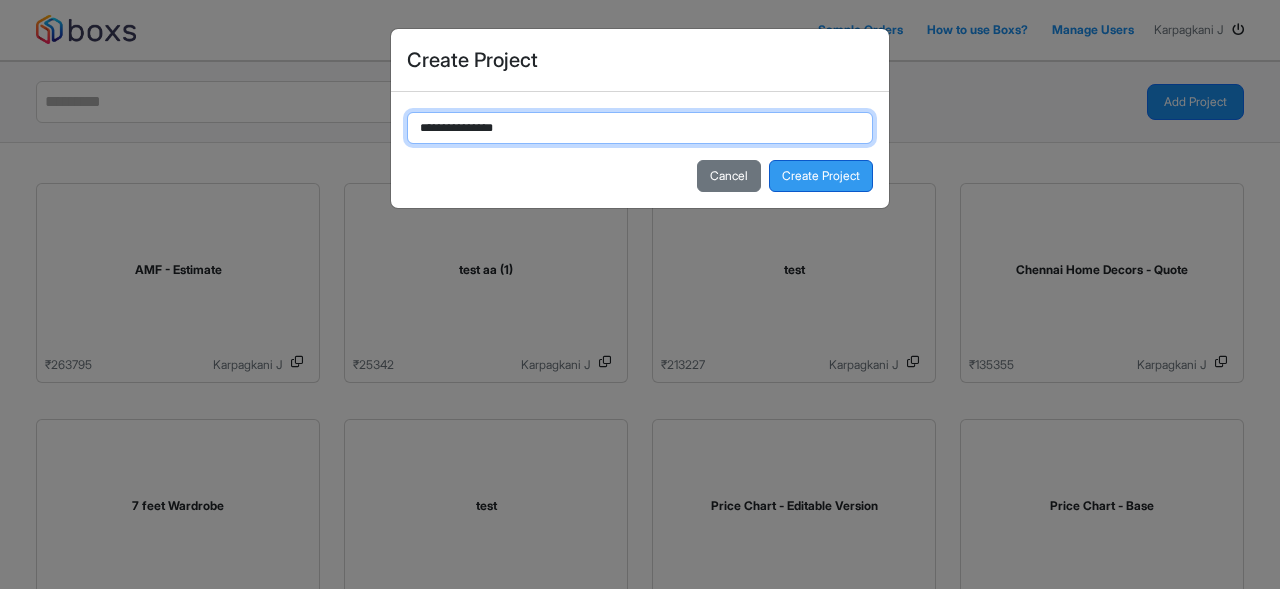 type on "**********" 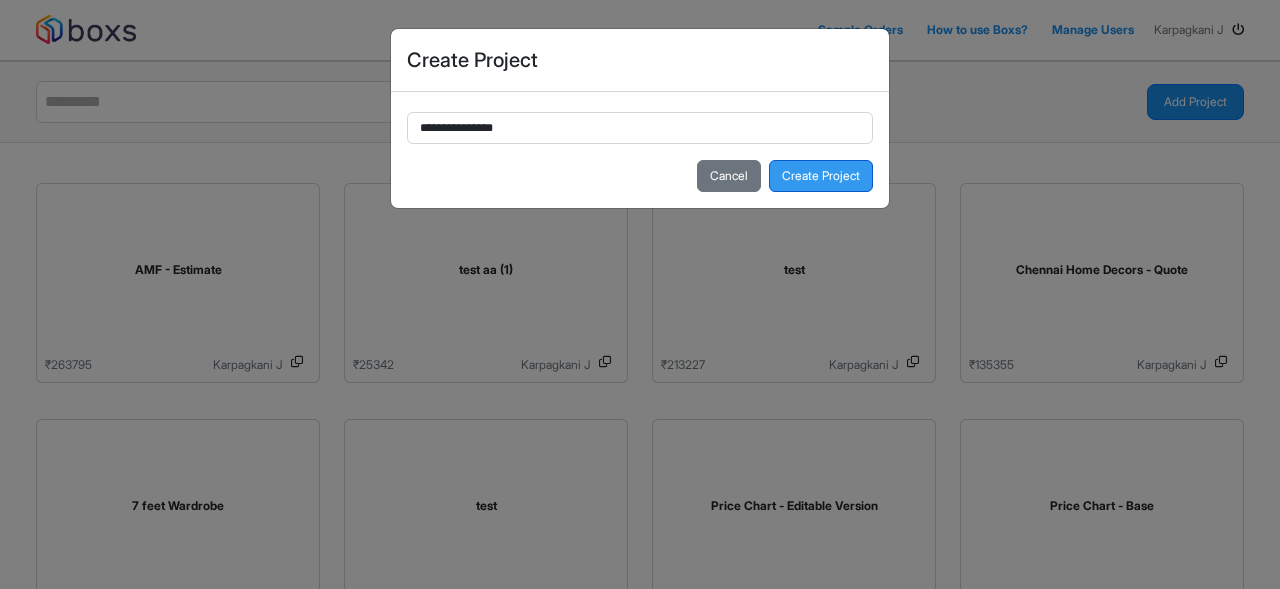 click on "Create Project" at bounding box center [821, 176] 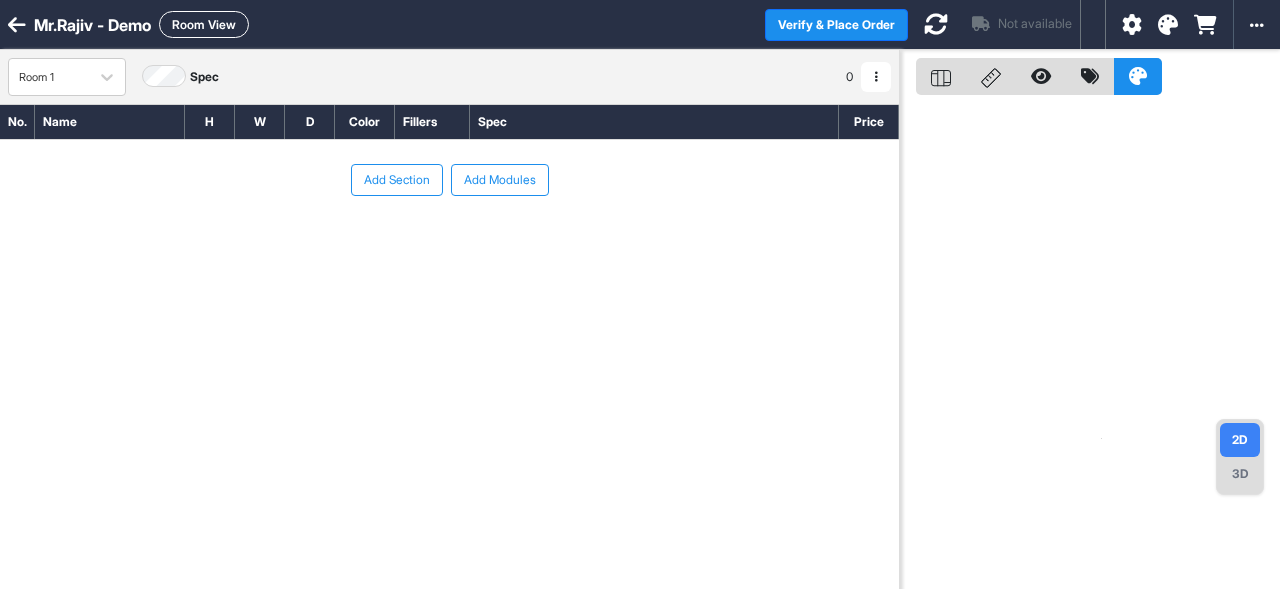 click on "Add Modules" at bounding box center (500, 180) 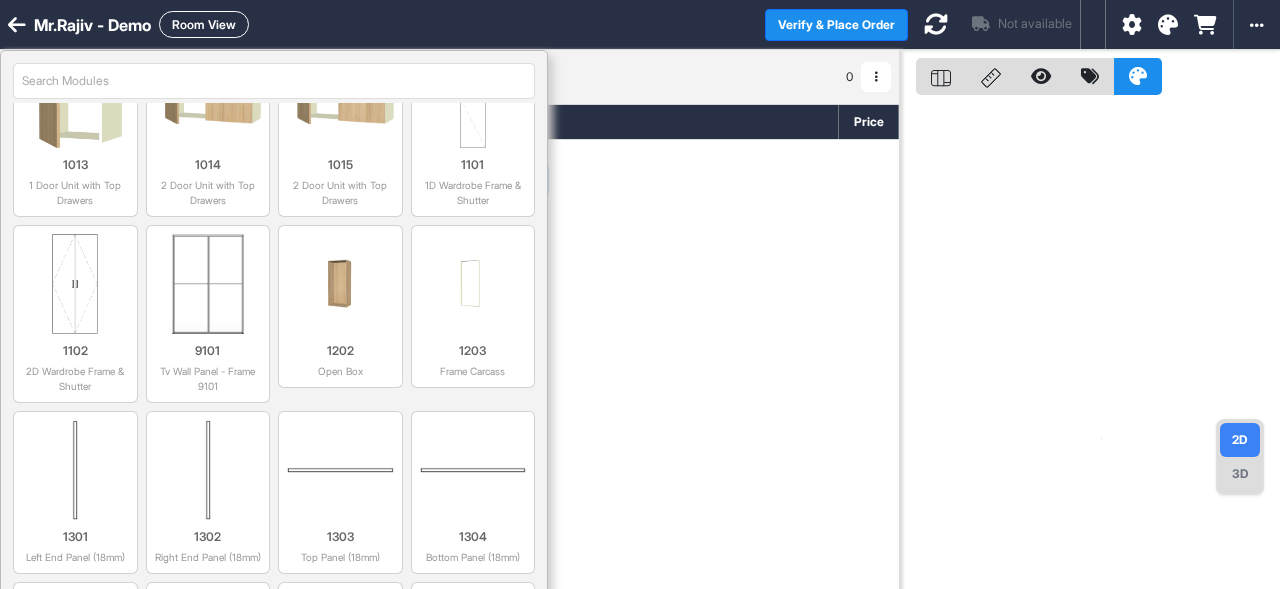 scroll, scrollTop: 4885, scrollLeft: 0, axis: vertical 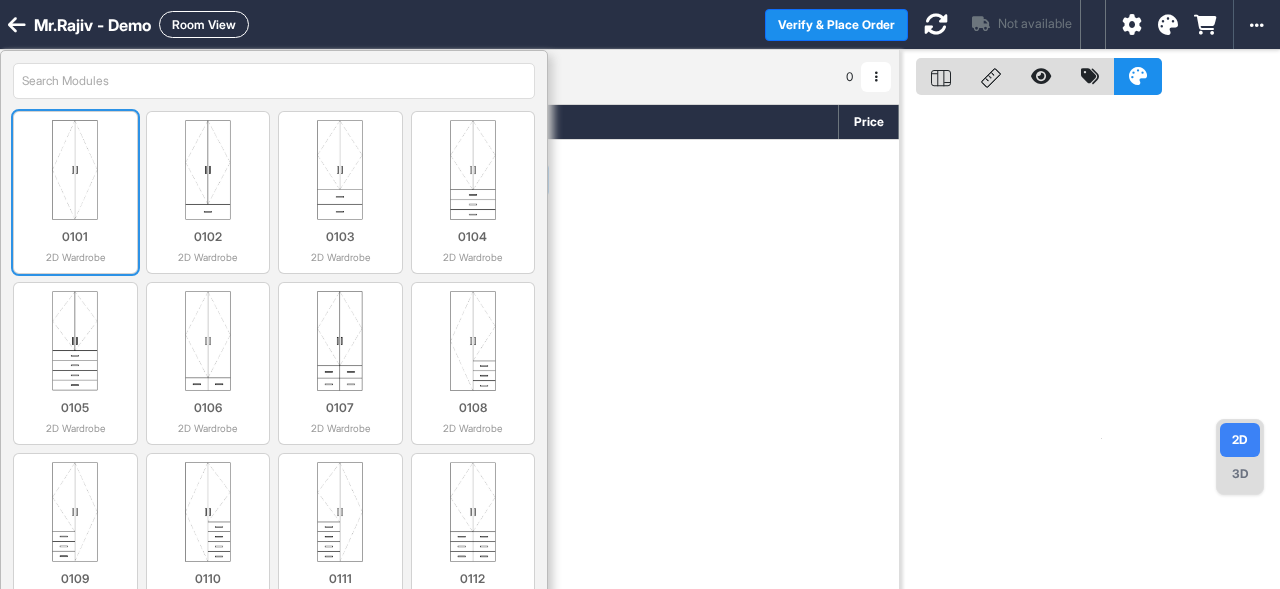 click at bounding box center [75, 170] 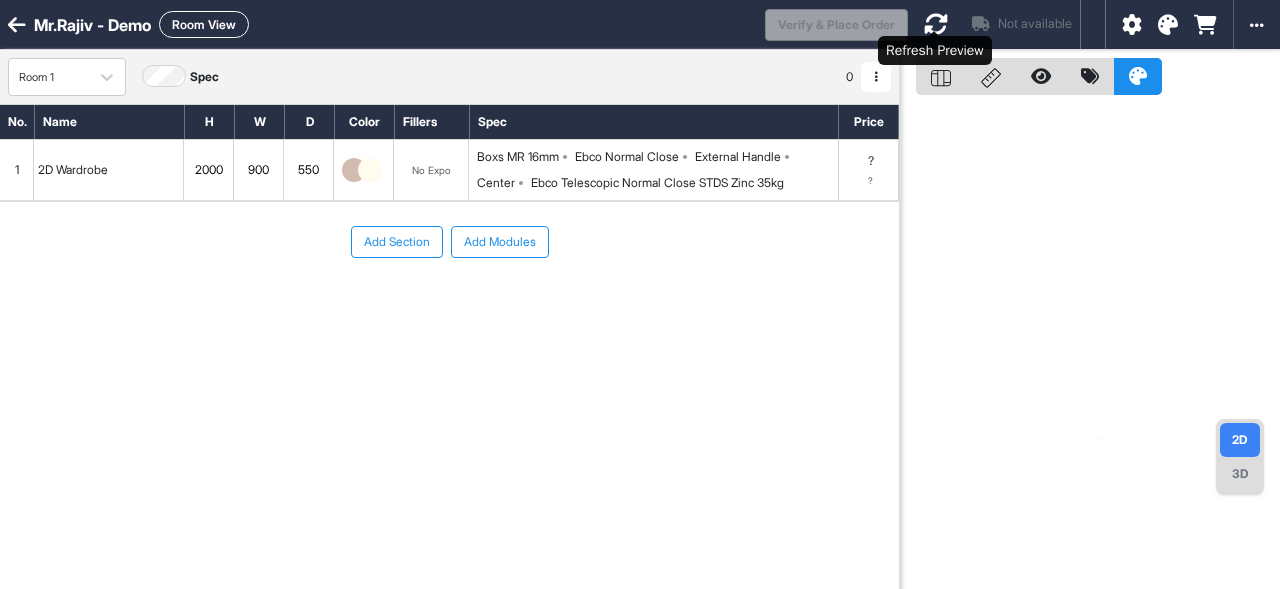 click at bounding box center [936, 24] 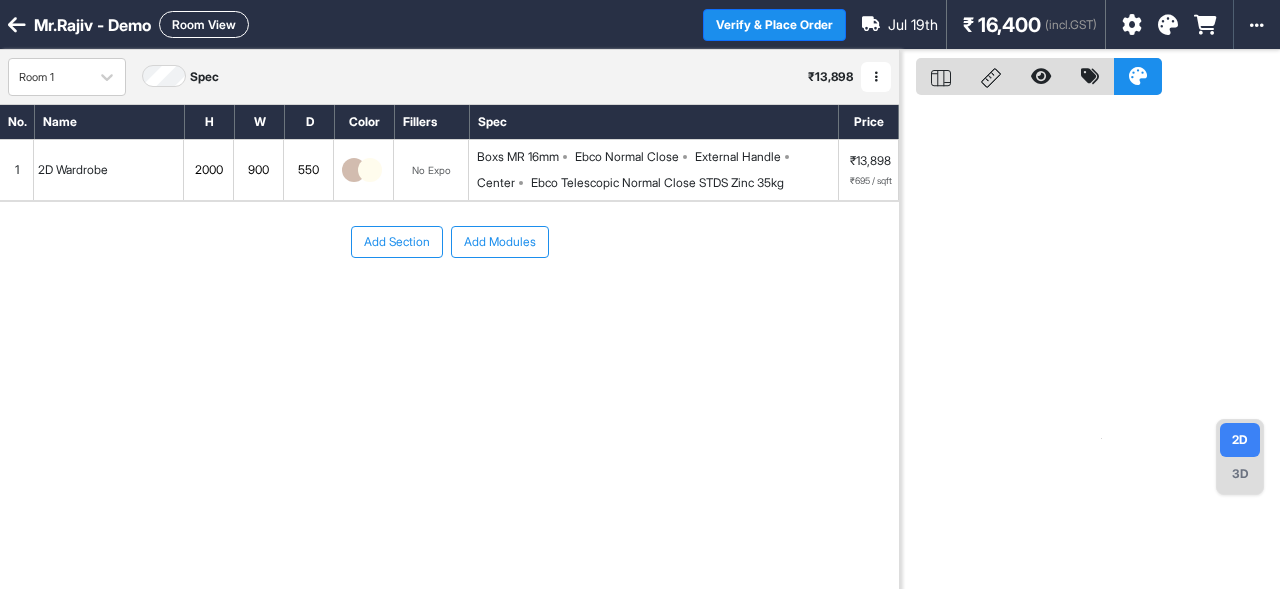 click on "₹13,898" at bounding box center [870, 161] 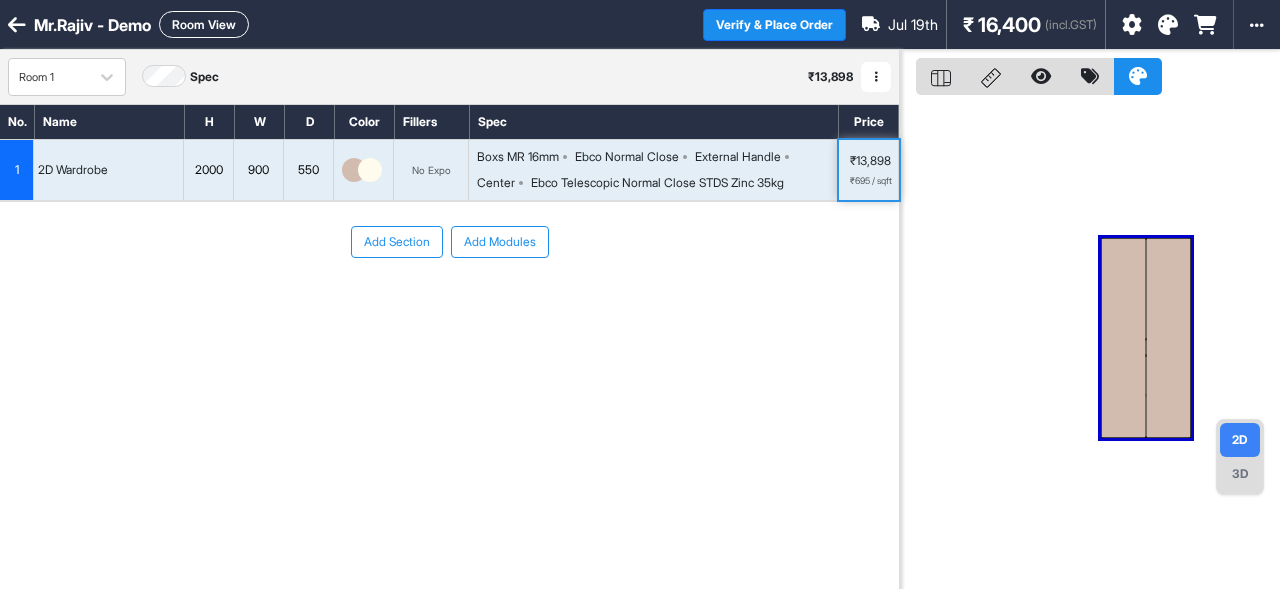 click on "₹13,898" at bounding box center (870, 161) 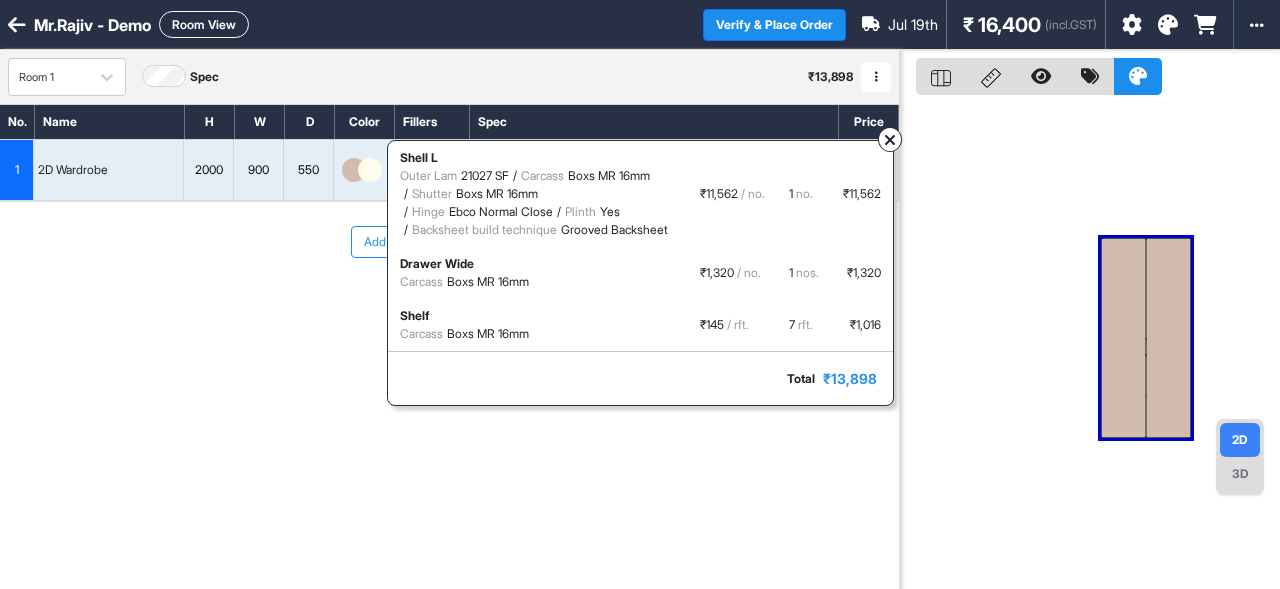 scroll, scrollTop: 0, scrollLeft: 0, axis: both 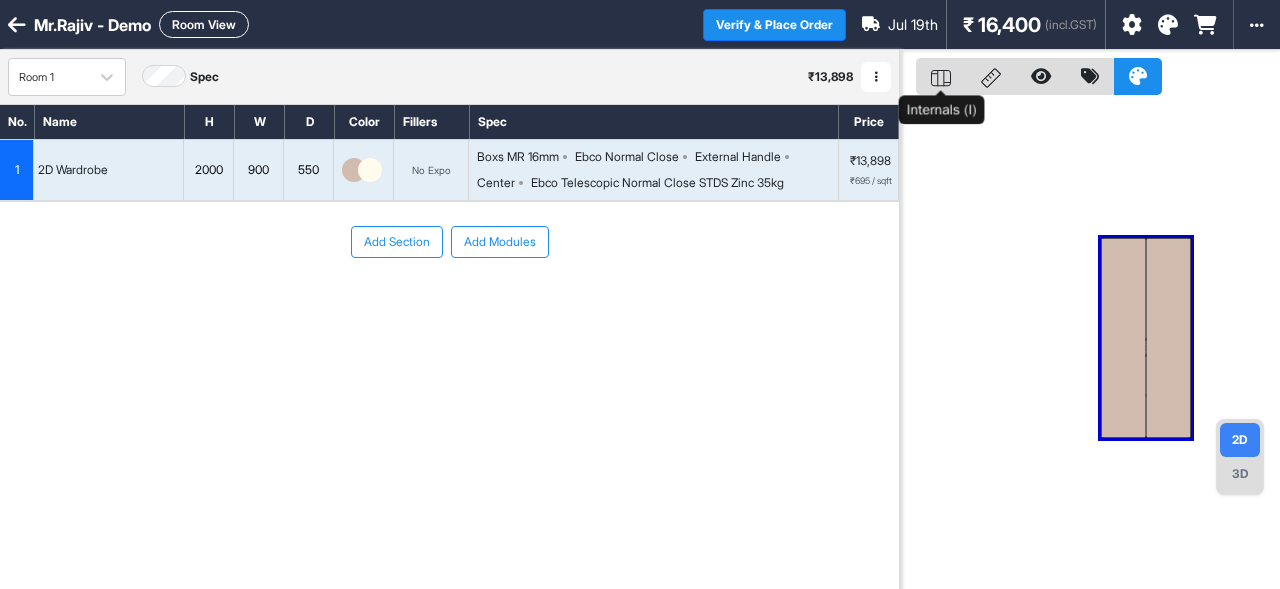 click at bounding box center [941, 76] 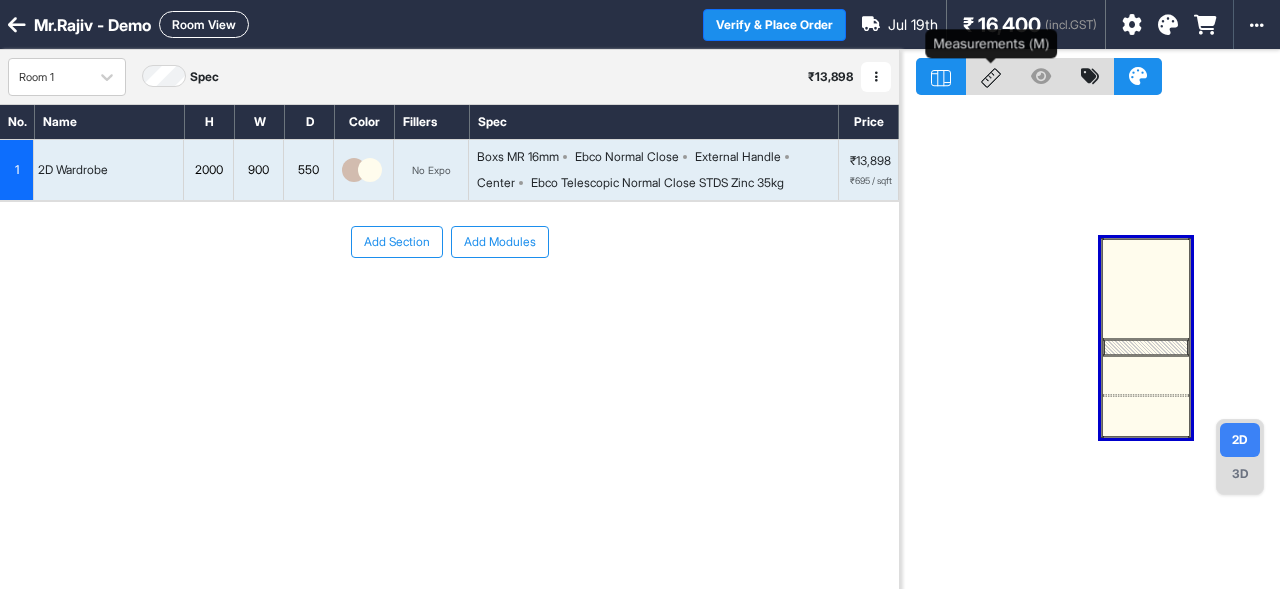 click 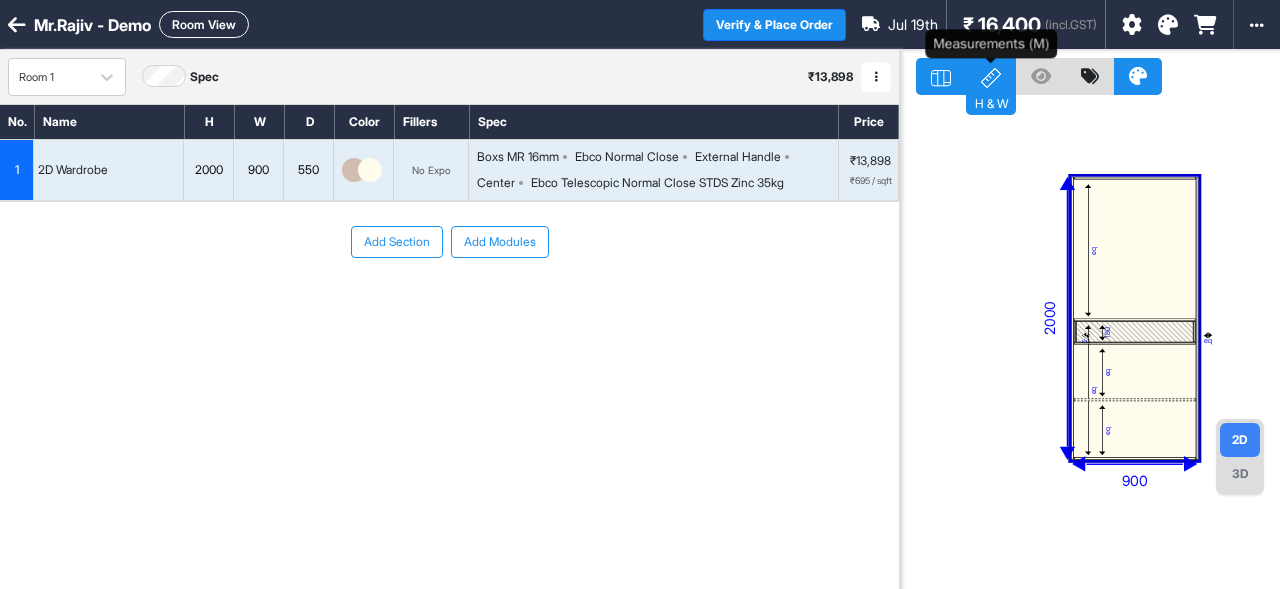 click on "H & W" at bounding box center (991, 102) 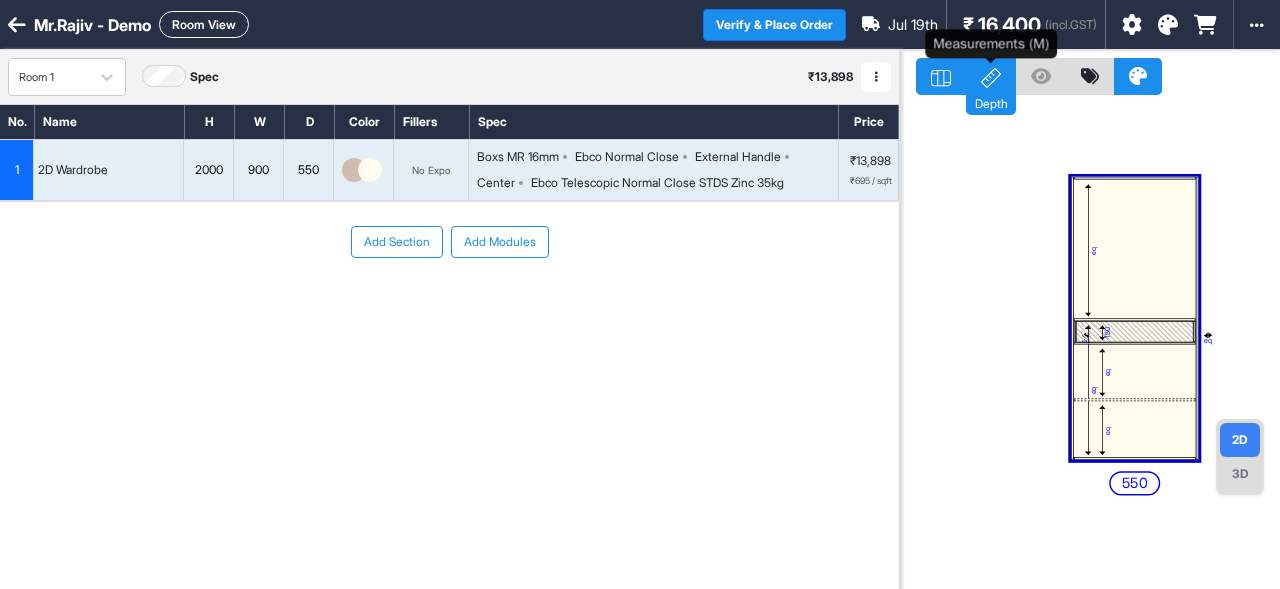 click 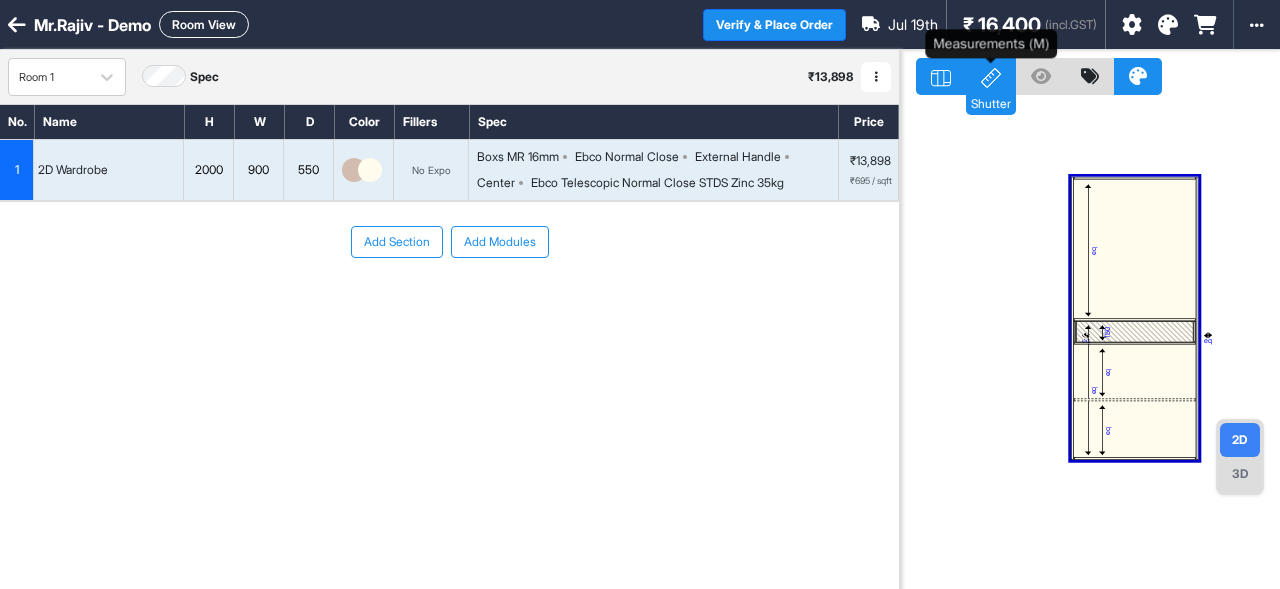 click on "Shutter" at bounding box center [991, 102] 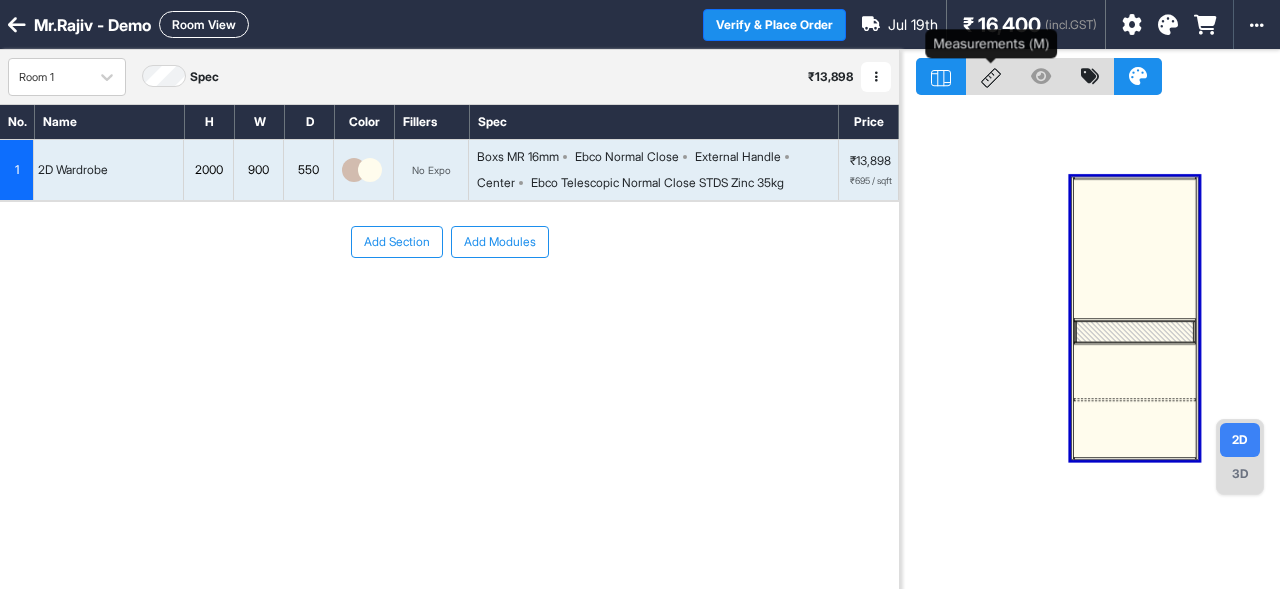 click at bounding box center [991, 76] 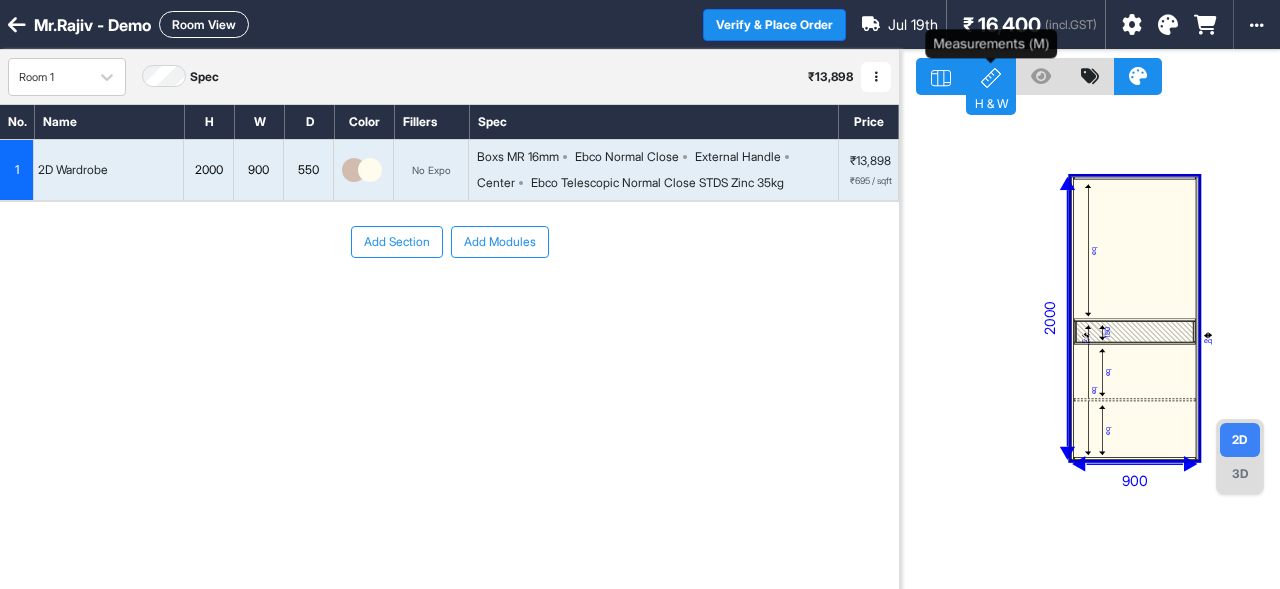 click on "H & W" at bounding box center [991, 102] 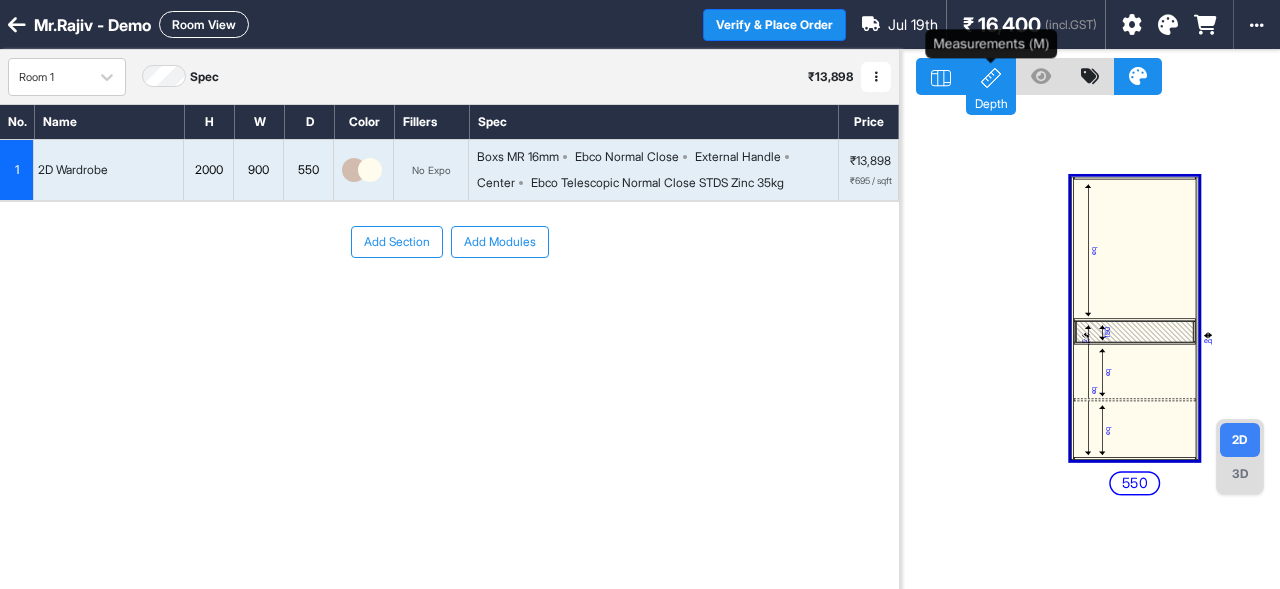 click on "Depth" at bounding box center (991, 102) 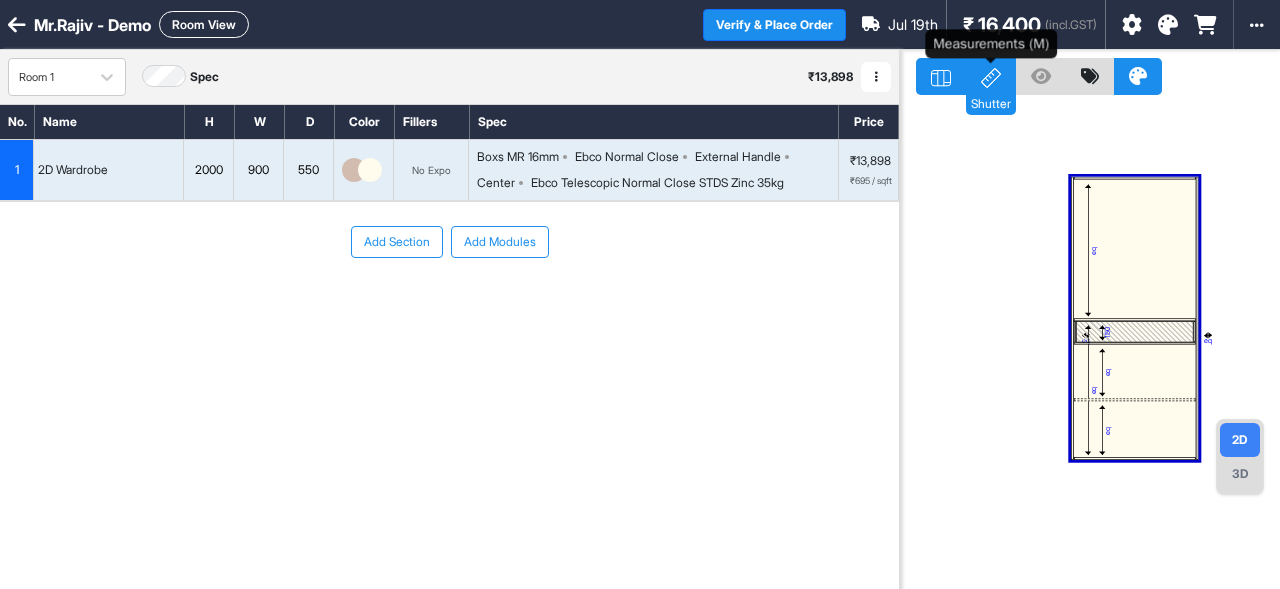 click on "Shutter" at bounding box center (991, 102) 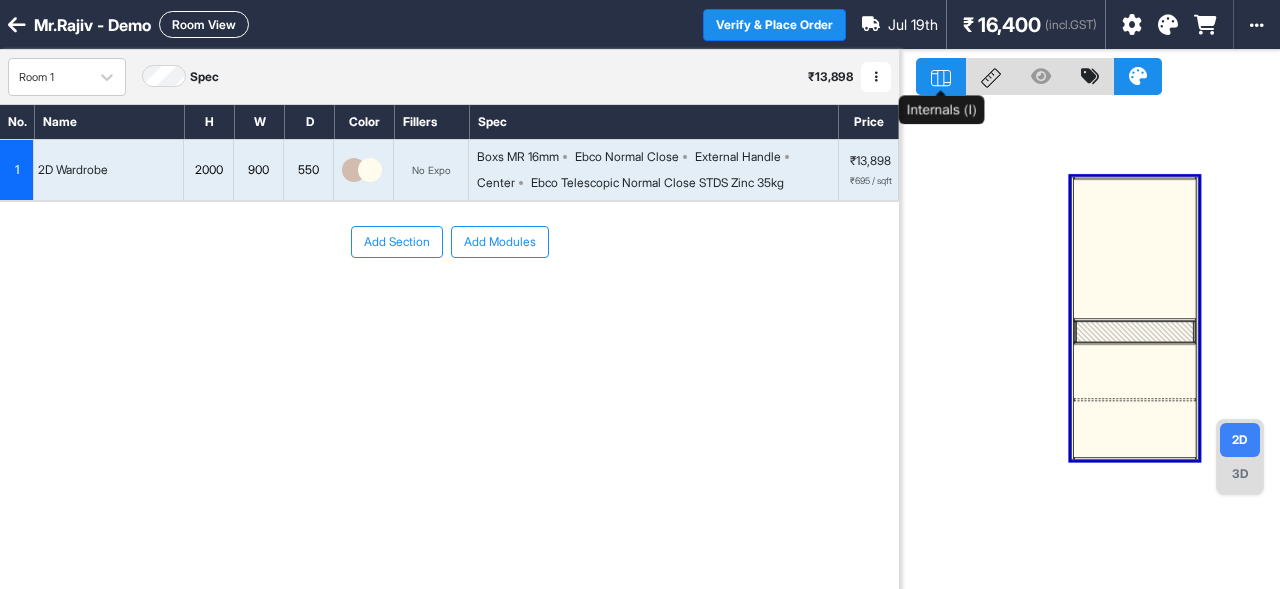 click 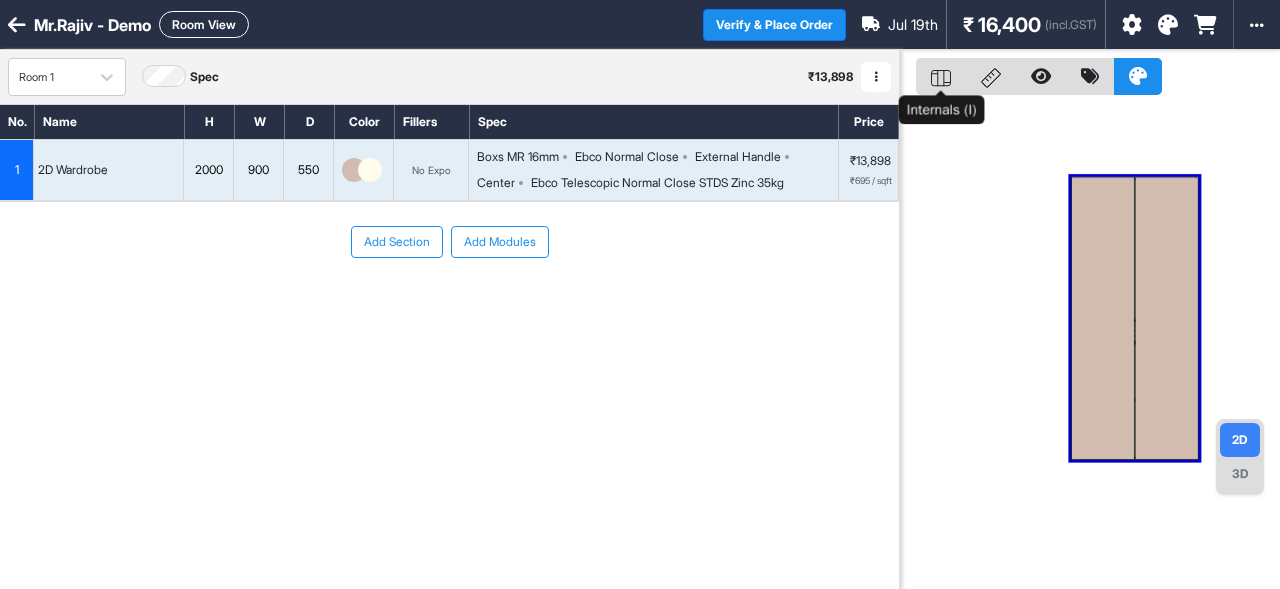 click at bounding box center (941, 76) 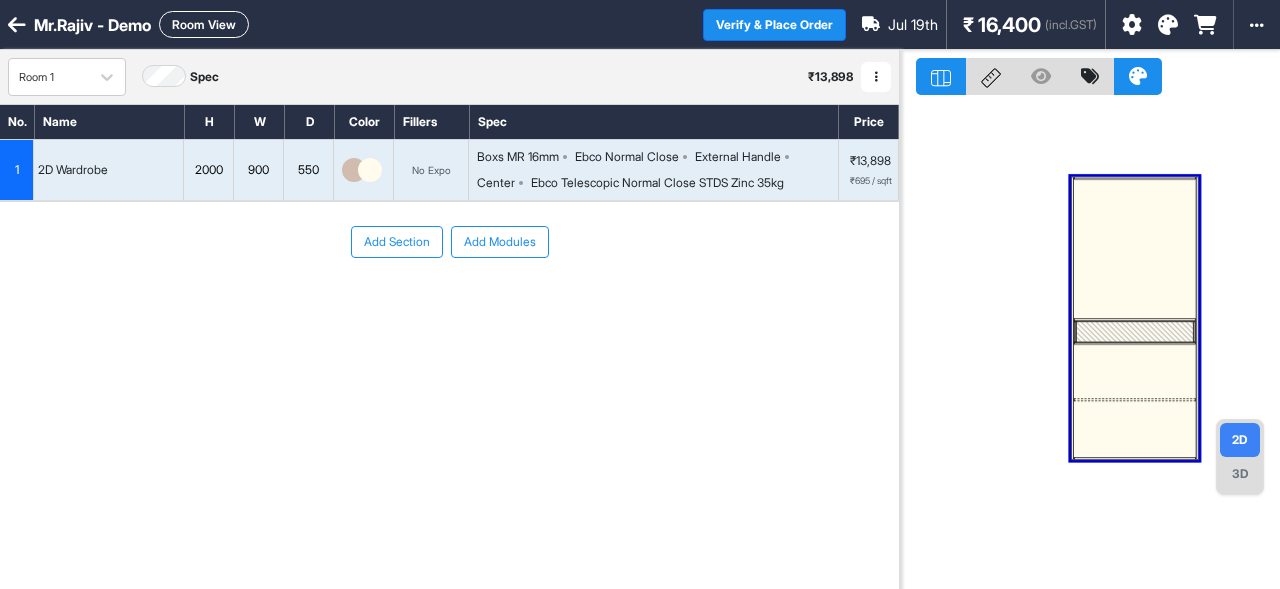 click at bounding box center (1134, 250) 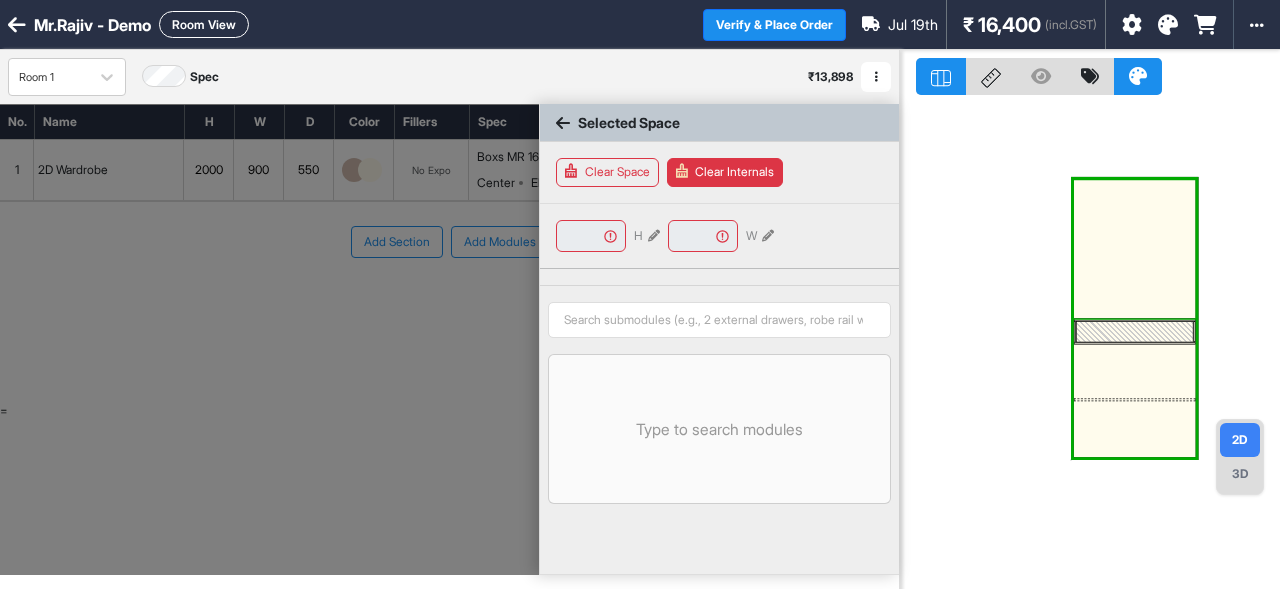 type on "****" 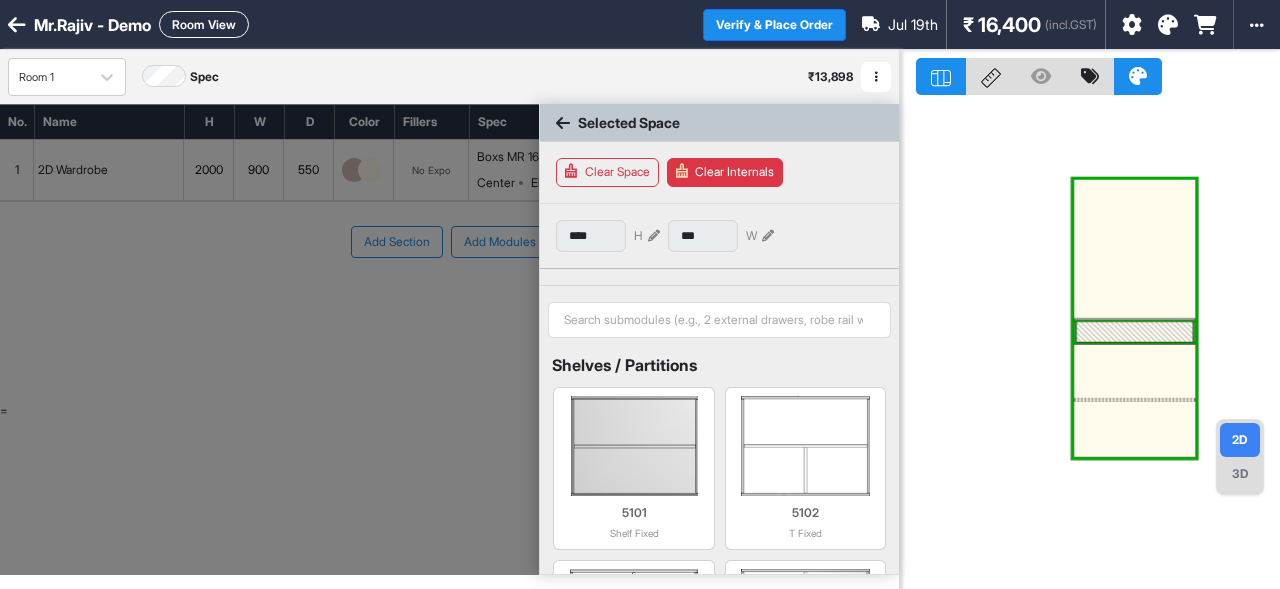 click at bounding box center [563, 123] 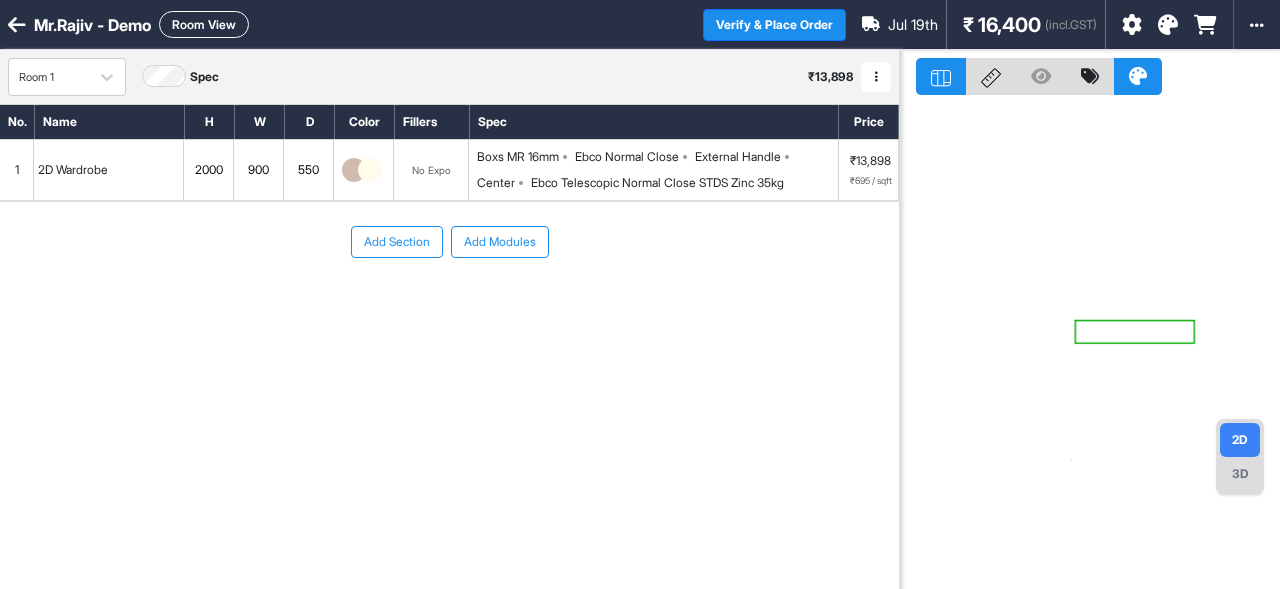 click on "1" at bounding box center (17, 170) 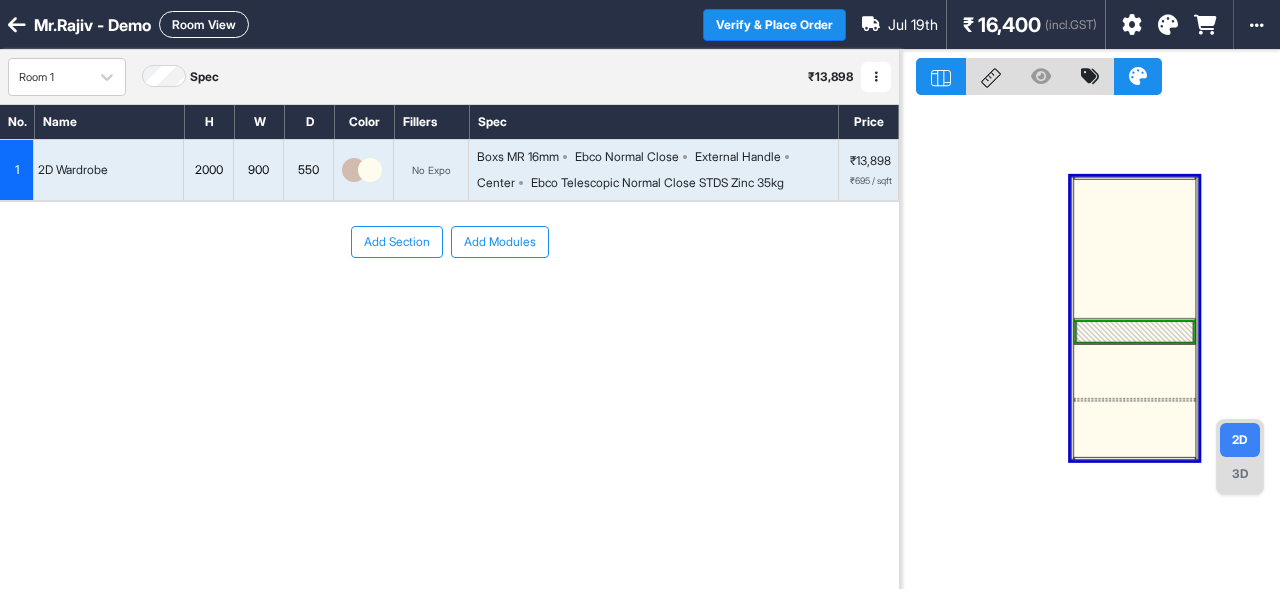 click on "900" at bounding box center [258, 170] 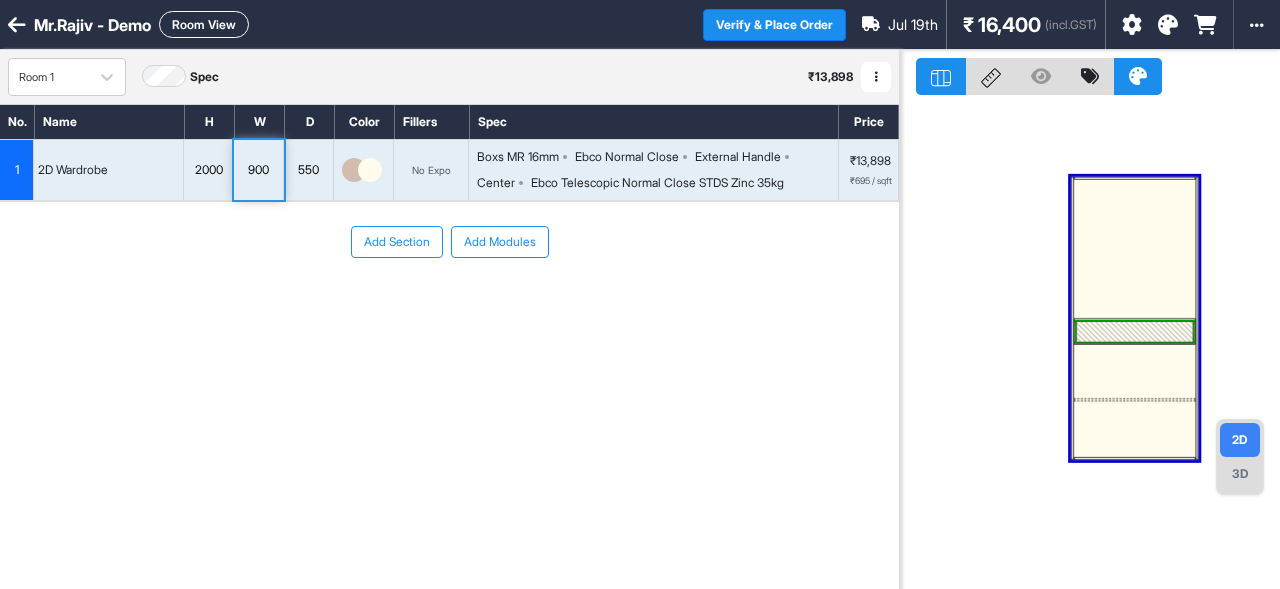 click on "900" at bounding box center [258, 170] 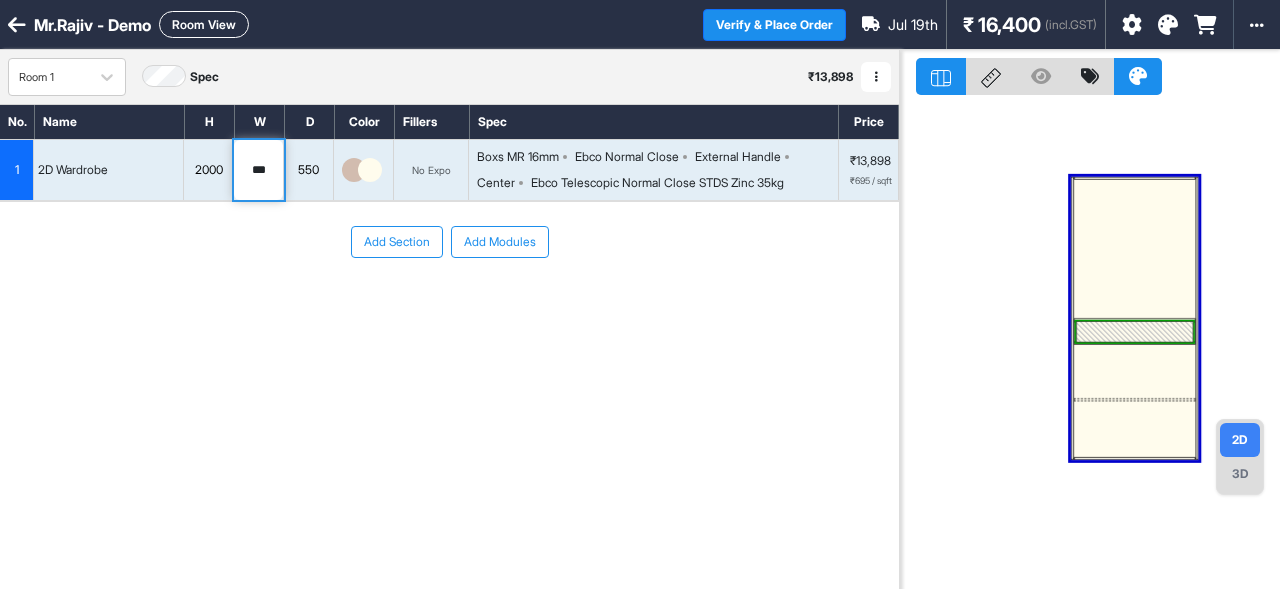 click on "***" at bounding box center [258, 170] 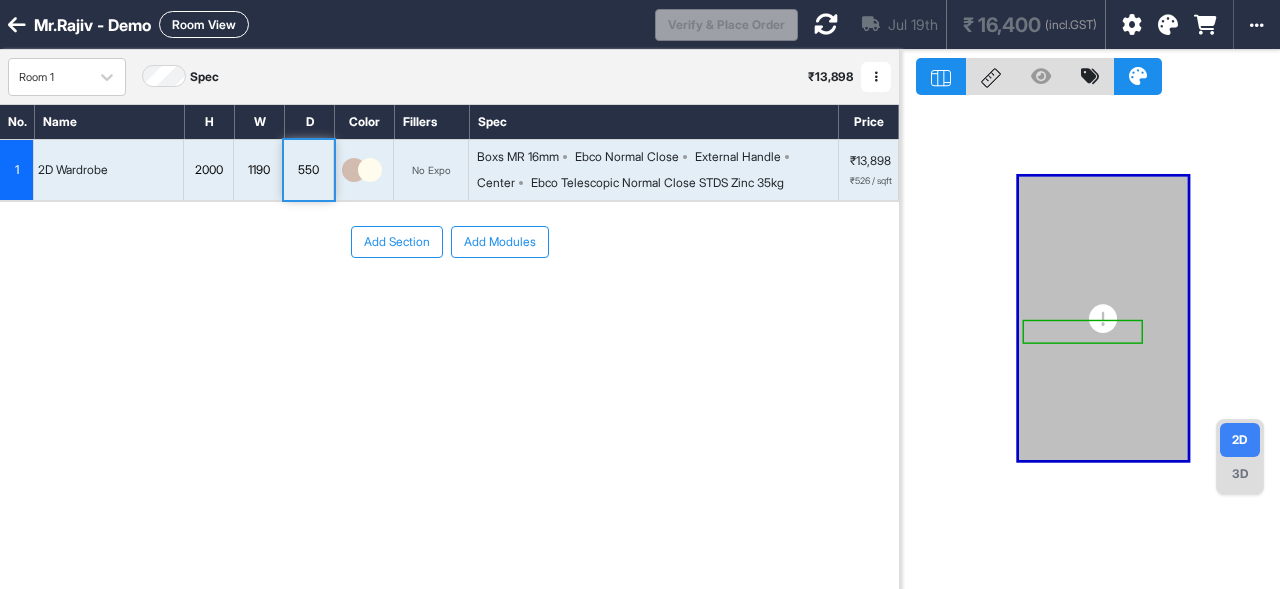 click on "1190" at bounding box center [258, 170] 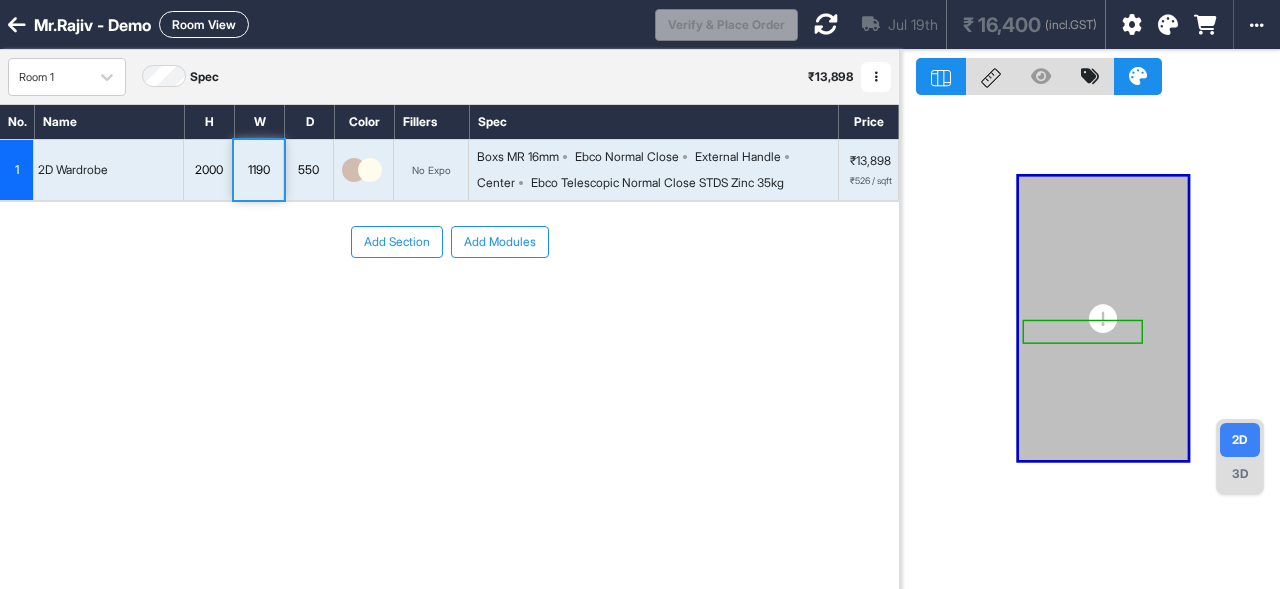 click on "1190" at bounding box center (258, 170) 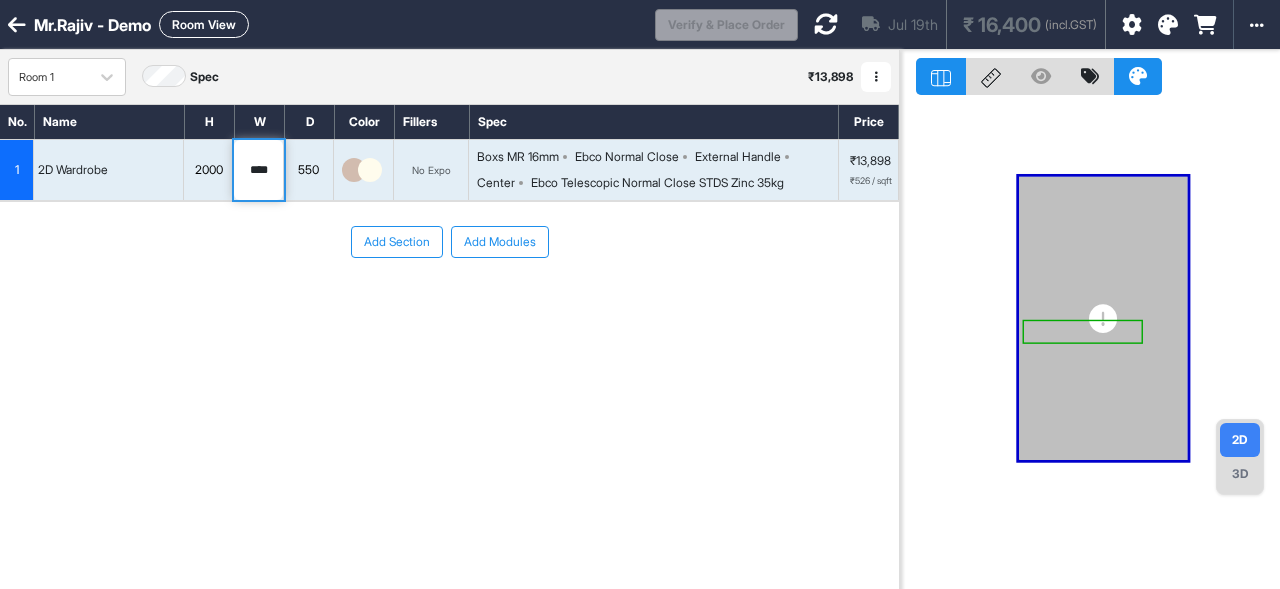 click on "****" at bounding box center (258, 170) 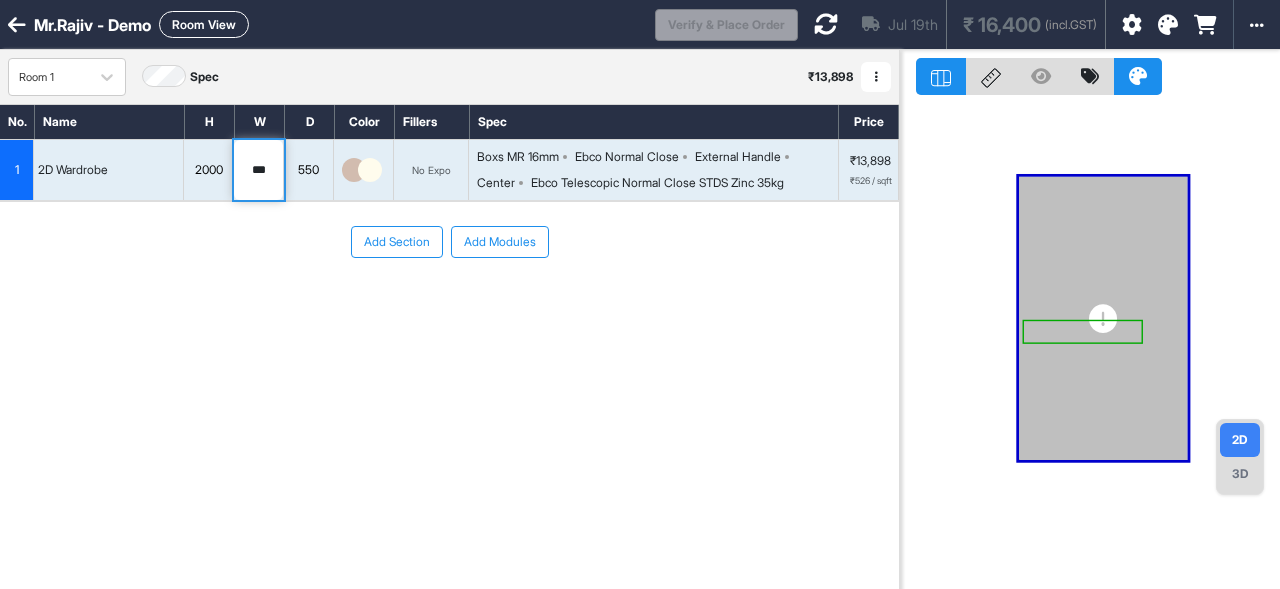 type on "****" 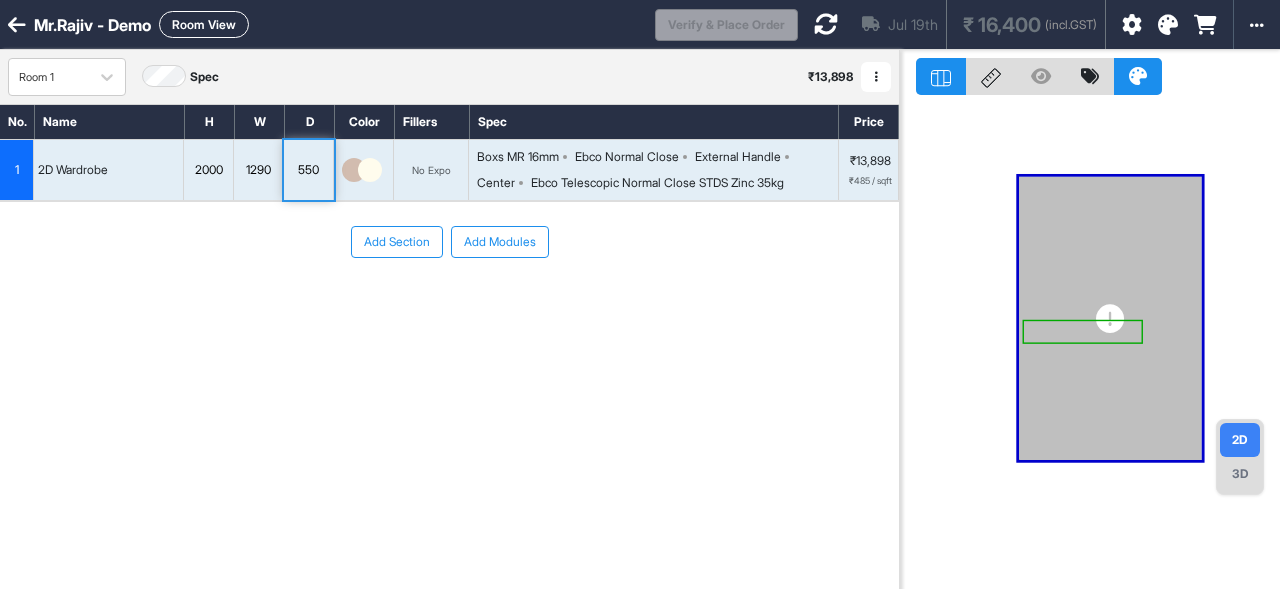 click on "1290" at bounding box center (258, 170) 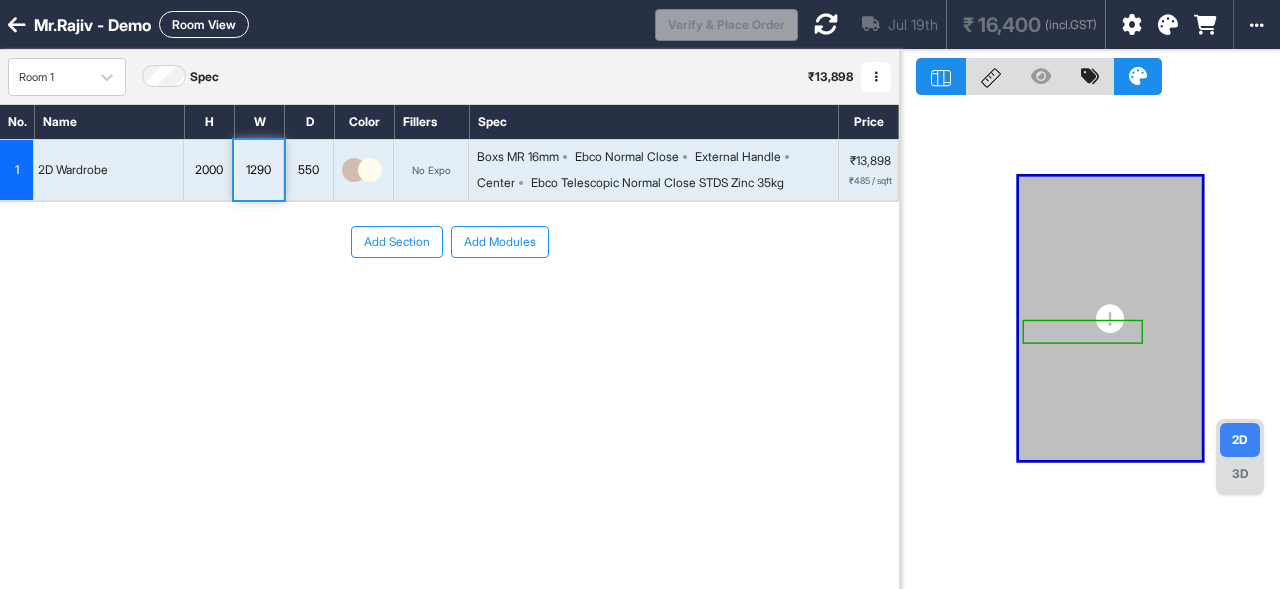 click on "1290" at bounding box center [258, 170] 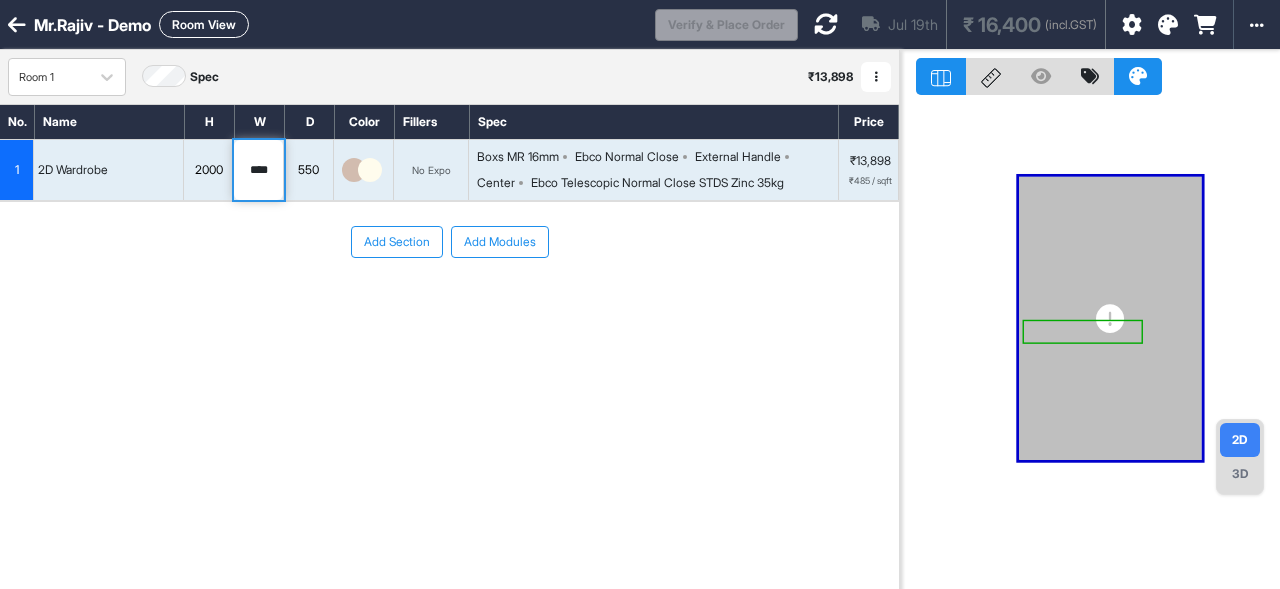 click on "****" at bounding box center [258, 170] 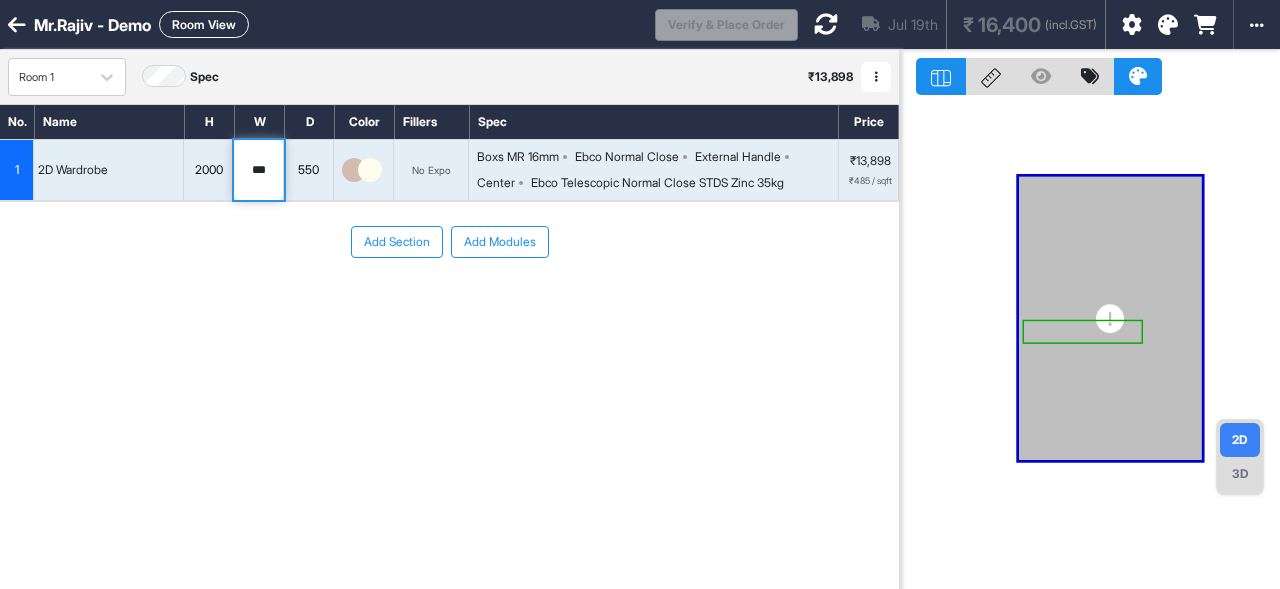 type on "****" 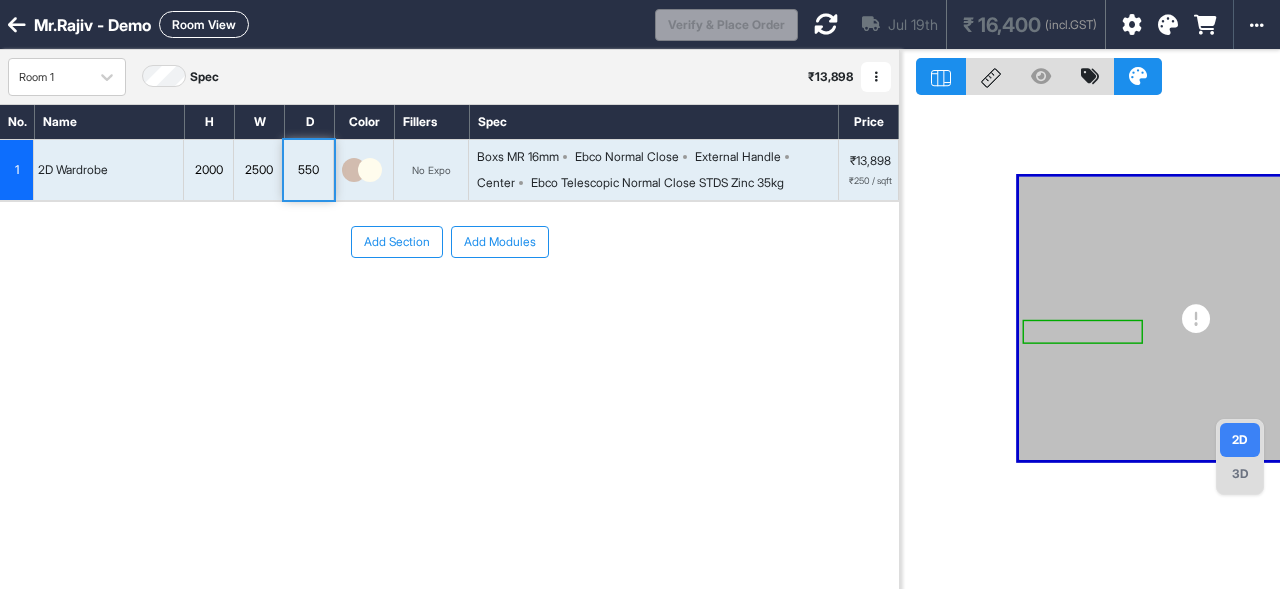 click on "2500" at bounding box center (258, 170) 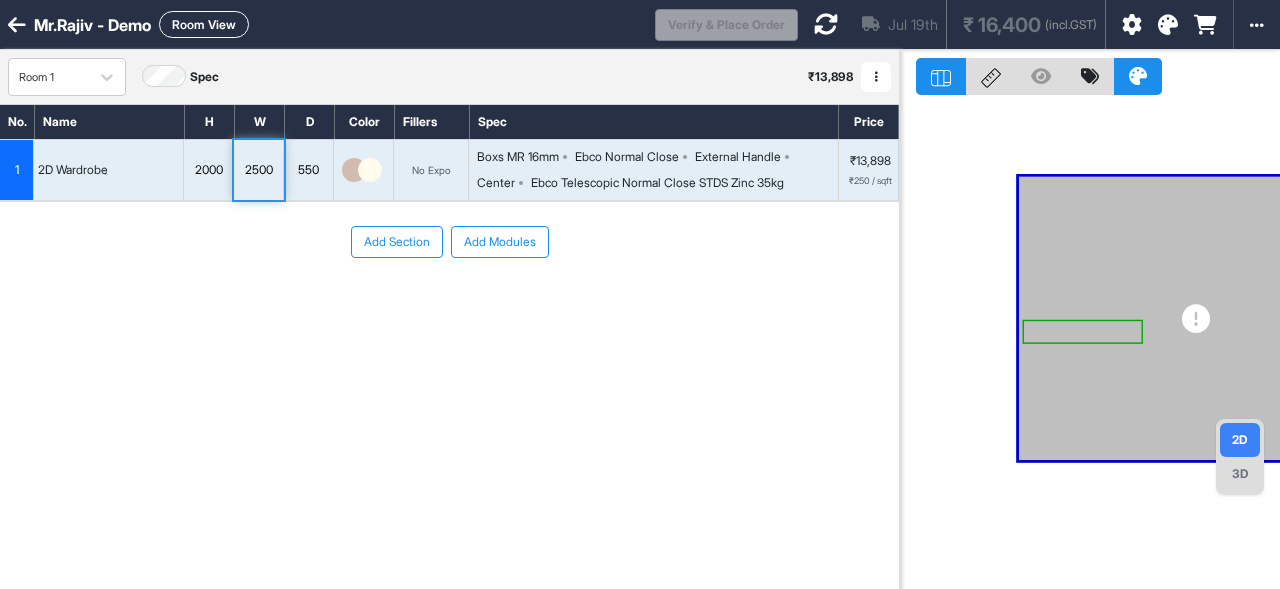 click on "2500" at bounding box center [258, 170] 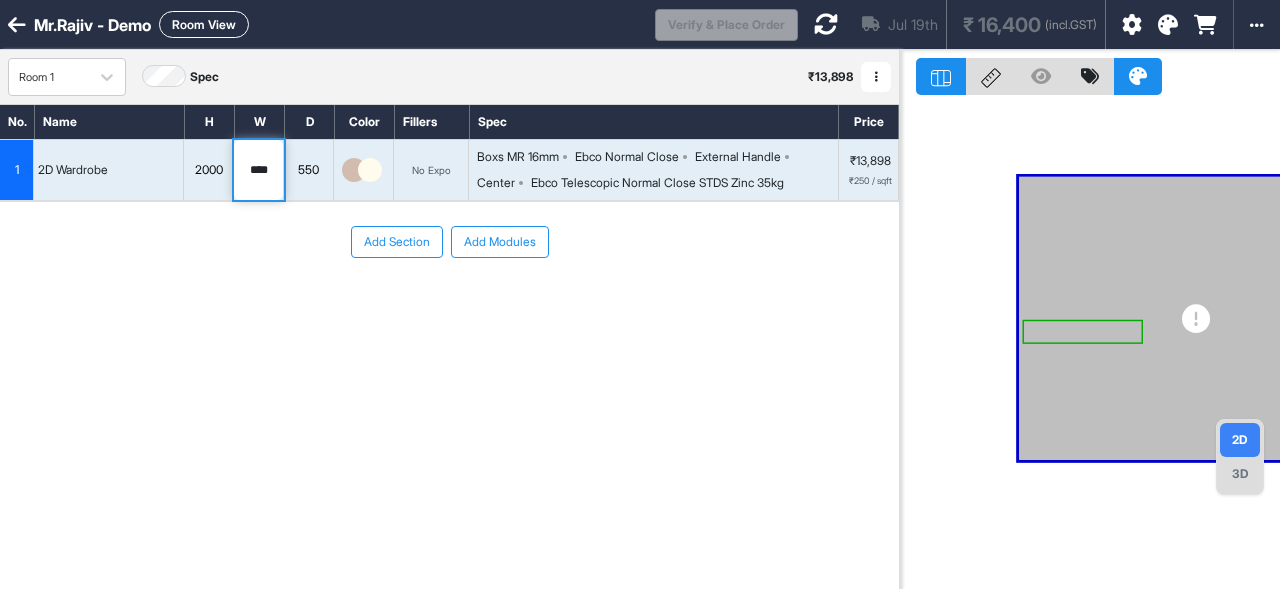 click on "****" at bounding box center [258, 170] 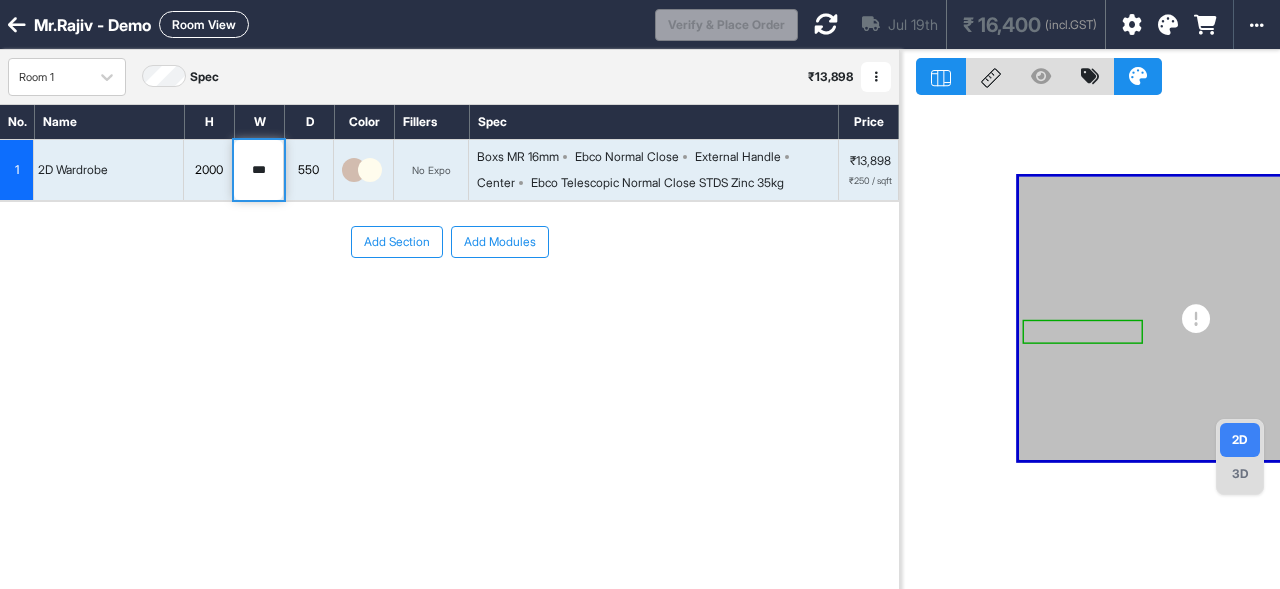 type on "****" 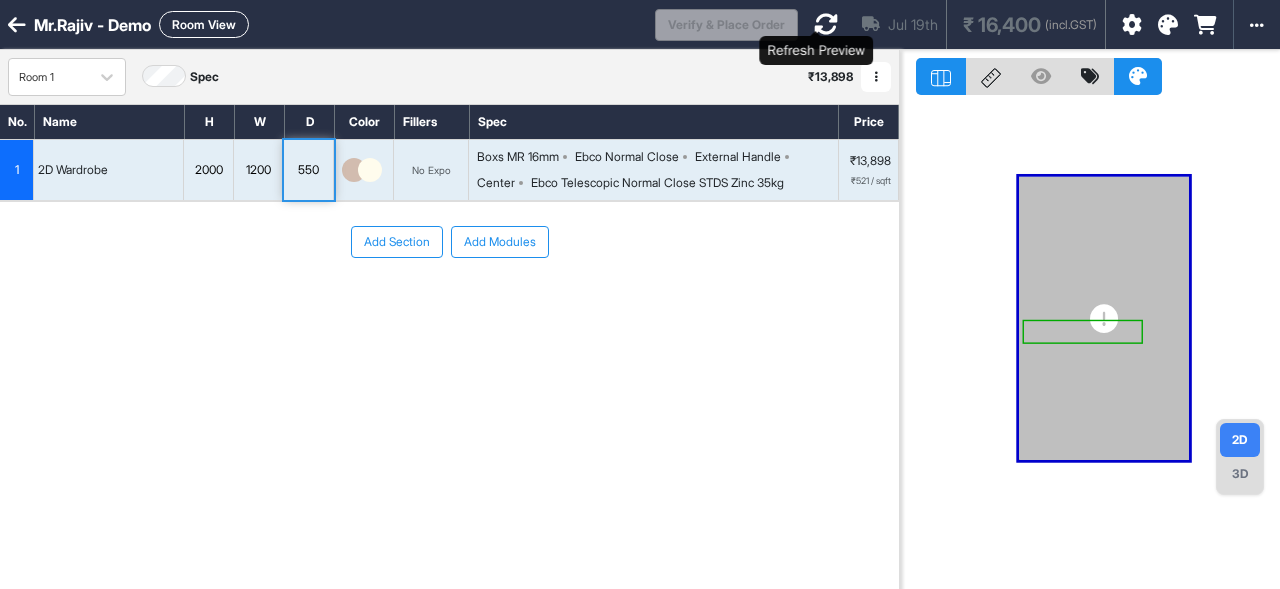 click at bounding box center [826, 24] 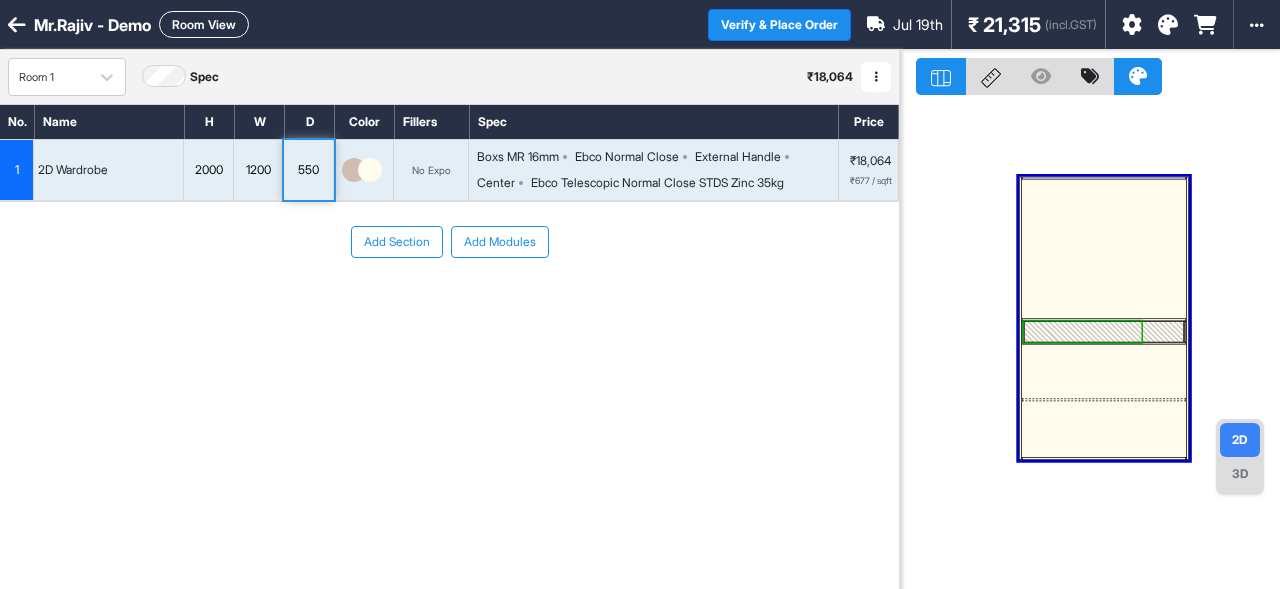 click on "1200" at bounding box center (258, 170) 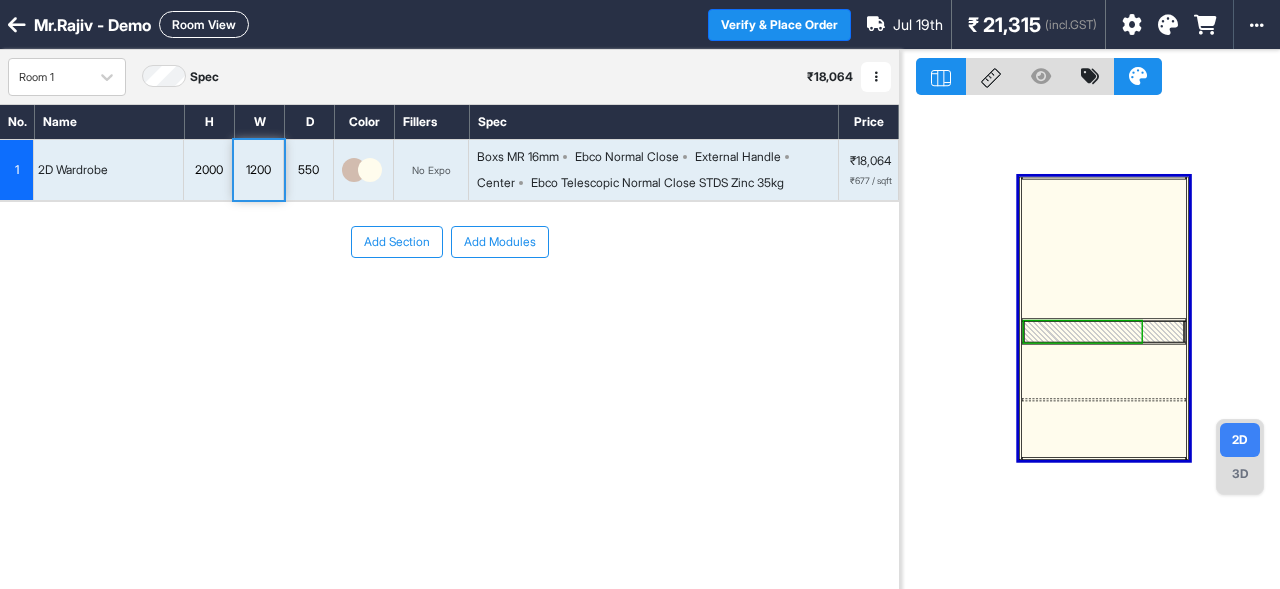 click on "1200" at bounding box center [258, 170] 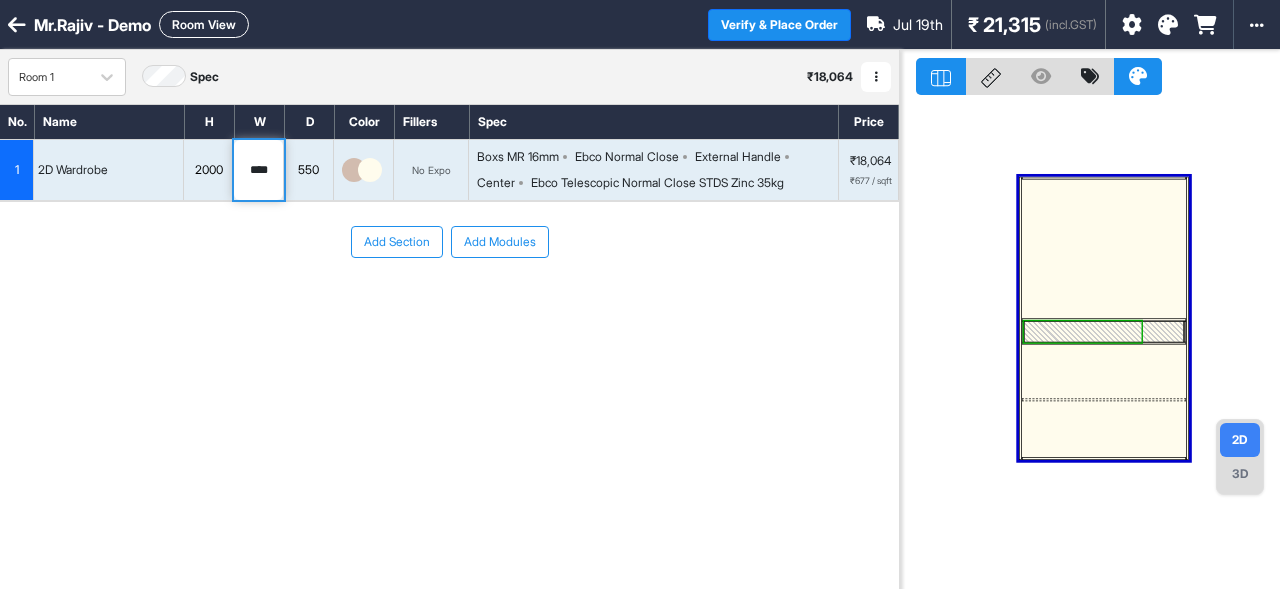 click on "****" at bounding box center (258, 170) 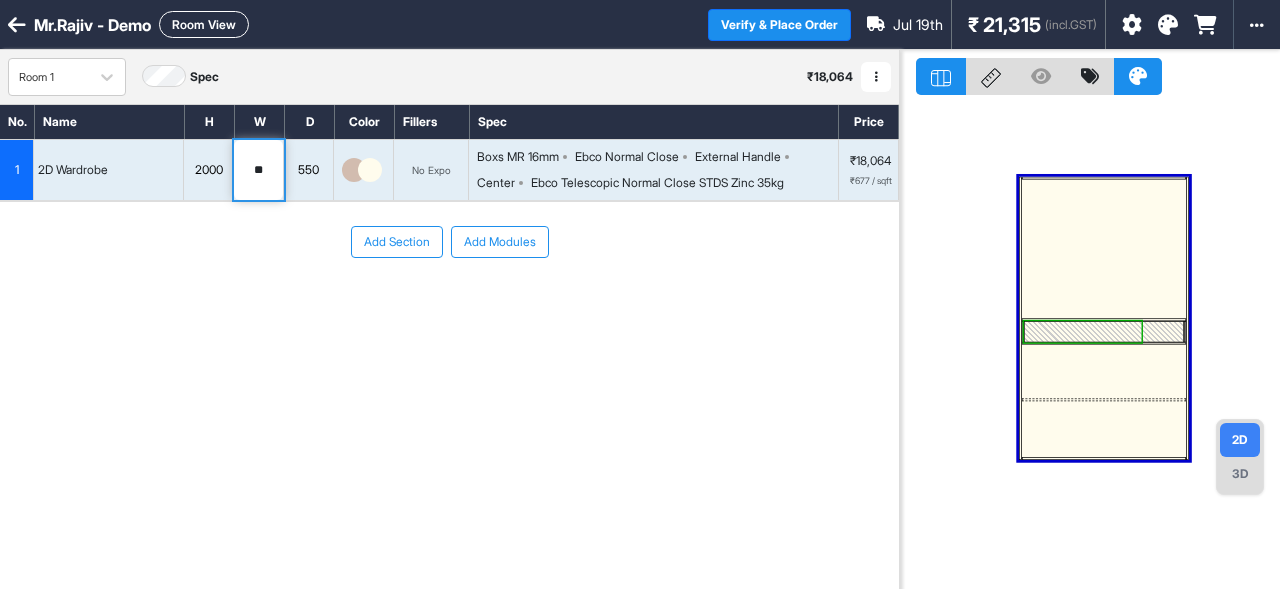 type on "***" 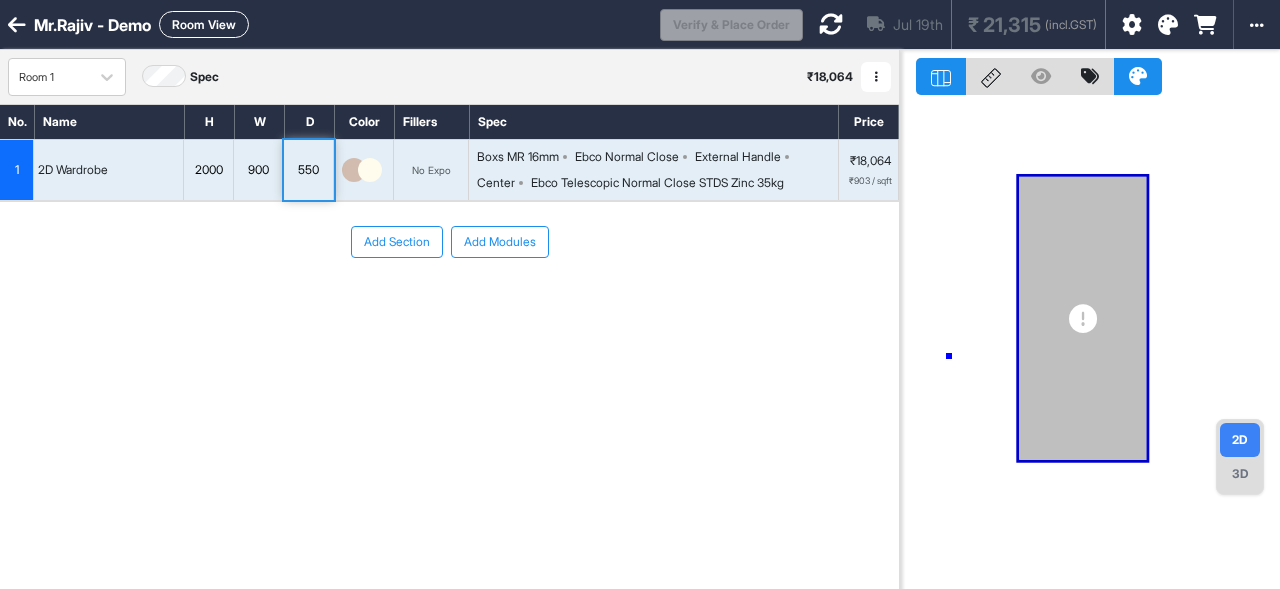click at bounding box center [1090, 344] 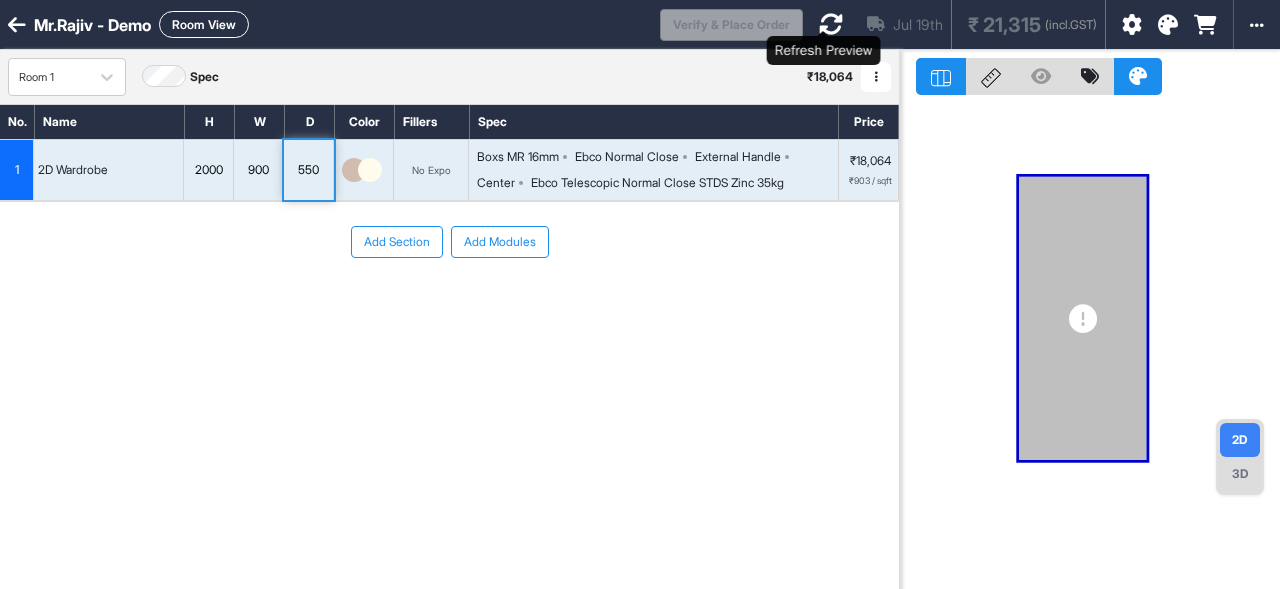 click at bounding box center (831, 24) 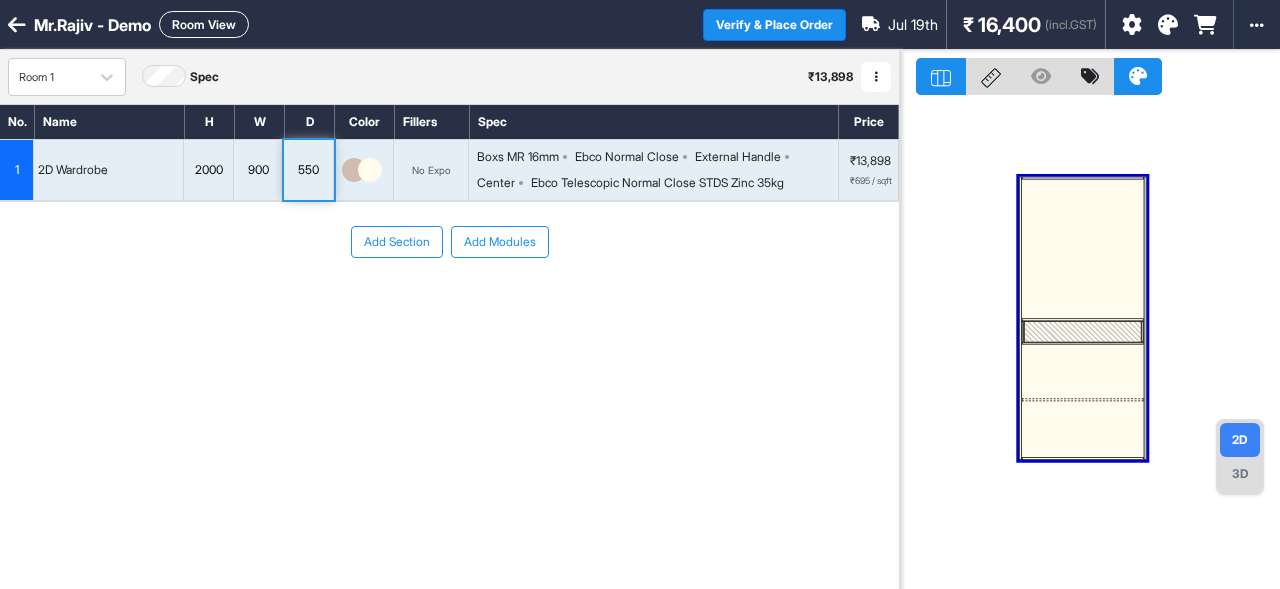 click on "Add Section" at bounding box center (397, 242) 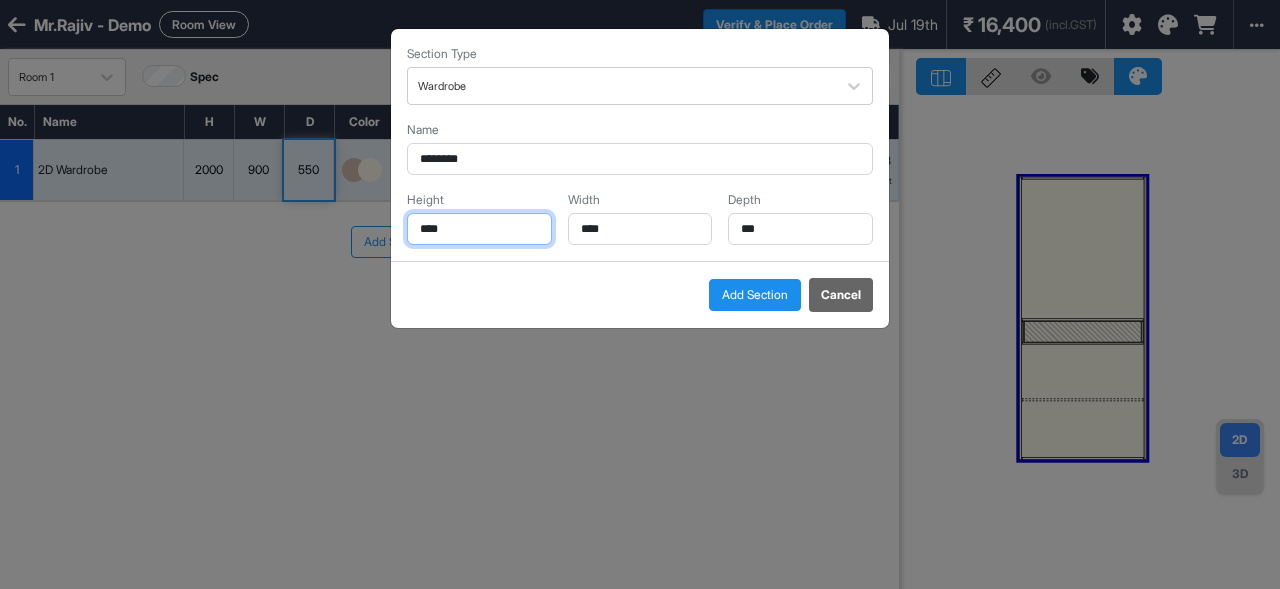 click on "****" at bounding box center [479, 229] 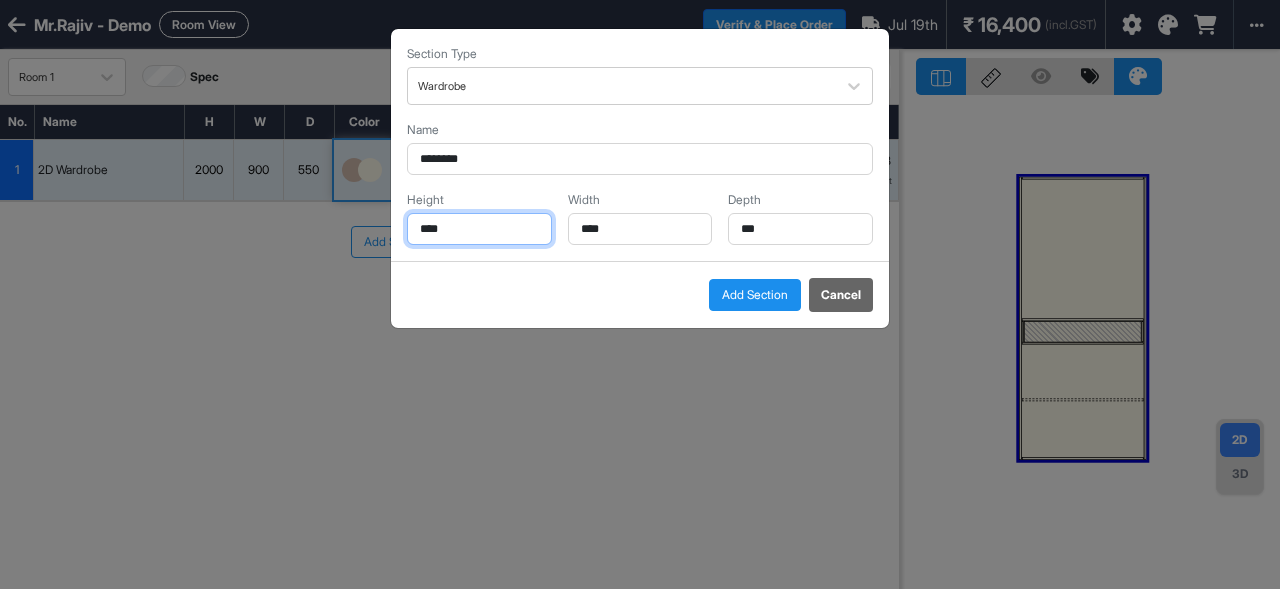 type on "****" 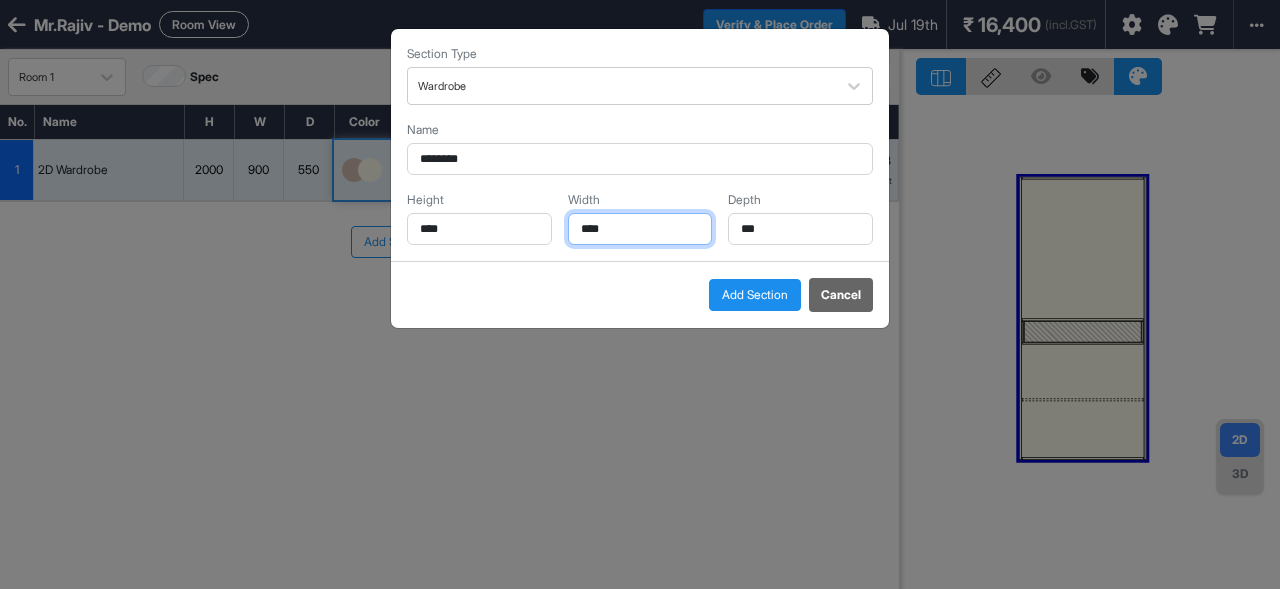 click on "****" at bounding box center (640, 229) 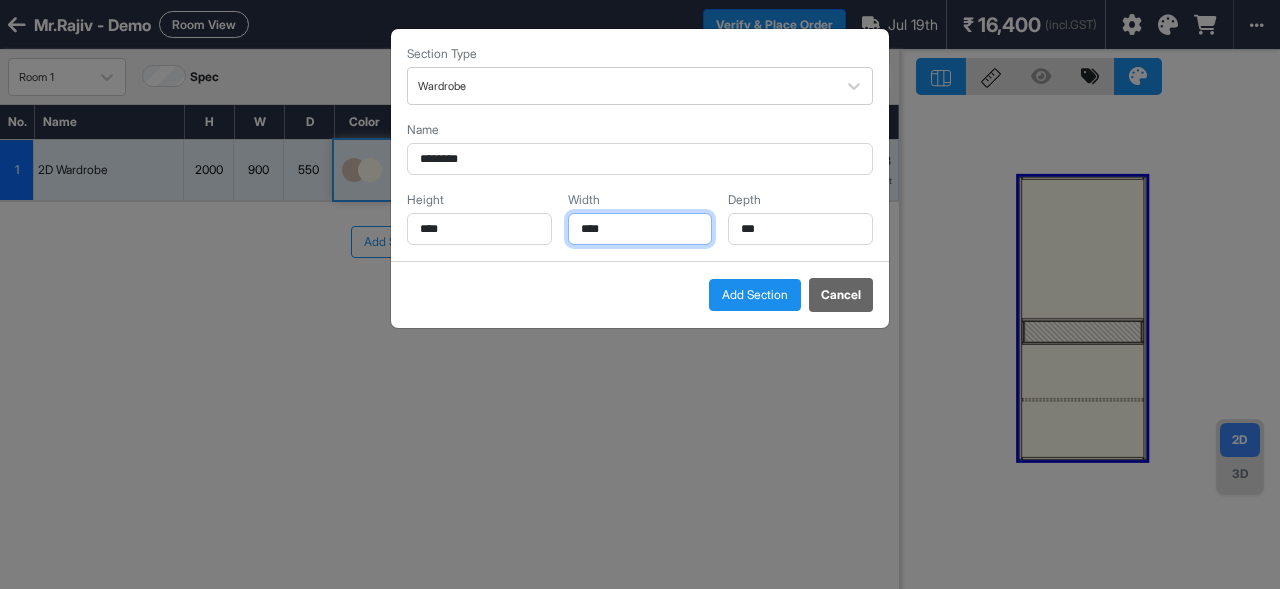 type on "****" 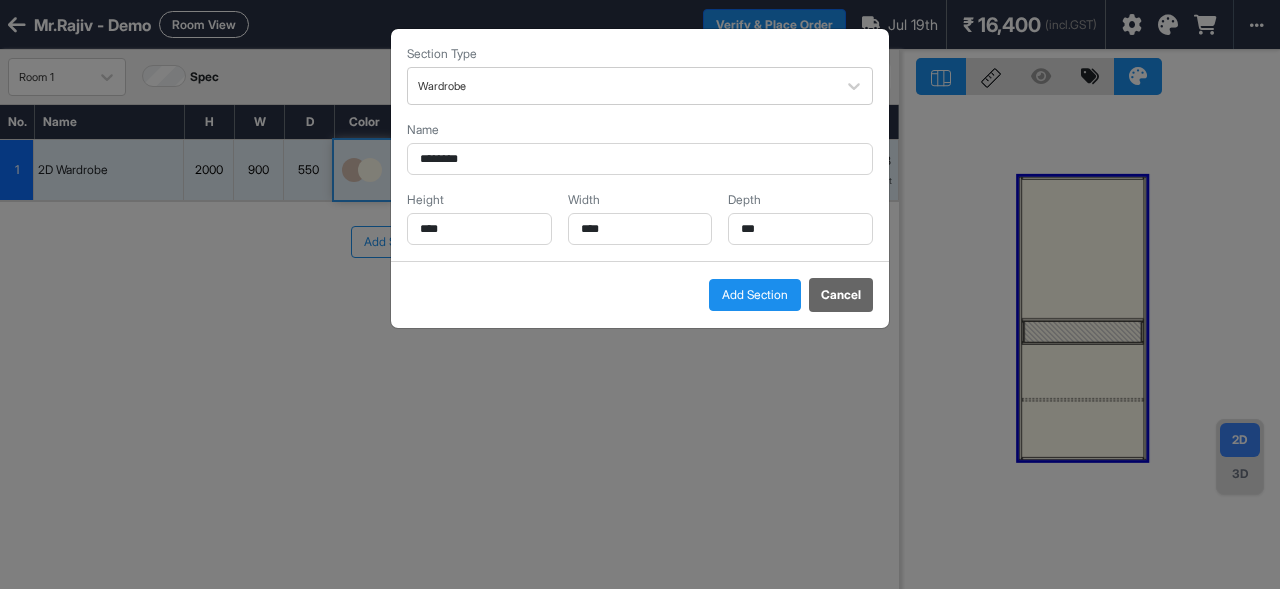 click on "Add Section" at bounding box center [755, 295] 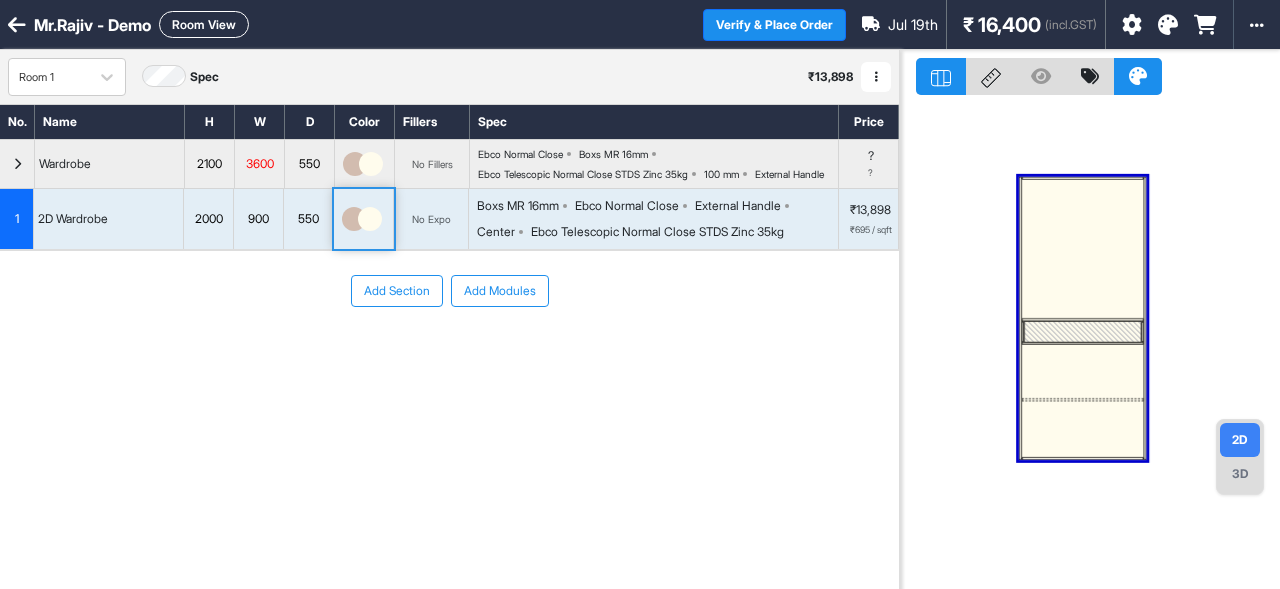 click on "1" at bounding box center (17, 219) 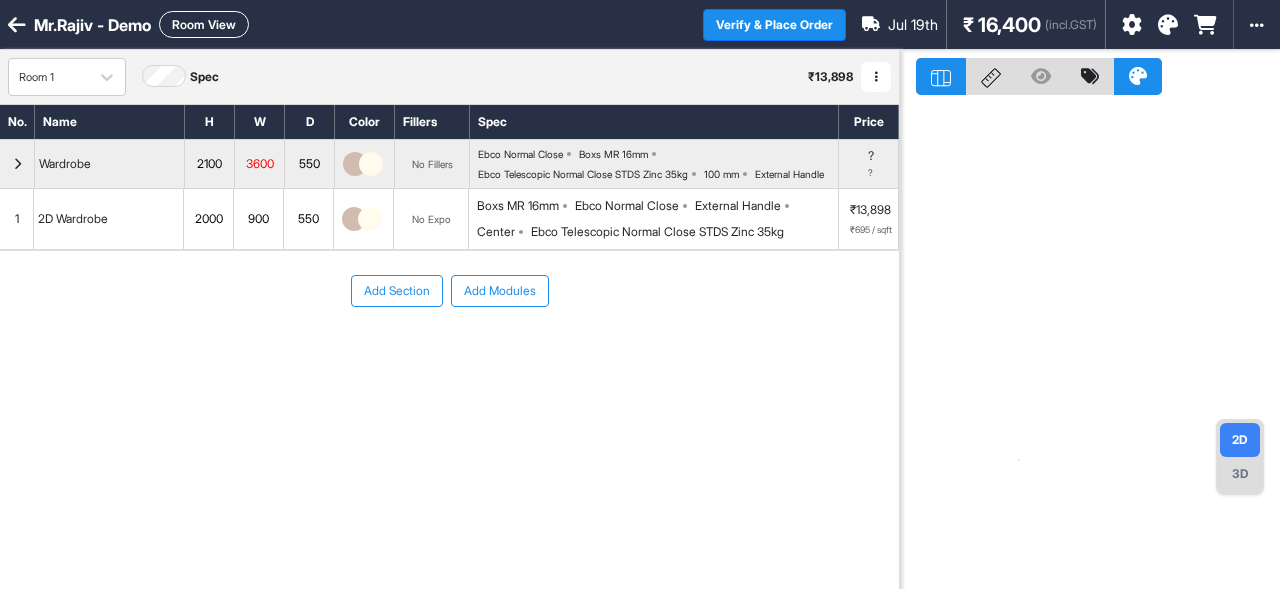 click on "1" at bounding box center (17, 219) 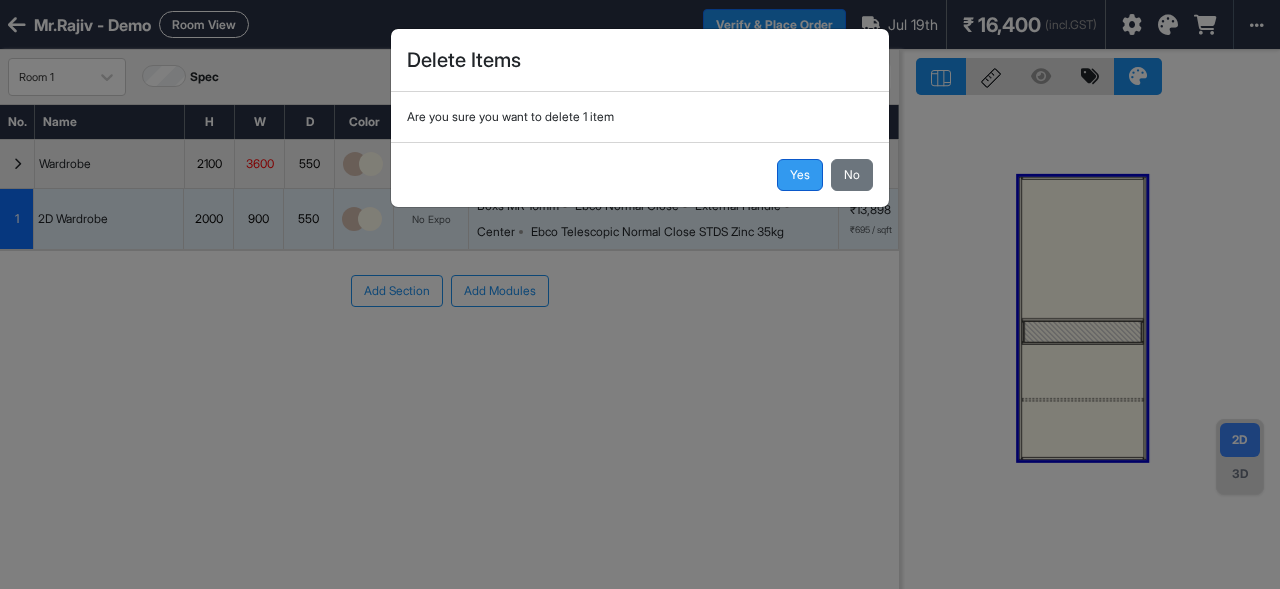 click on "Yes" at bounding box center [800, 175] 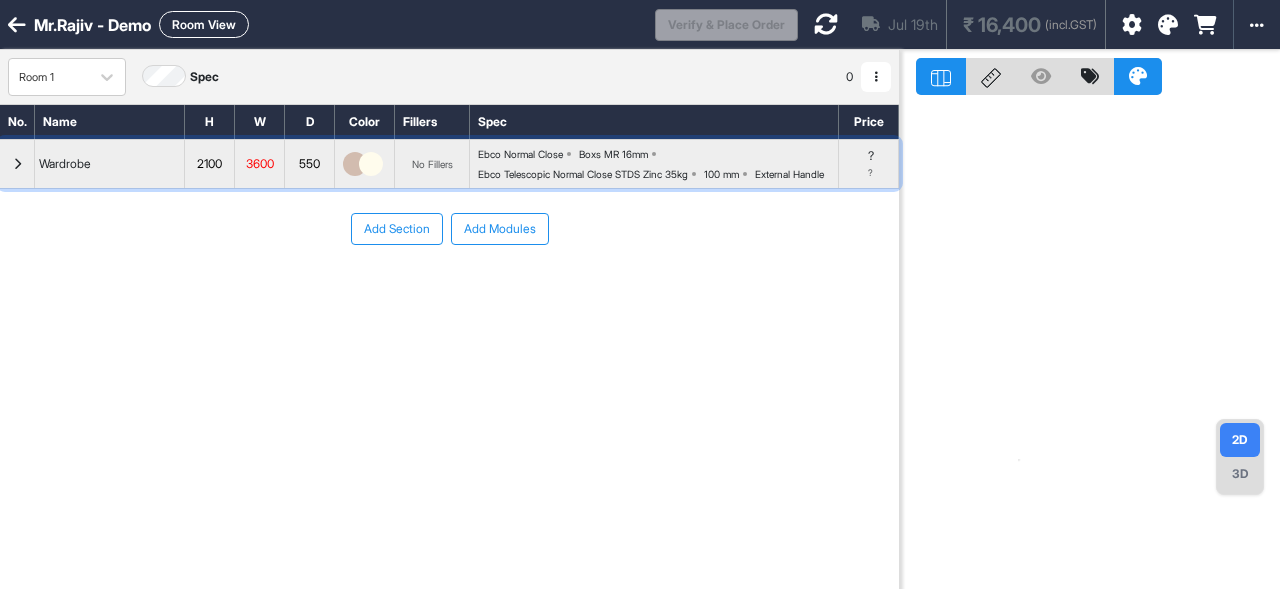 click at bounding box center (17, 164) 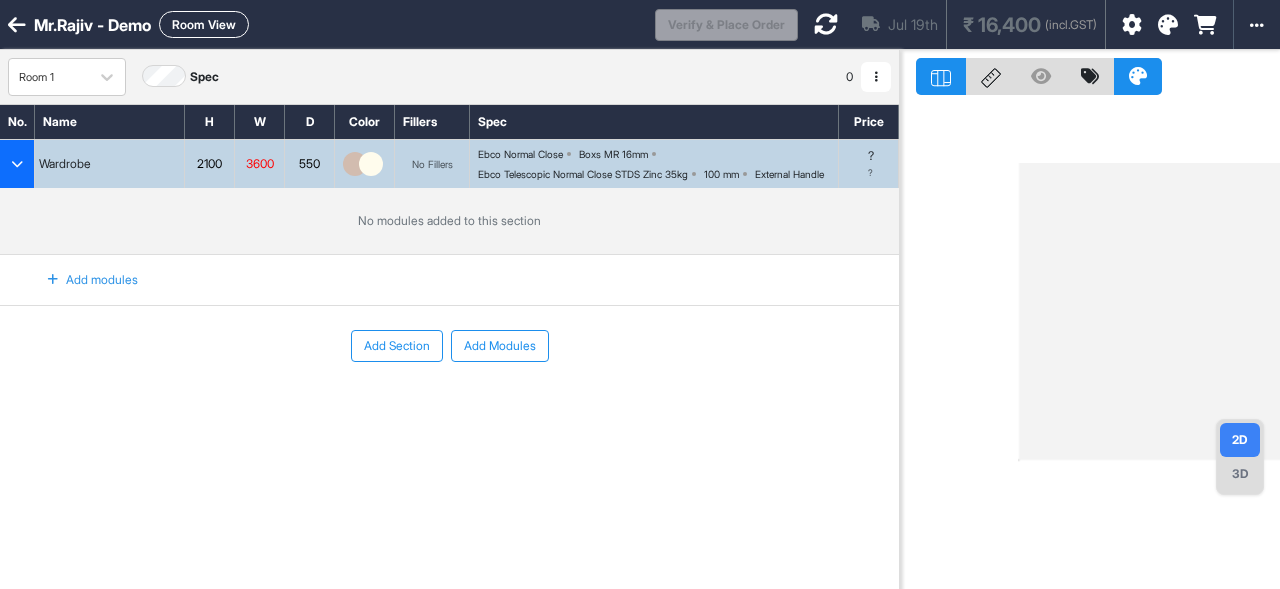 click on "Add modules" at bounding box center [81, 280] 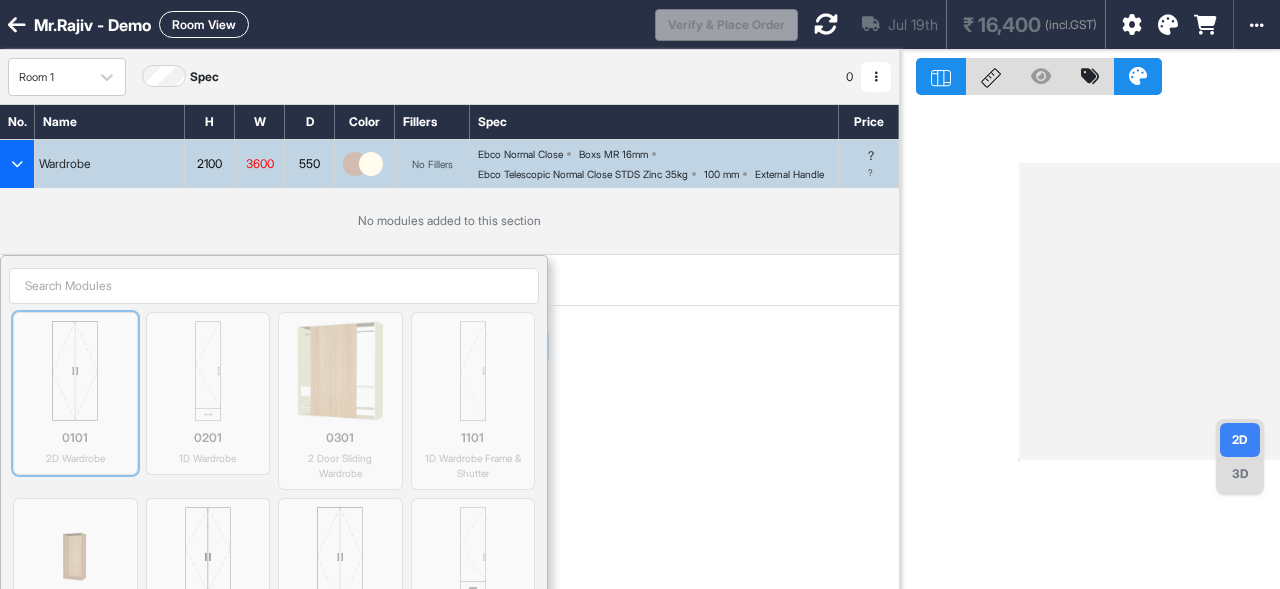 click at bounding box center (75, 371) 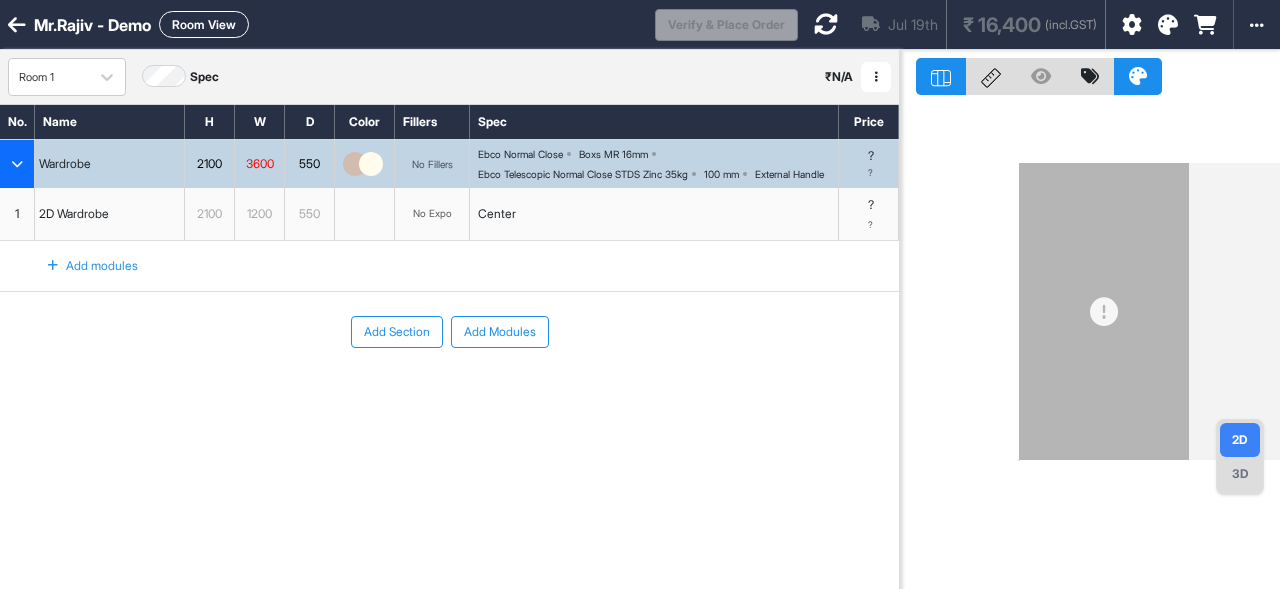 click on "Add modules" at bounding box center [81, 266] 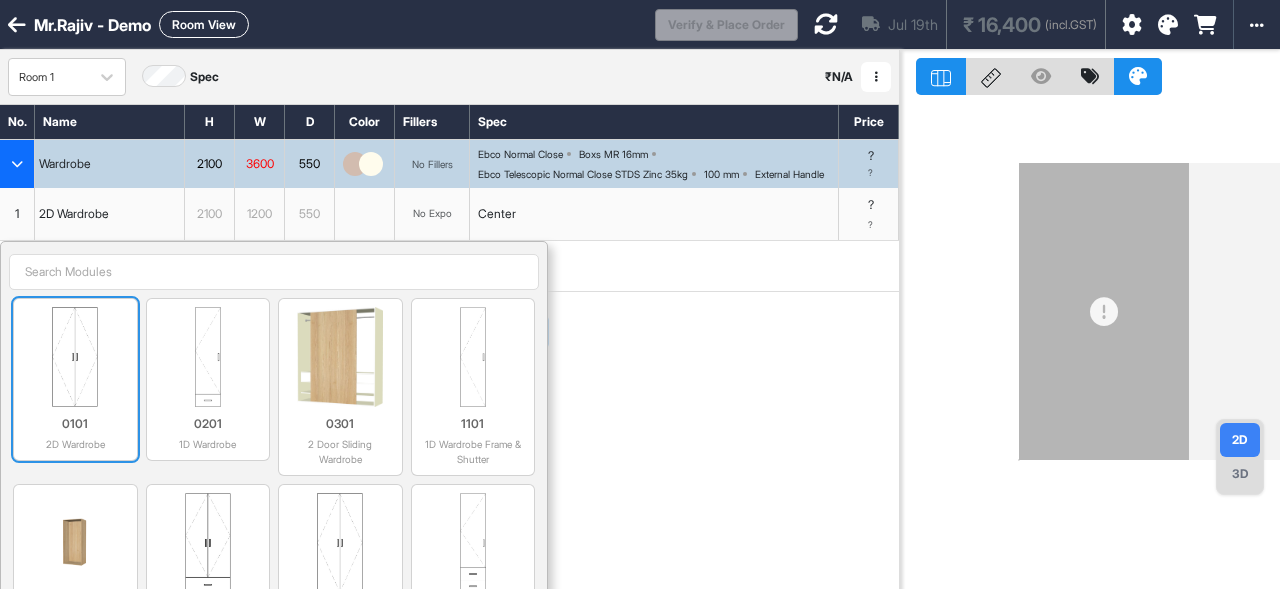 click at bounding box center (75, 357) 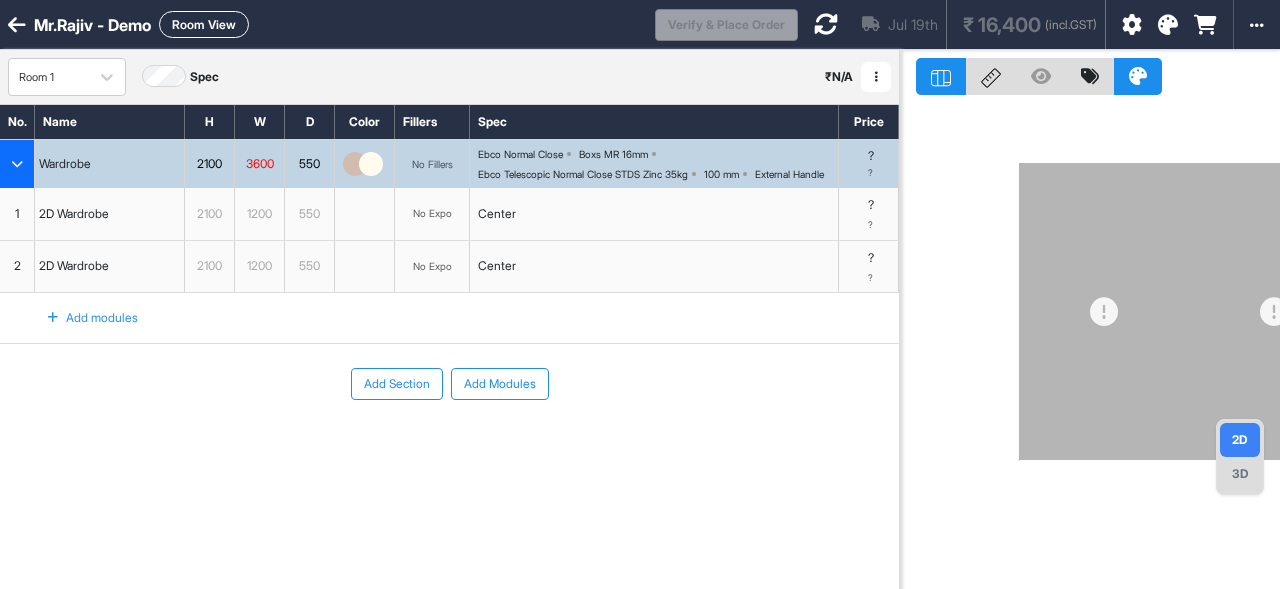 click on "Add modules" at bounding box center (81, 318) 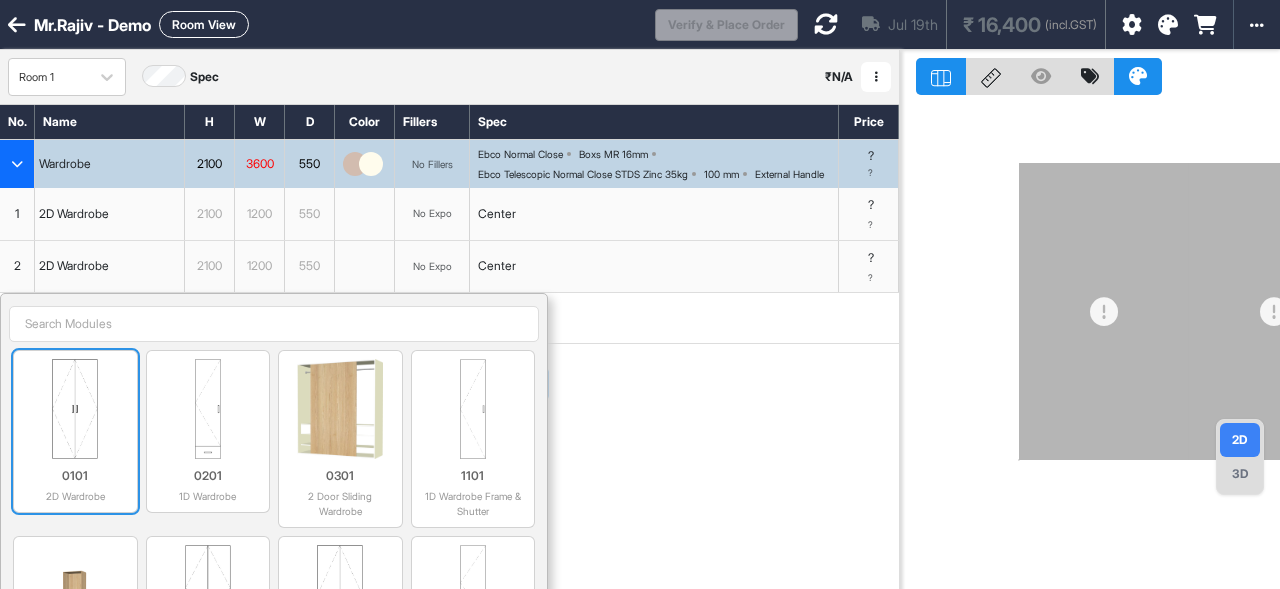 click at bounding box center (75, 409) 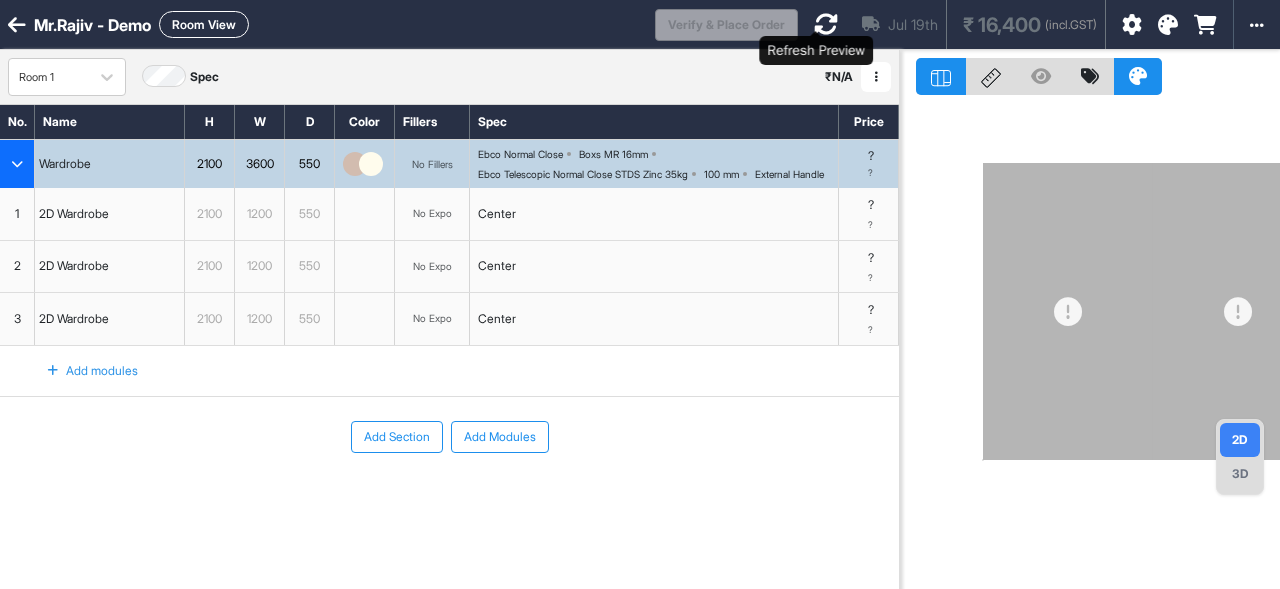 click at bounding box center [826, 24] 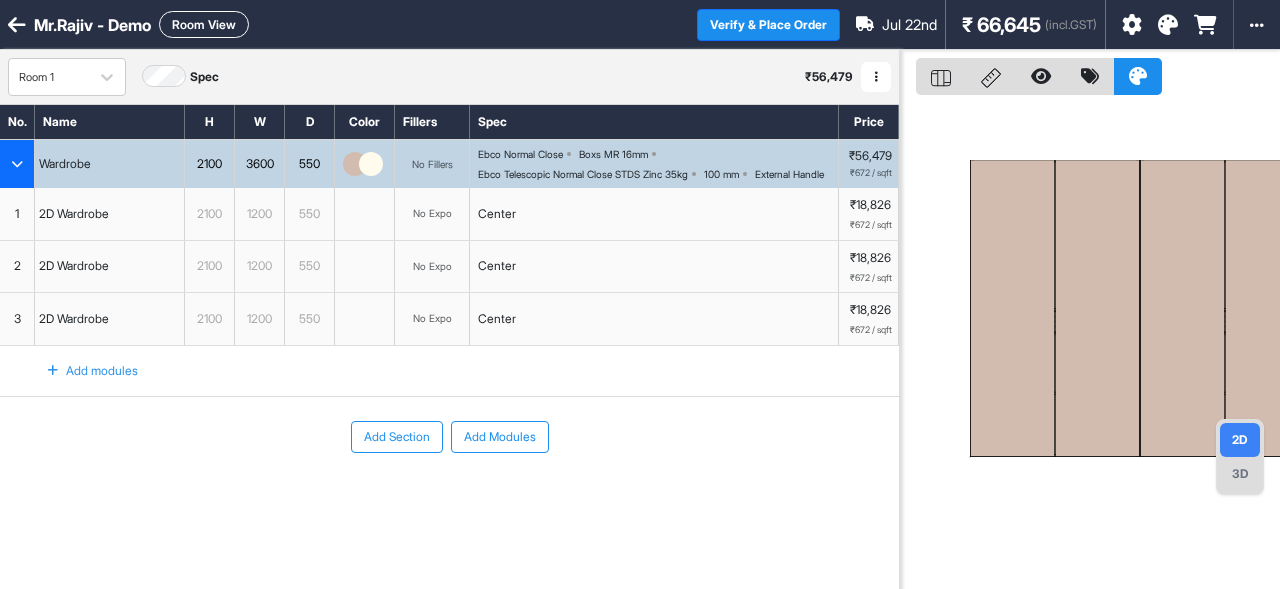 click on "Add Section" at bounding box center (397, 437) 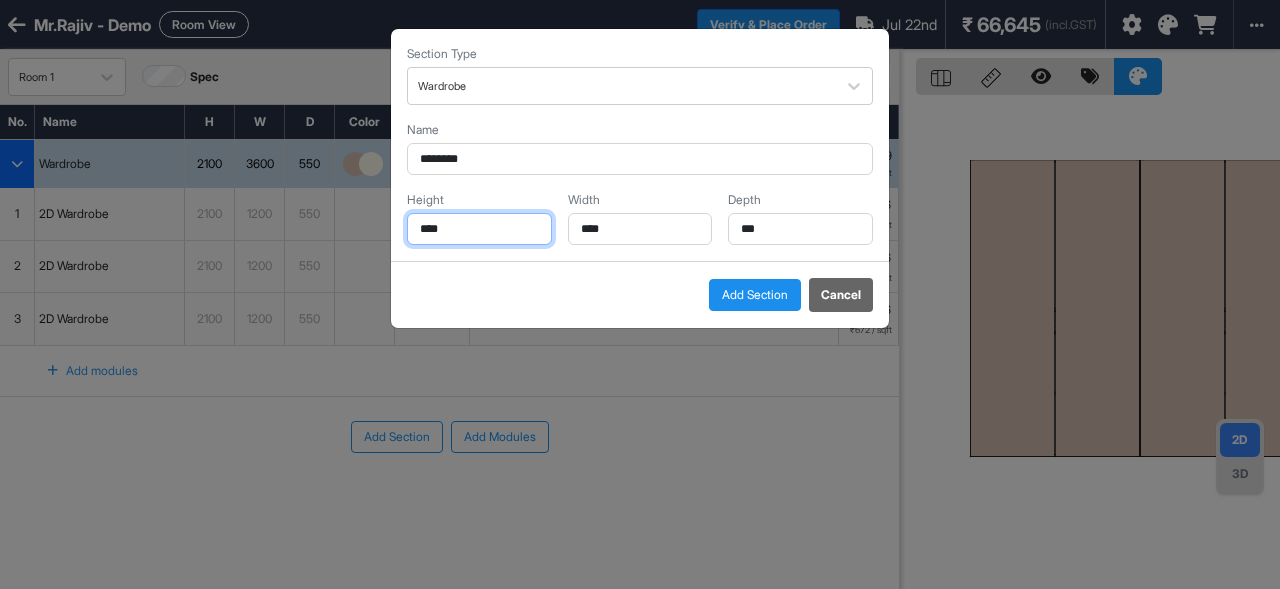 click on "****" at bounding box center [479, 229] 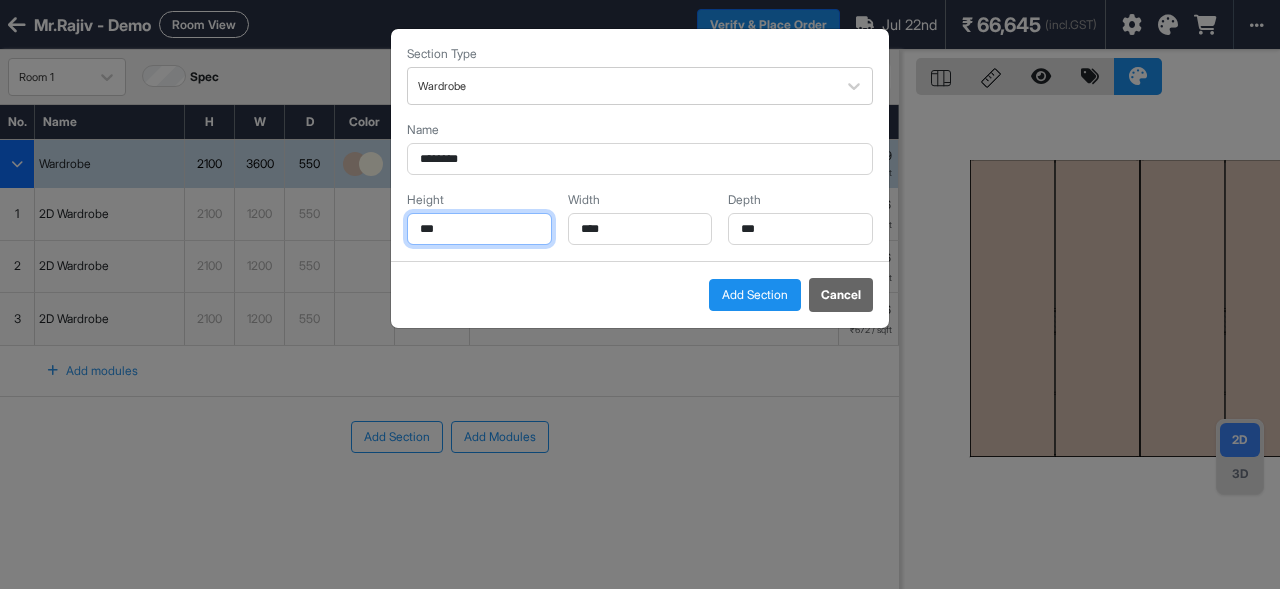 type on "***" 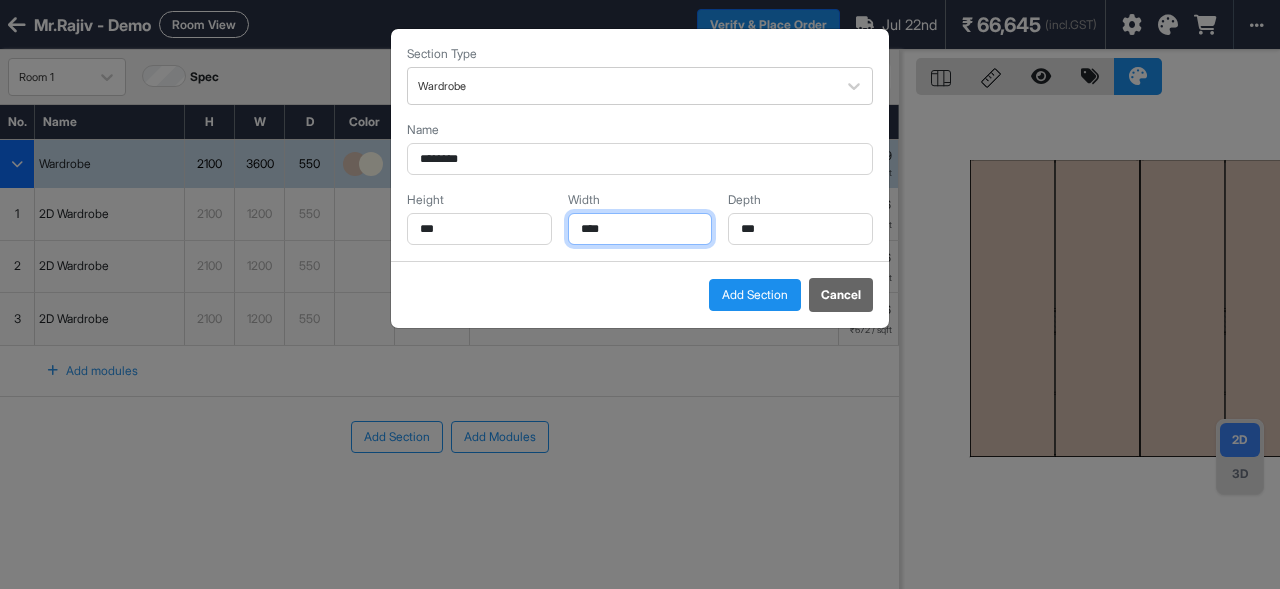 click on "****" at bounding box center (640, 229) 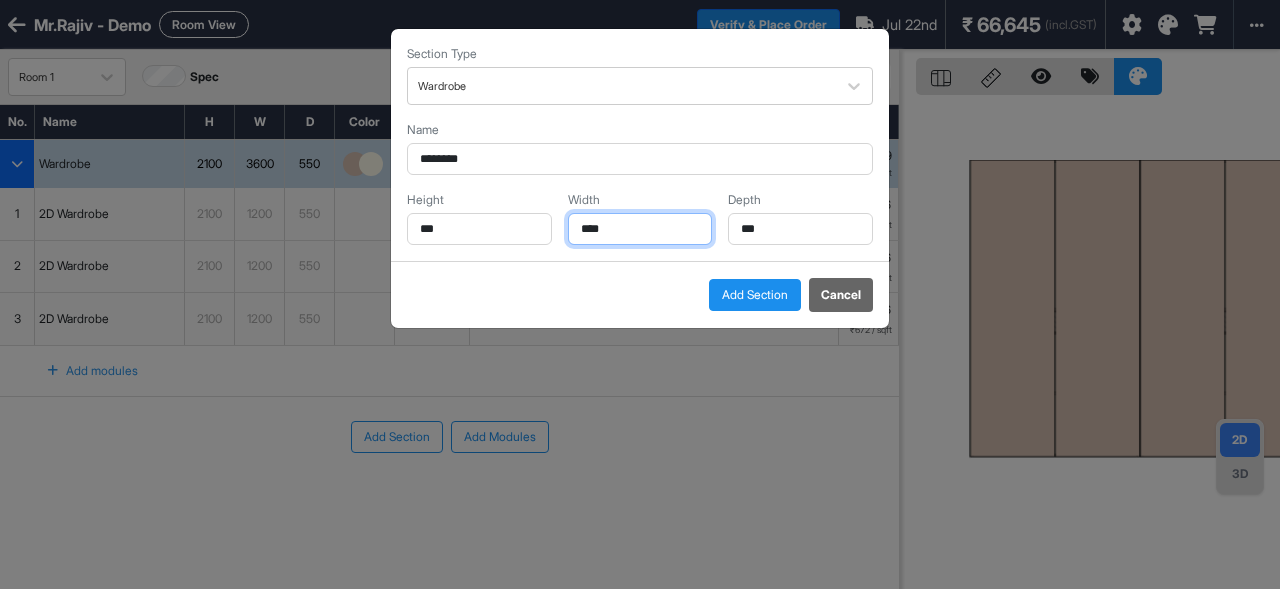 type on "****" 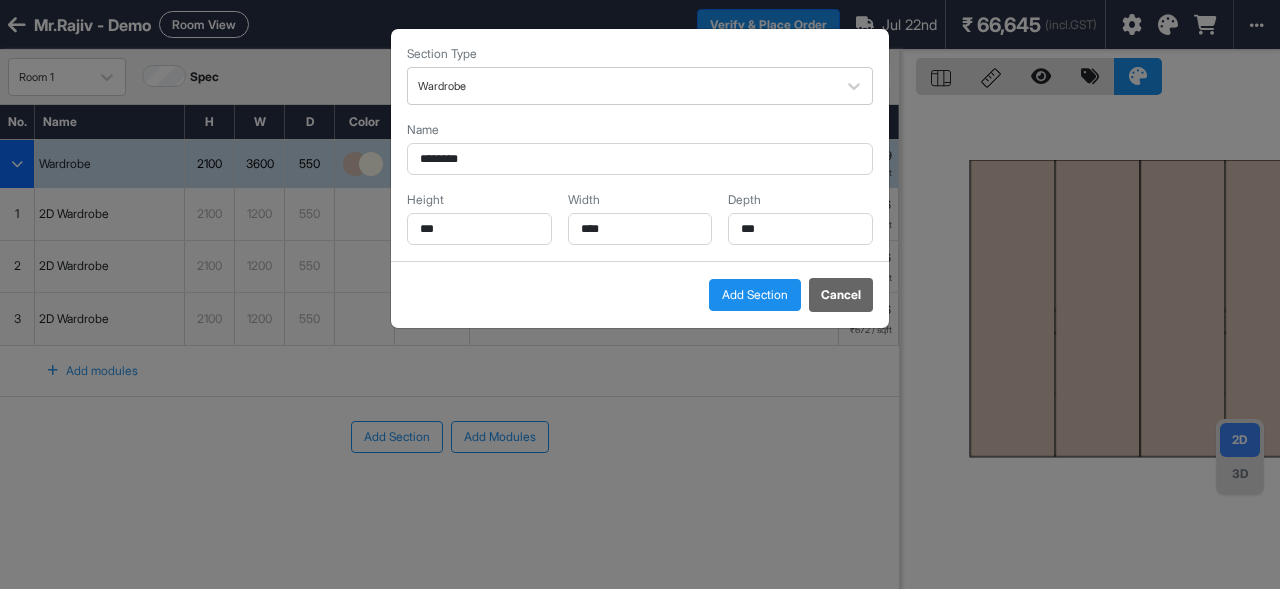 click on "Add Section" at bounding box center (755, 295) 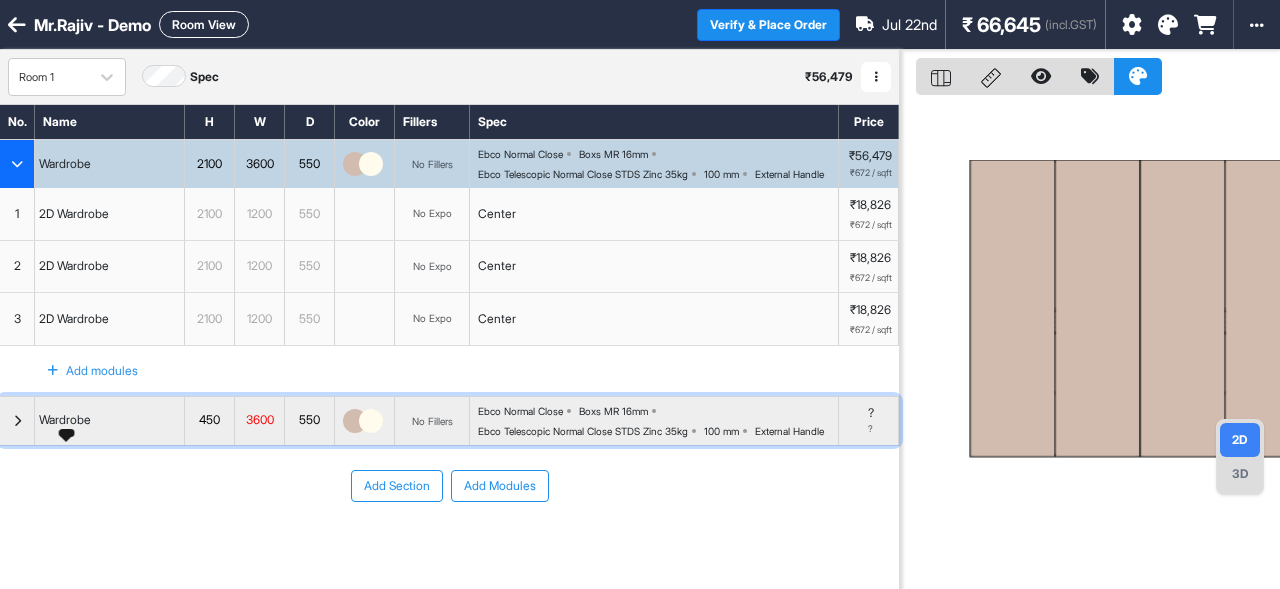 click on "Wardrobe" at bounding box center (65, 420) 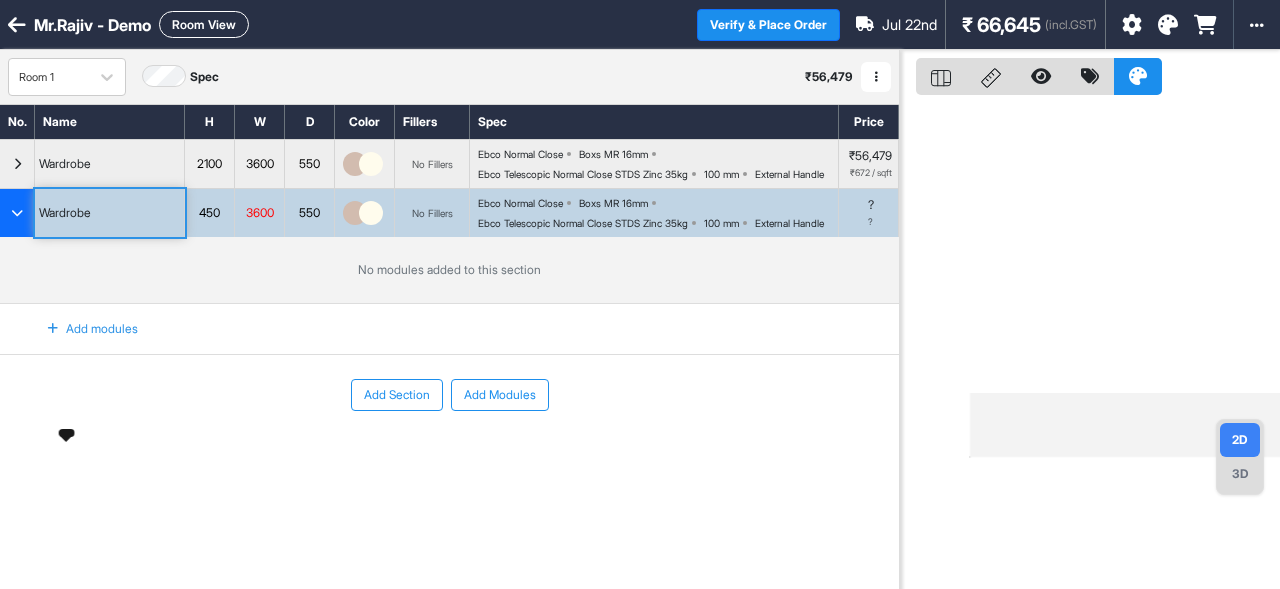 click on "Add Section Add Modules" at bounding box center (449, 455) 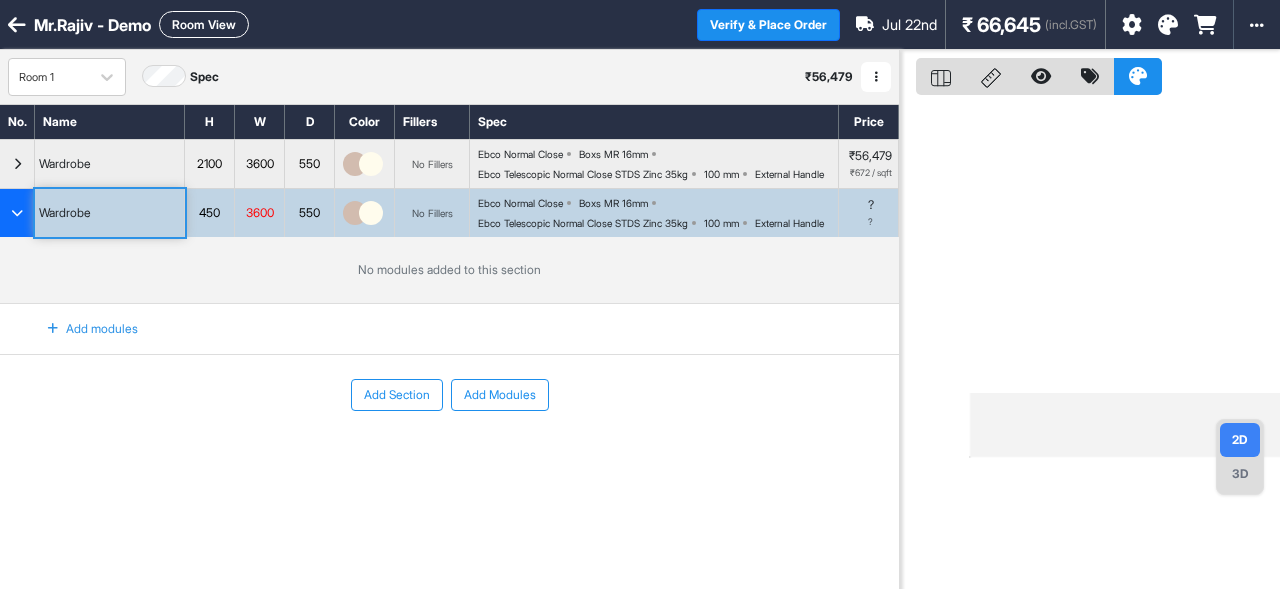 click on "Wardrobe" at bounding box center (110, 213) 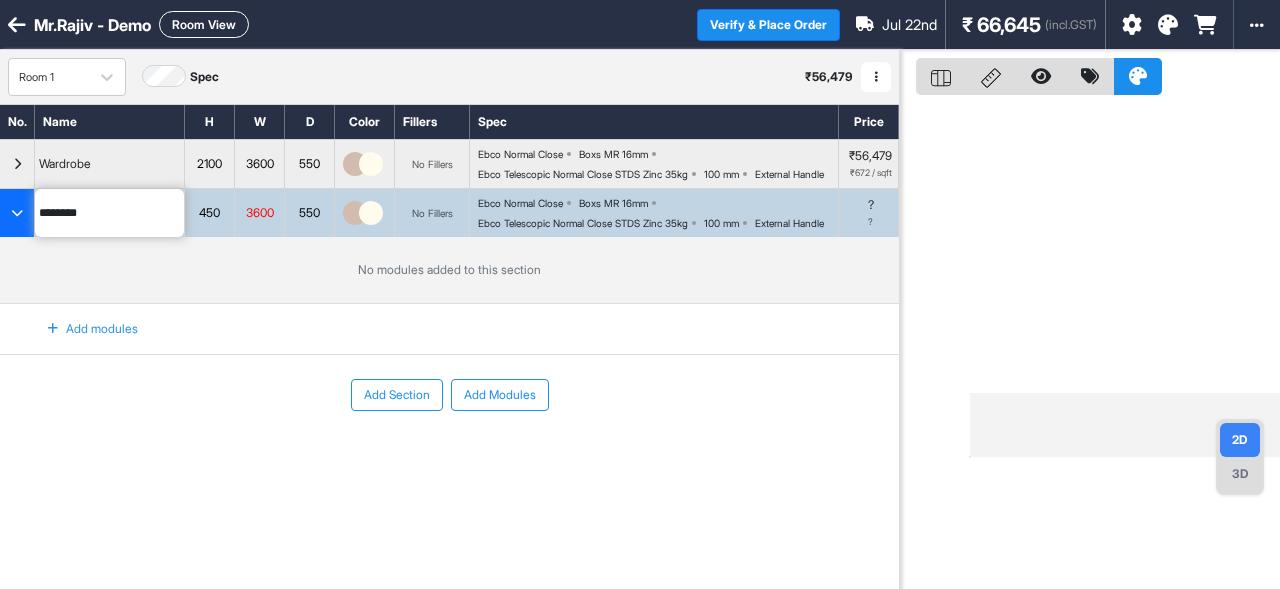 click on "********" at bounding box center (109, 213) 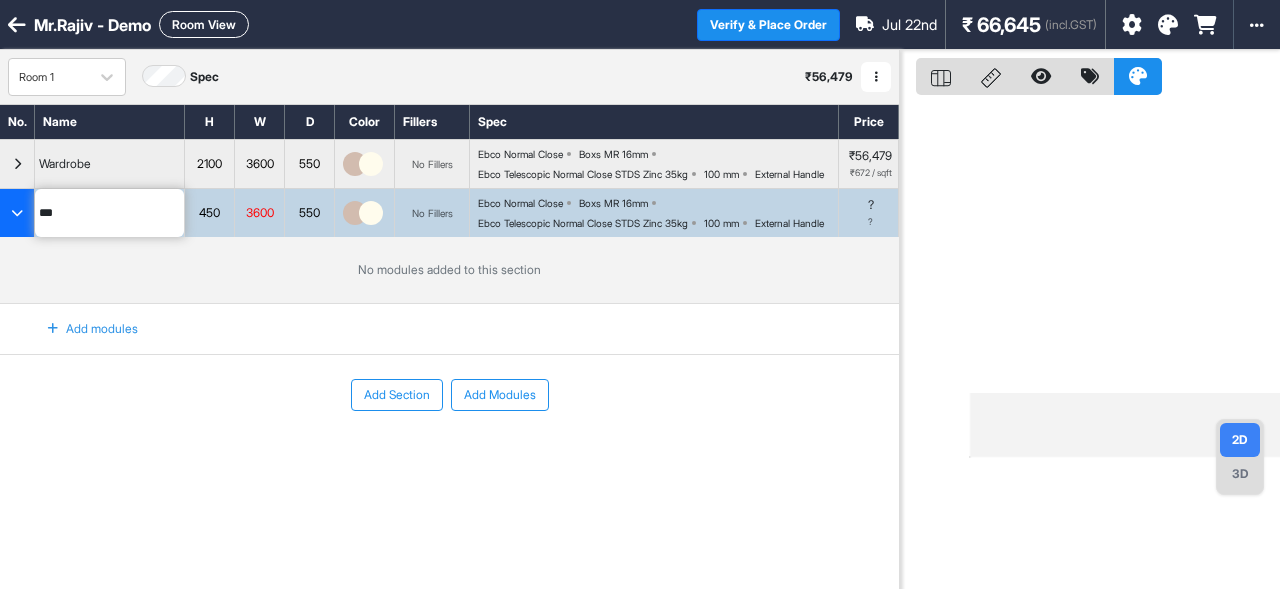 type on "****" 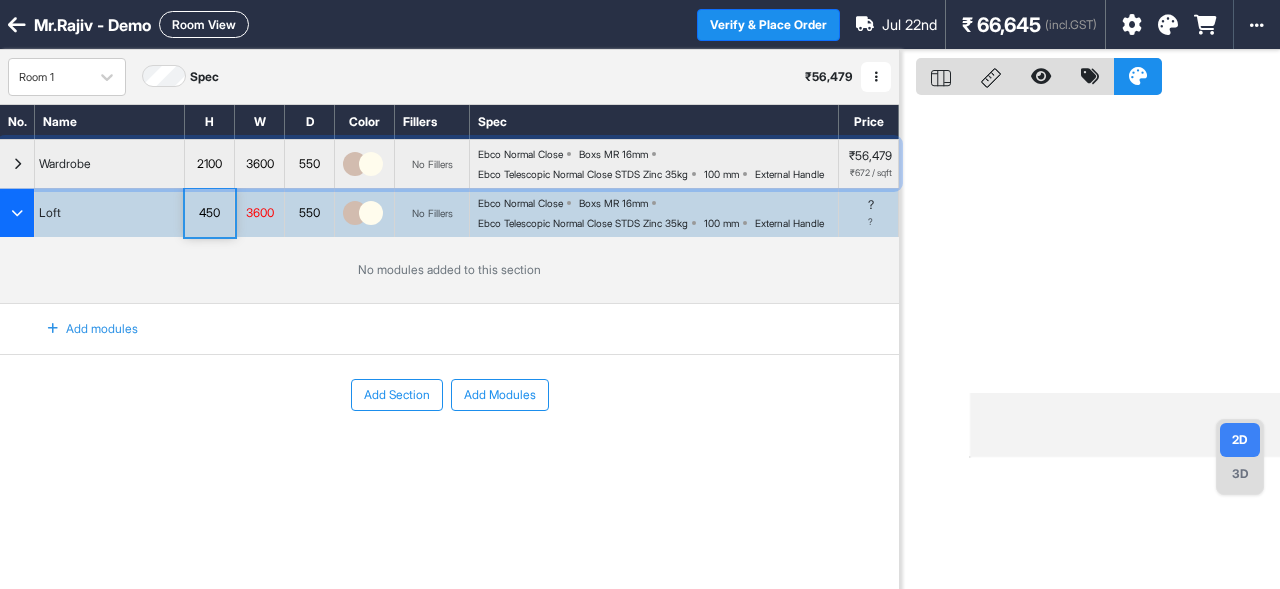 click at bounding box center [17, 164] 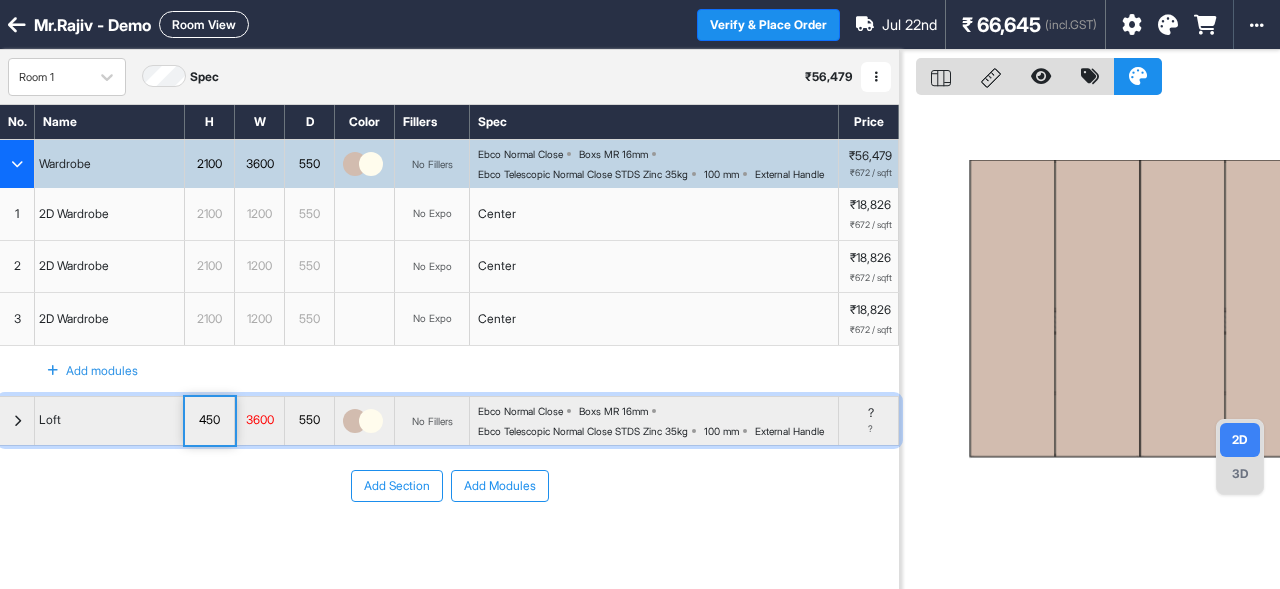 click on "450" at bounding box center (210, 421) 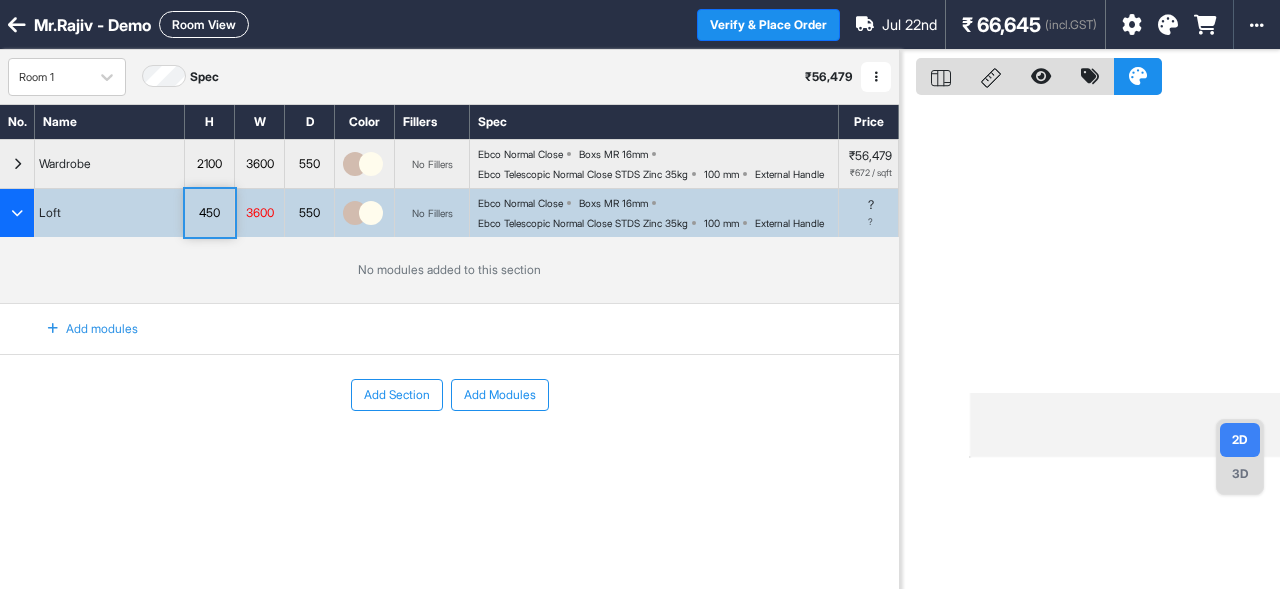click on "Add Section Add Modules" at bounding box center (449, 455) 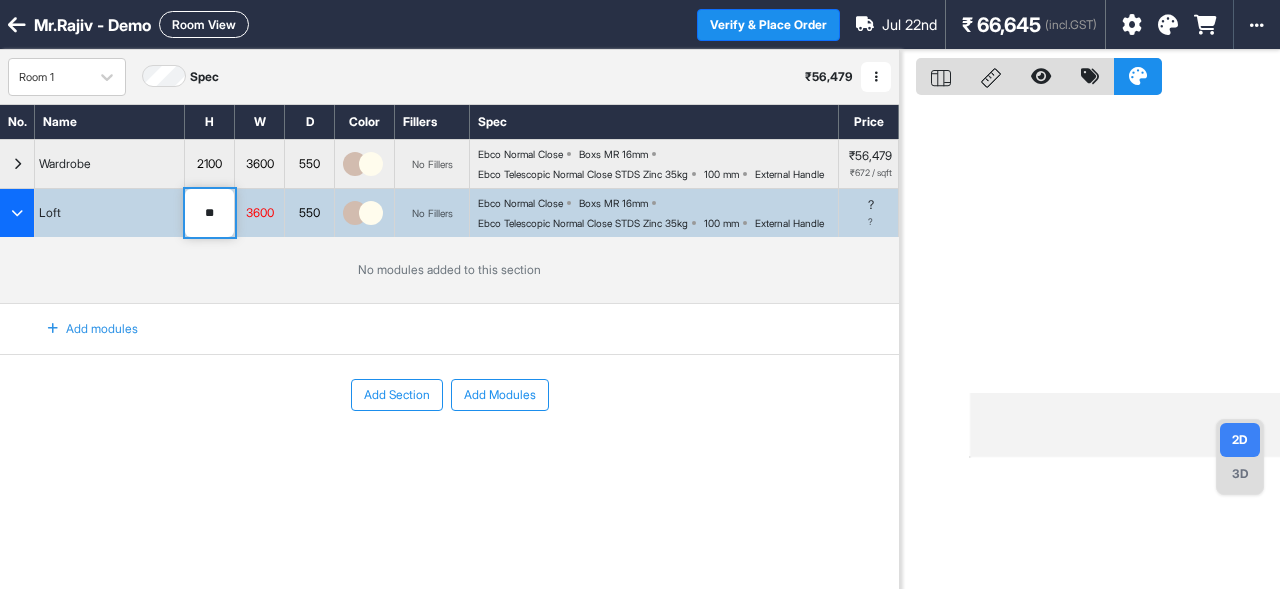 type on "***" 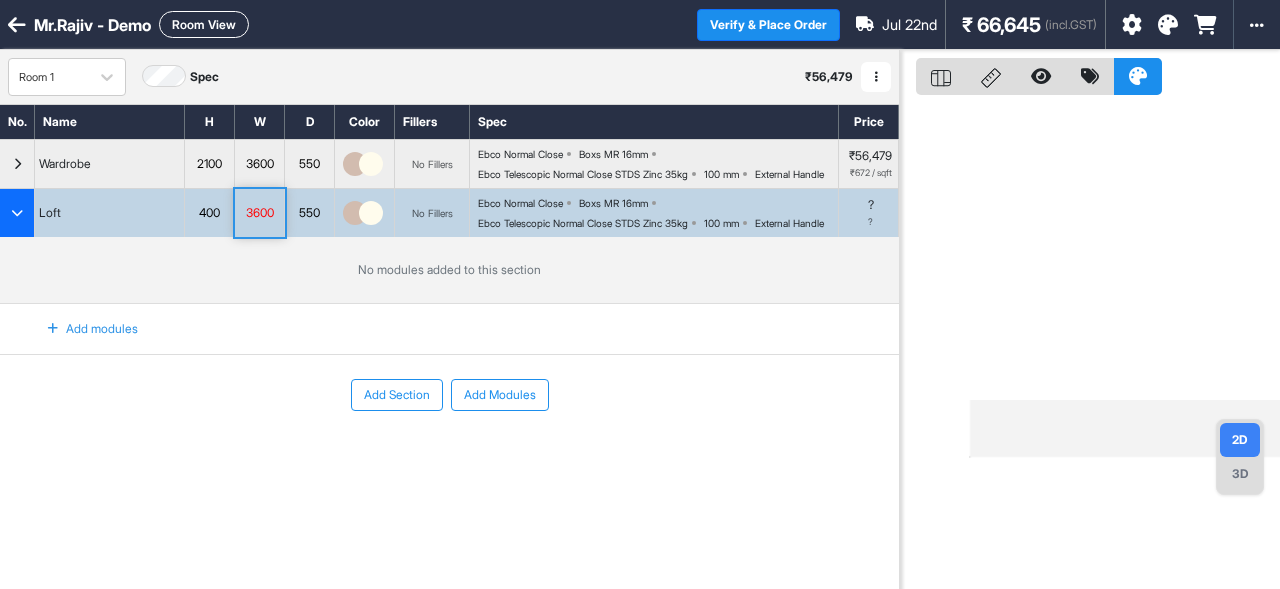 click at bounding box center (17, 213) 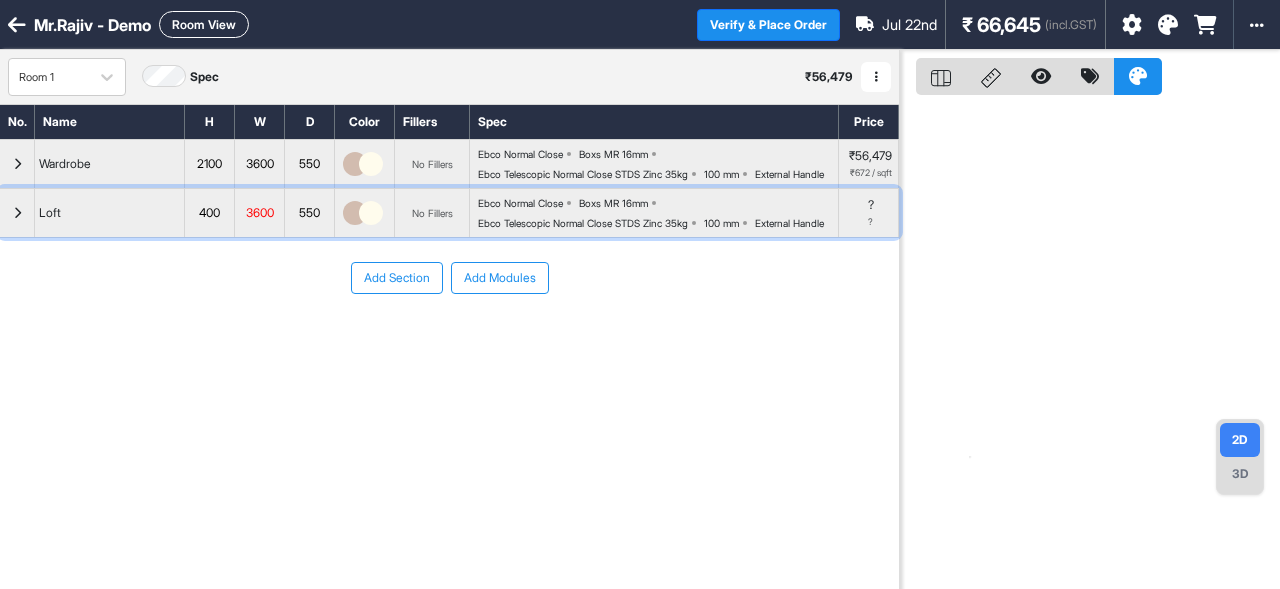 click at bounding box center (17, 213) 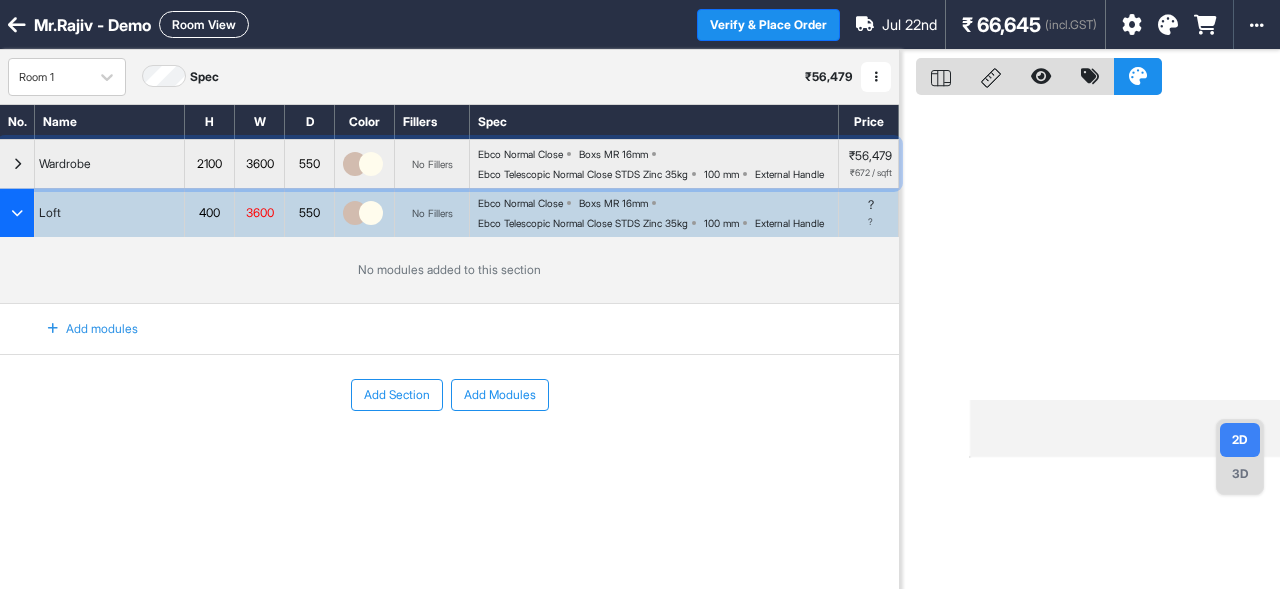 click at bounding box center (17, 164) 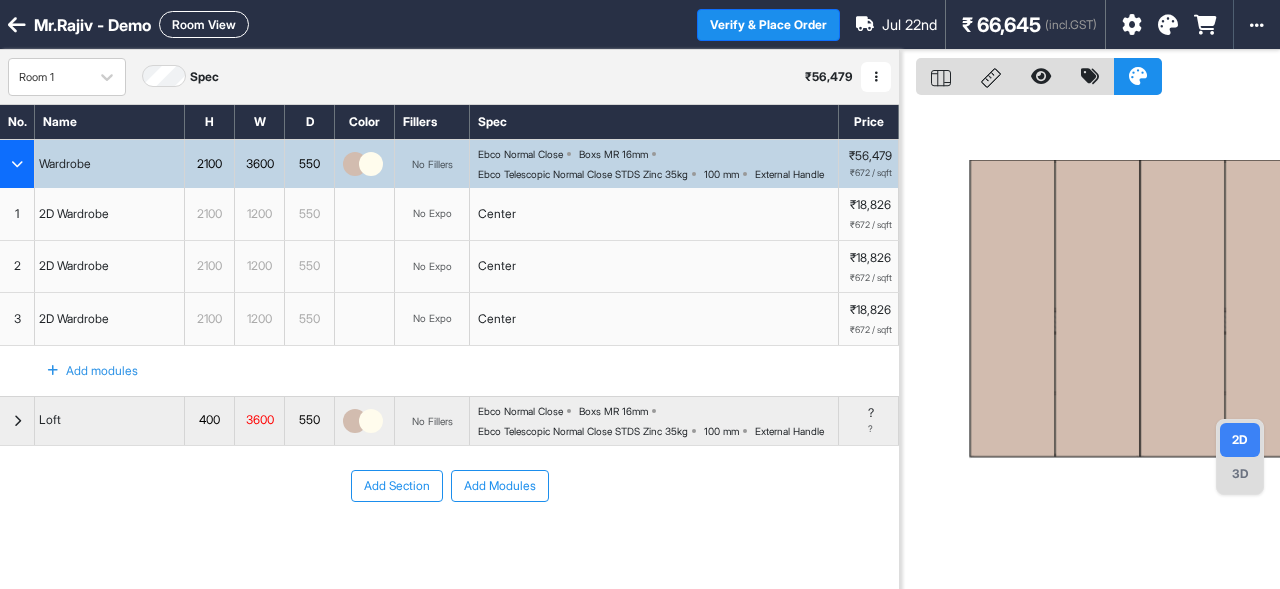 click on "2100" at bounding box center (209, 164) 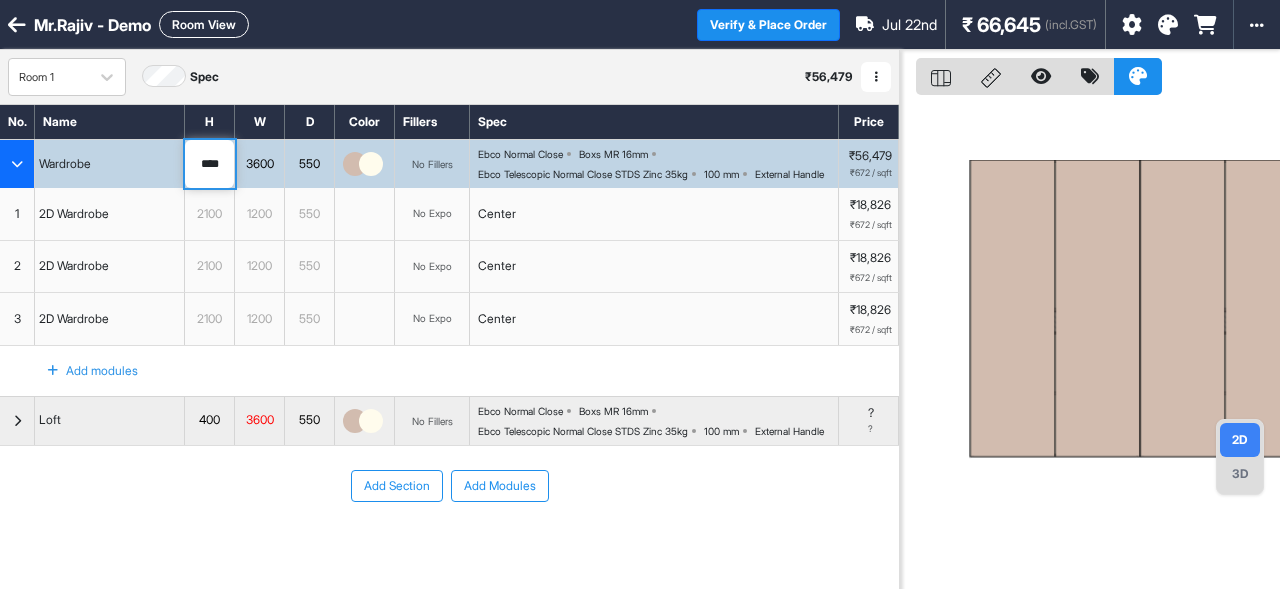 type on "*" 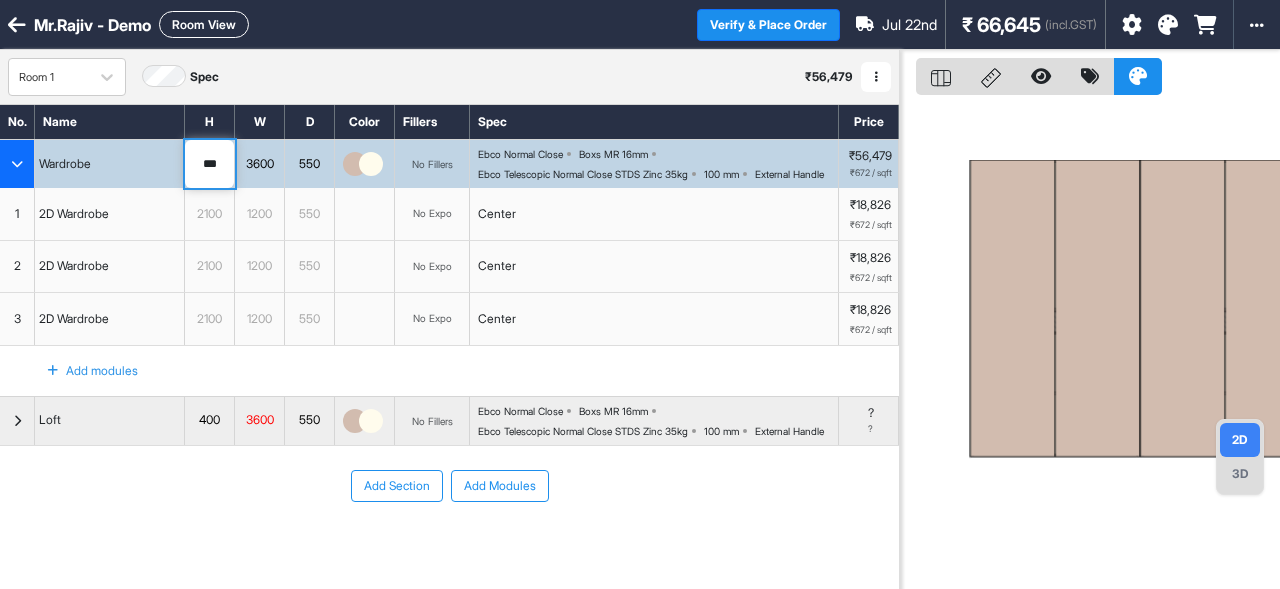 type on "****" 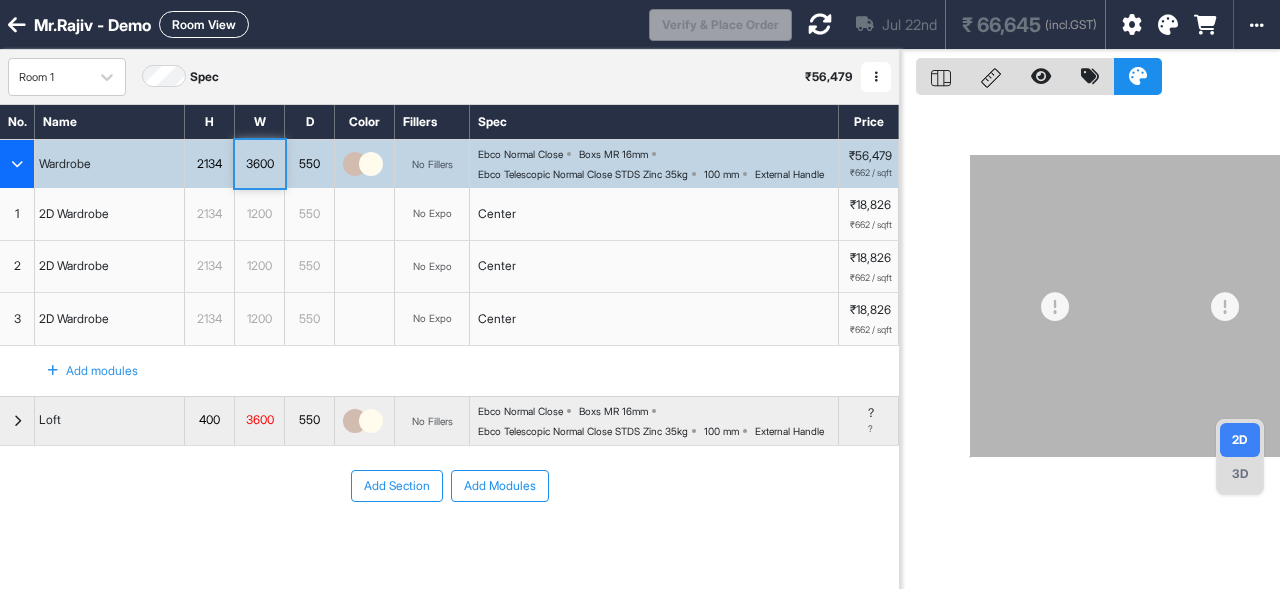click on "2134" at bounding box center [210, 164] 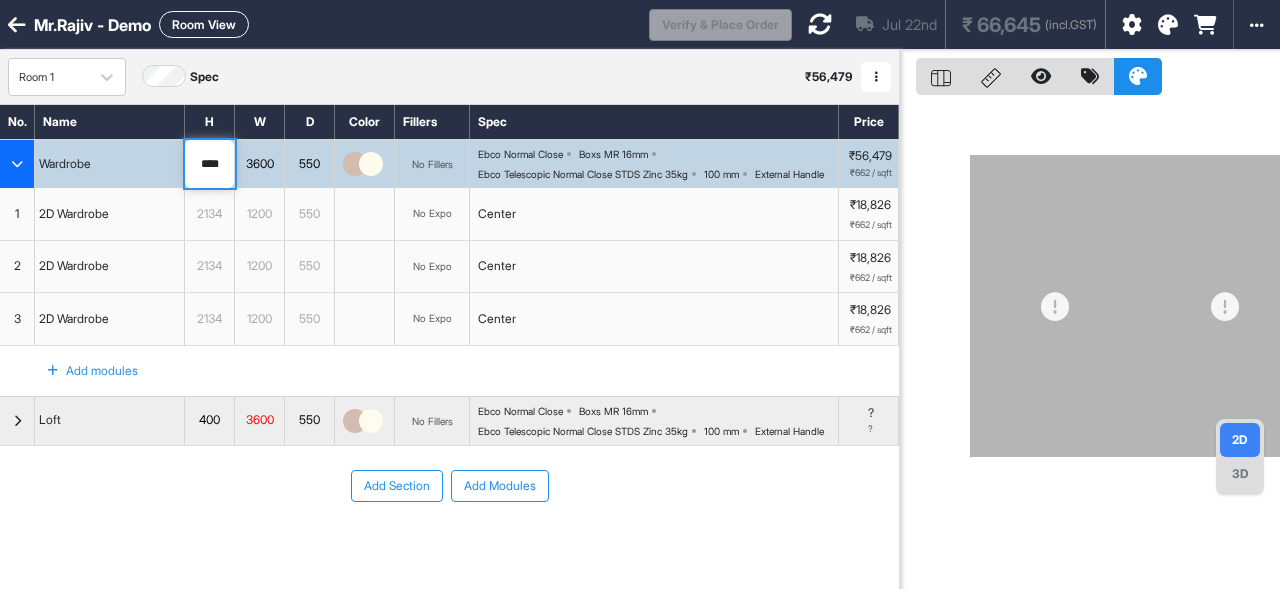 click on "****" at bounding box center (209, 164) 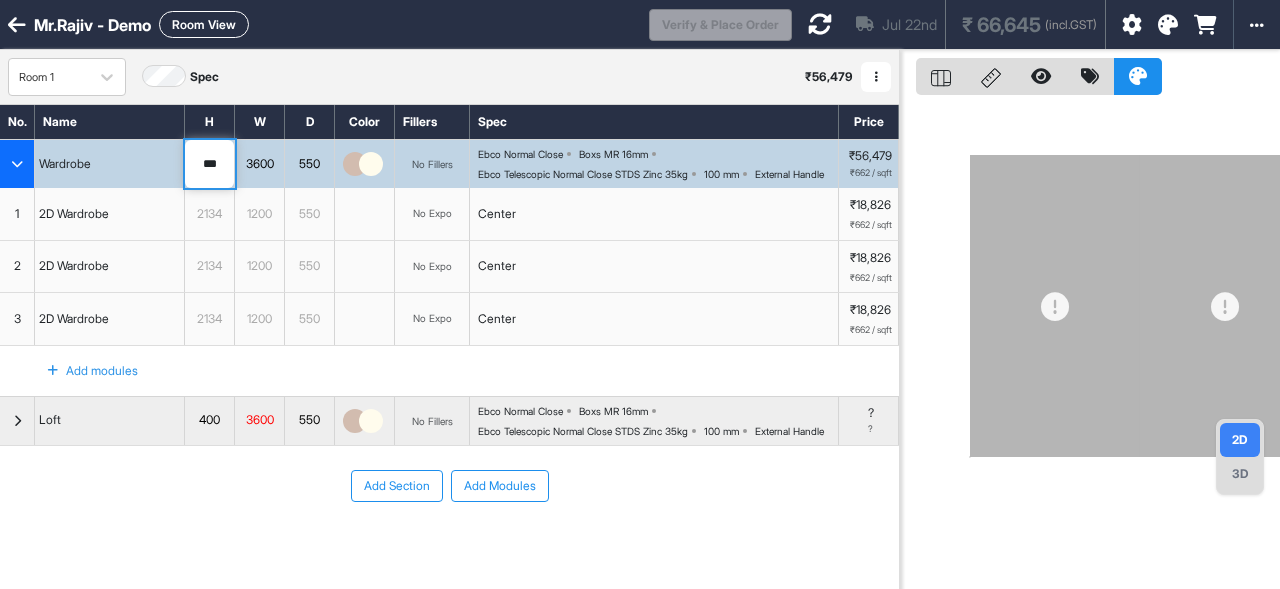 type on "****" 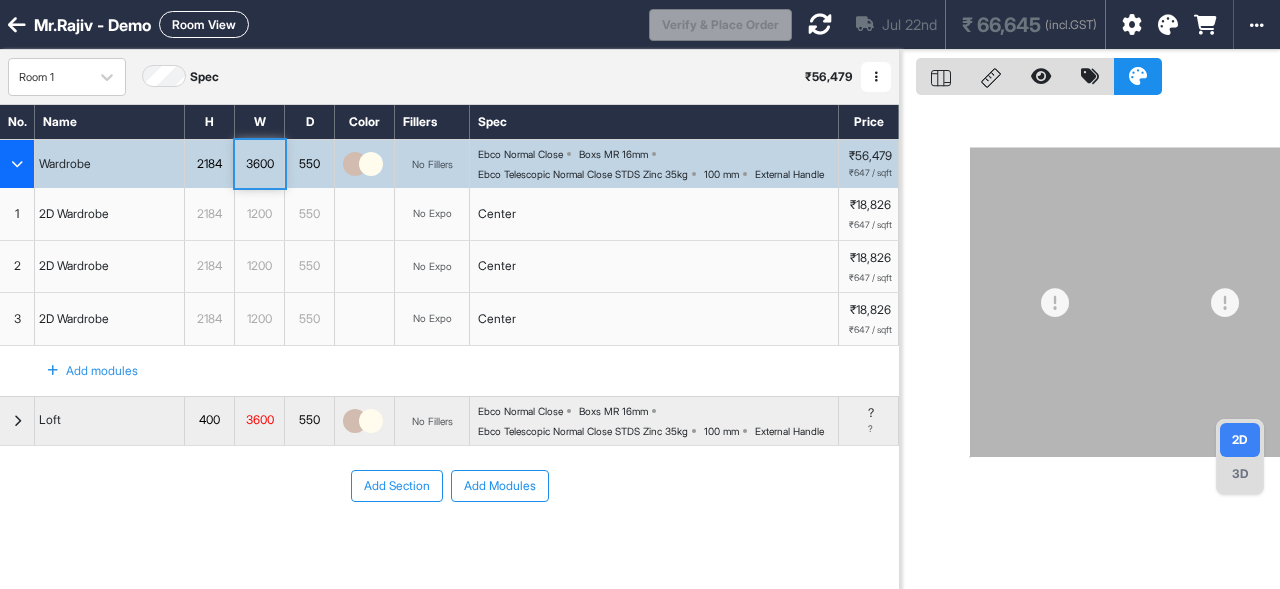 click on "400" at bounding box center [209, 420] 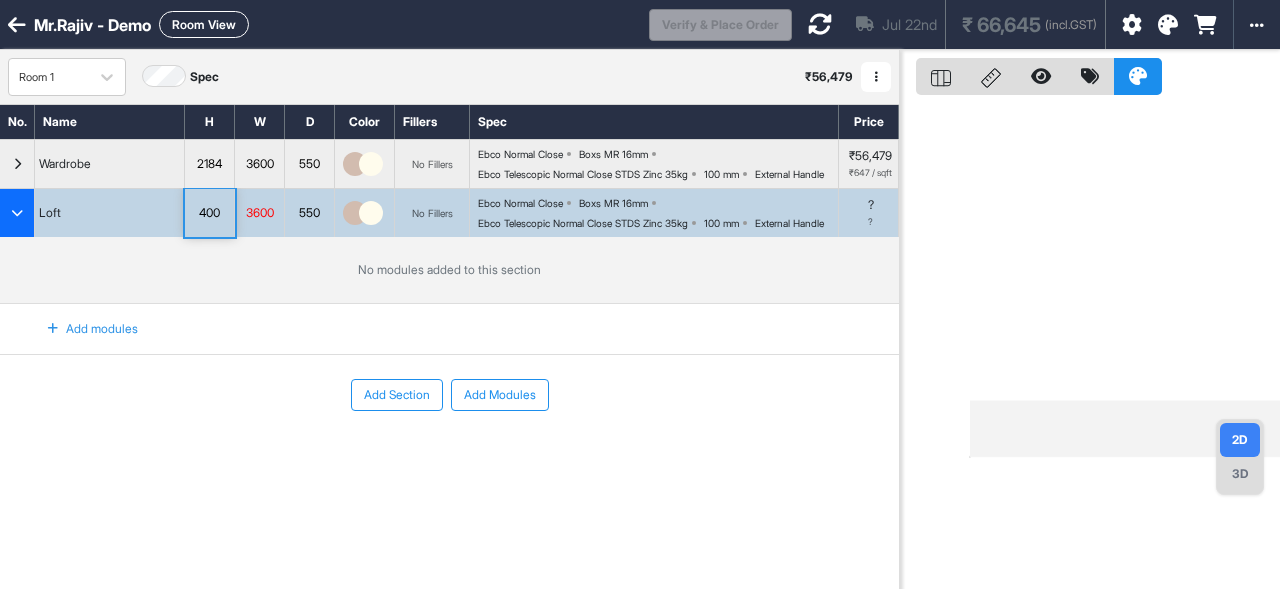 click on "Add Section Add Modules" at bounding box center (449, 455) 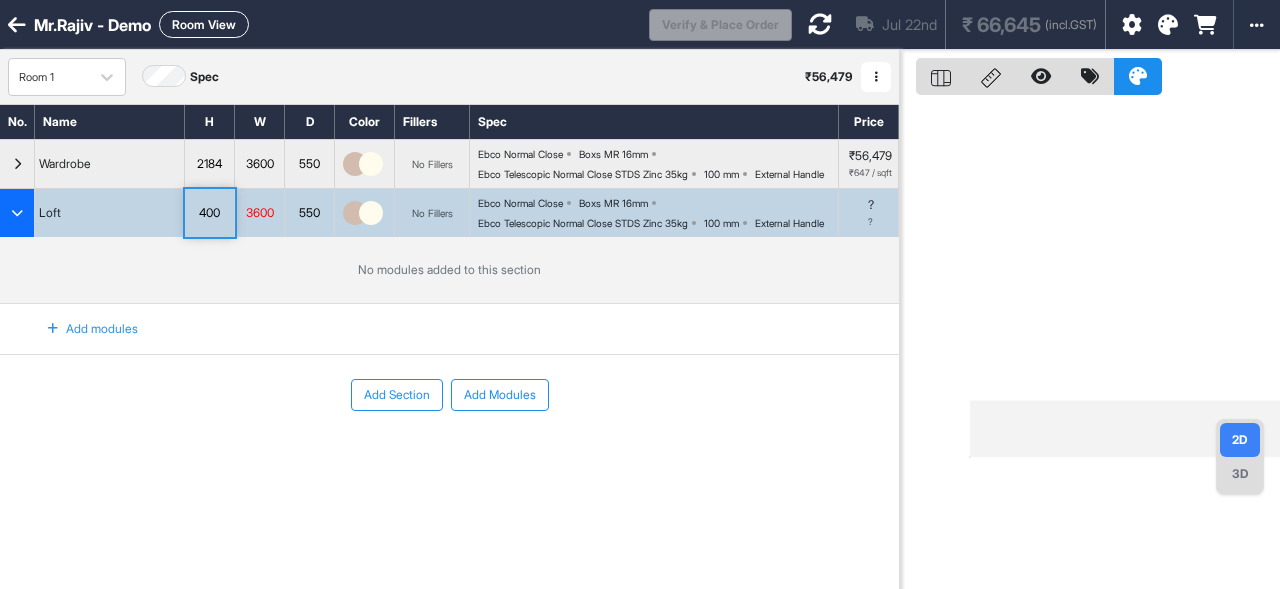 click on "400" at bounding box center (209, 213) 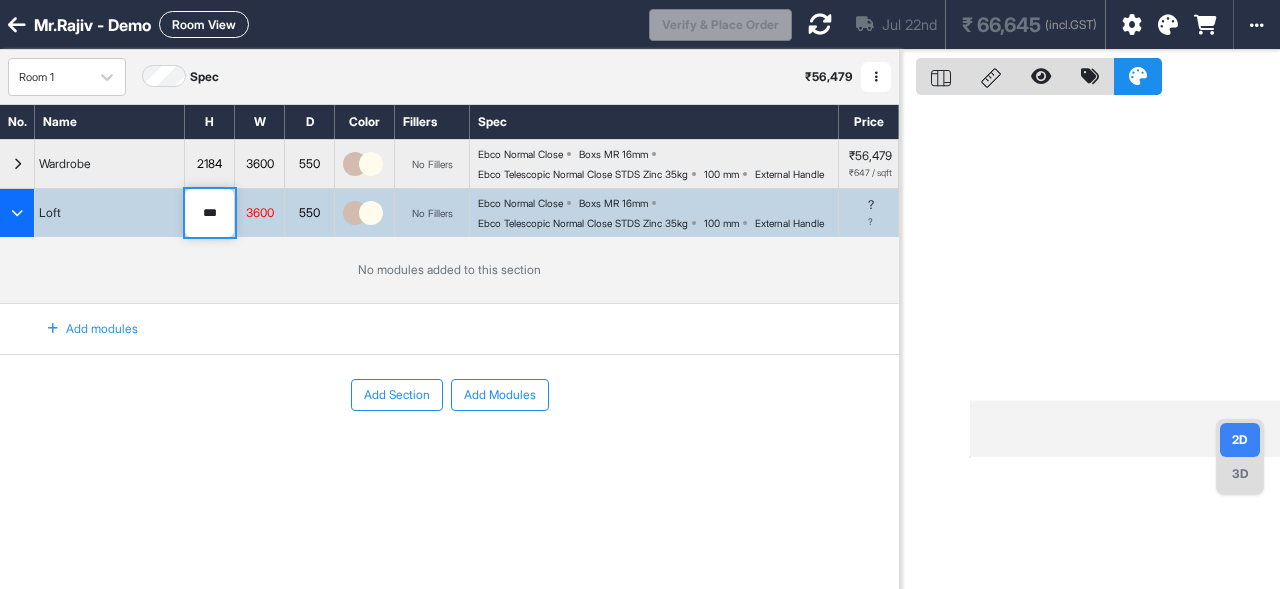 click on "***" at bounding box center (209, 213) 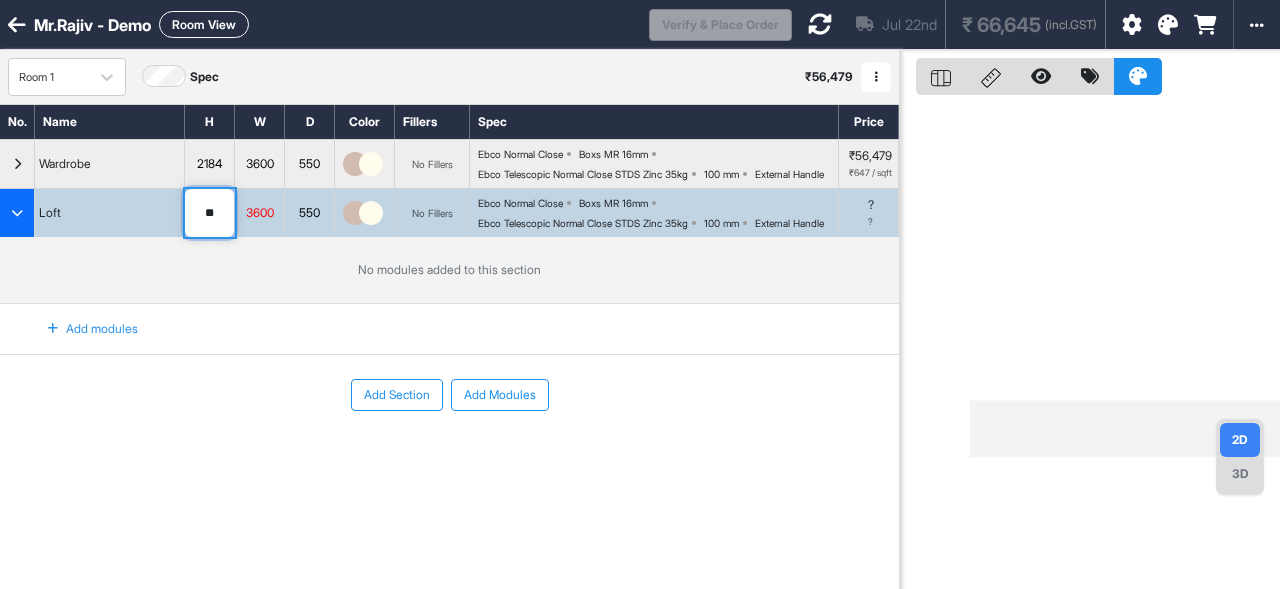 type on "***" 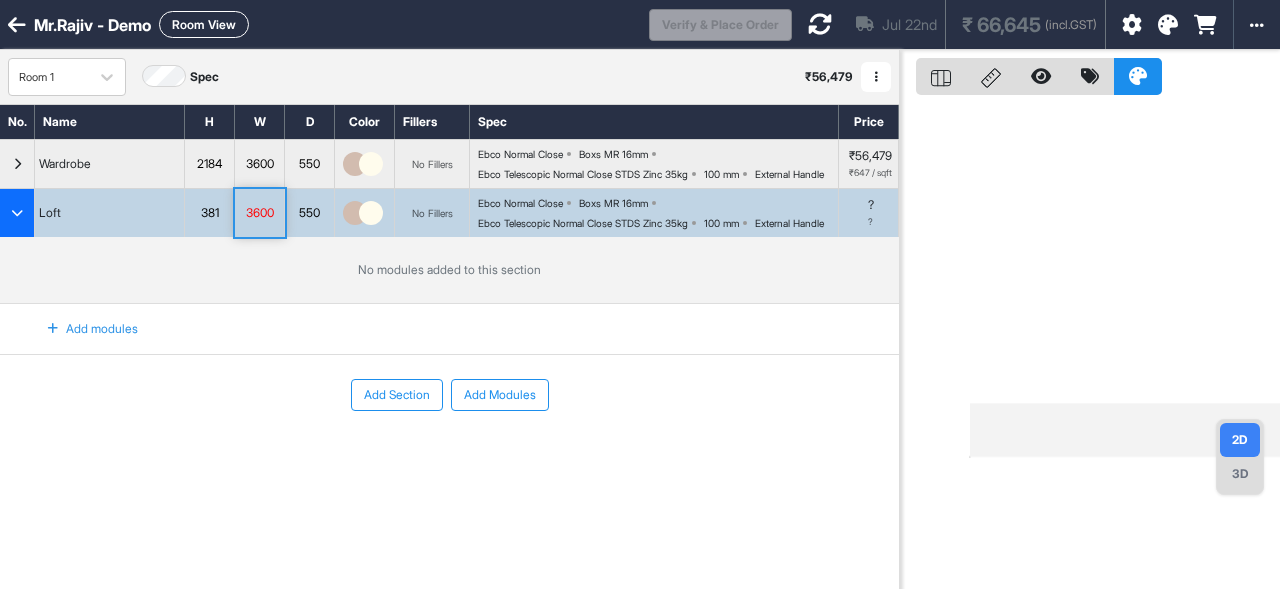 click on "Add modules" at bounding box center (81, 329) 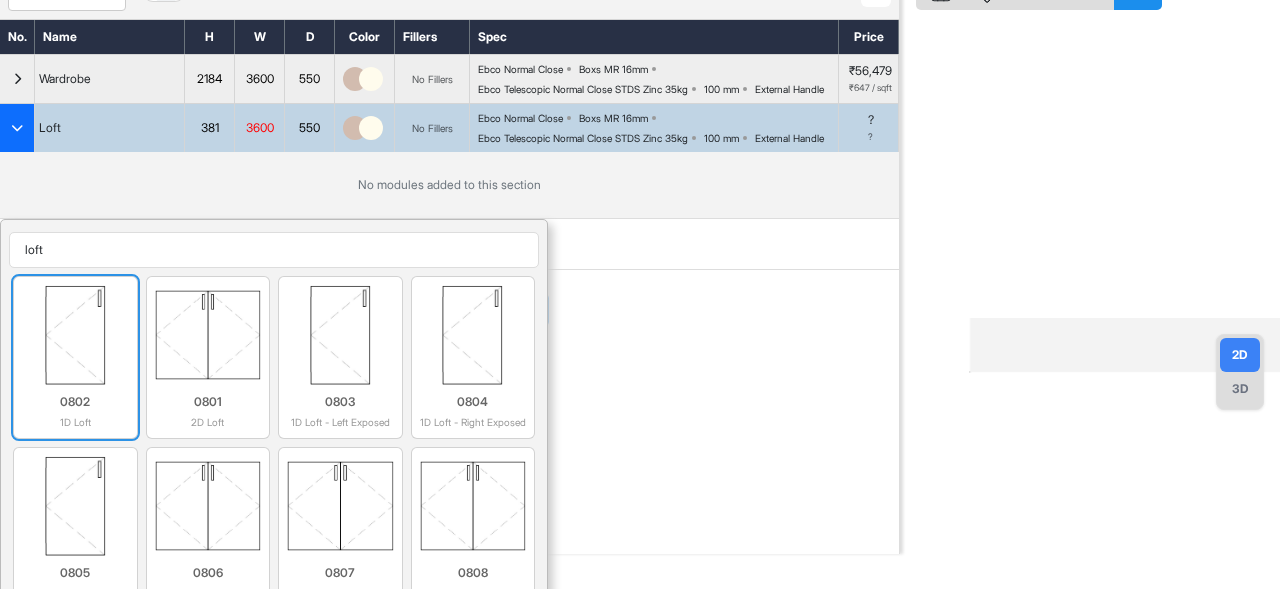 scroll, scrollTop: 86, scrollLeft: 0, axis: vertical 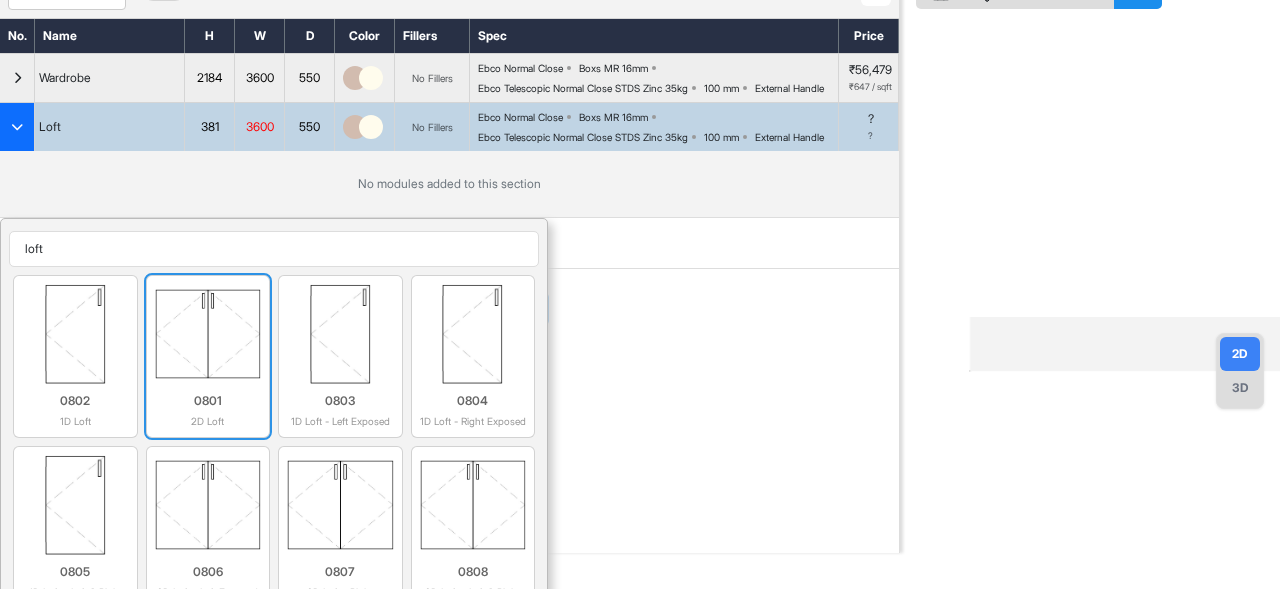 type on "loft" 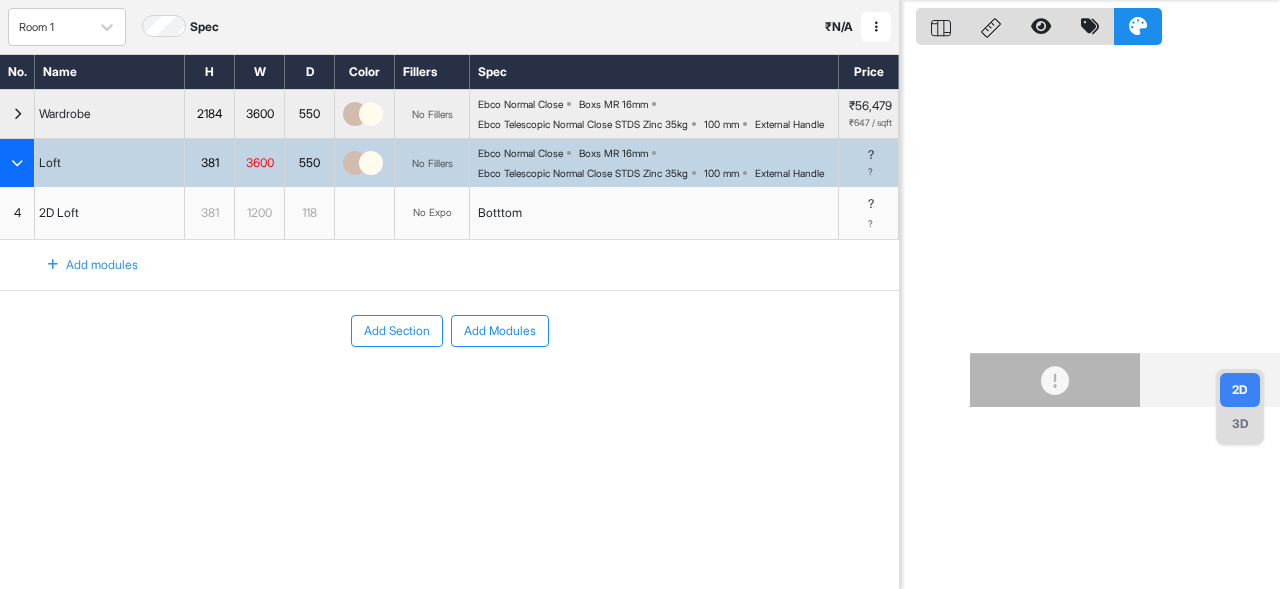 click on "Add modules" at bounding box center (81, 265) 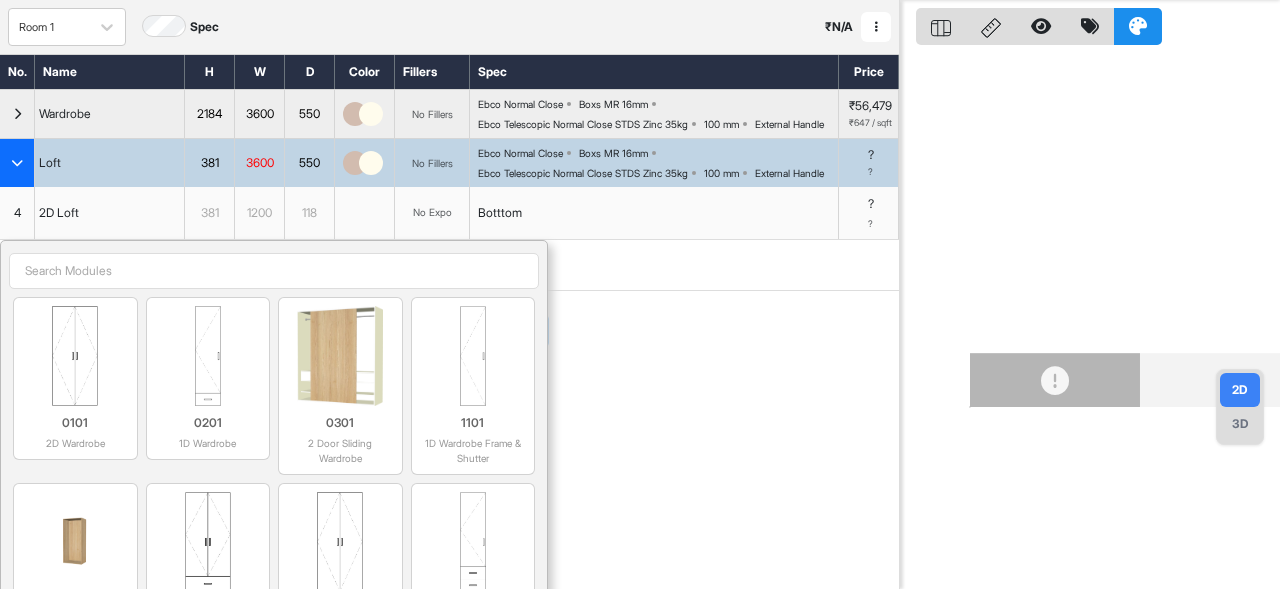 click at bounding box center [274, 271] 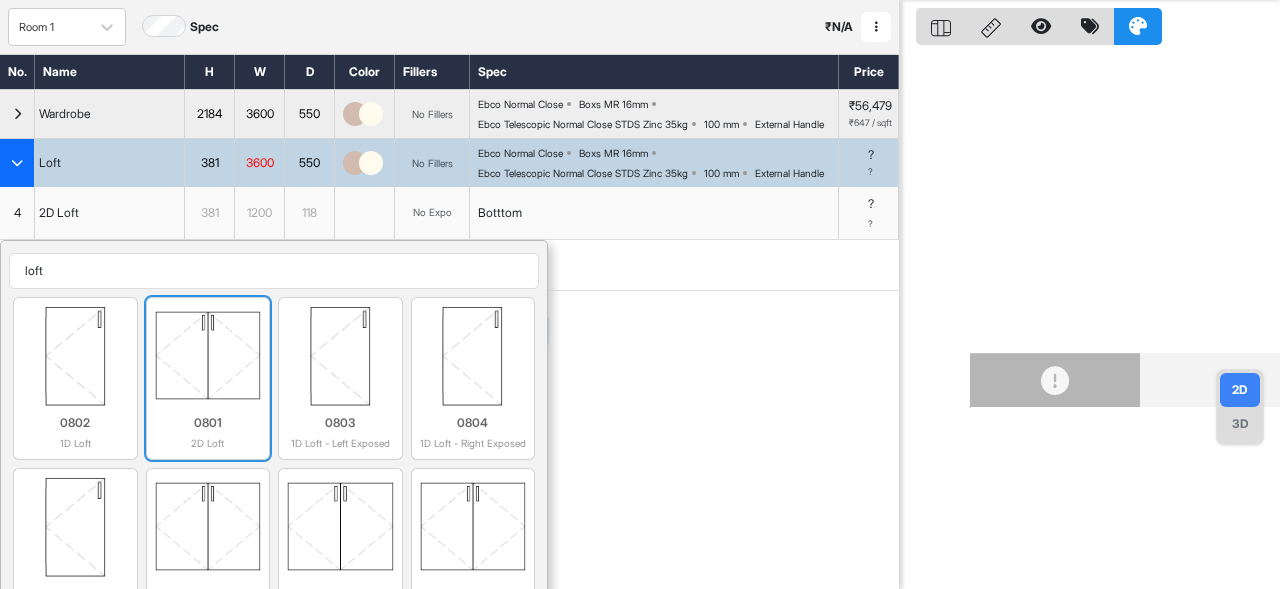type on "loft" 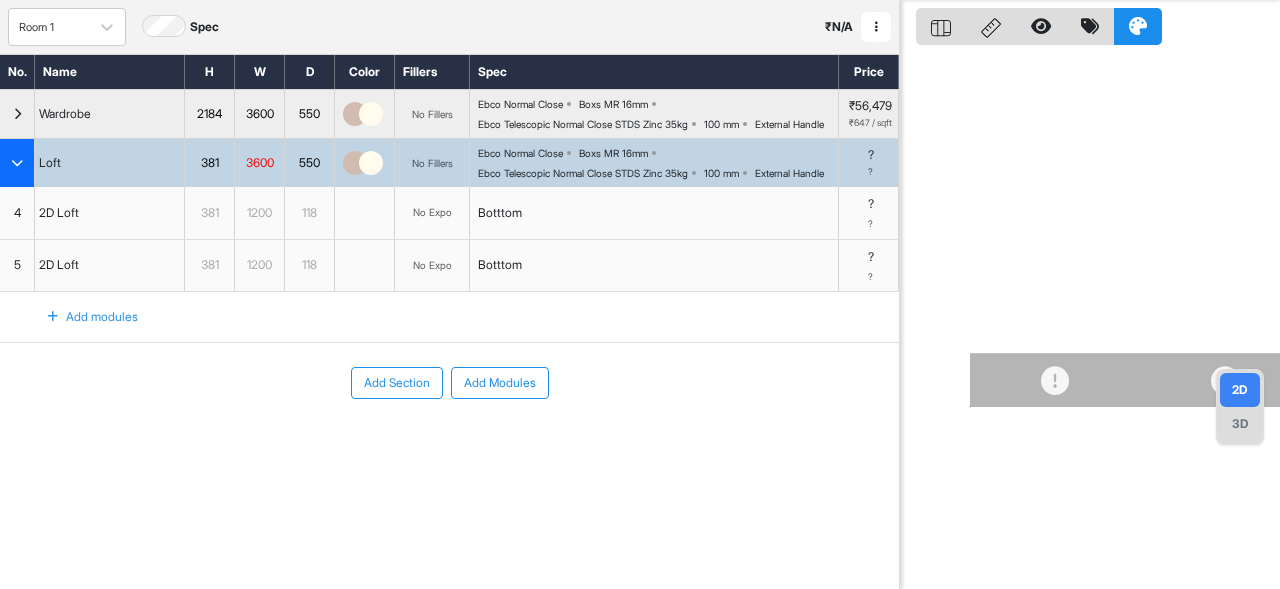 click on "Add modules" at bounding box center (81, 317) 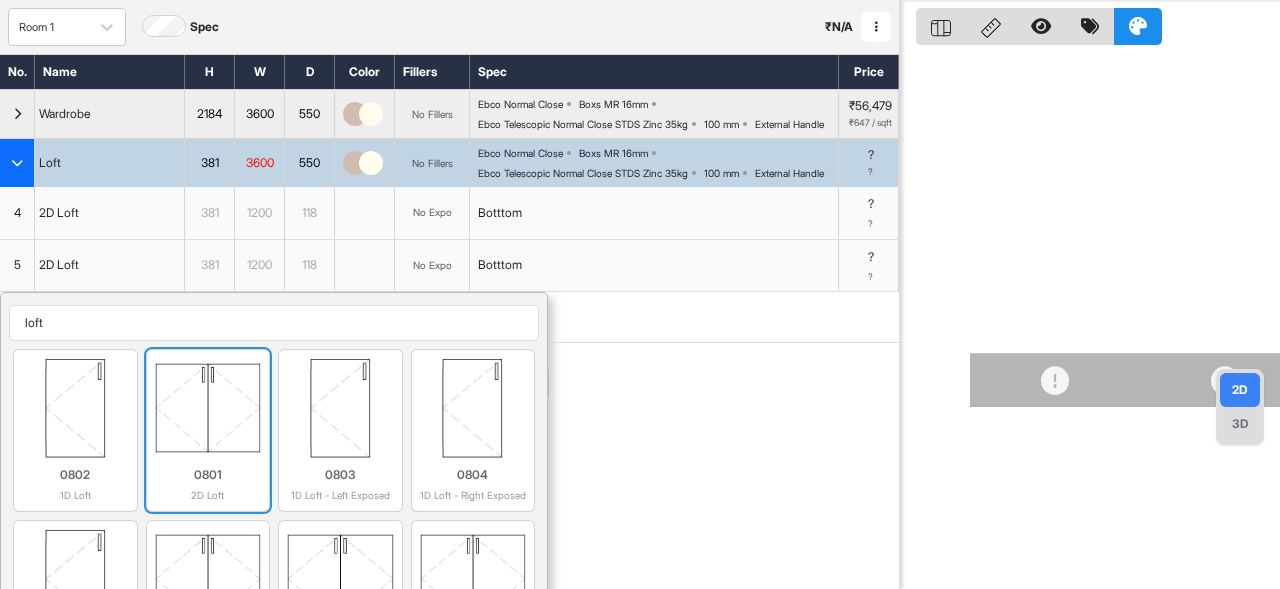 type on "loft" 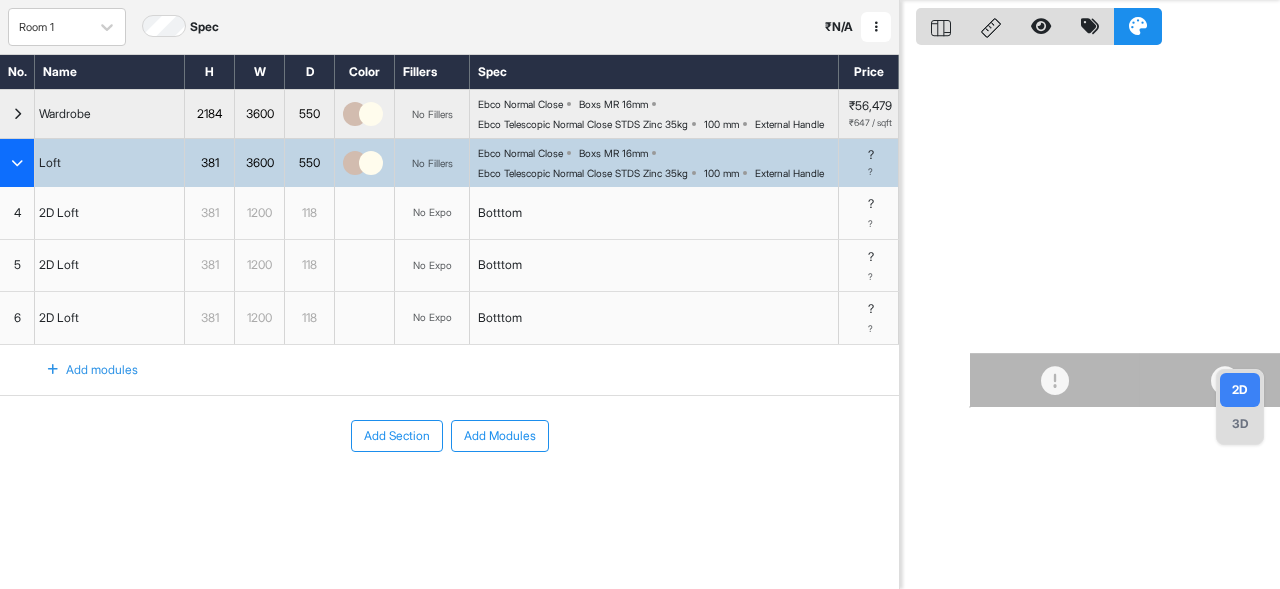 click on "6" at bounding box center (17, 318) 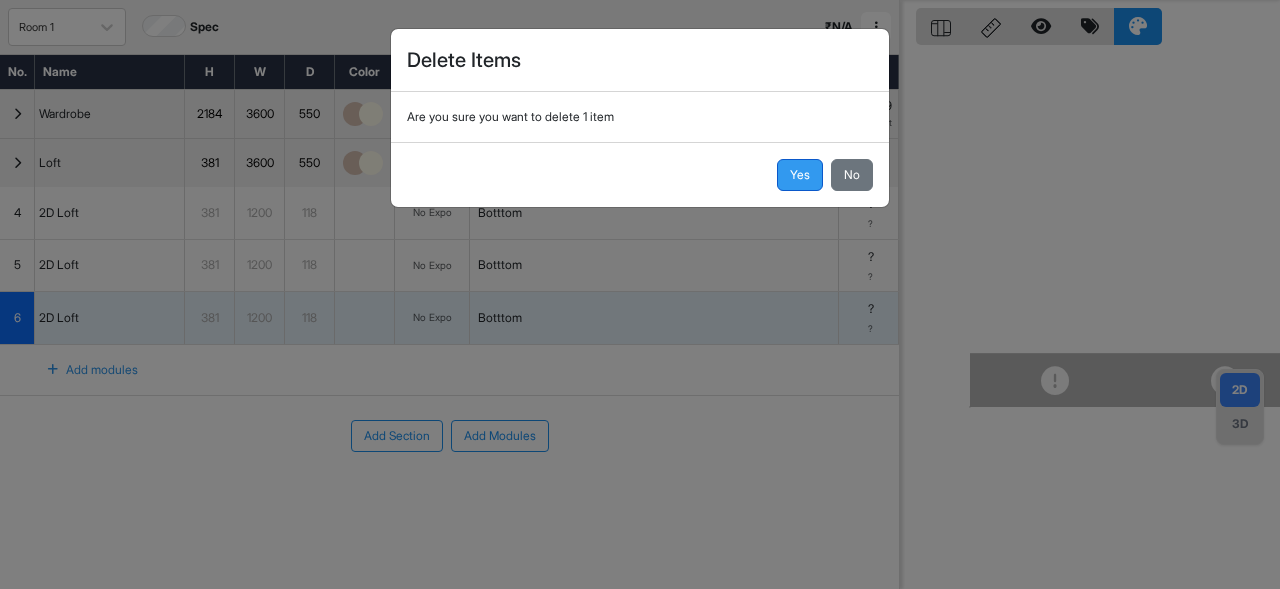 click on "Yes" at bounding box center [800, 175] 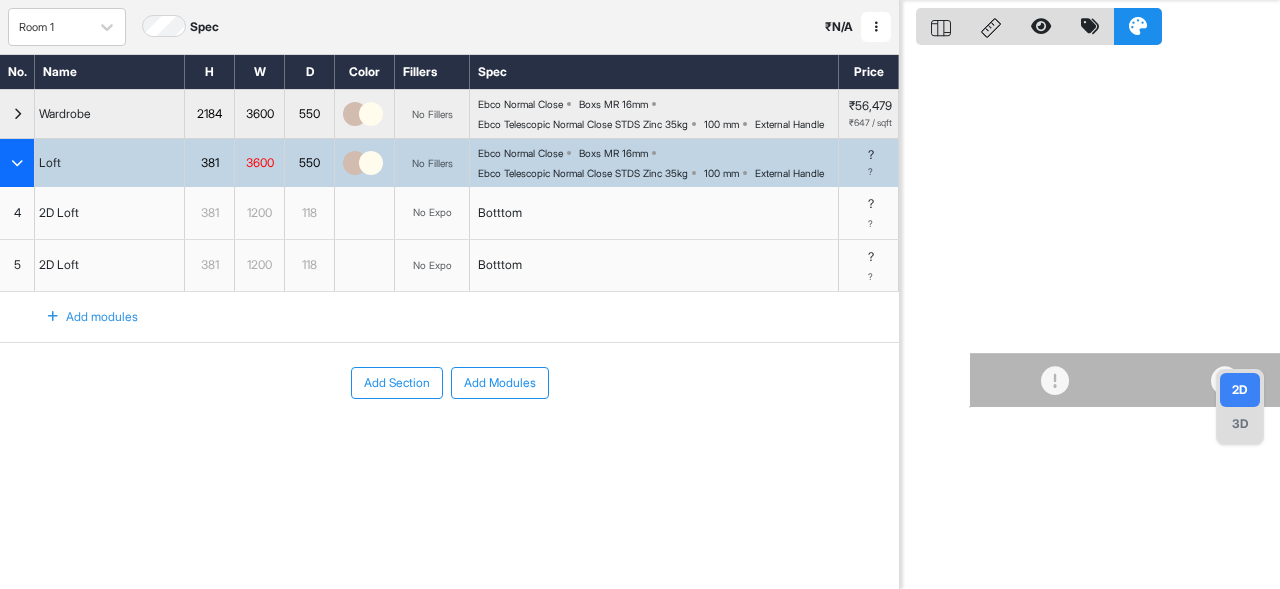 click on "Add modules" at bounding box center (81, 317) 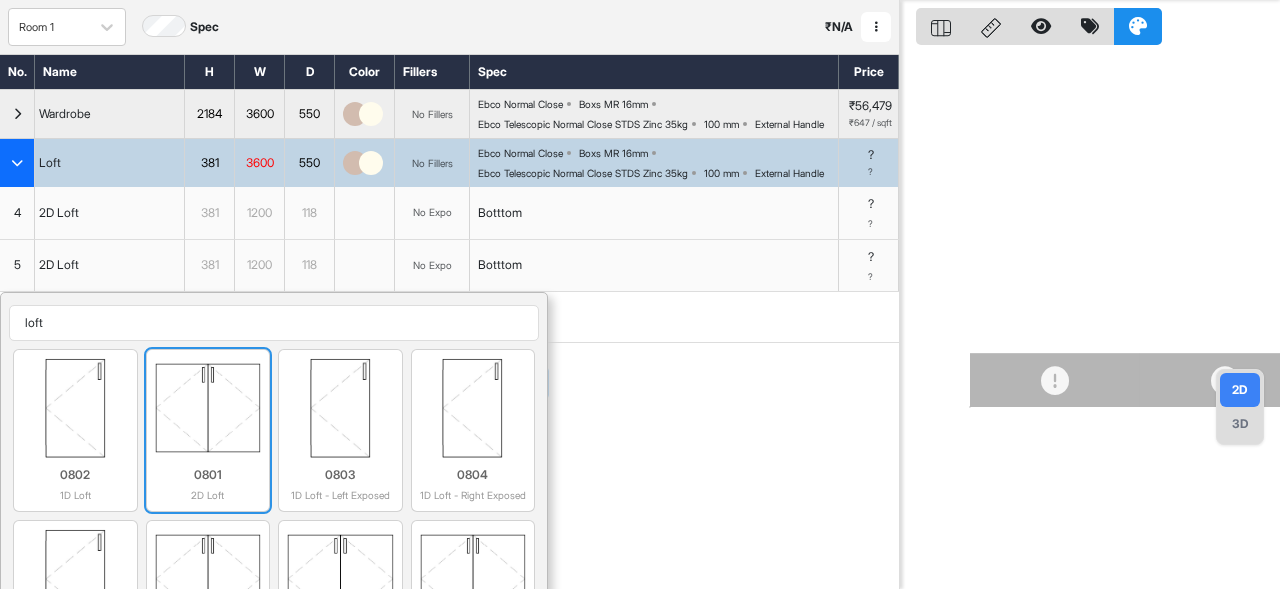 type on "loft" 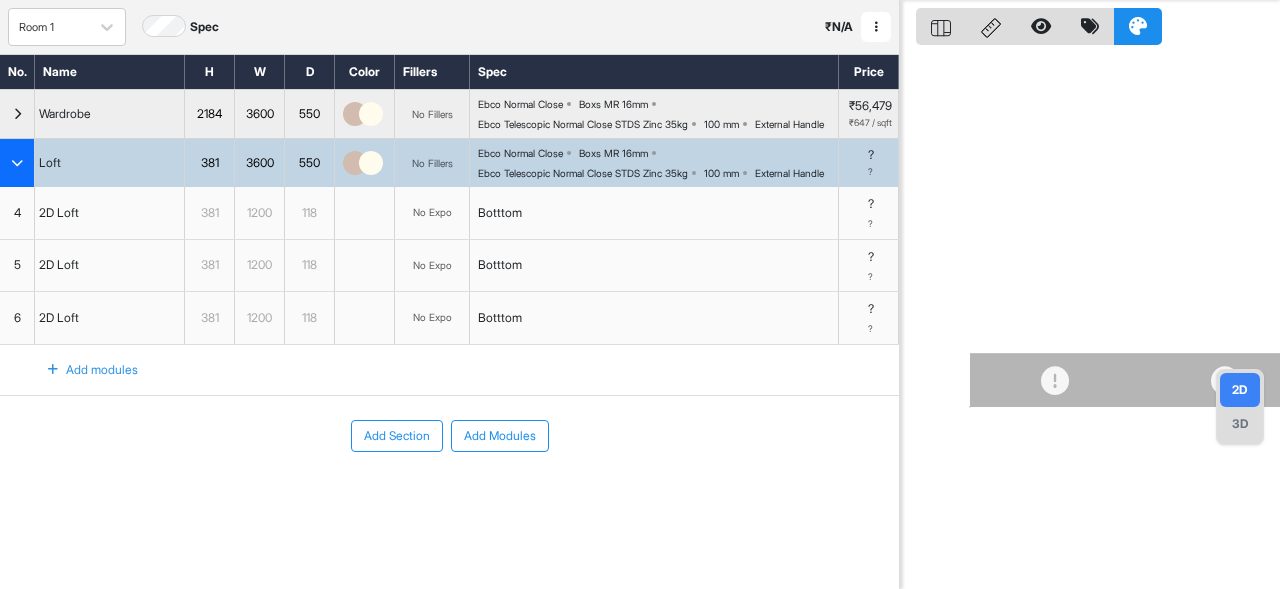 click at bounding box center (17, 163) 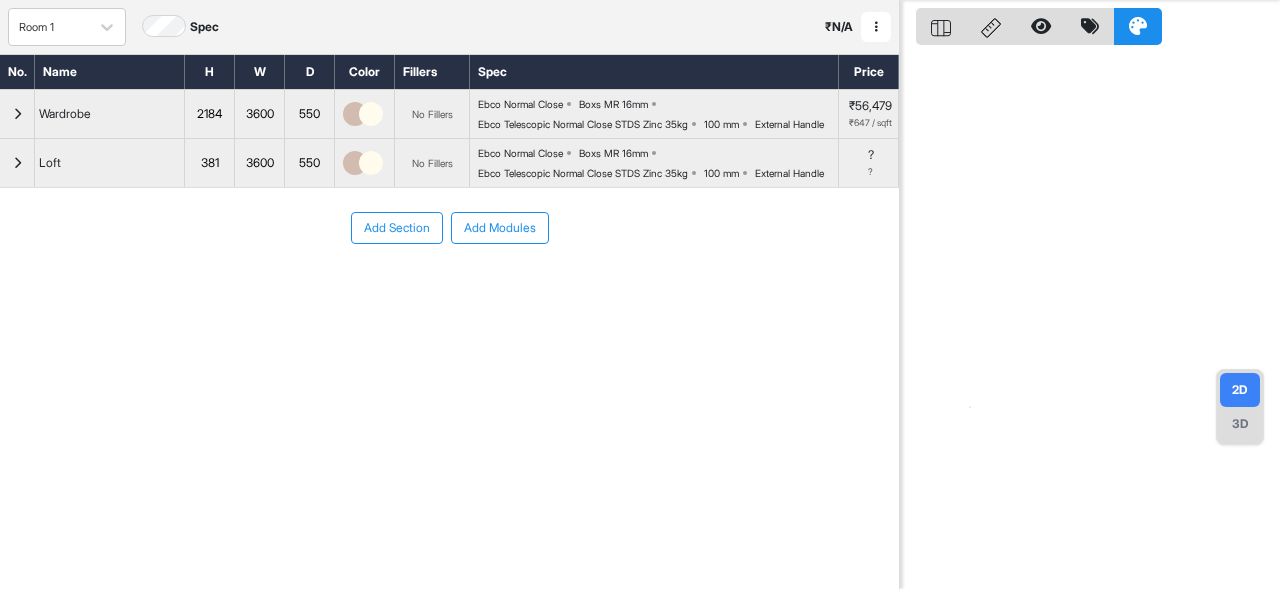 click on "550" at bounding box center (309, 114) 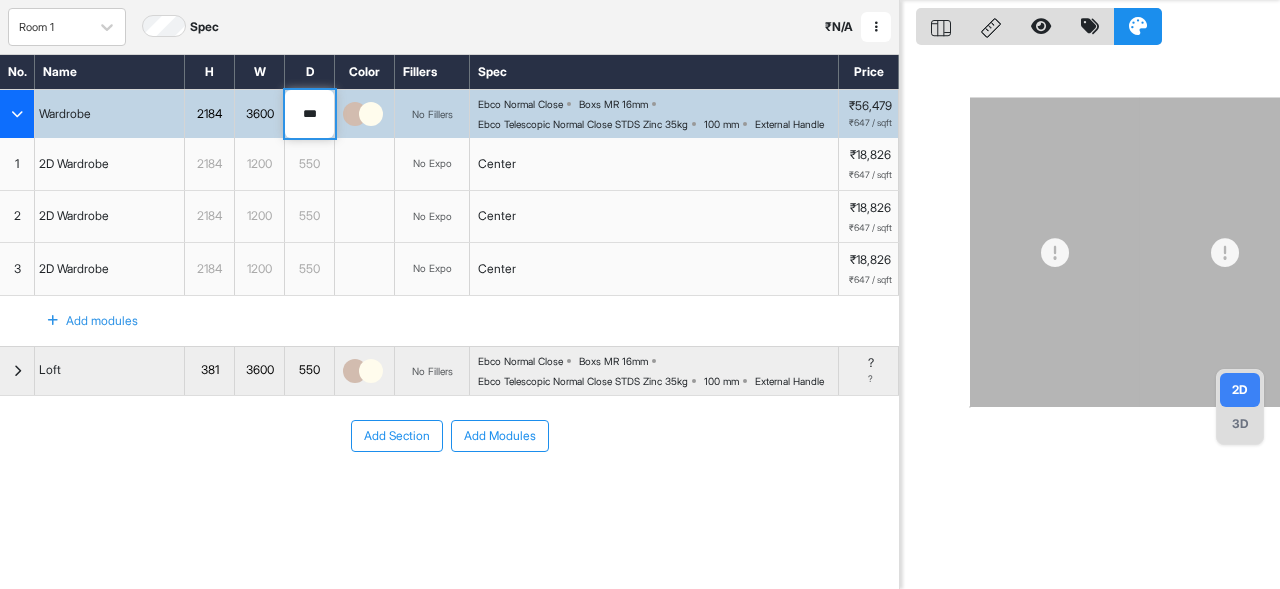 click on "***" at bounding box center [309, 114] 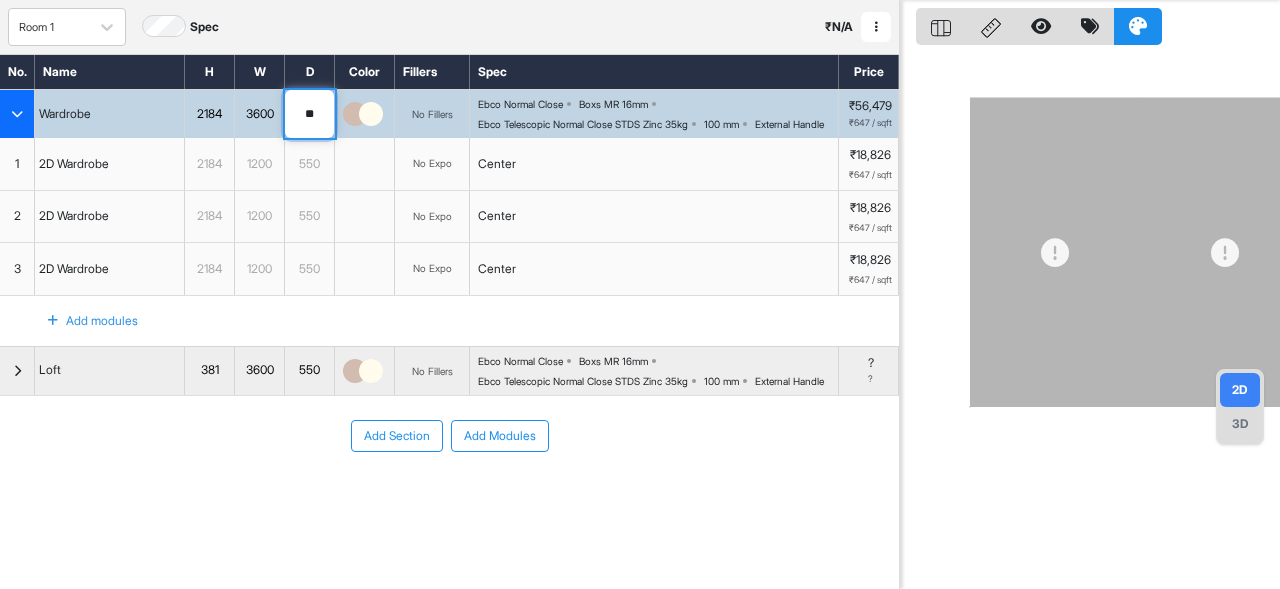 type on "***" 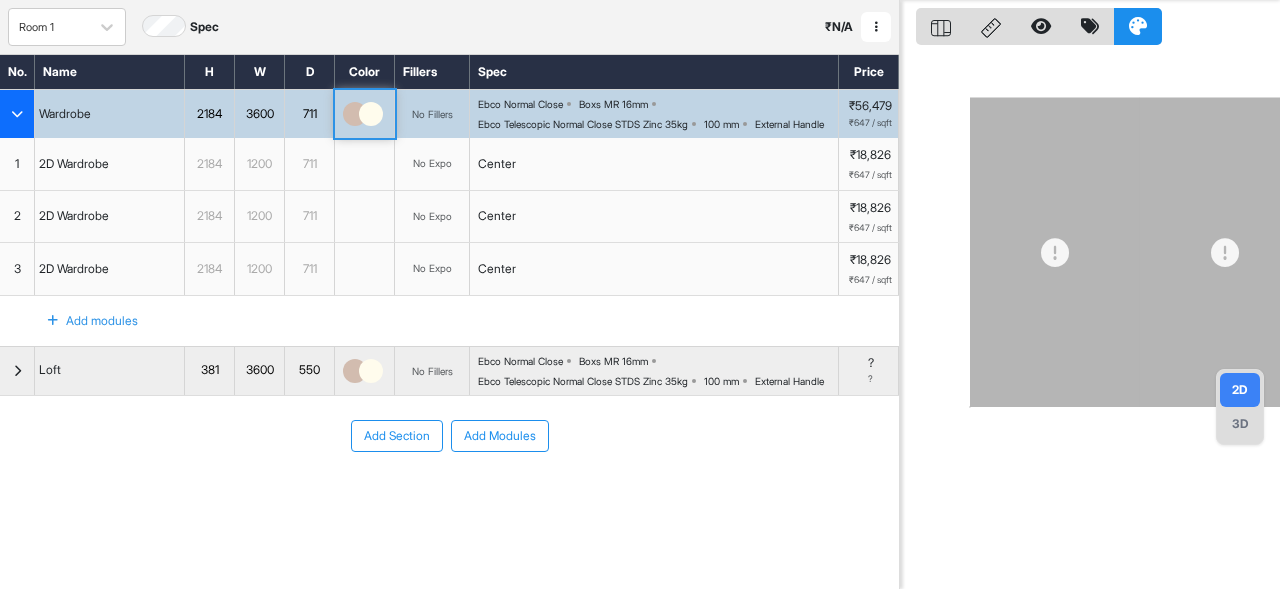 click on "550" at bounding box center (309, 370) 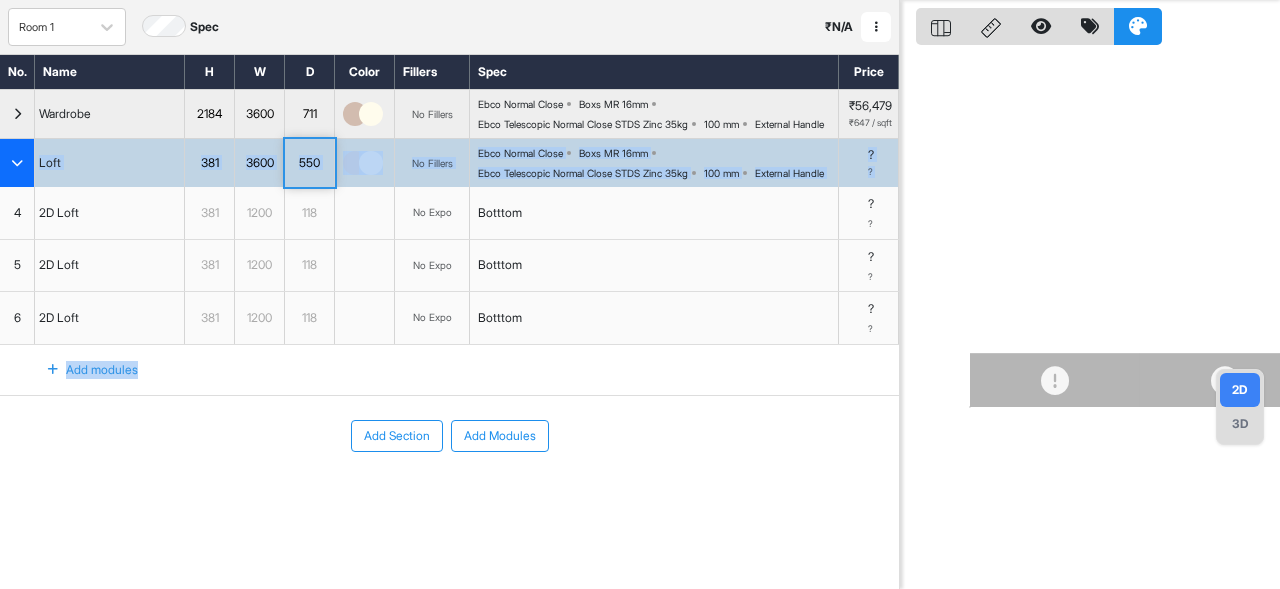 click on "Add modules" at bounding box center (449, 370) 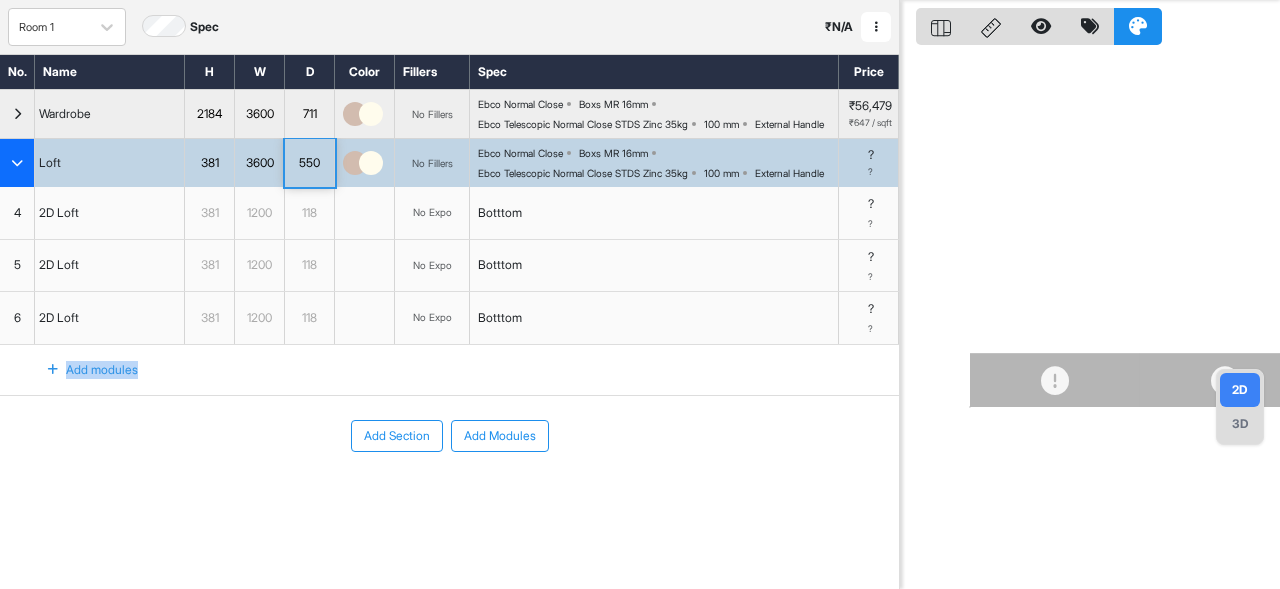 click on "Add modules" at bounding box center [449, 370] 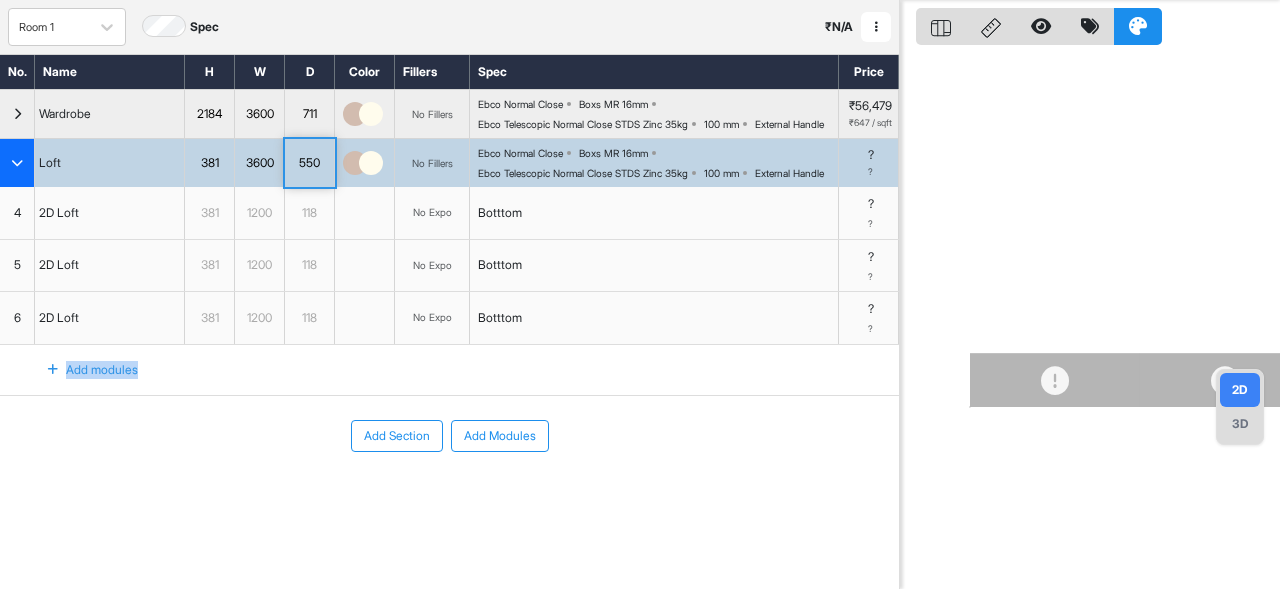 click on "550" at bounding box center [309, 163] 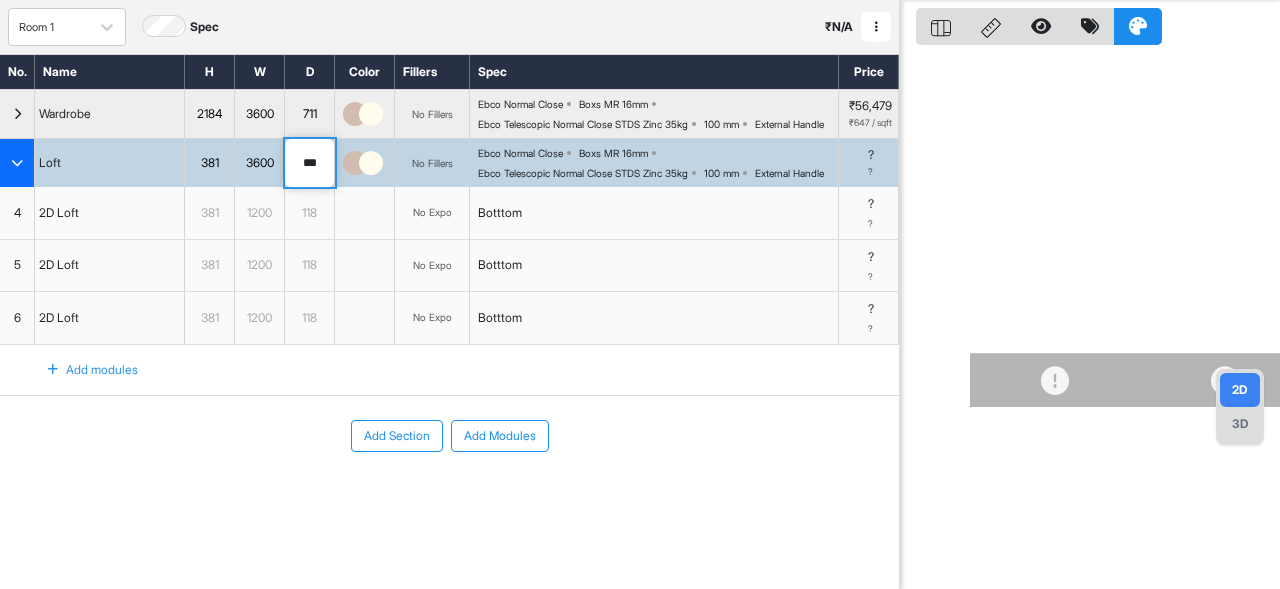click on "***" at bounding box center [309, 163] 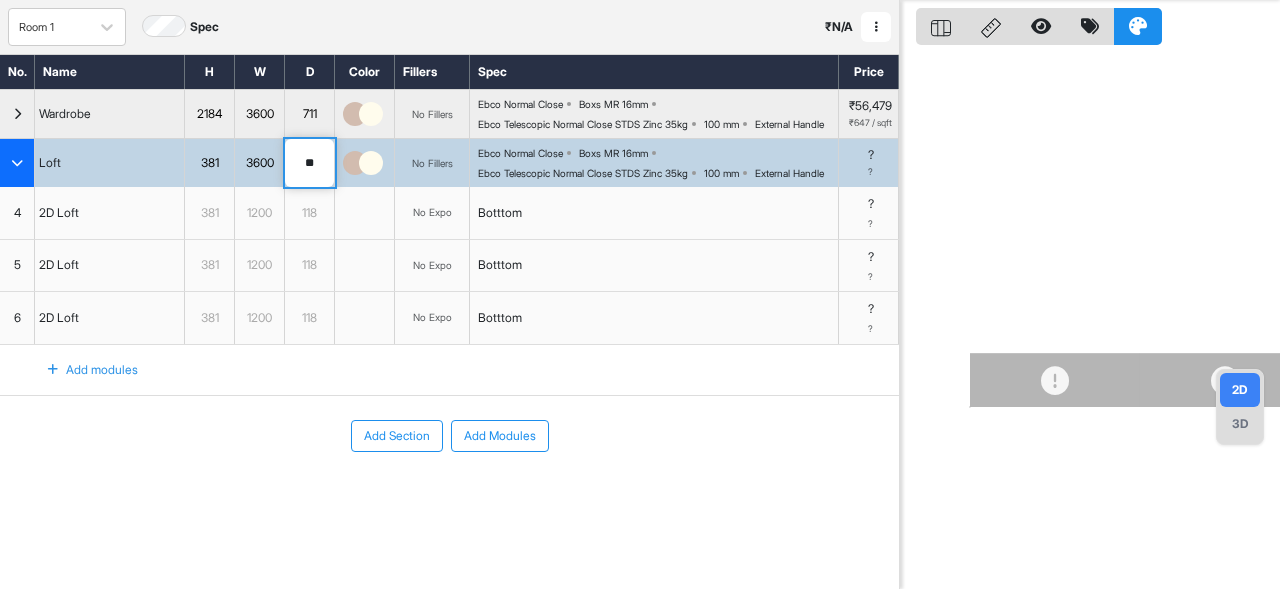 type on "***" 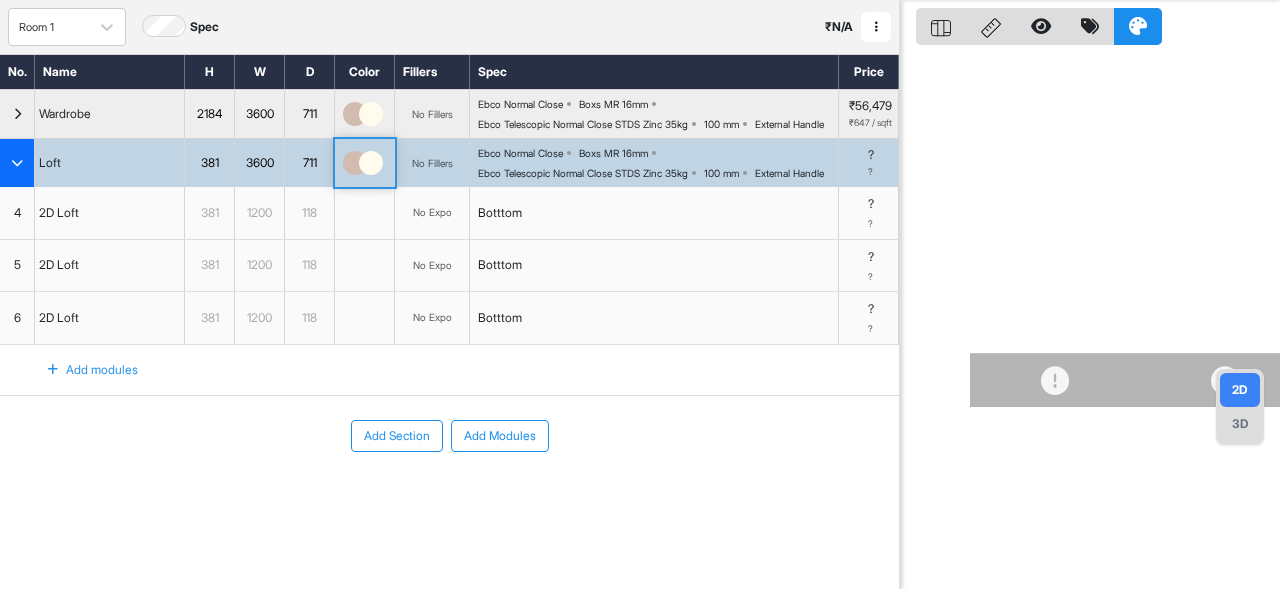 scroll, scrollTop: 0, scrollLeft: 0, axis: both 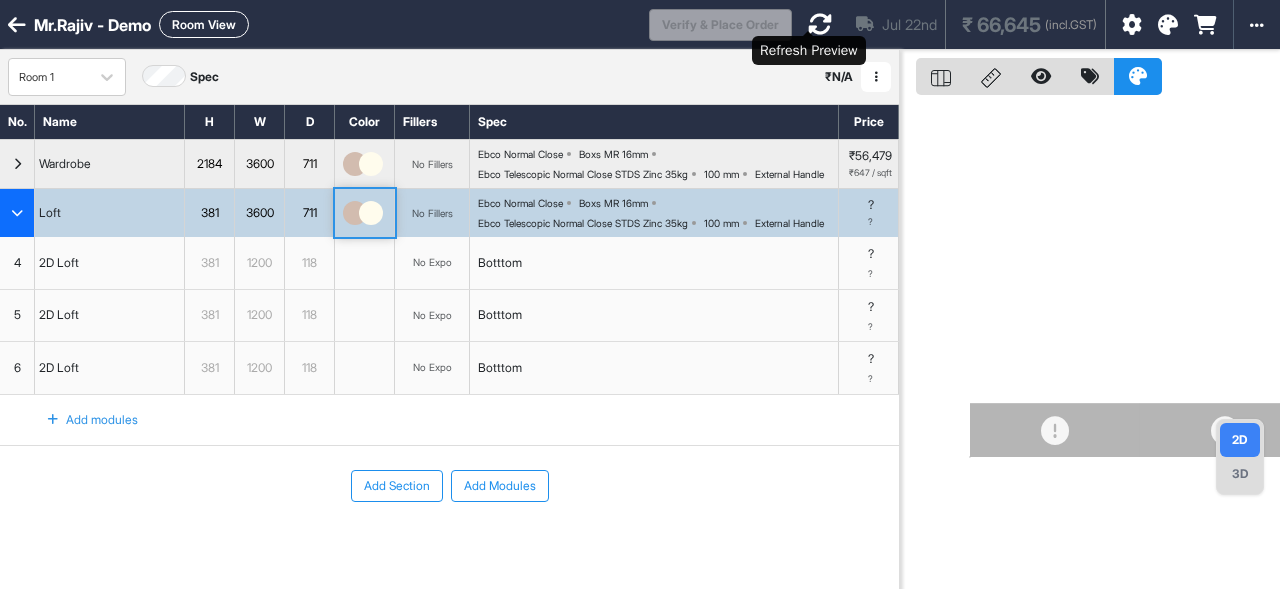 click at bounding box center [820, 24] 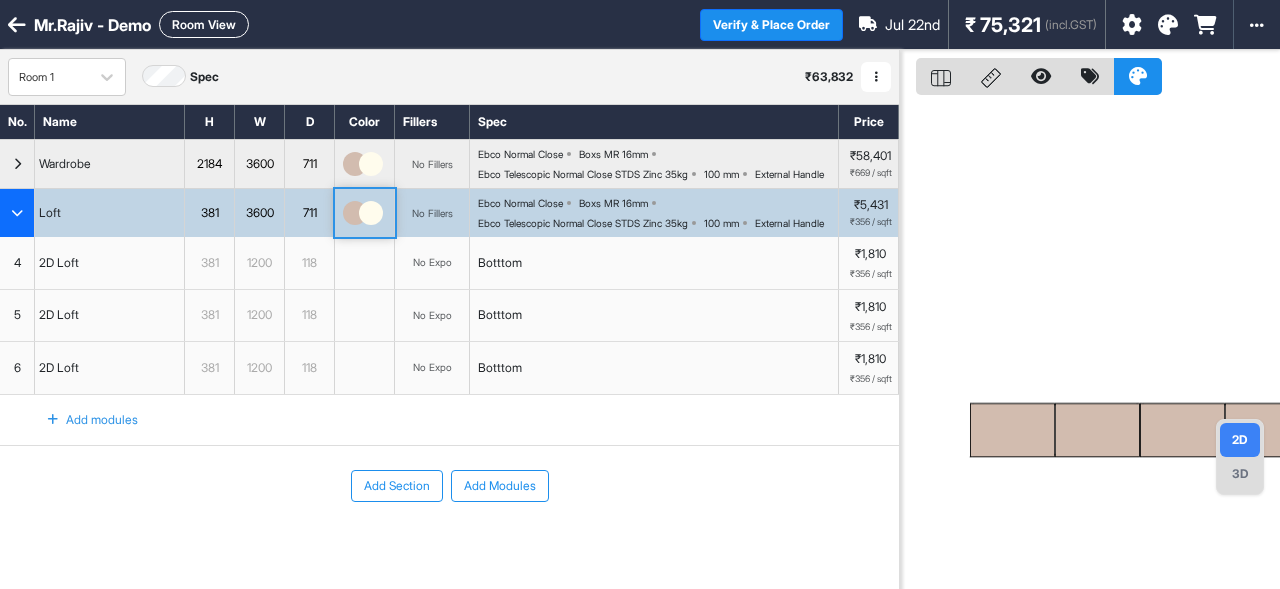 click at bounding box center (876, 77) 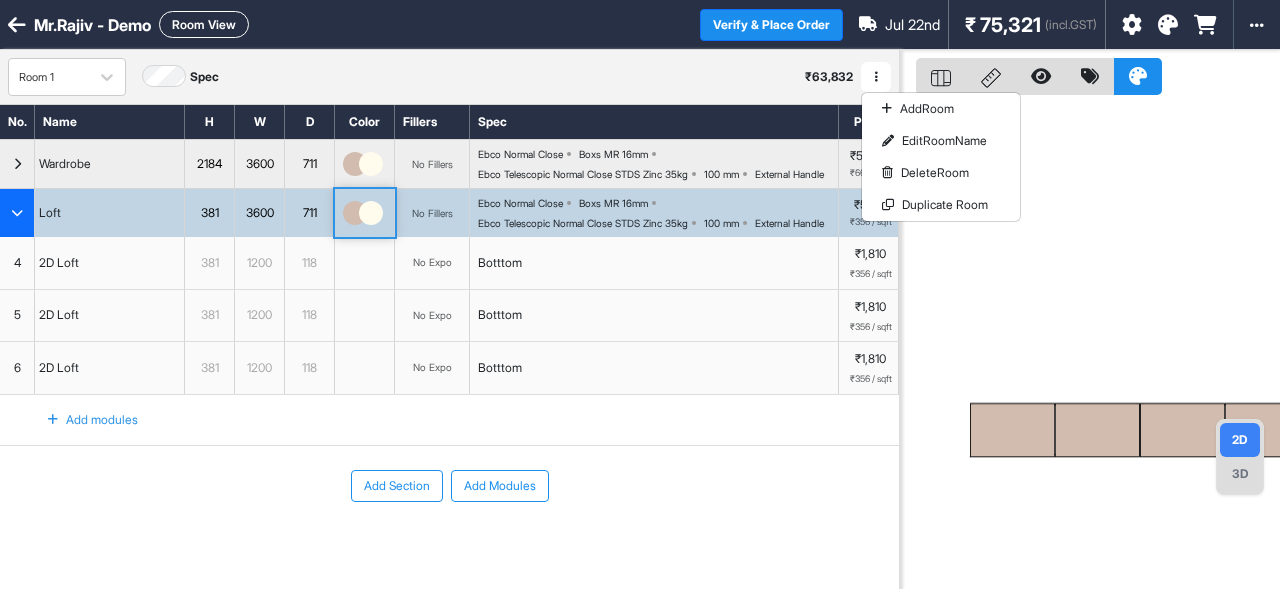 click on "Room 1 Spec ₹ 63,832 Add  Room Edit  Room  Name Delete  Room Duplicate Room" at bounding box center [449, 77] 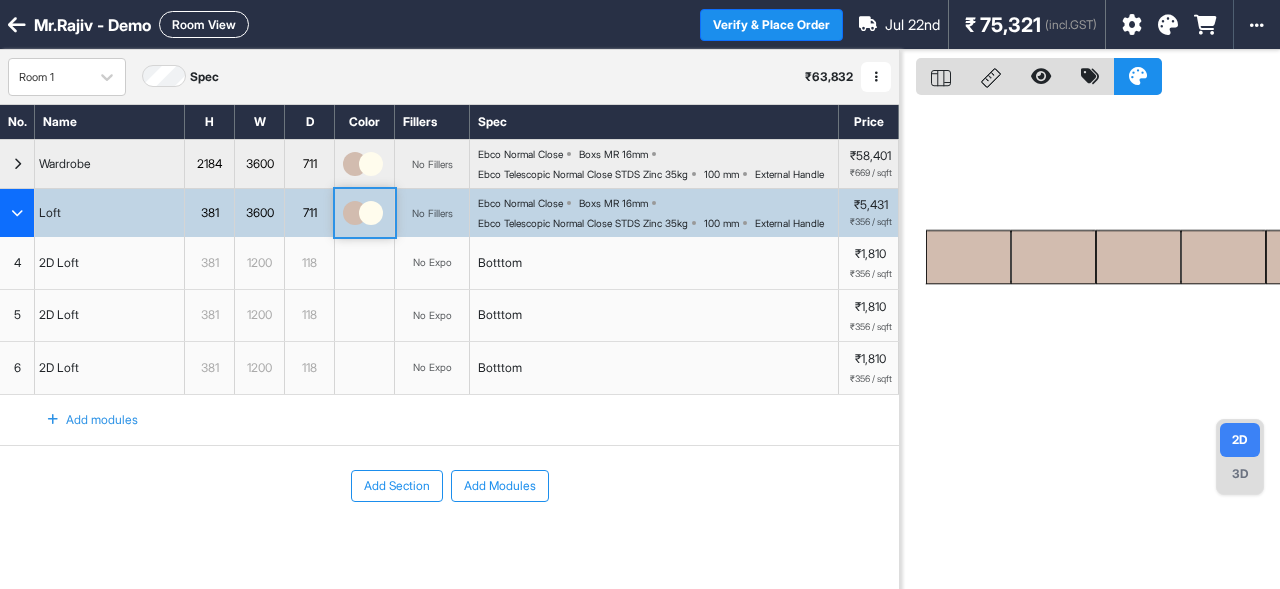 click on "381" at bounding box center (209, 213) 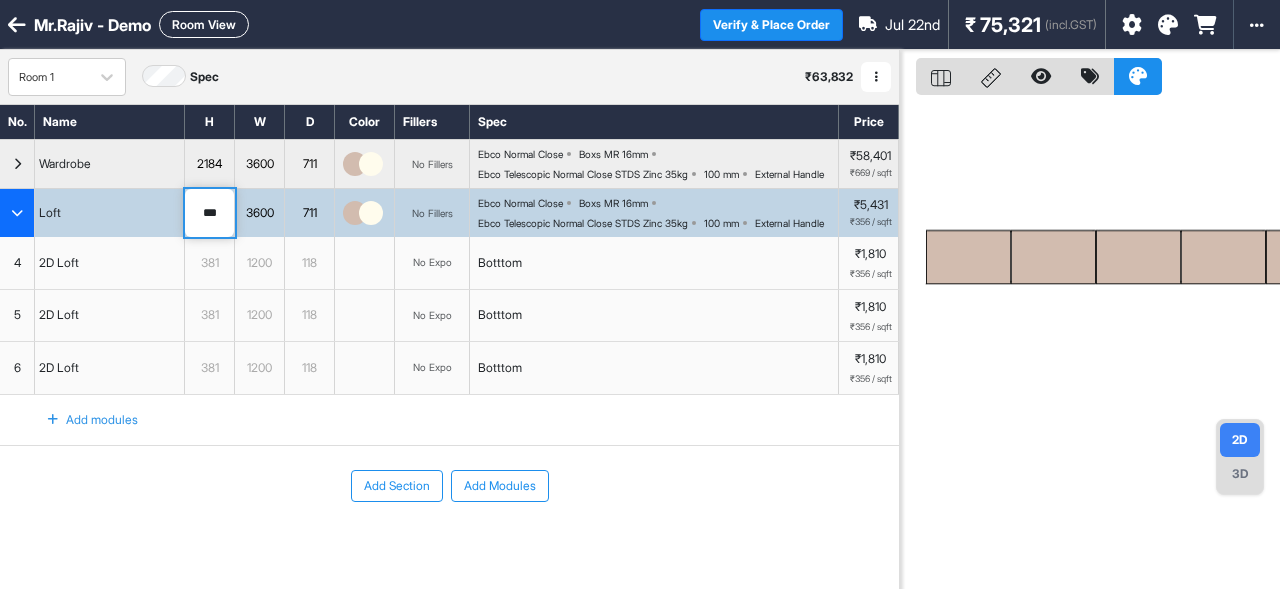 click on "***" at bounding box center (209, 213) 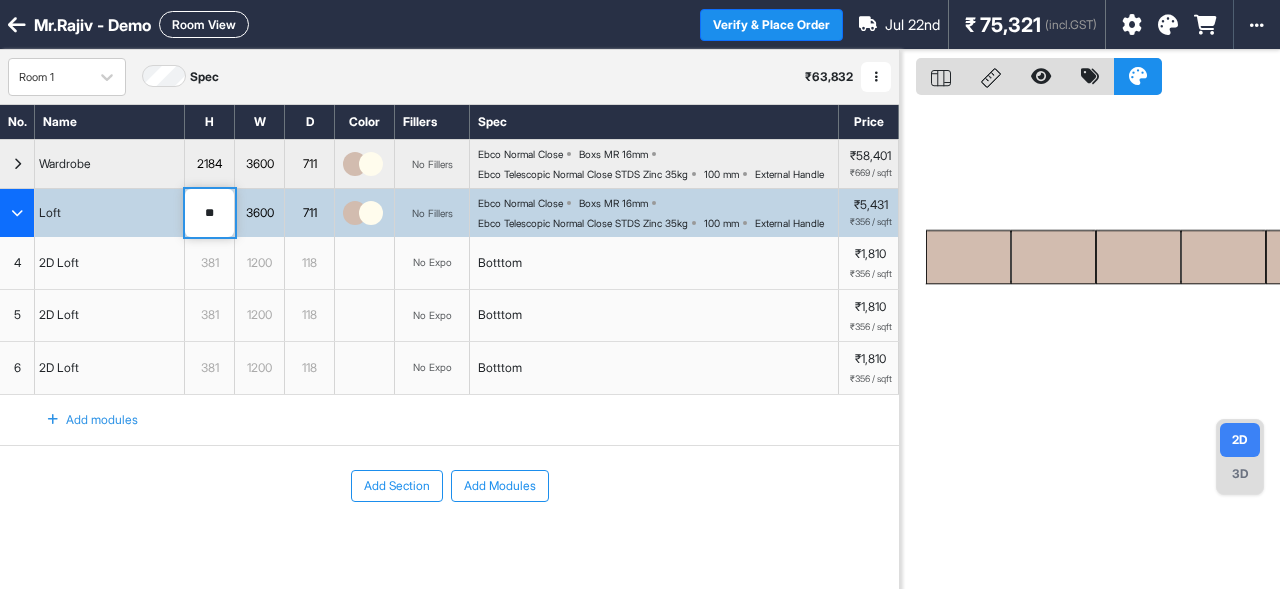 type on "***" 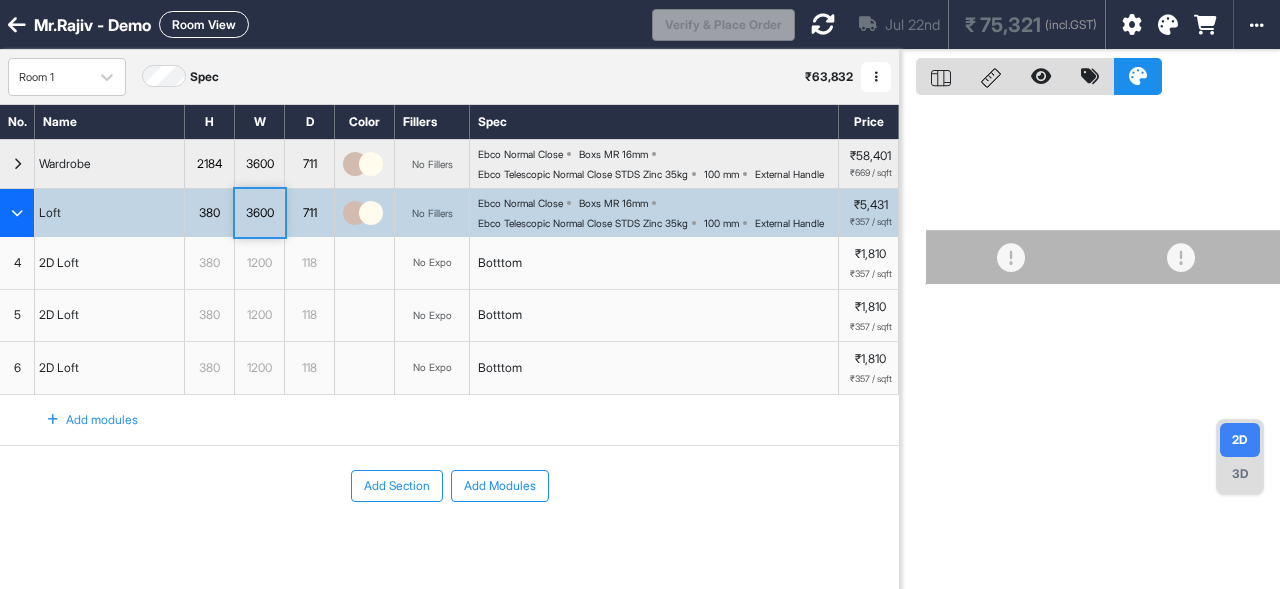 click on "2184" at bounding box center (209, 164) 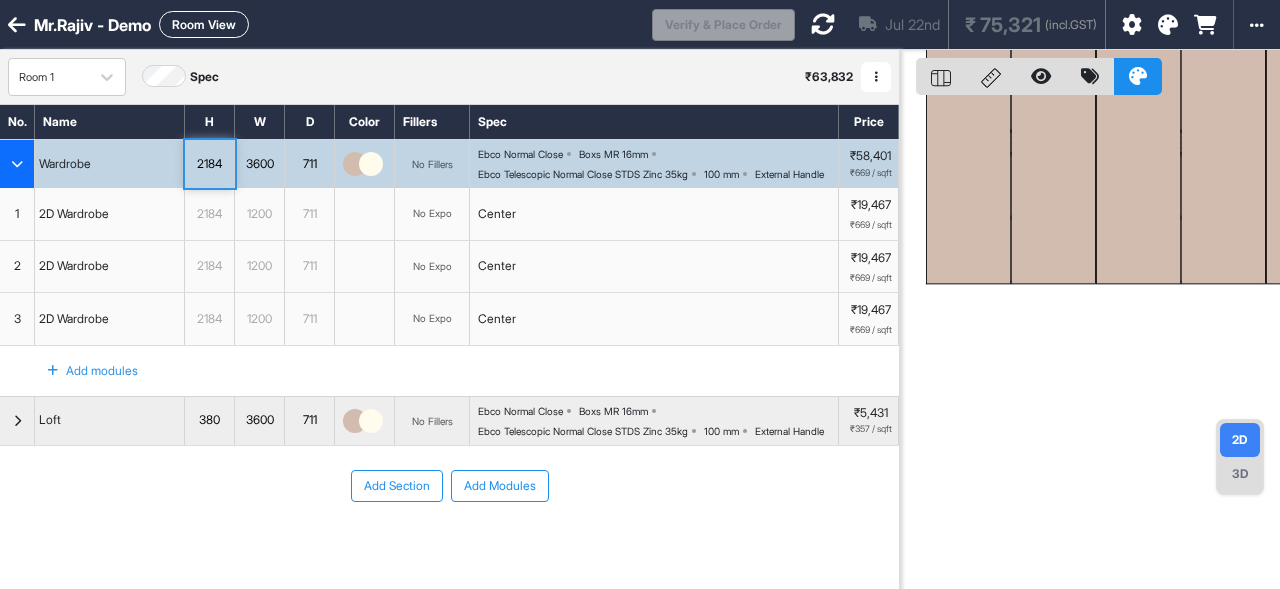 click on "2184" at bounding box center (209, 164) 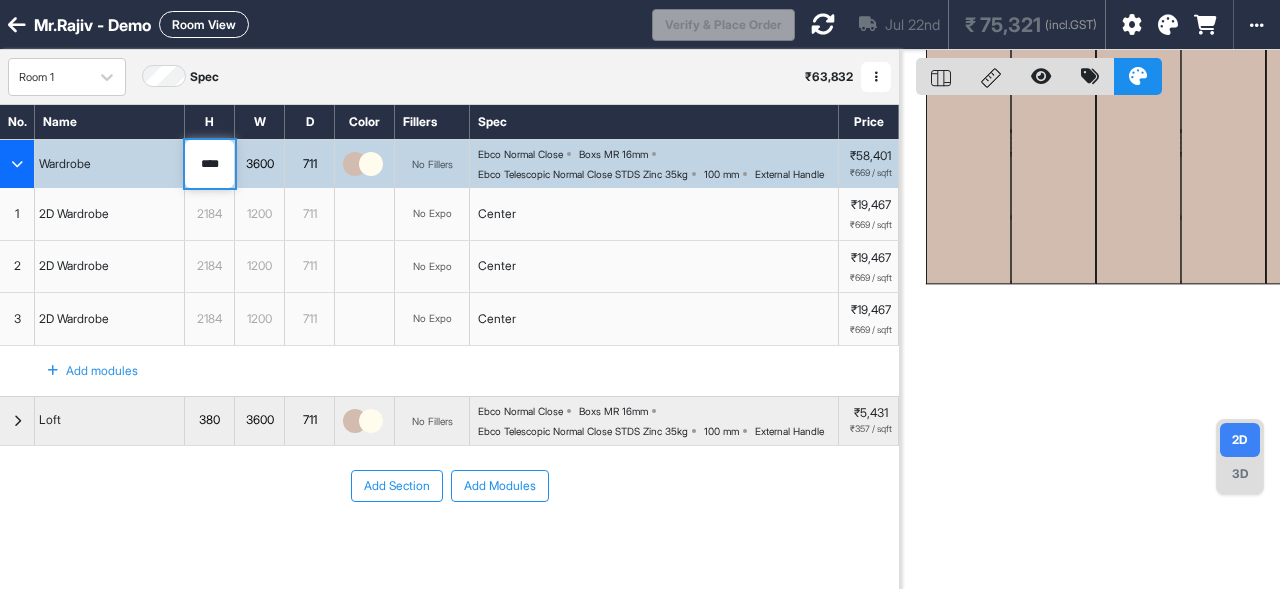 click on "****" at bounding box center (209, 164) 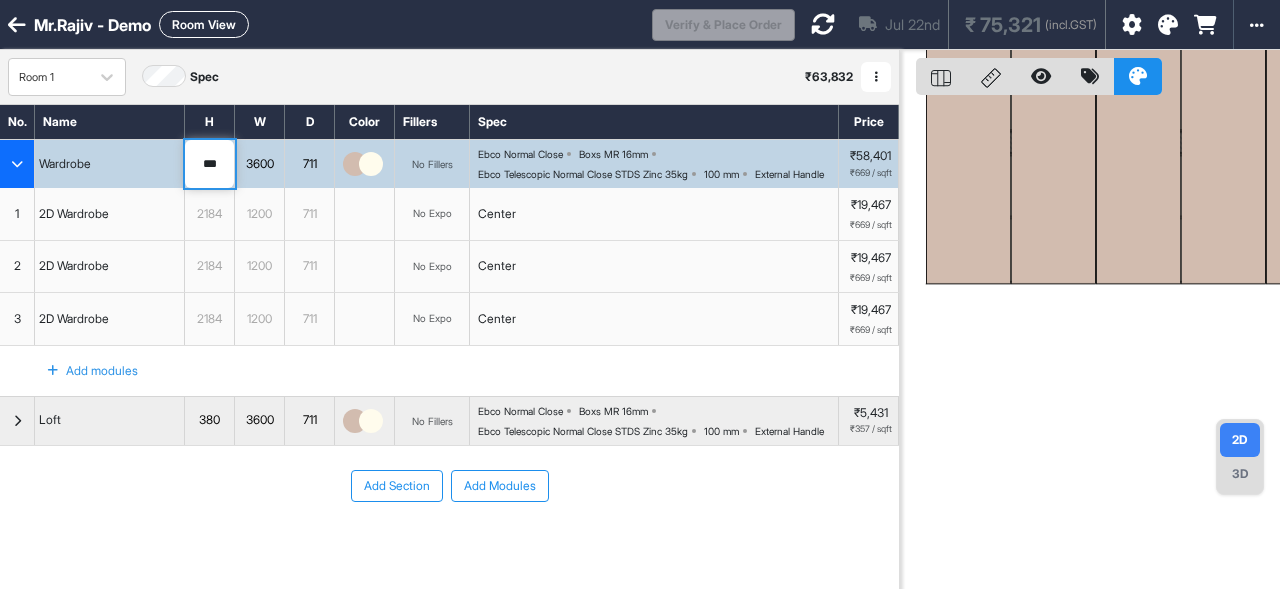 type on "****" 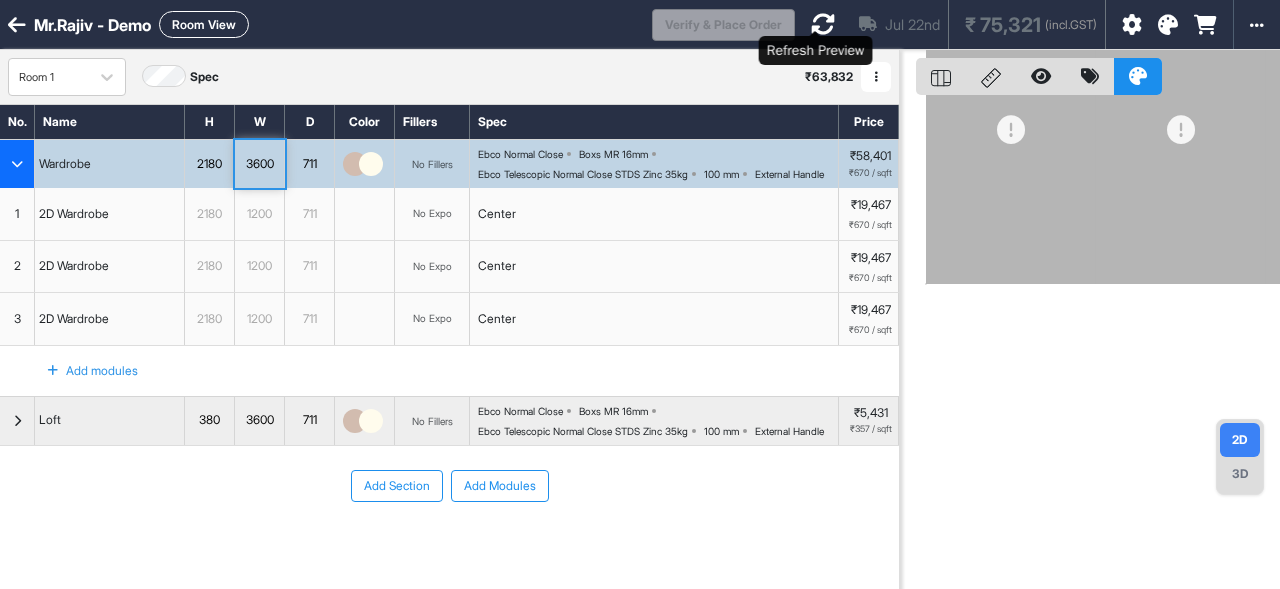 click at bounding box center [823, 24] 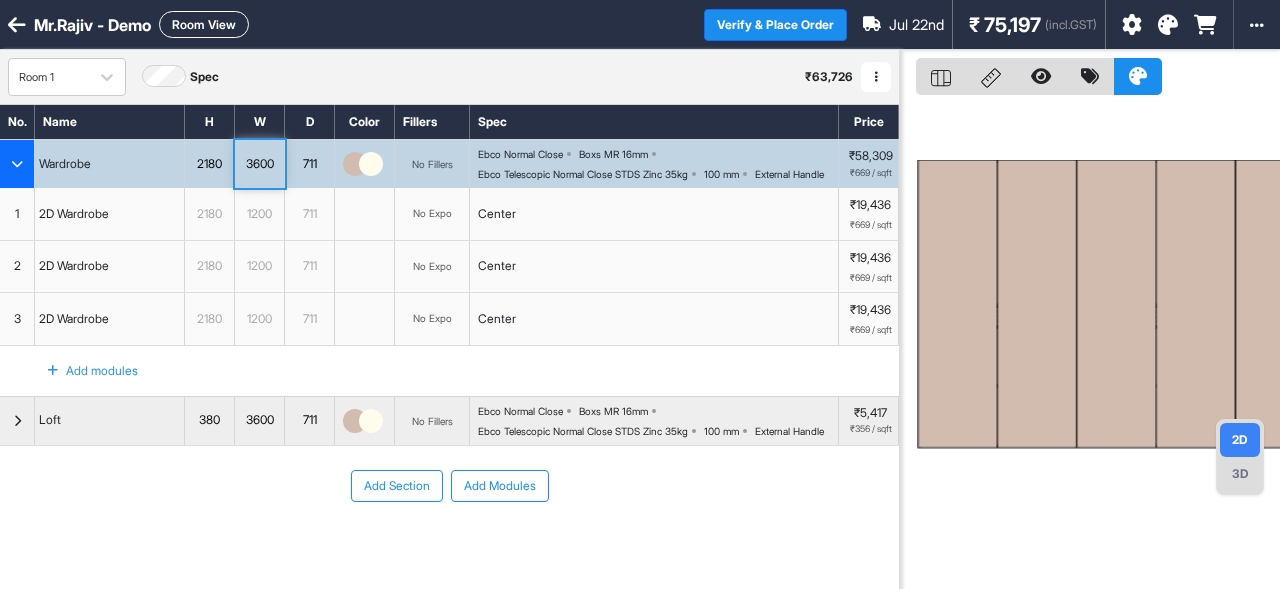click on "3600" at bounding box center (260, 164) 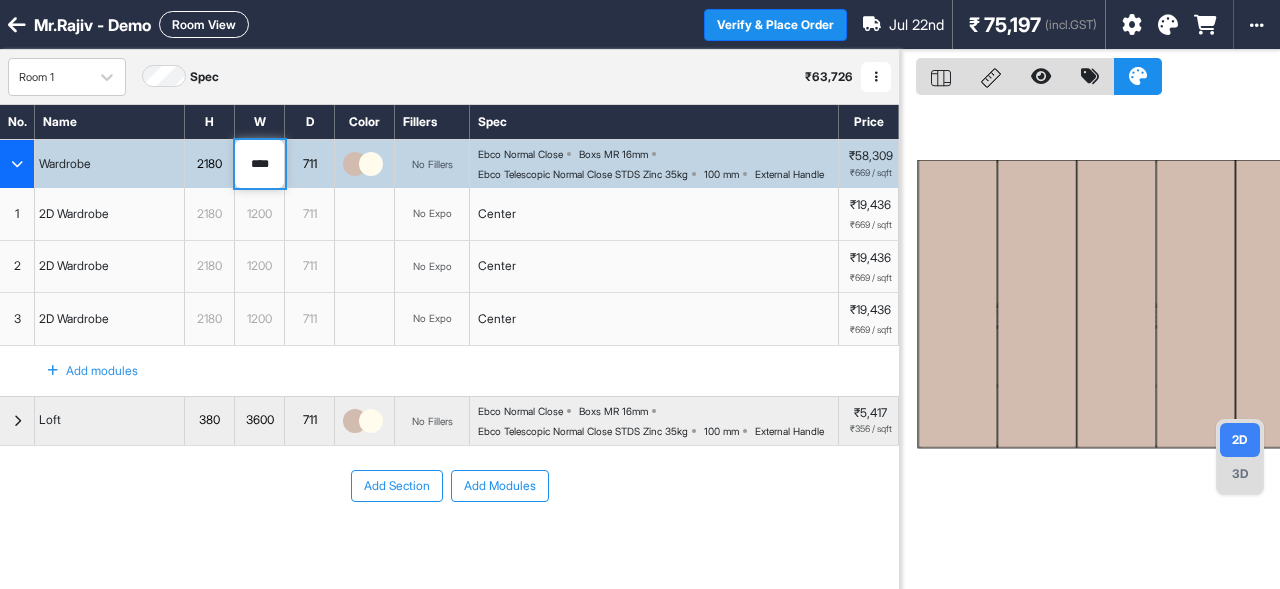 click on "****" at bounding box center (259, 164) 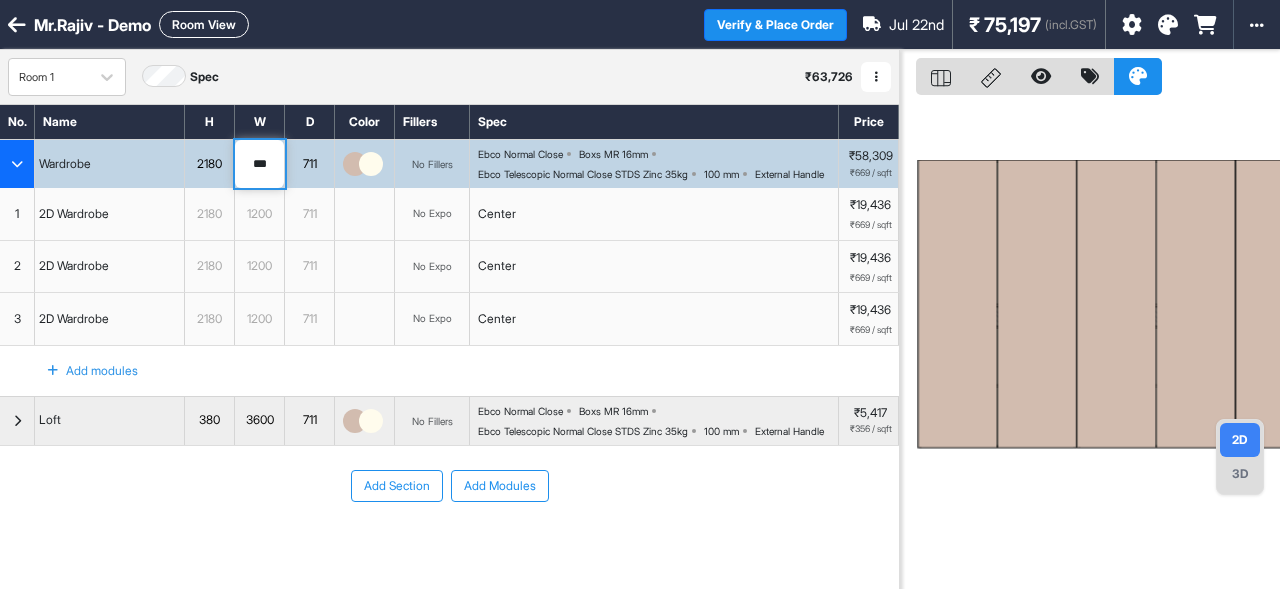 type on "****" 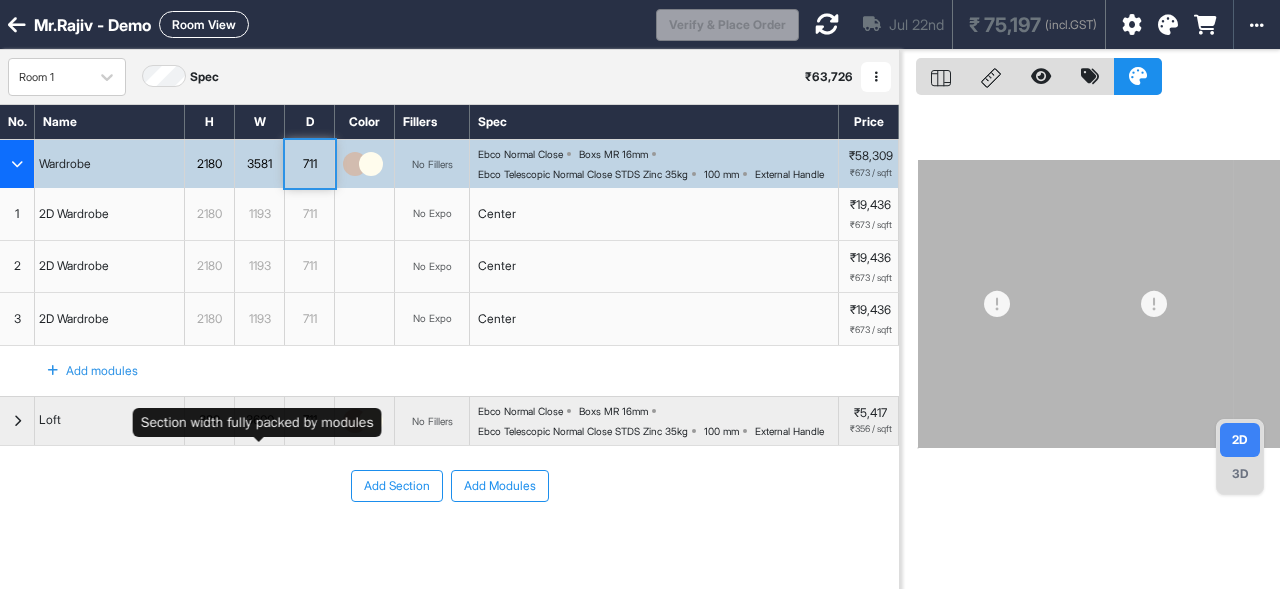 click on "3600" at bounding box center [259, 420] 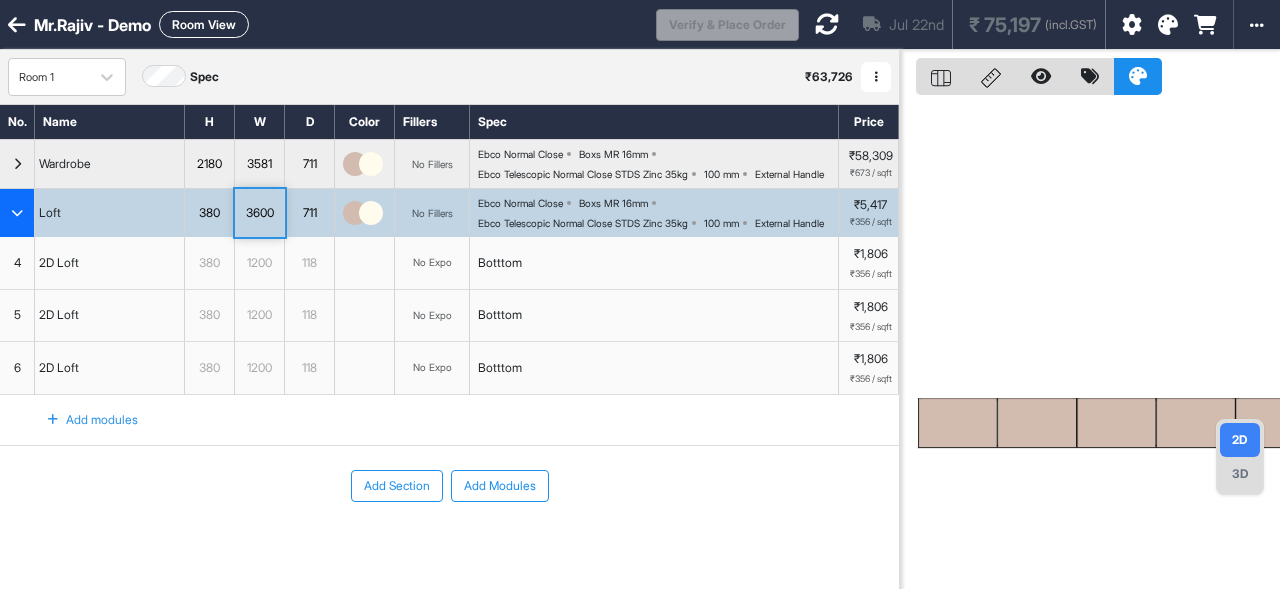 click on "Add modules" at bounding box center (449, 420) 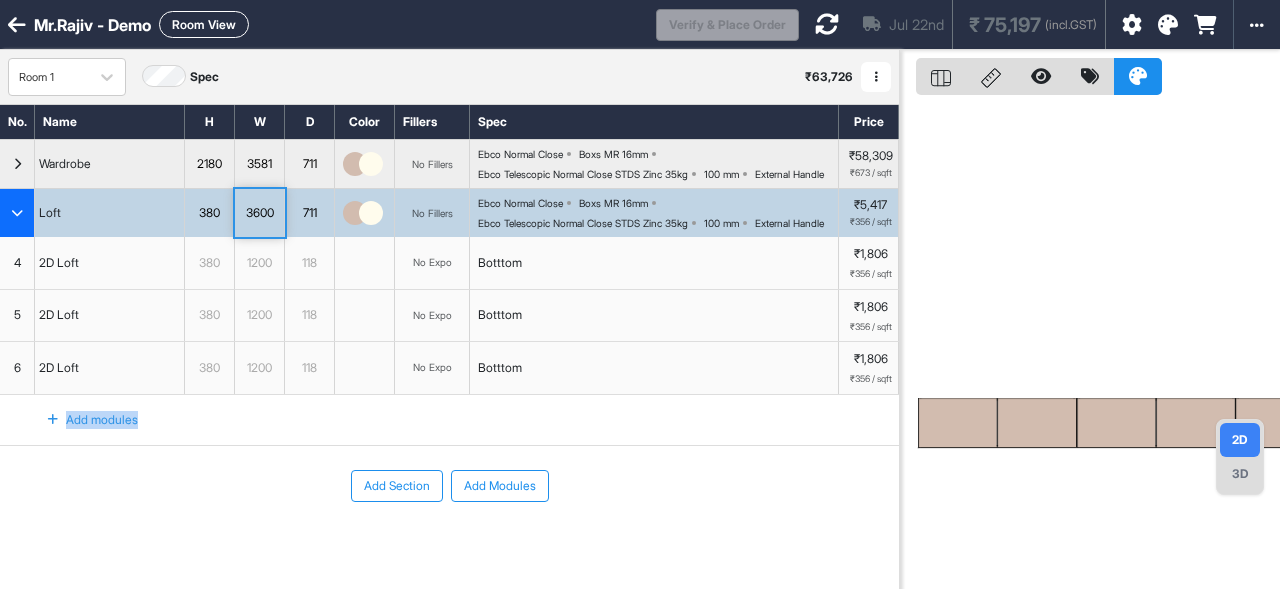 click on "Add modules" at bounding box center [449, 420] 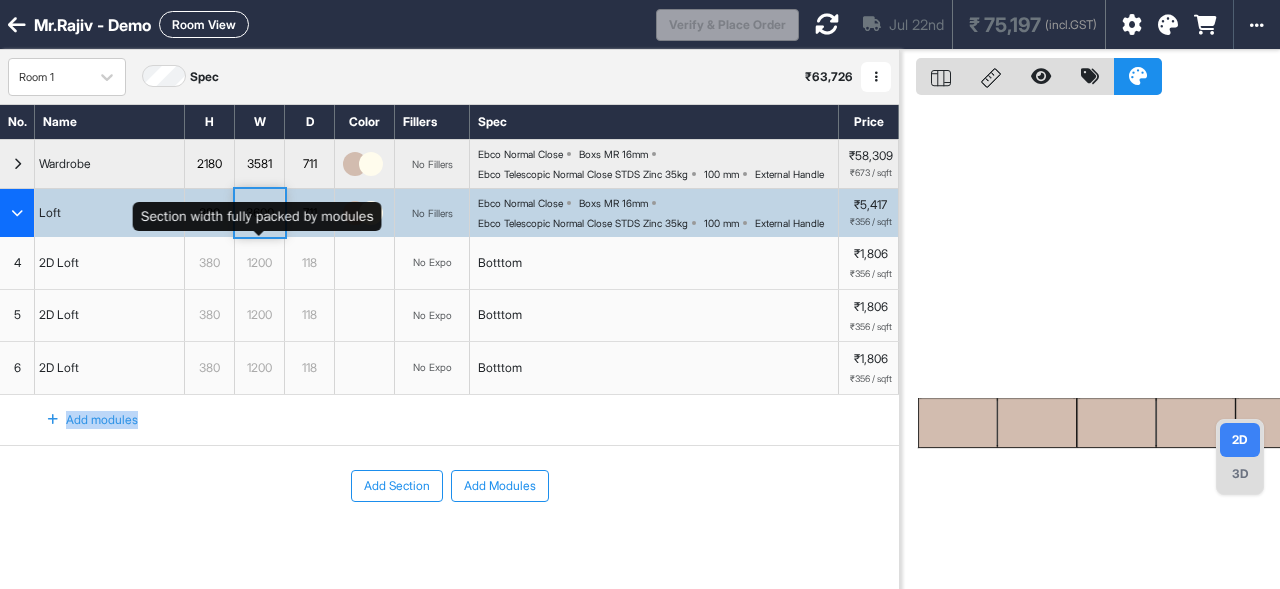 click on "3600" at bounding box center [259, 213] 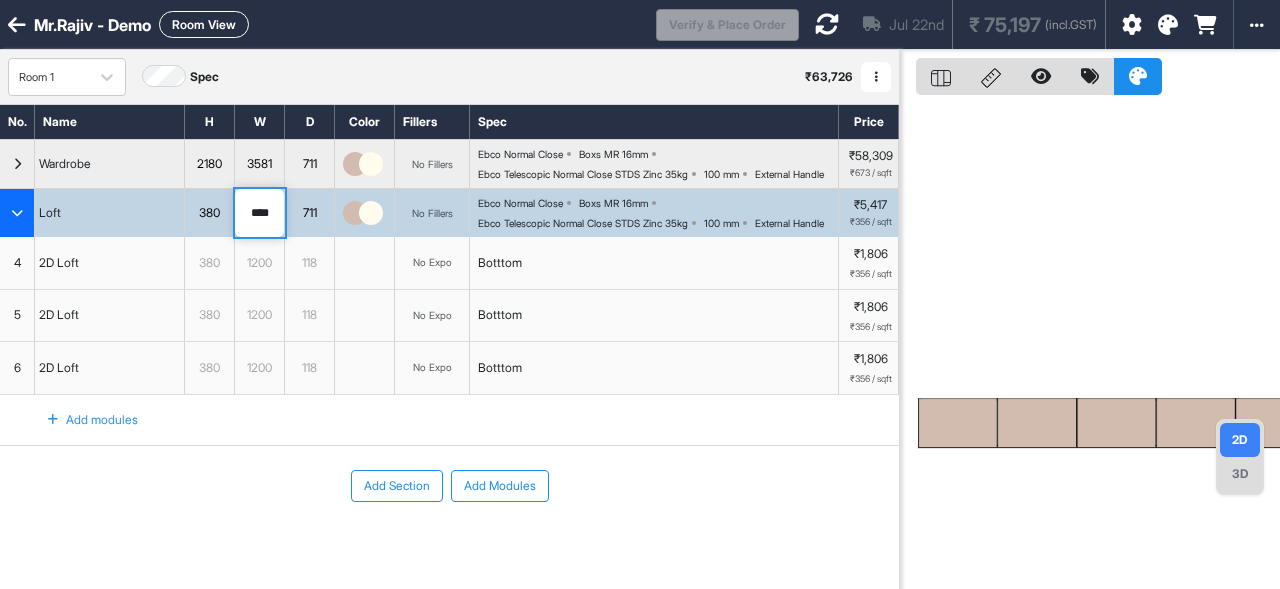 click on "****" at bounding box center (259, 213) 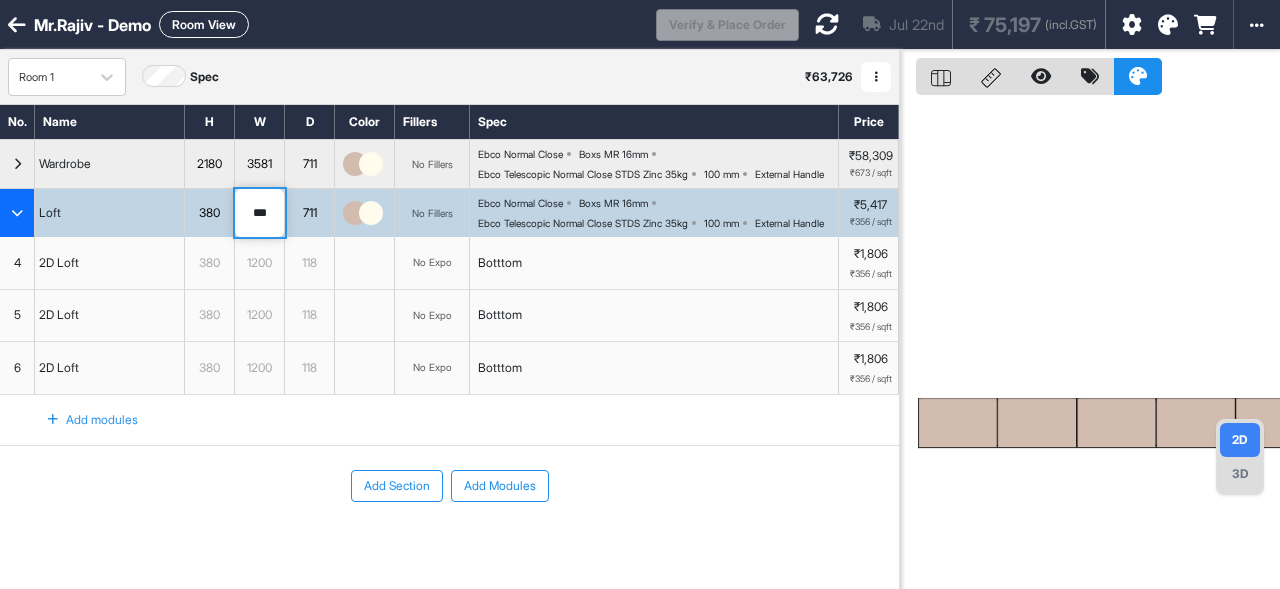 type on "****" 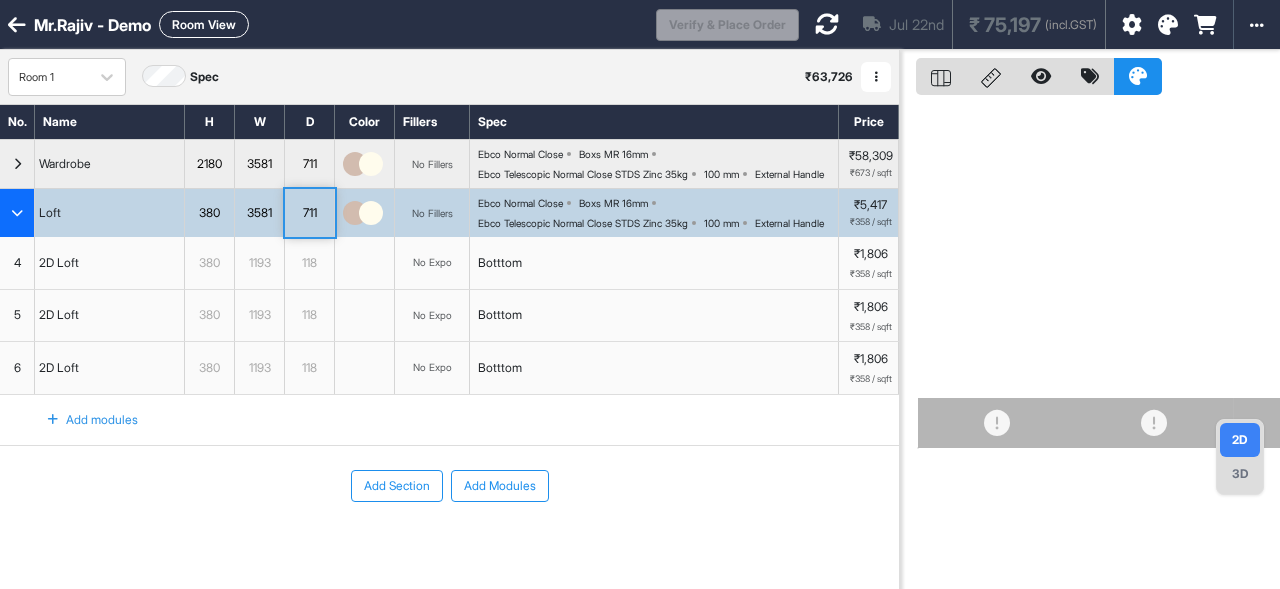 click on "3581" at bounding box center [259, 164] 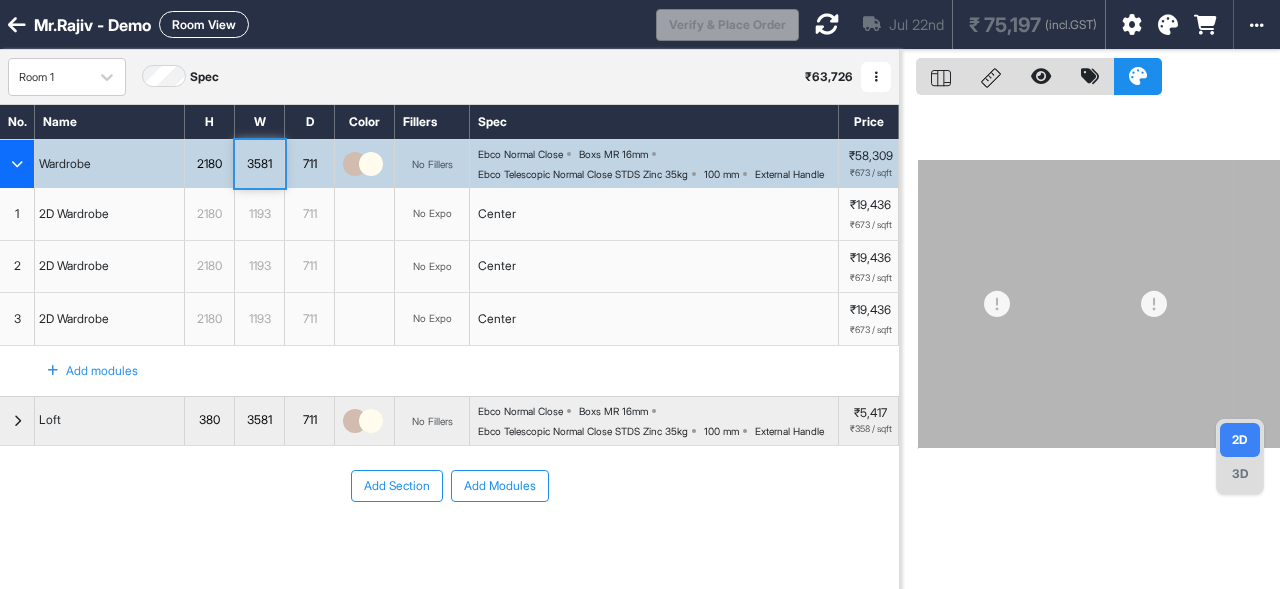 click on "3581" at bounding box center (259, 164) 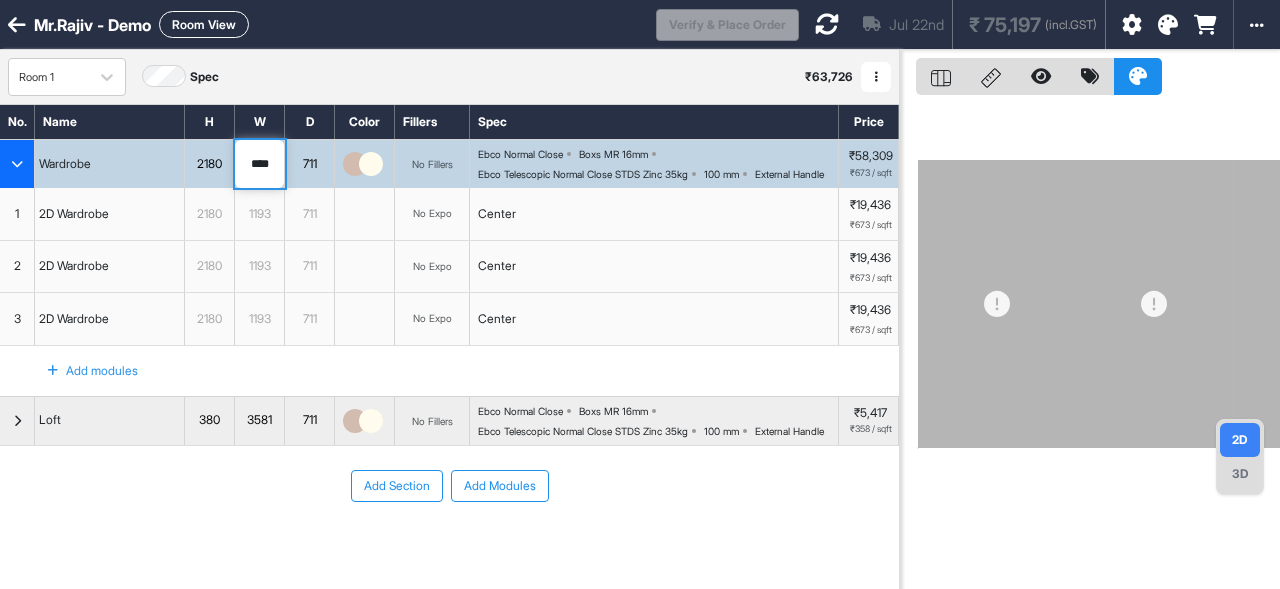click on "****" at bounding box center [259, 164] 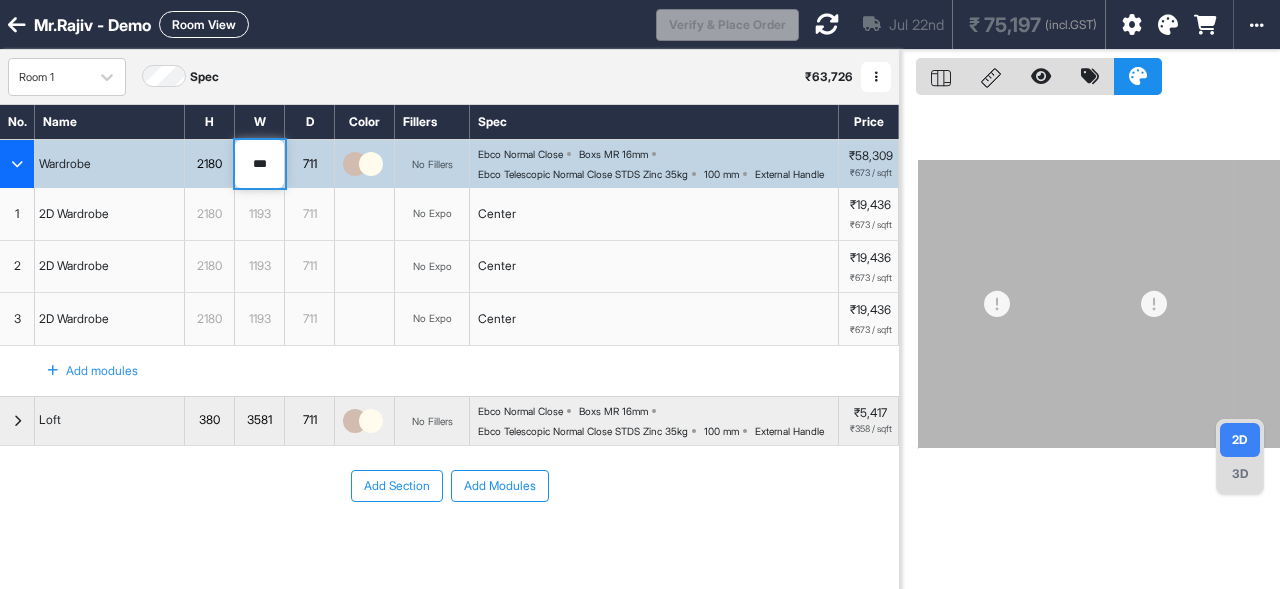 type on "****" 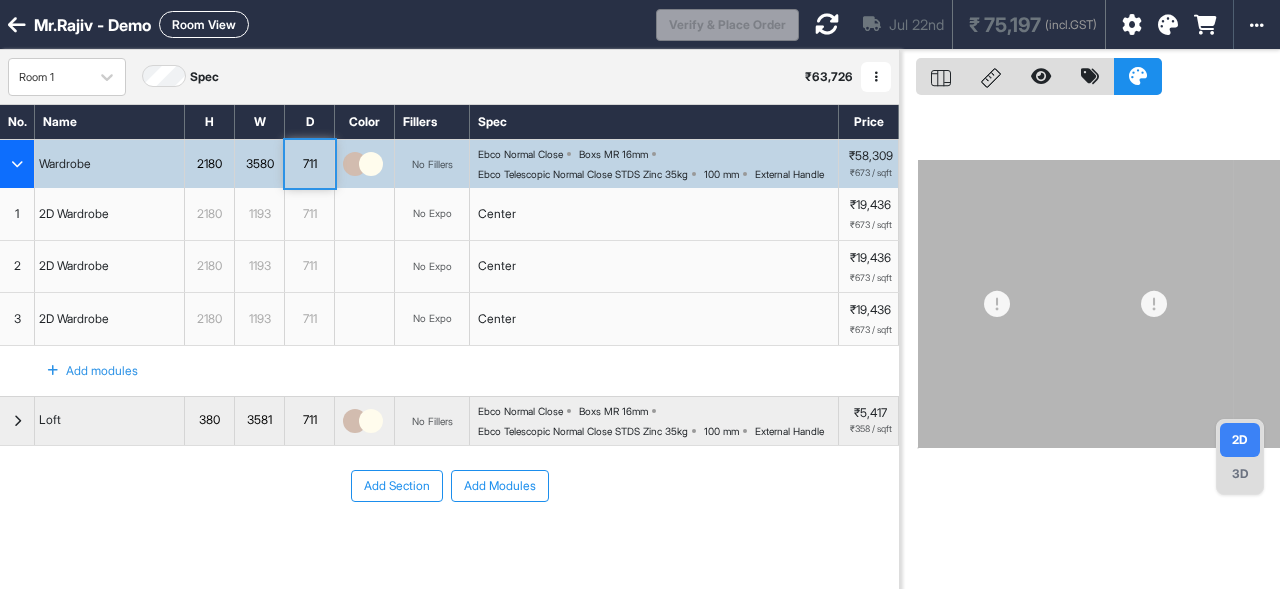 click on "3581" at bounding box center [259, 420] 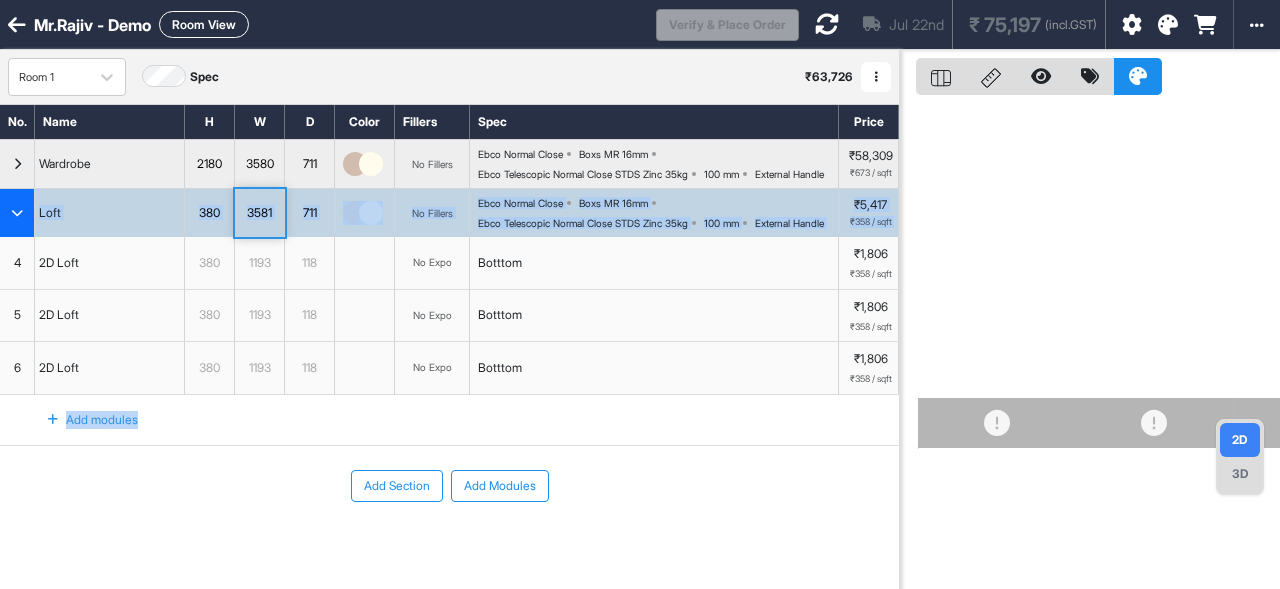 click on "Add modules" at bounding box center (449, 420) 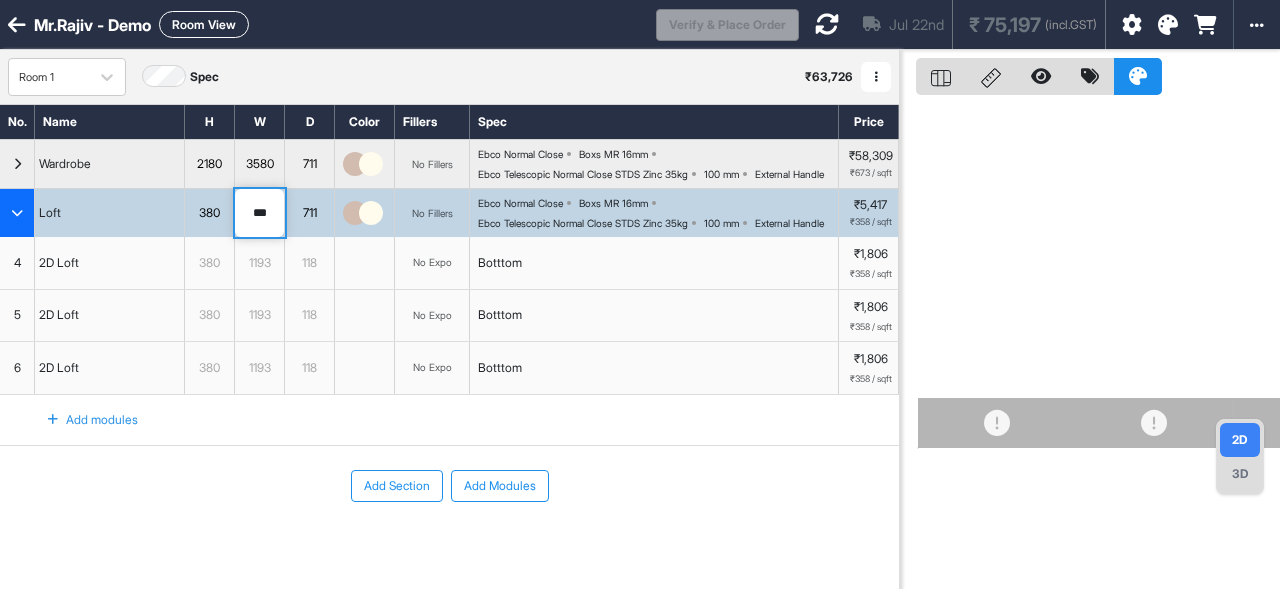 type on "****" 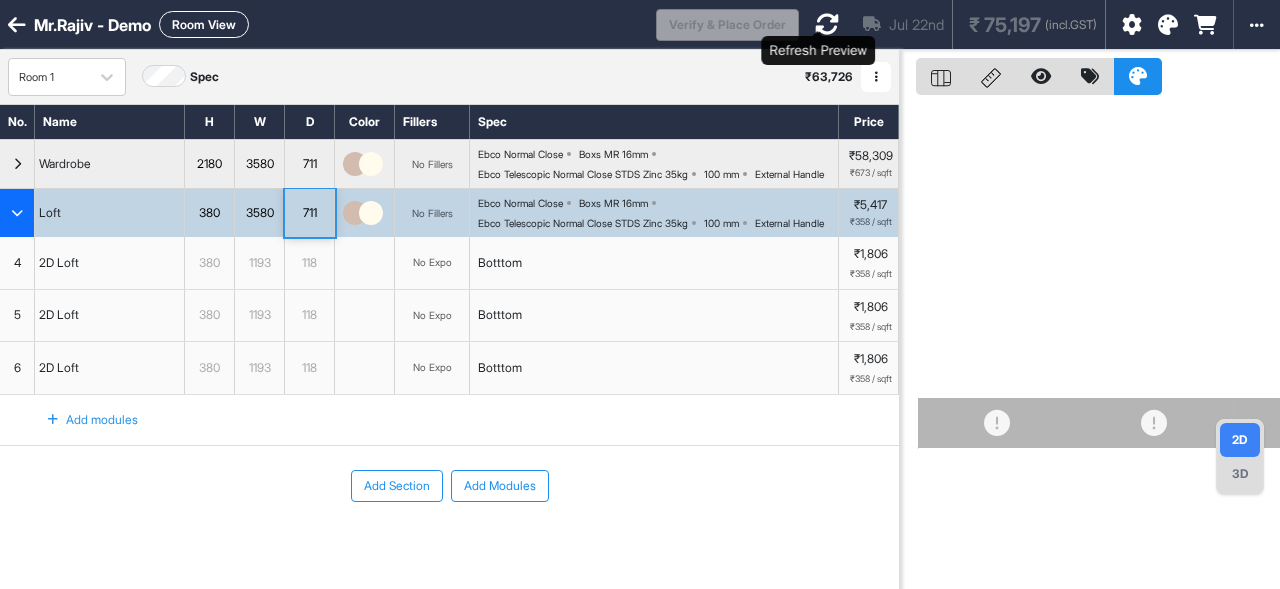 click at bounding box center [827, 24] 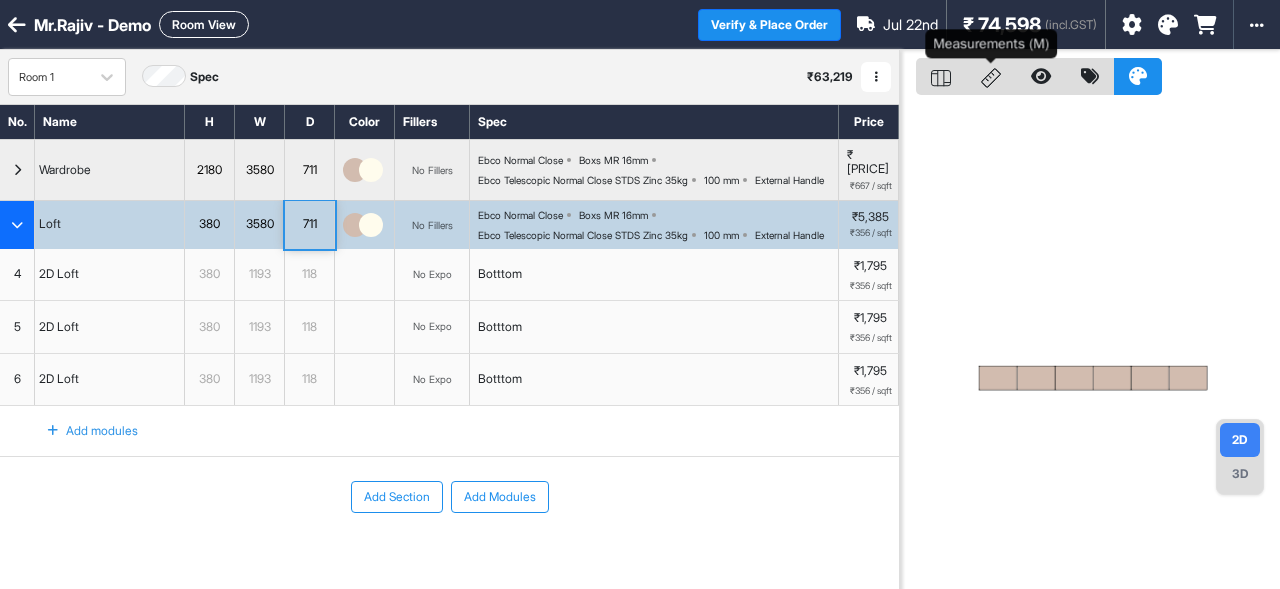 click at bounding box center [991, 76] 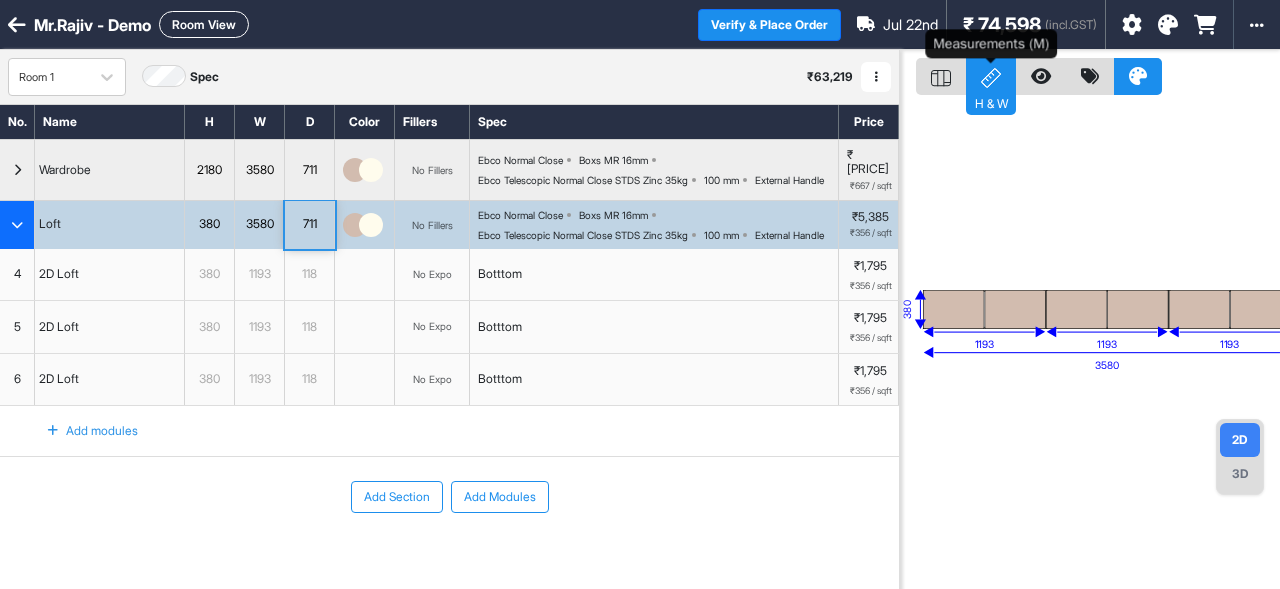 click 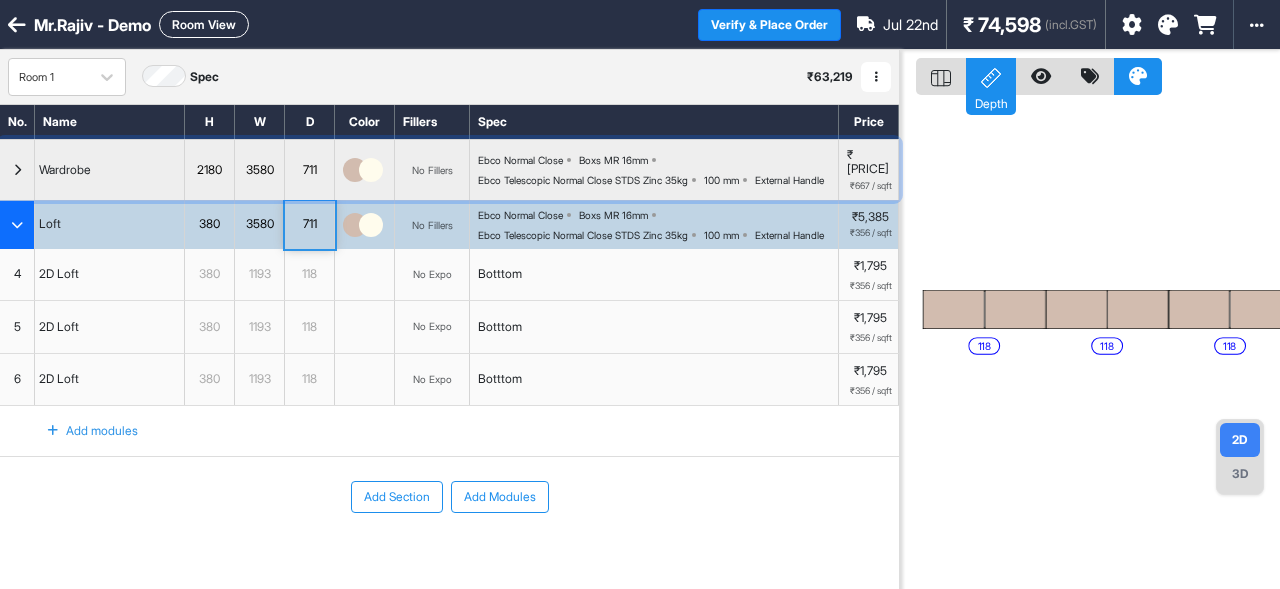 click at bounding box center [17, 170] 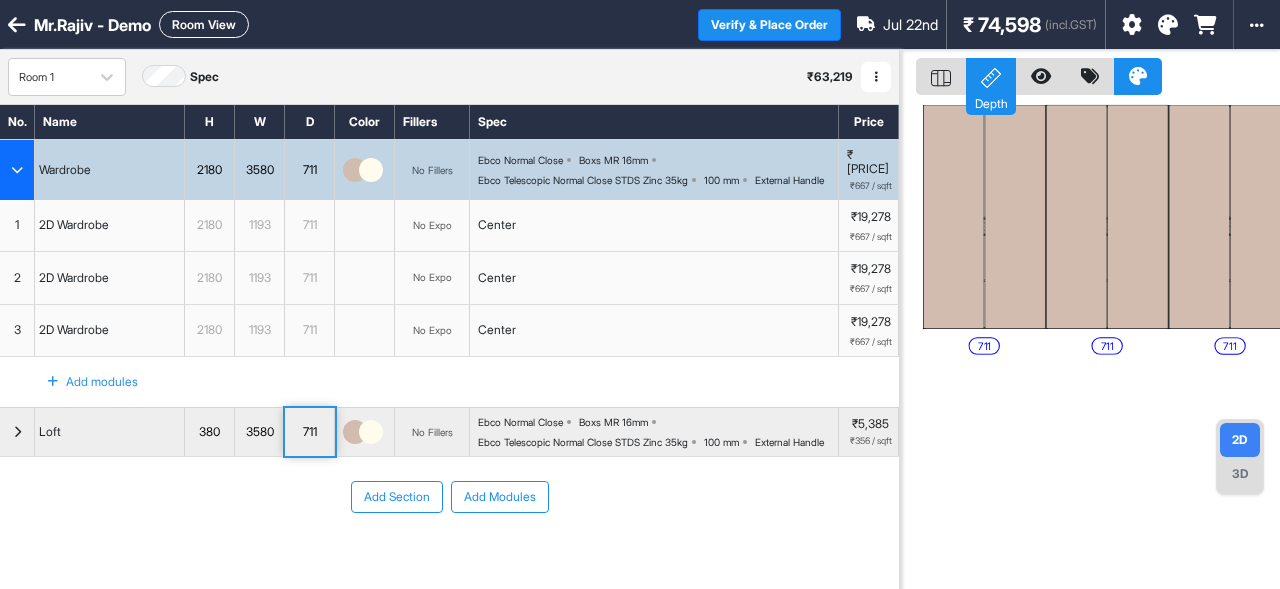 type 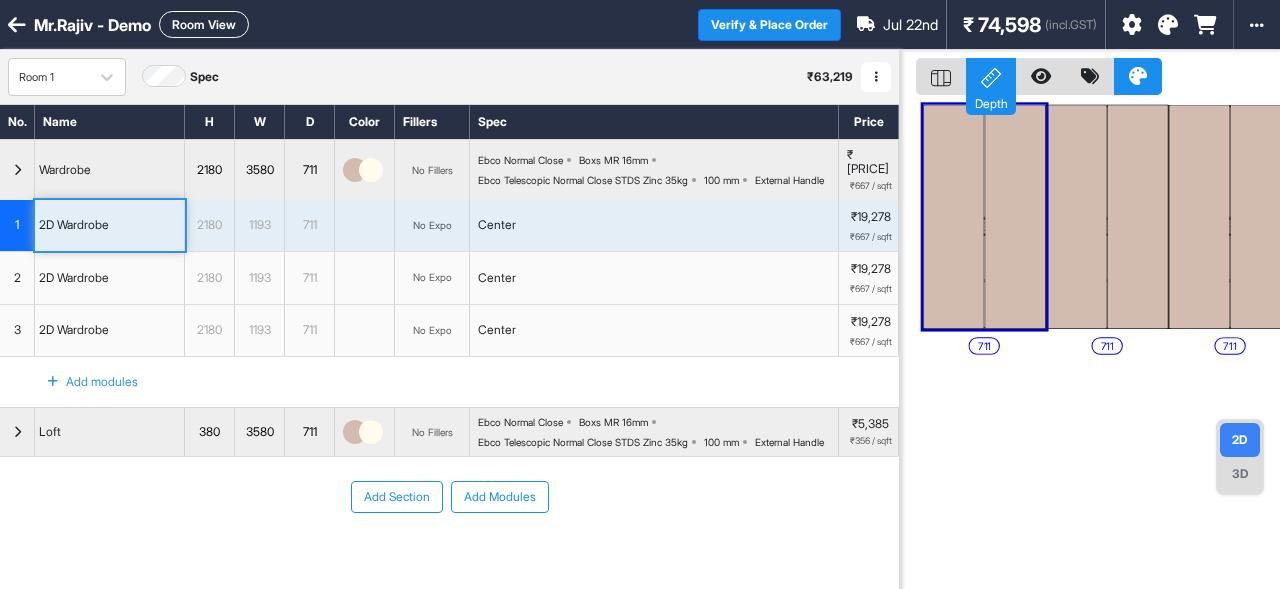 click on "2D Wardrobe" at bounding box center (74, 225) 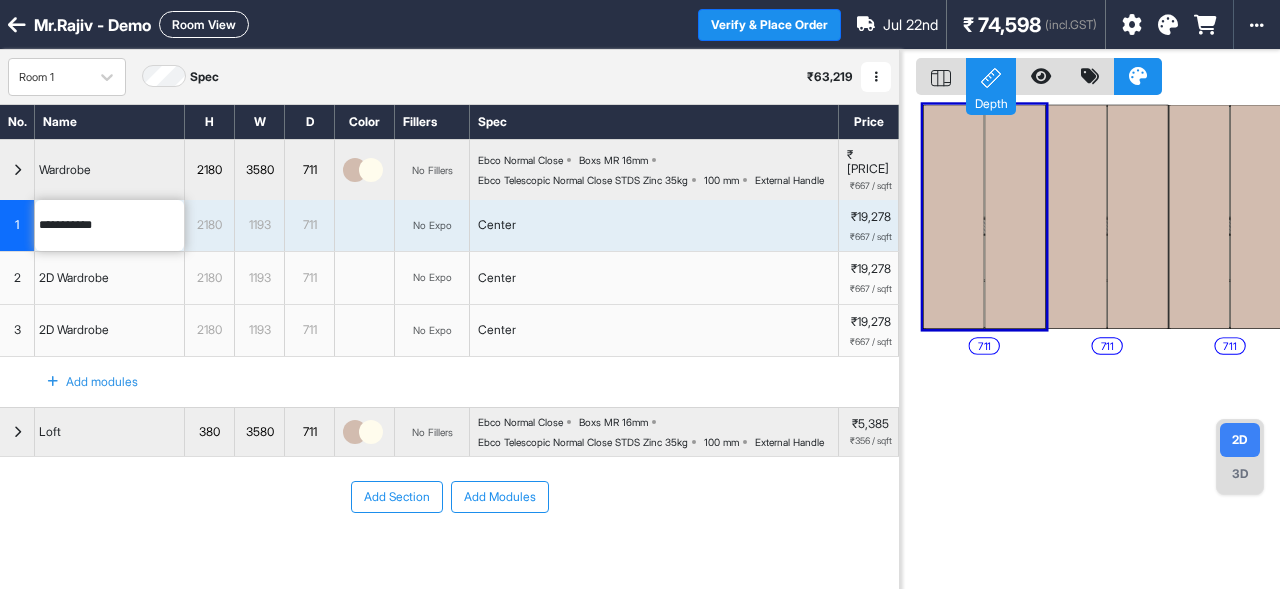 click on "**********" at bounding box center (109, 226) 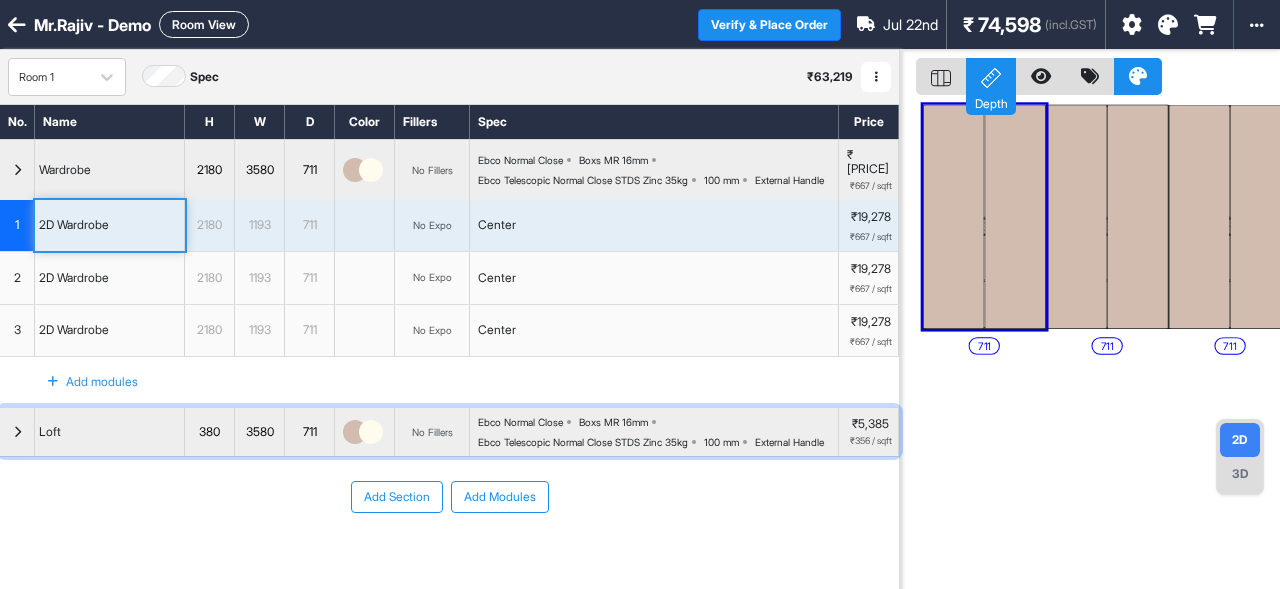 click at bounding box center [17, 432] 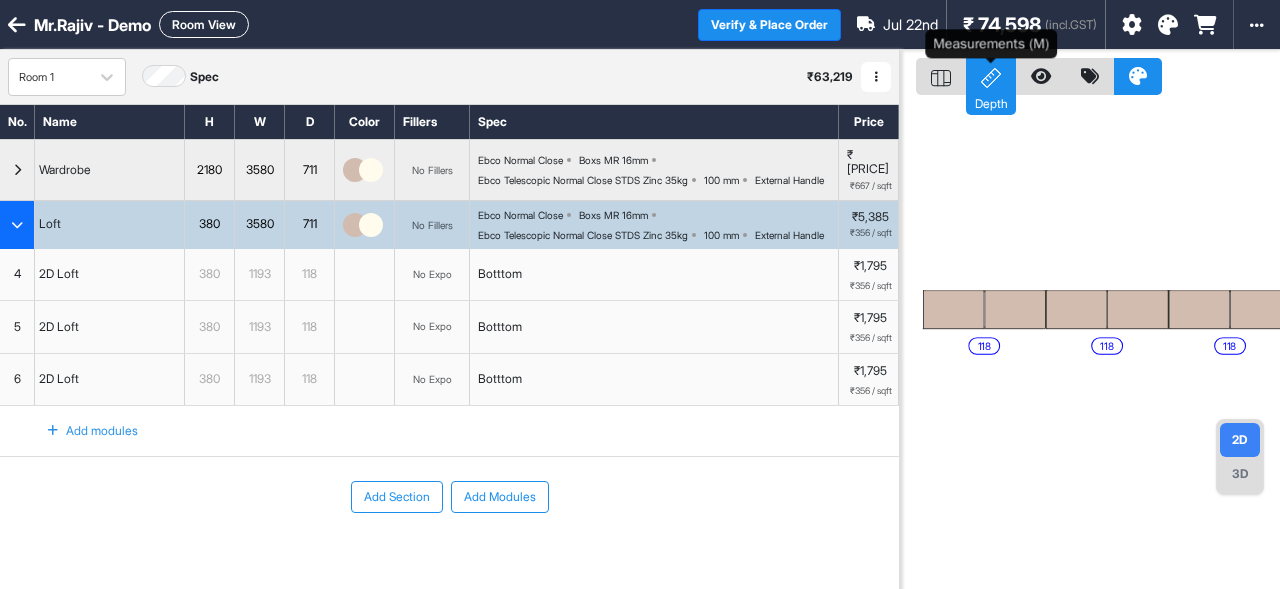click 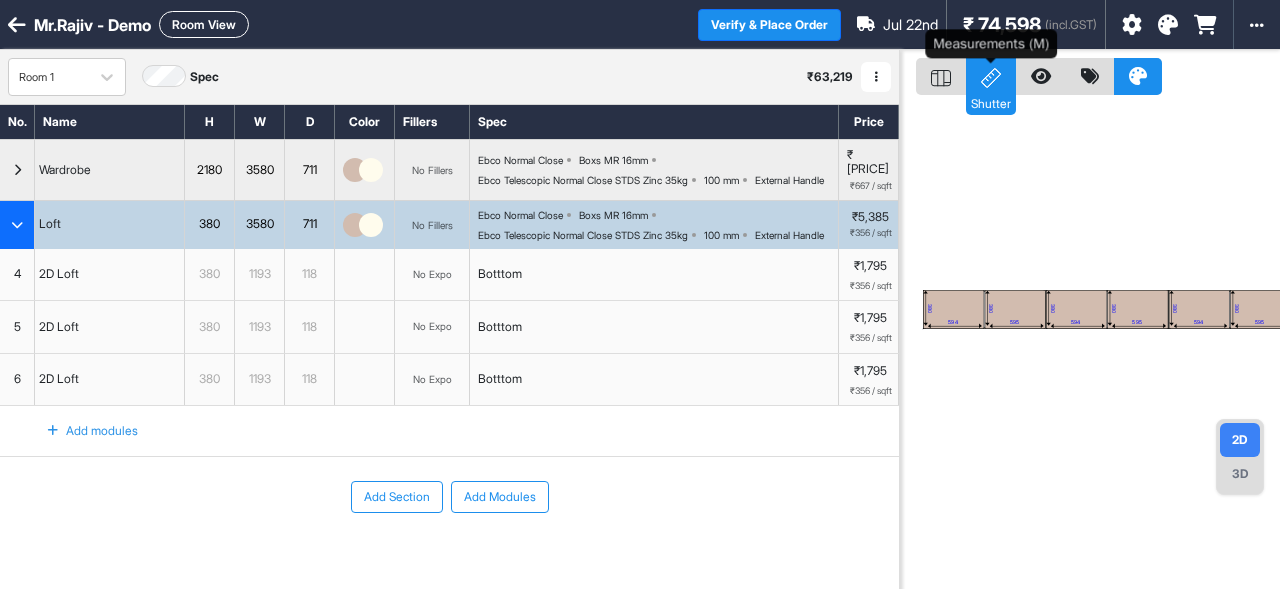 click on "Shutter" at bounding box center (991, 76) 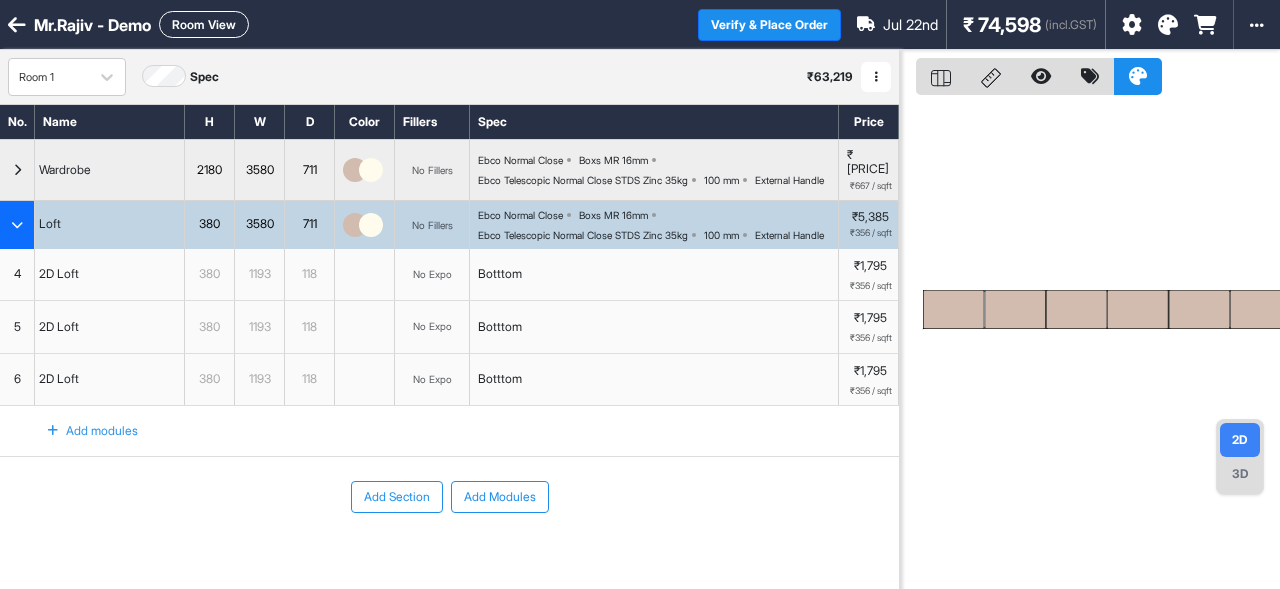 click on "3D" at bounding box center (1240, 474) 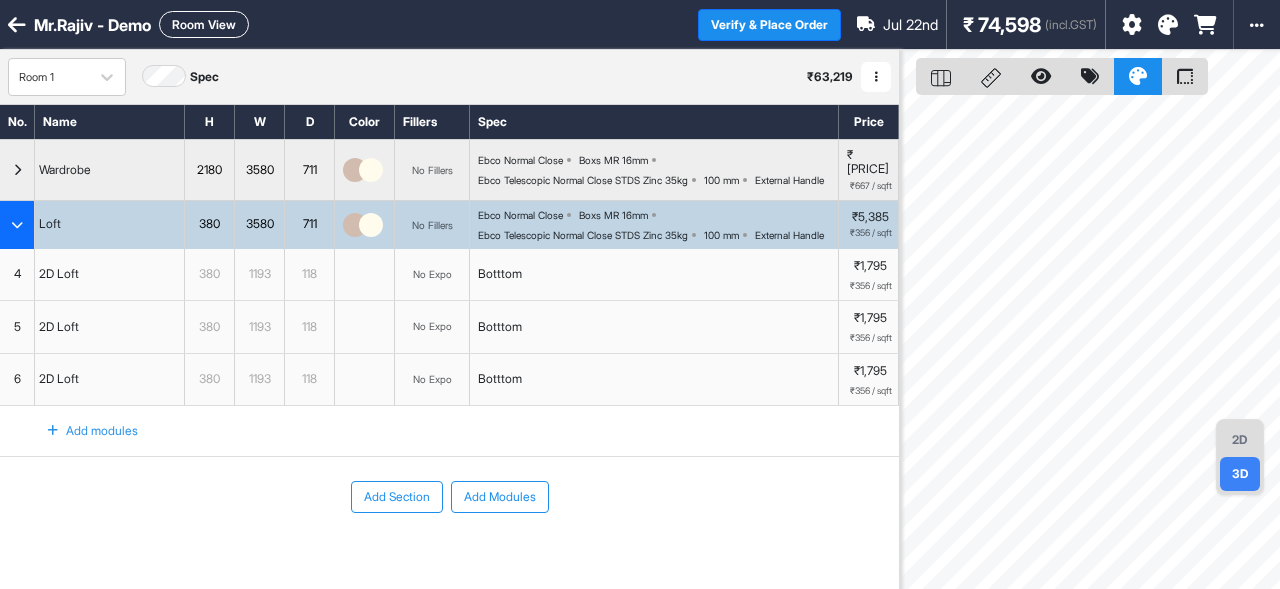 click on "2D" at bounding box center (1240, 440) 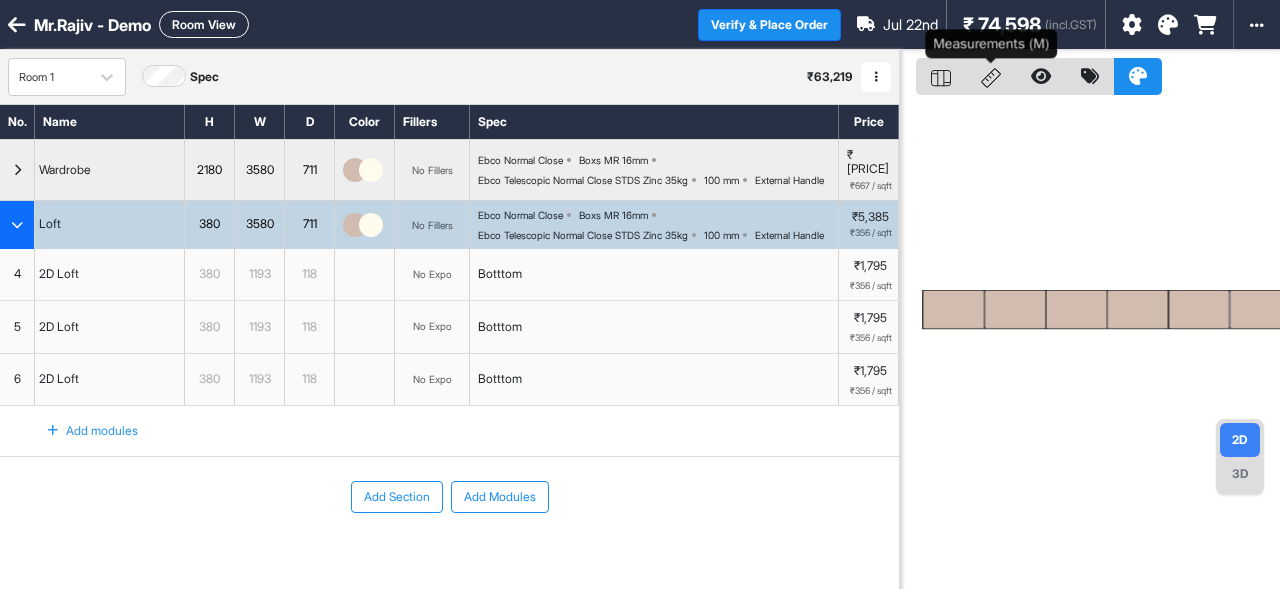 click 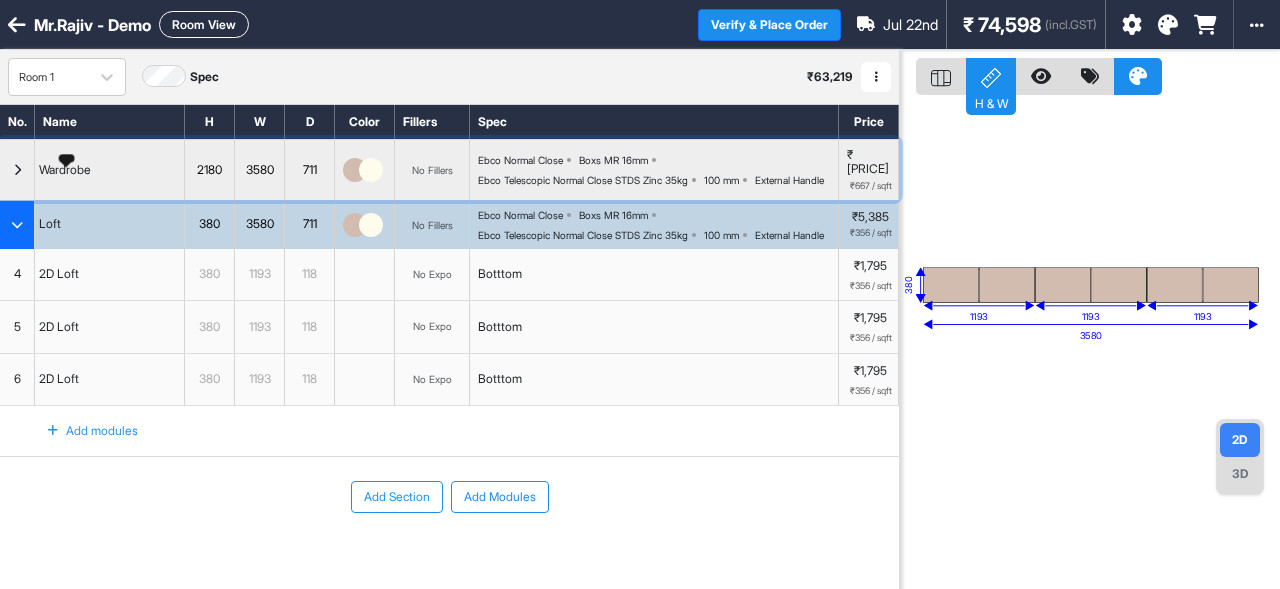 click on "Wardrobe" at bounding box center [65, 170] 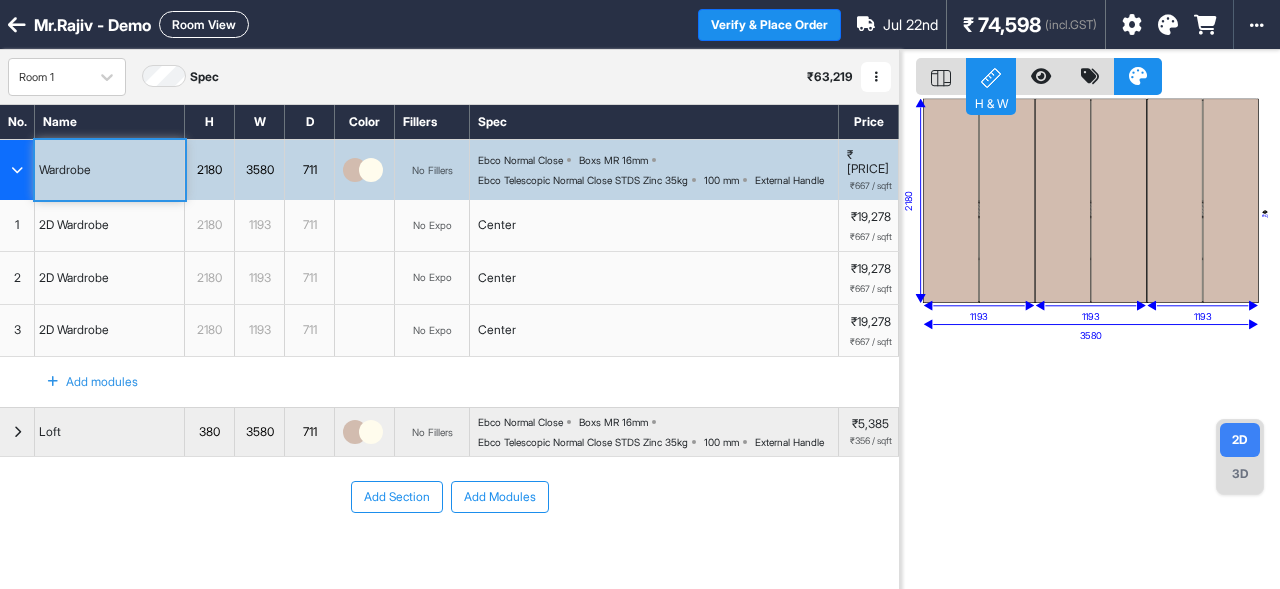 click on "3D" at bounding box center [1240, 474] 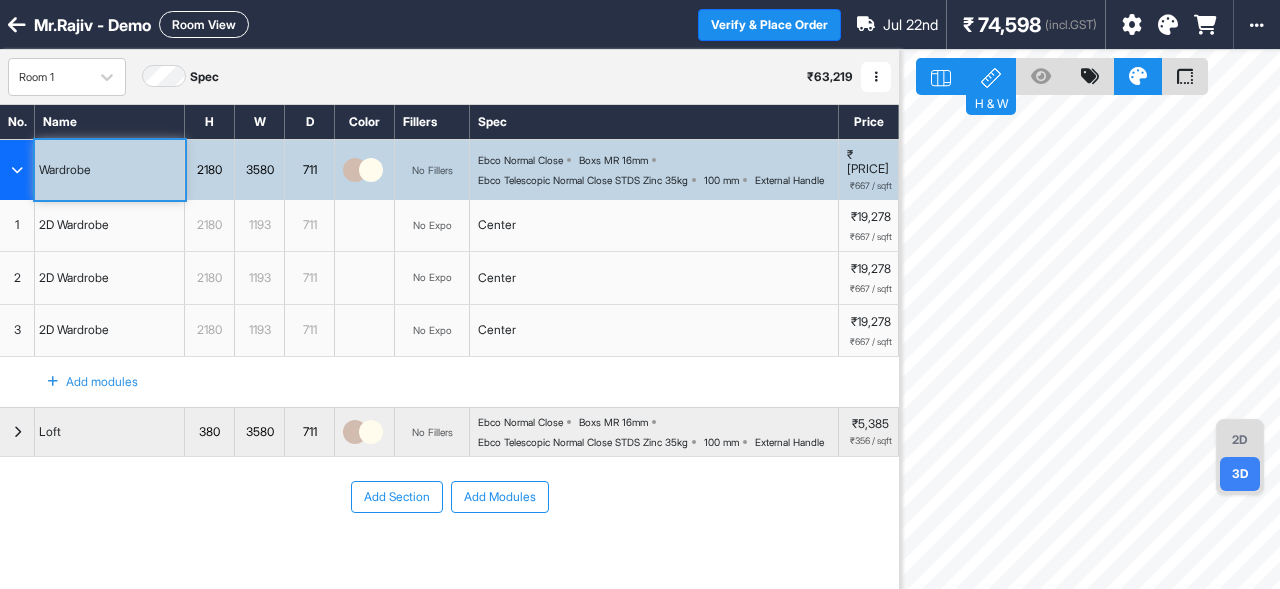 click on "2D" at bounding box center (1240, 440) 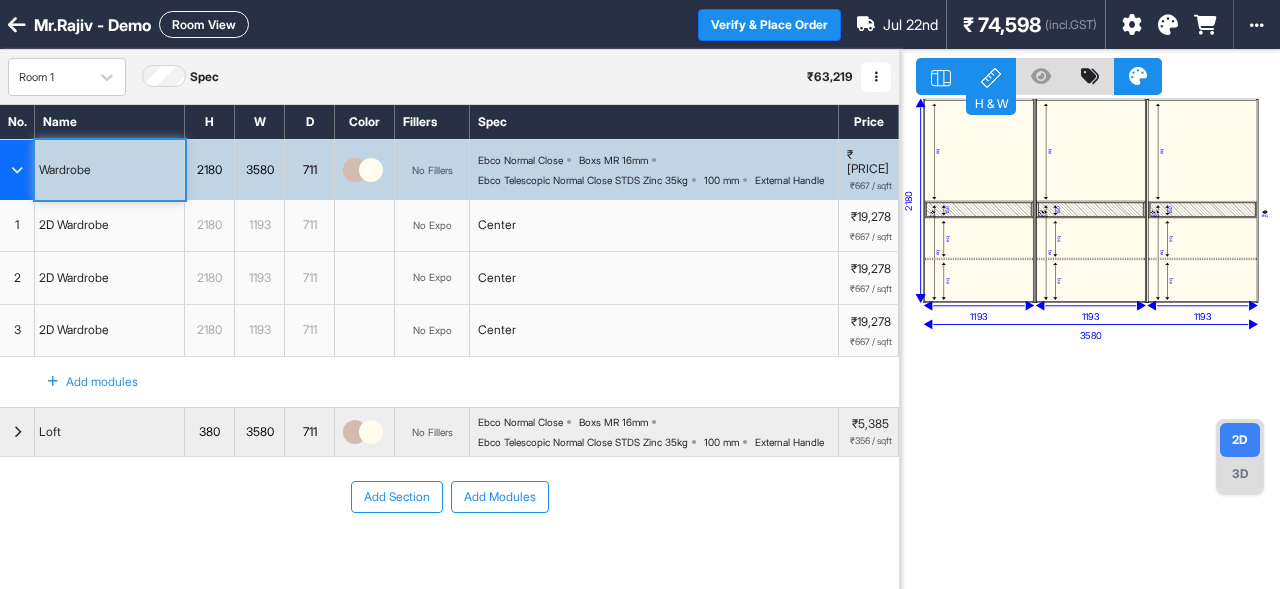 click on "3580" at bounding box center [259, 170] 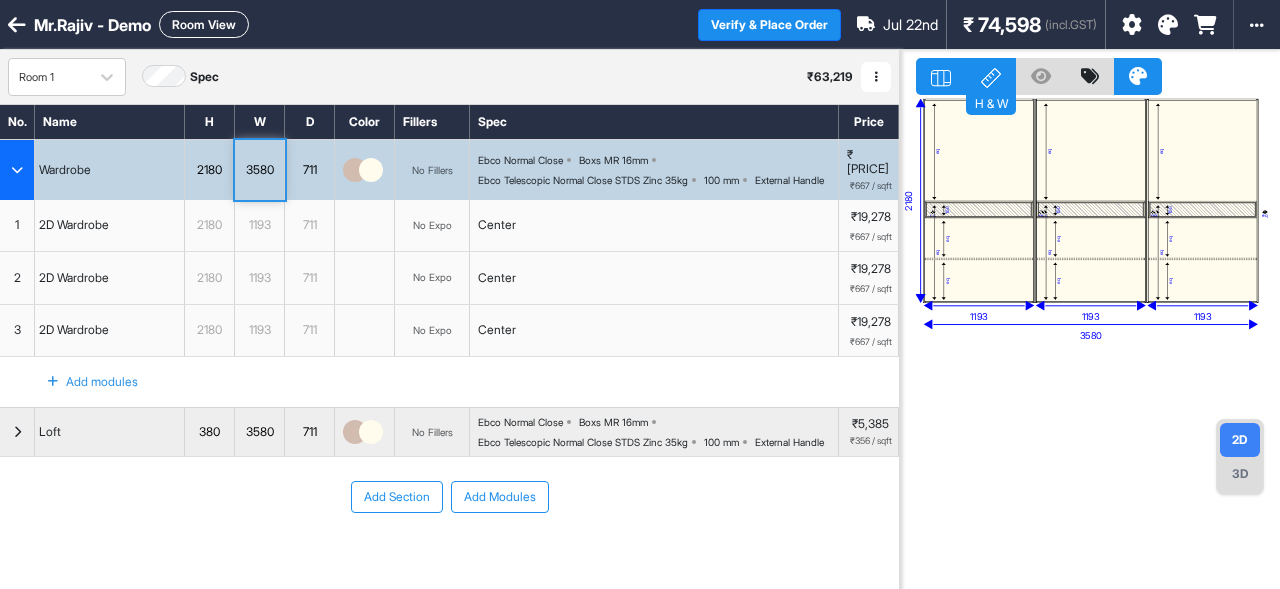 click on "3580" at bounding box center [259, 170] 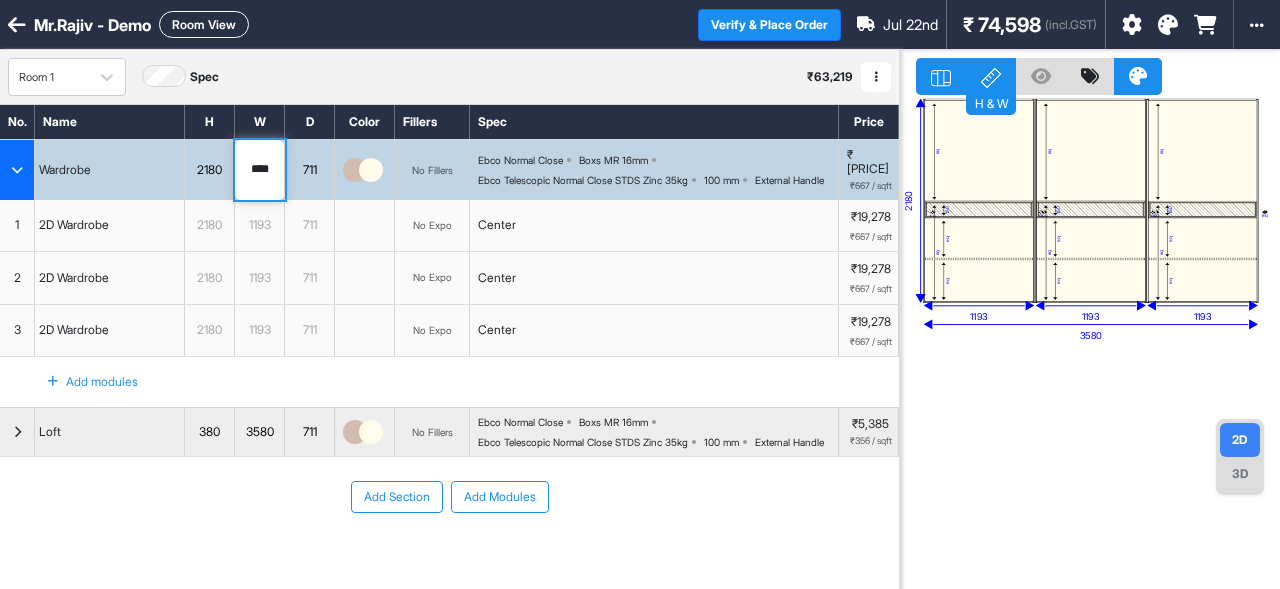 type on "****" 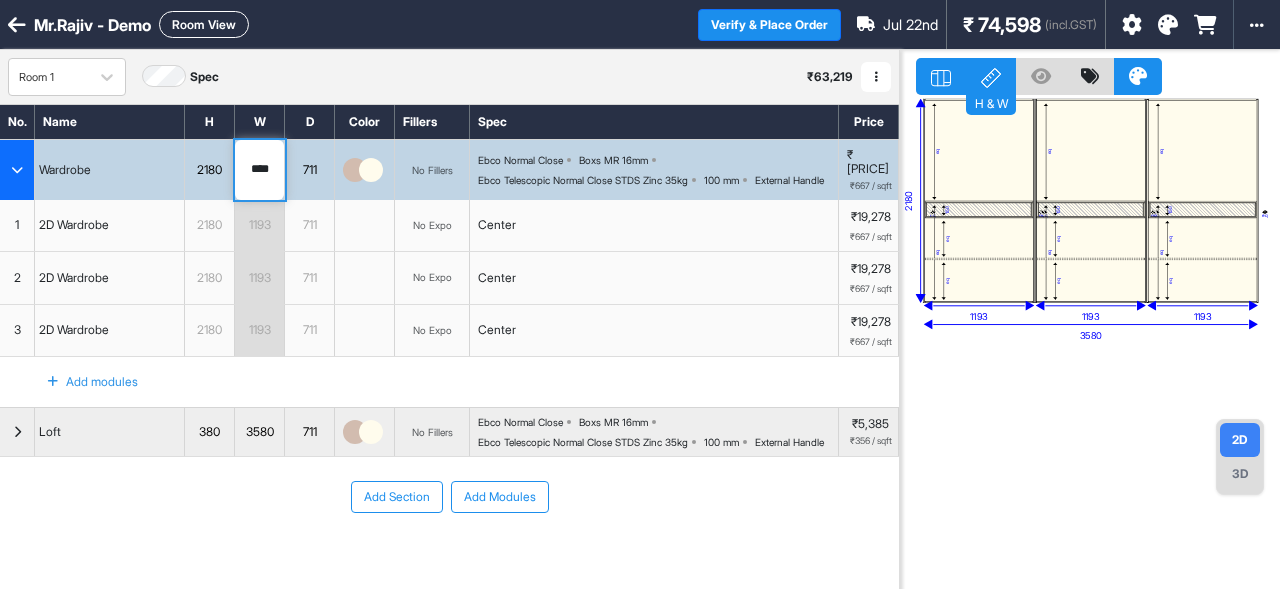 click on "3580" at bounding box center (259, 432) 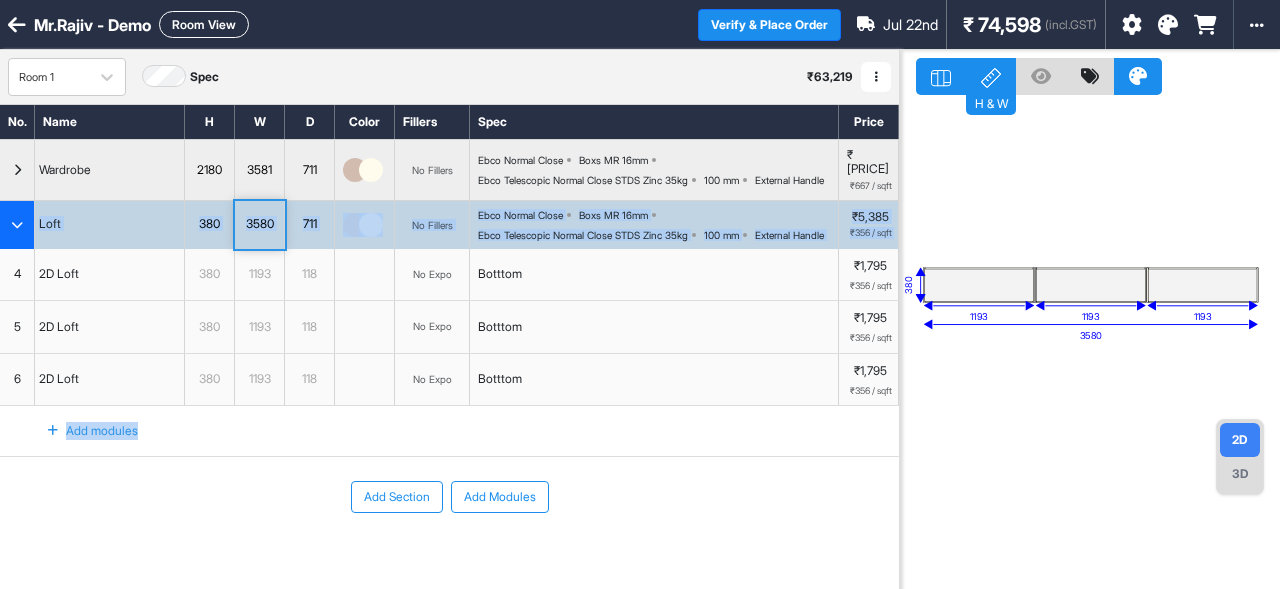 click on "Add modules" at bounding box center [449, 431] 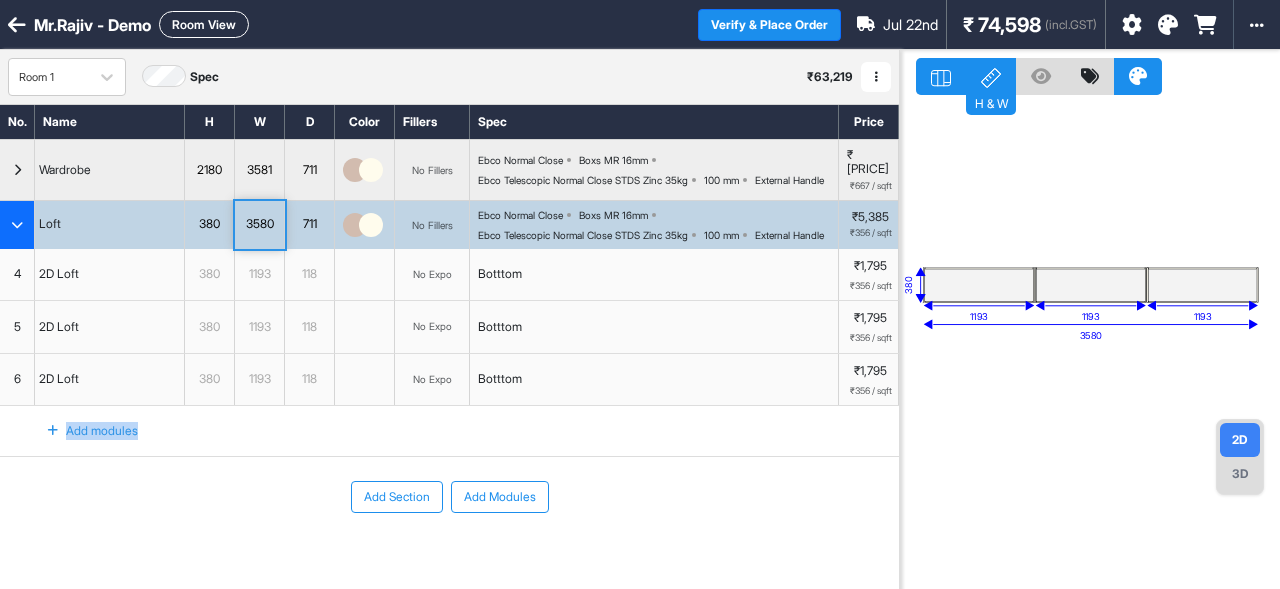 click on "Add modules" at bounding box center (449, 431) 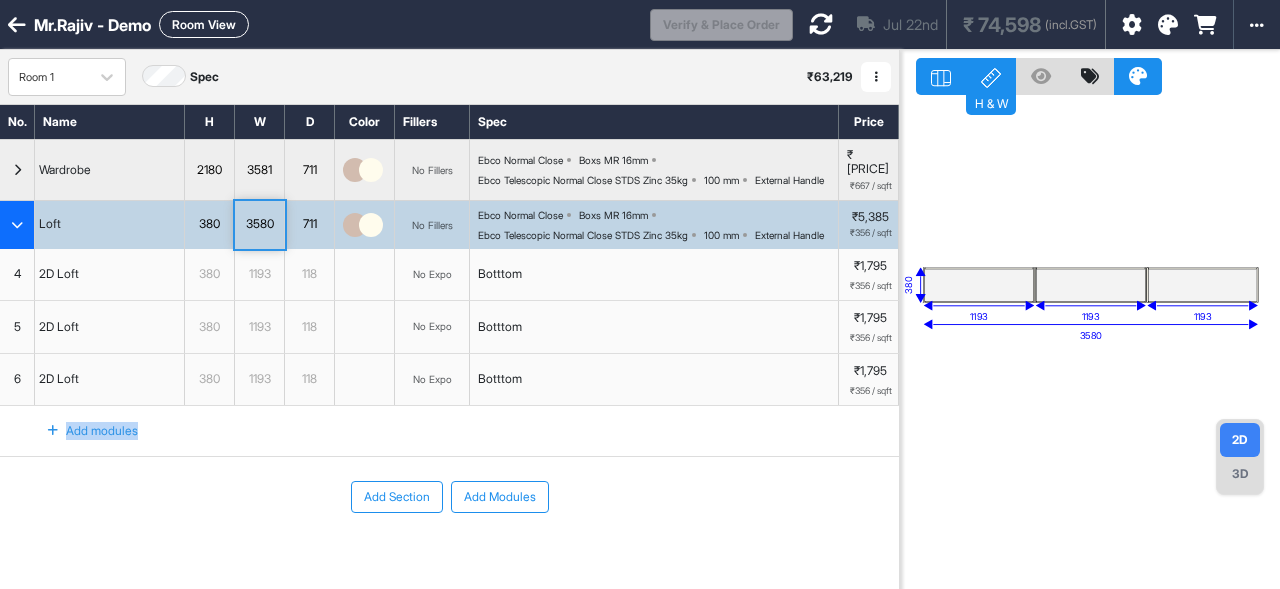 click on "3580" at bounding box center [259, 224] 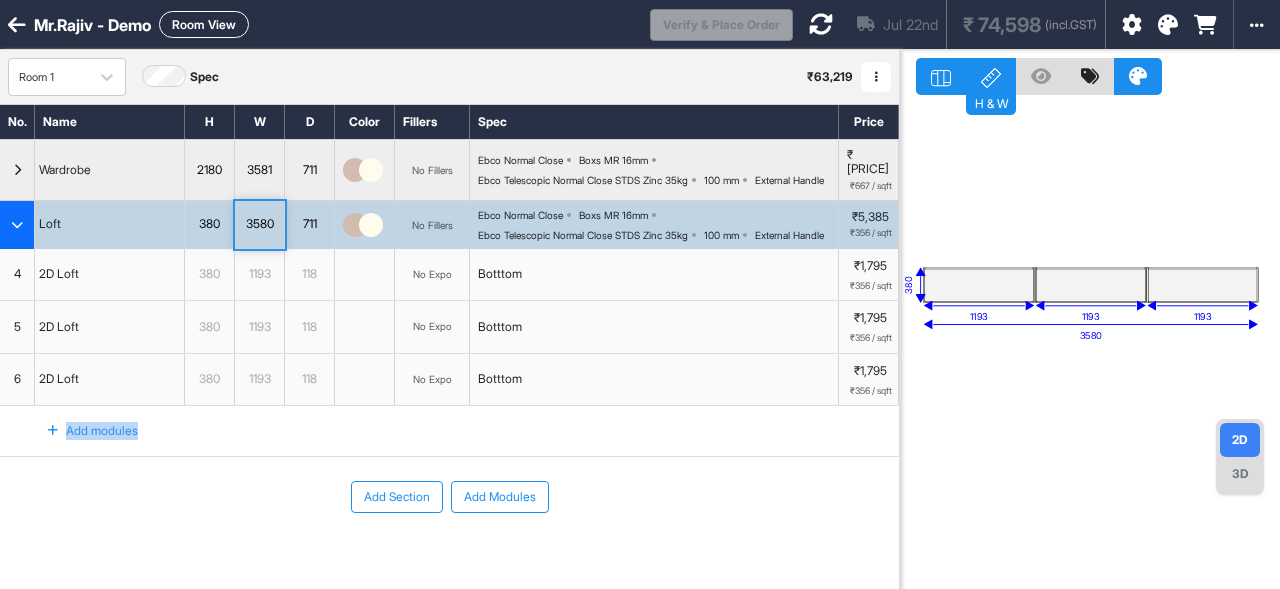 click on "3580" at bounding box center (259, 224) 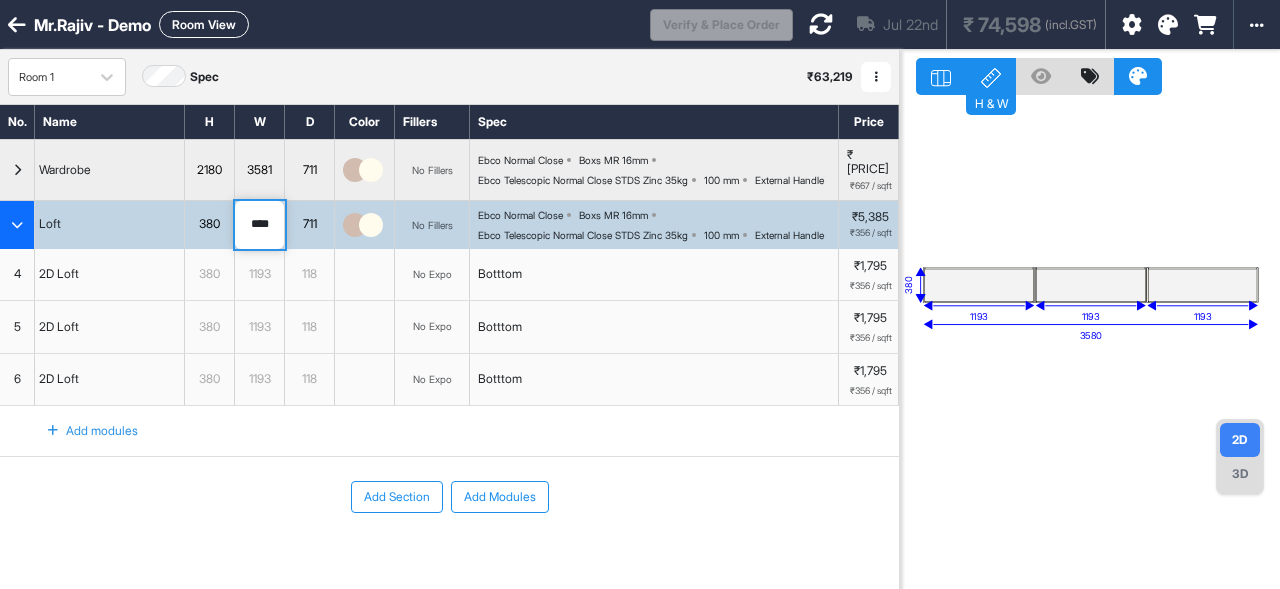 click on "****" at bounding box center (259, 225) 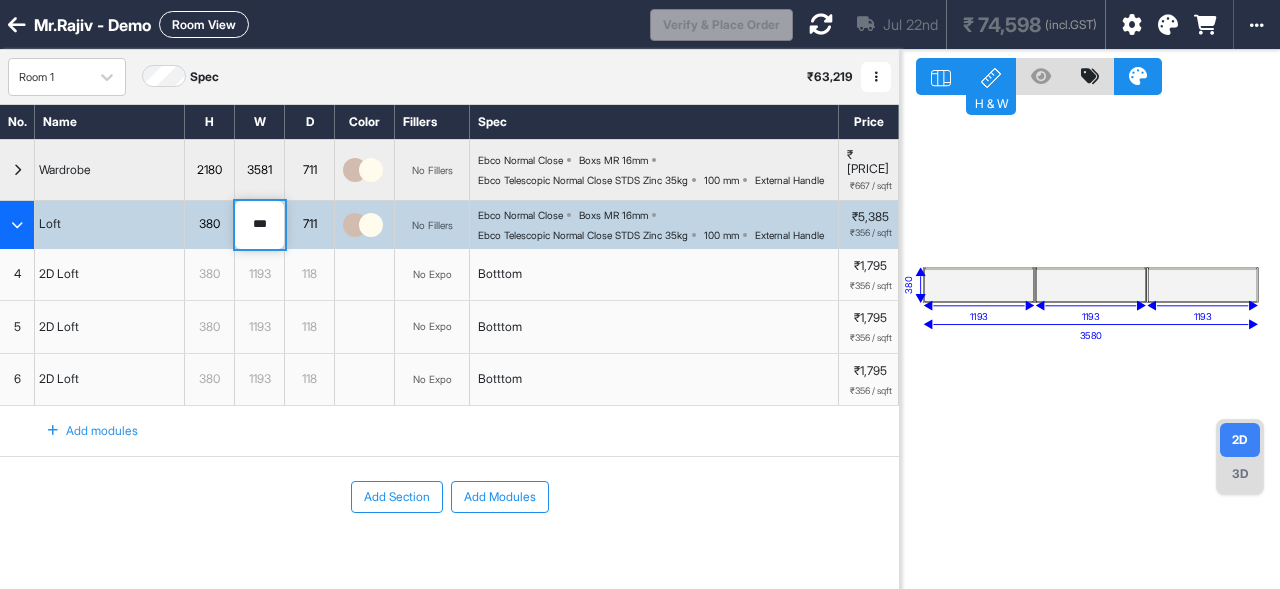 type on "****" 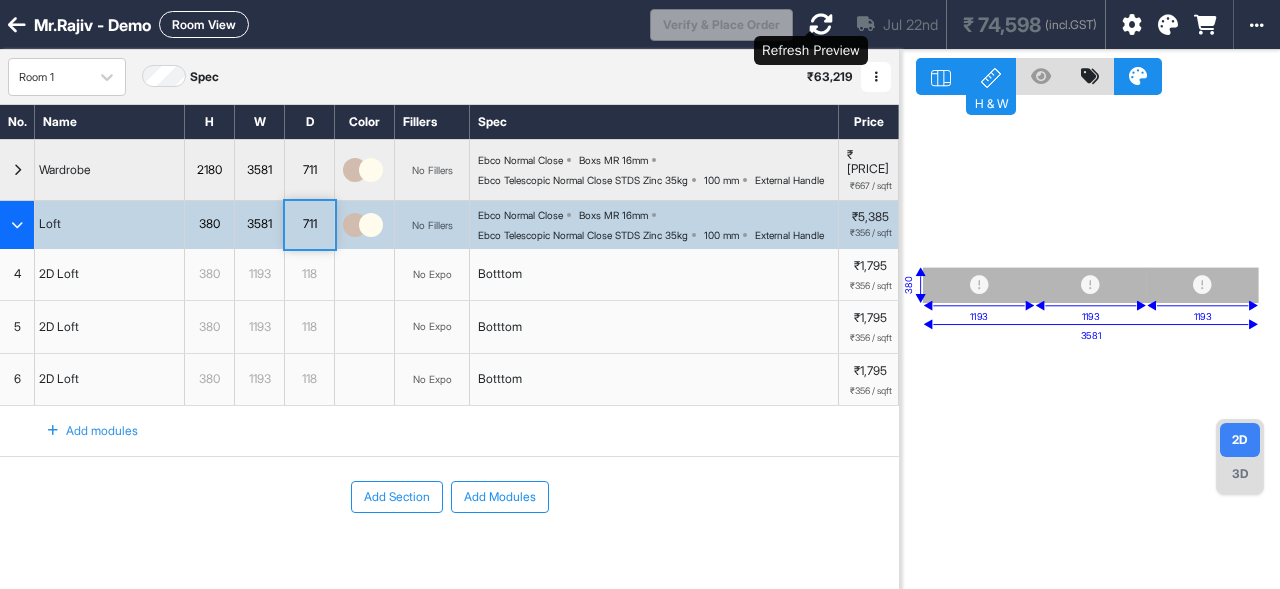 click at bounding box center (821, 24) 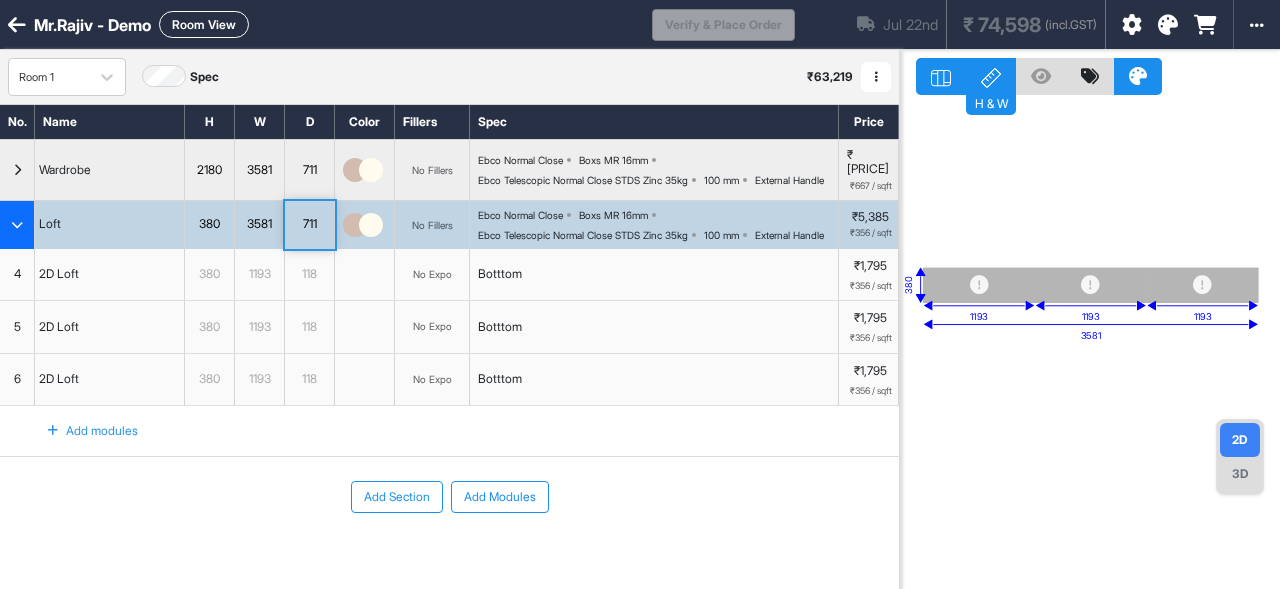 click at bounding box center [1168, 25] 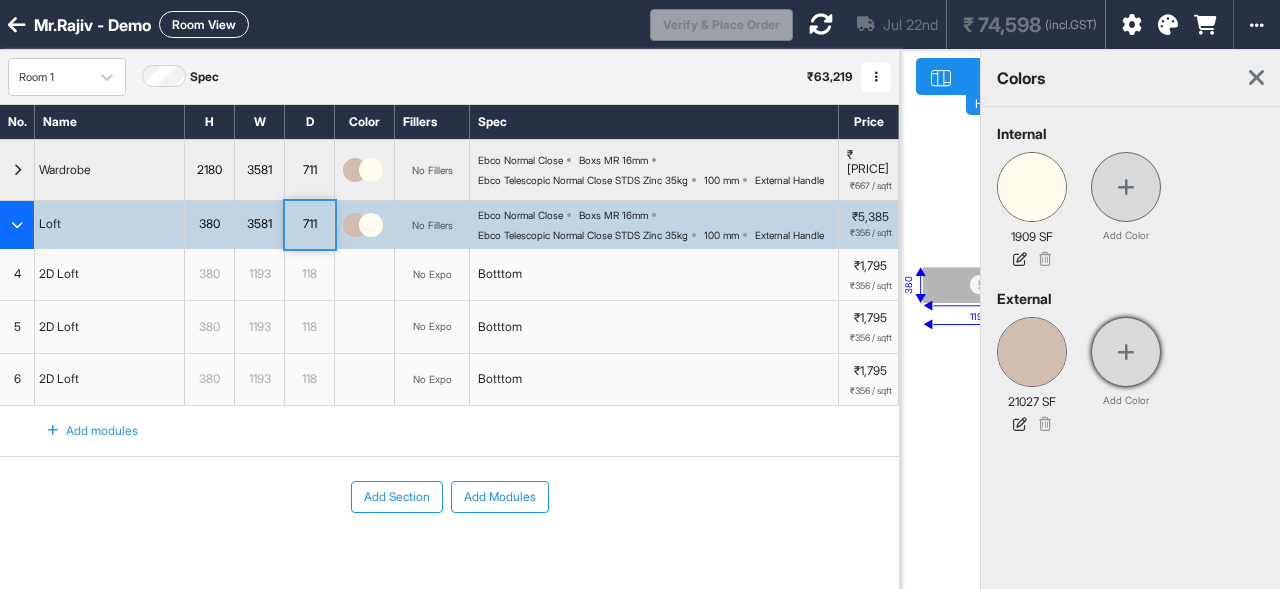 click at bounding box center [1126, 352] 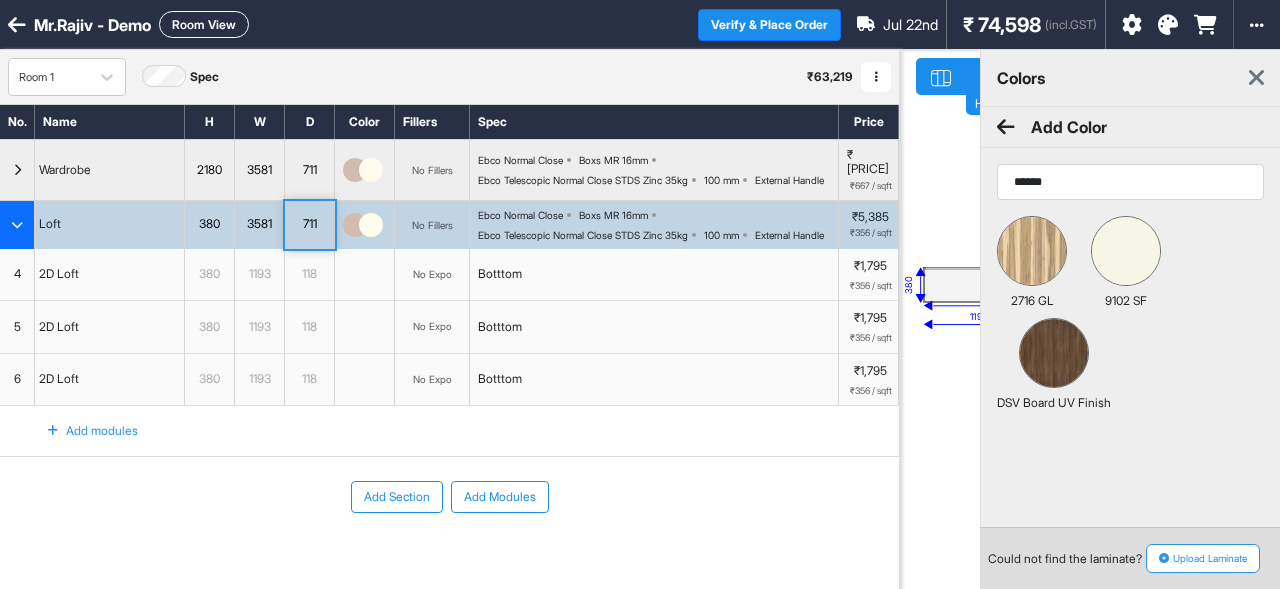 type on "******" 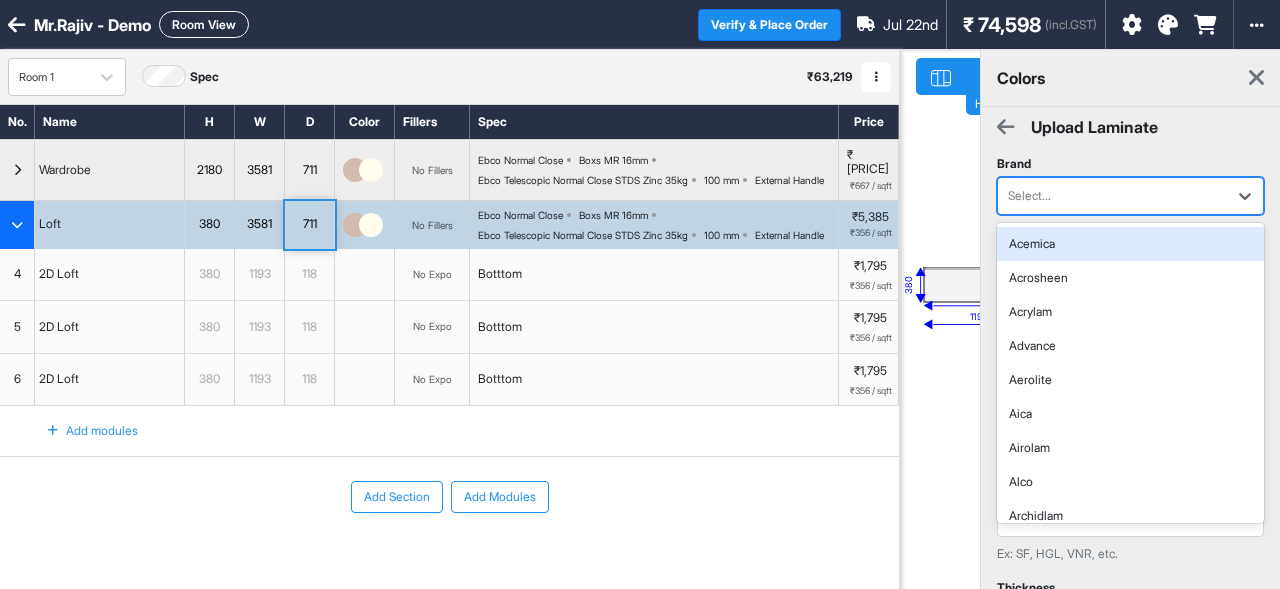 click at bounding box center (1112, 196) 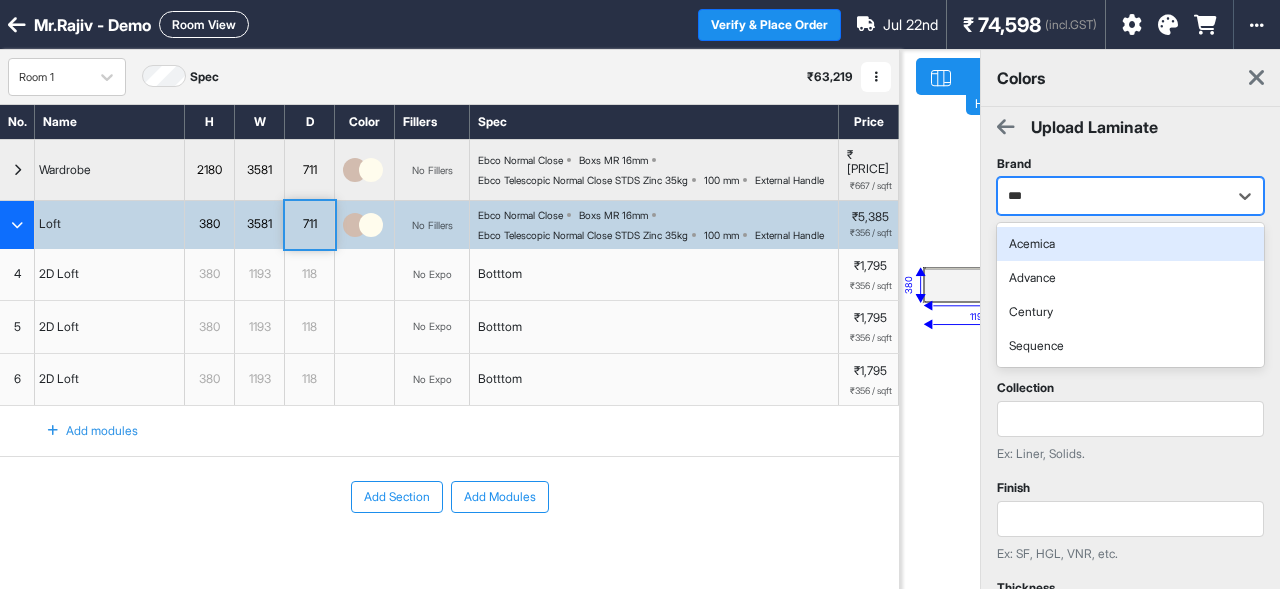type on "****" 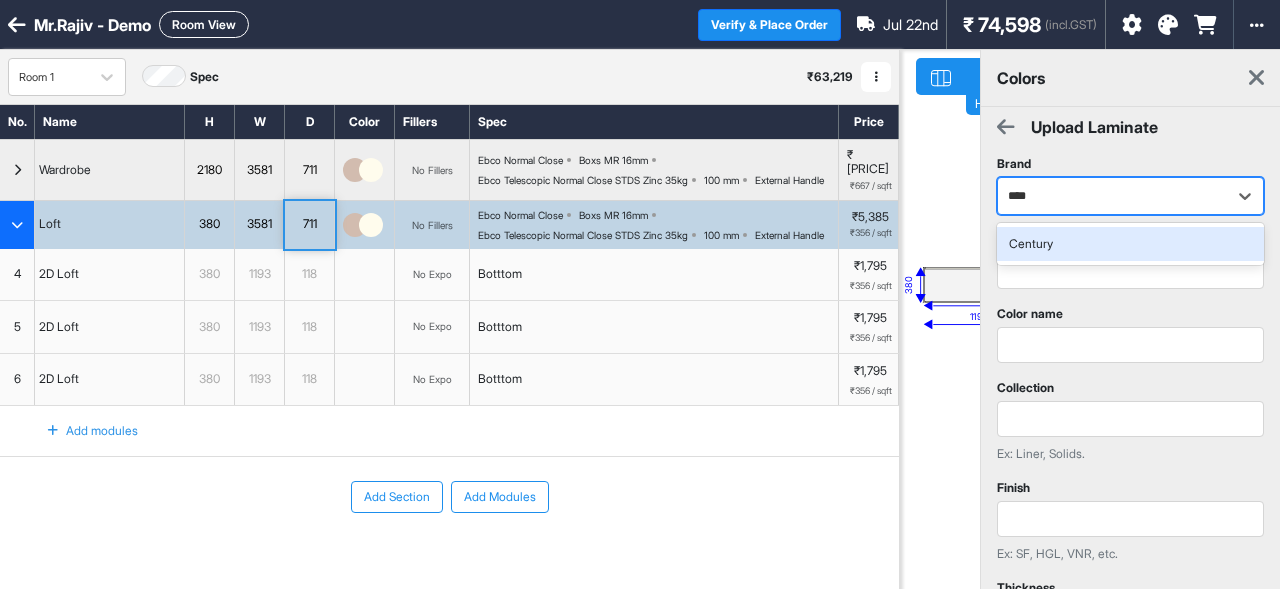 click on "Century" at bounding box center [1130, 244] 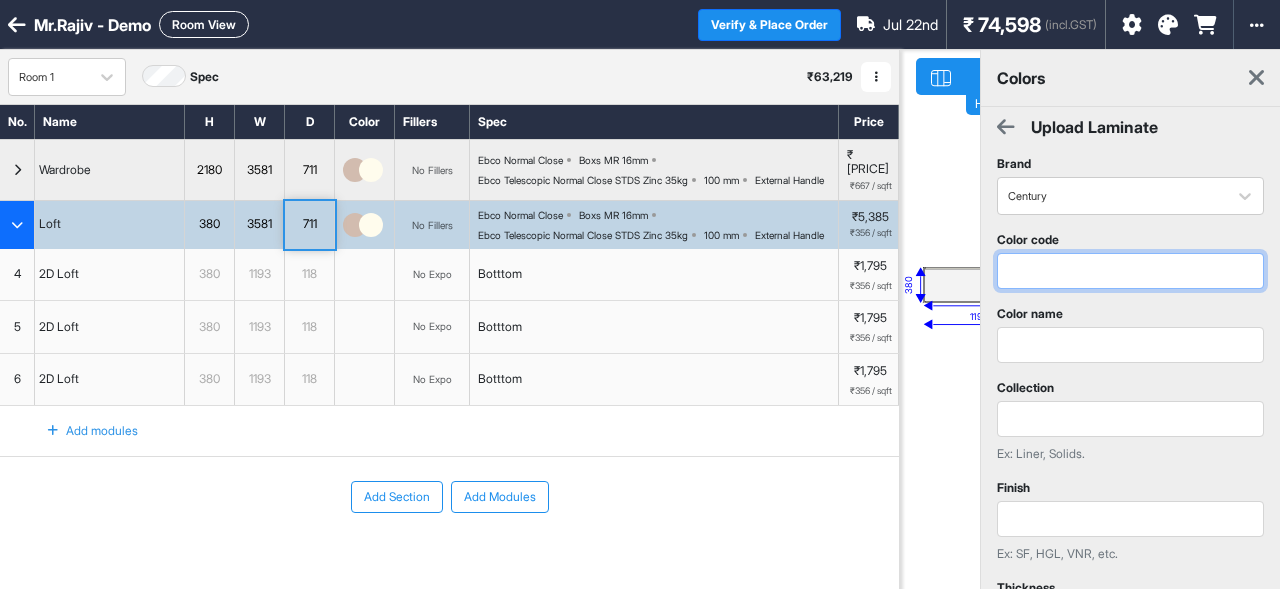 click at bounding box center (1130, 271) 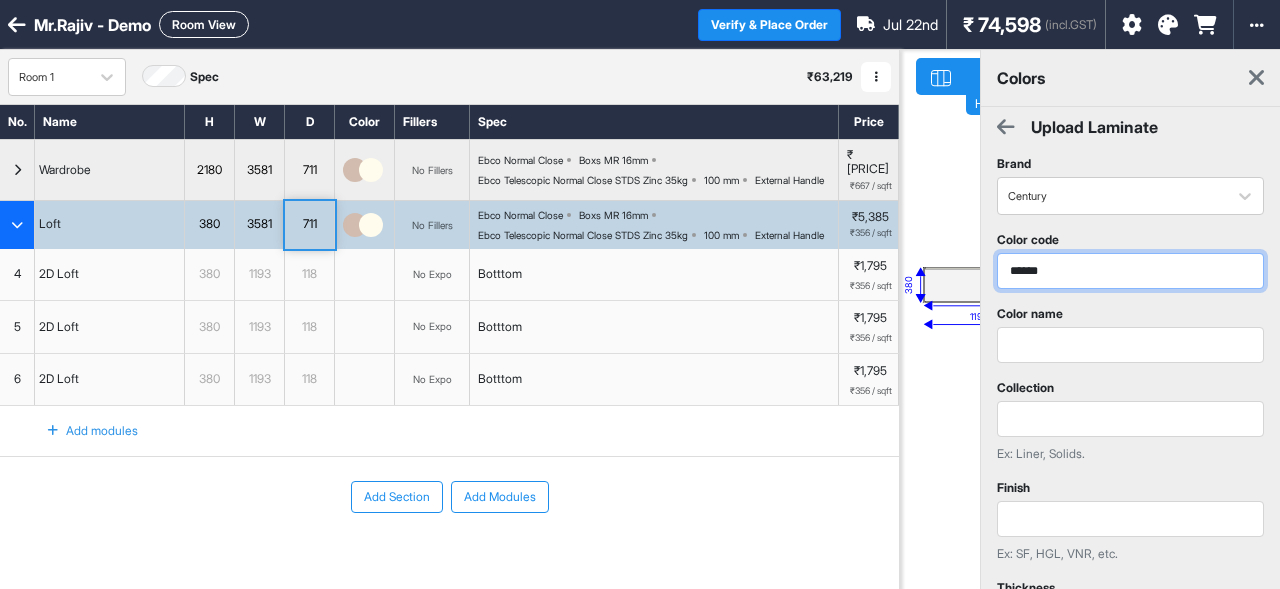 type on "******" 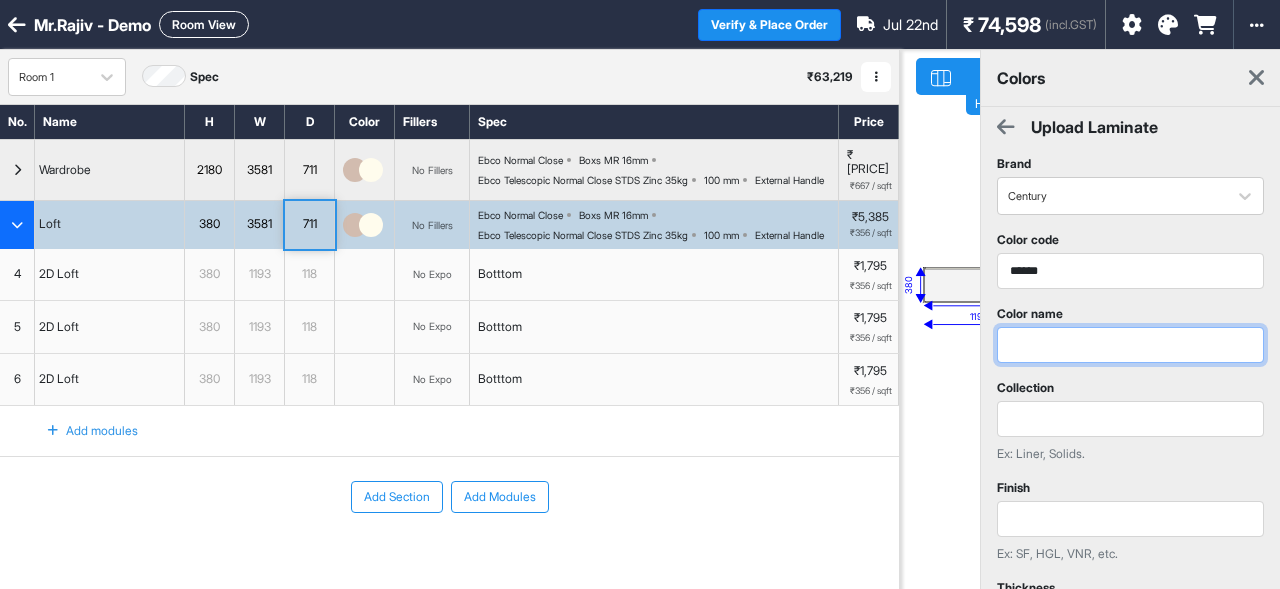 click at bounding box center [1130, 345] 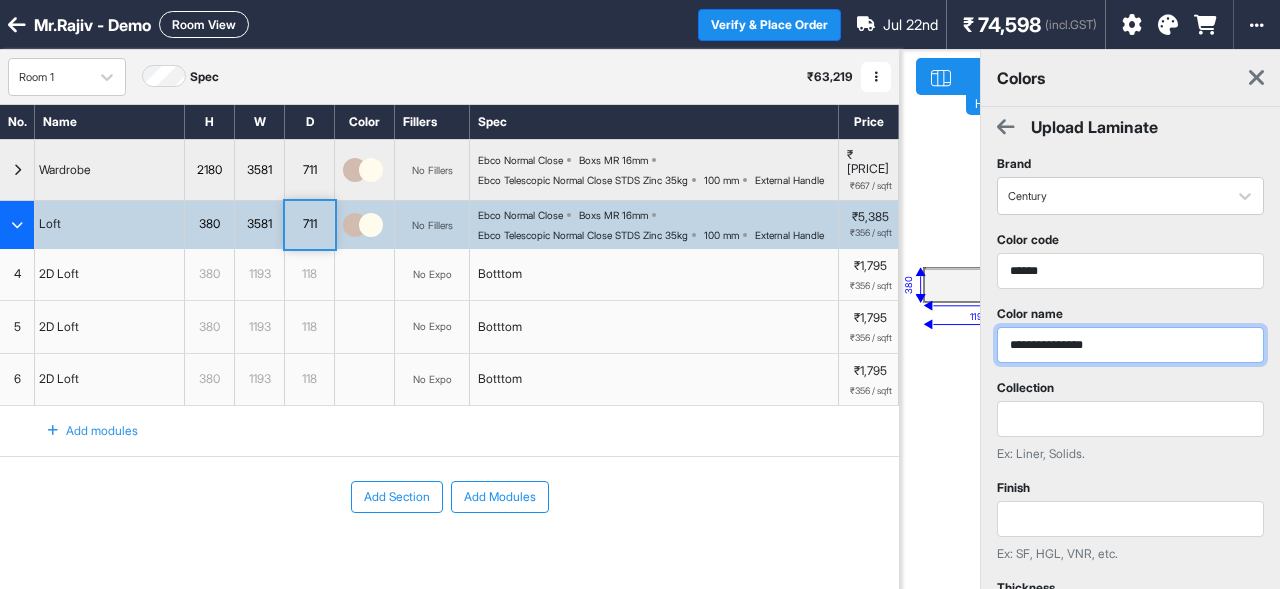 type on "**********" 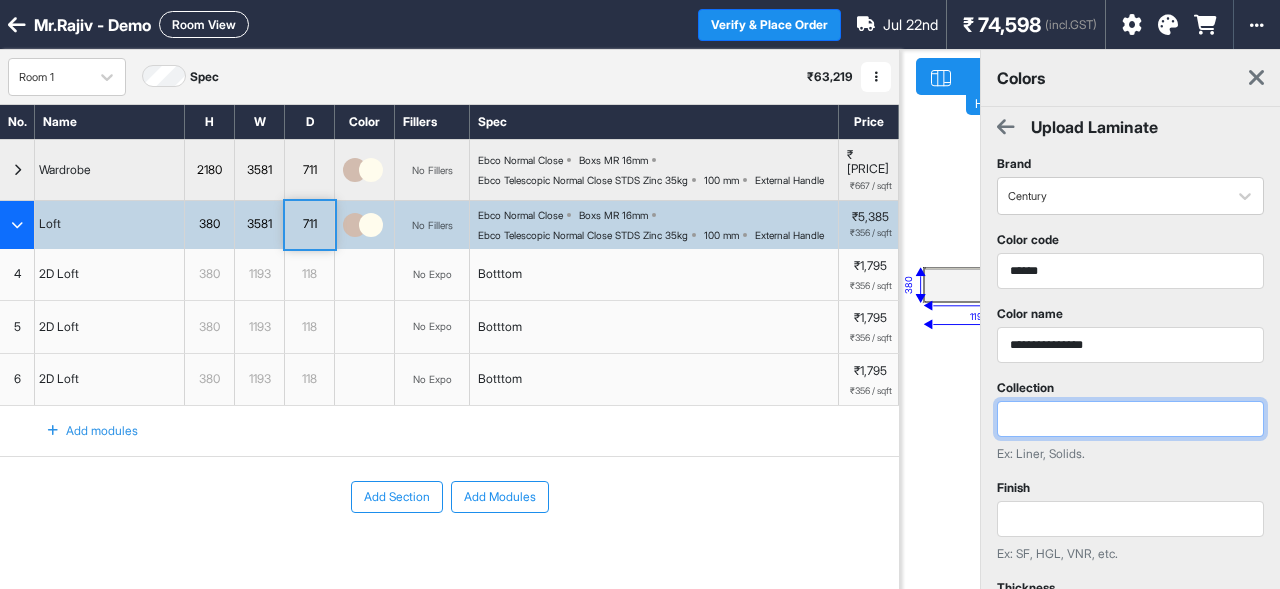 click at bounding box center (1130, 419) 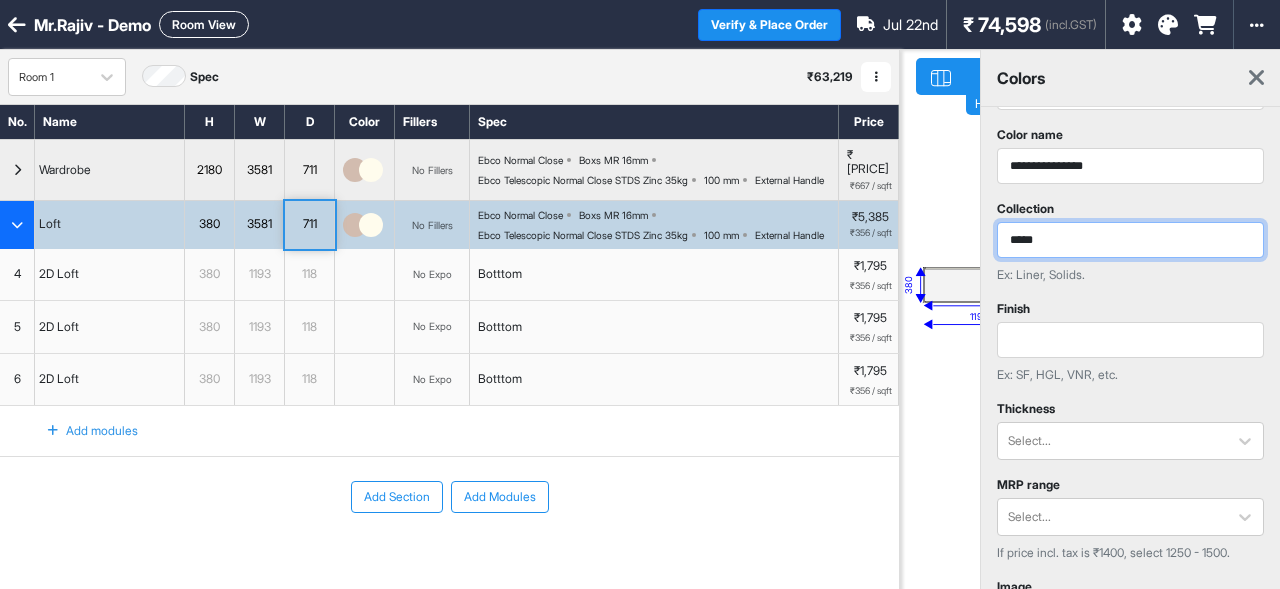 scroll, scrollTop: 180, scrollLeft: 0, axis: vertical 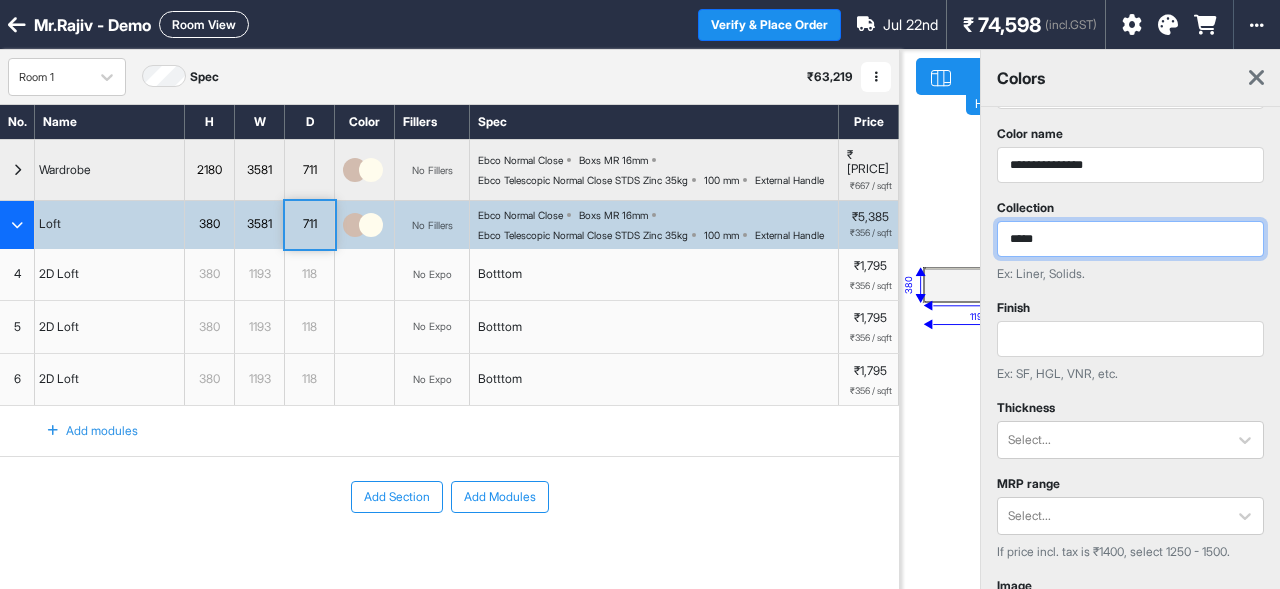 type on "*****" 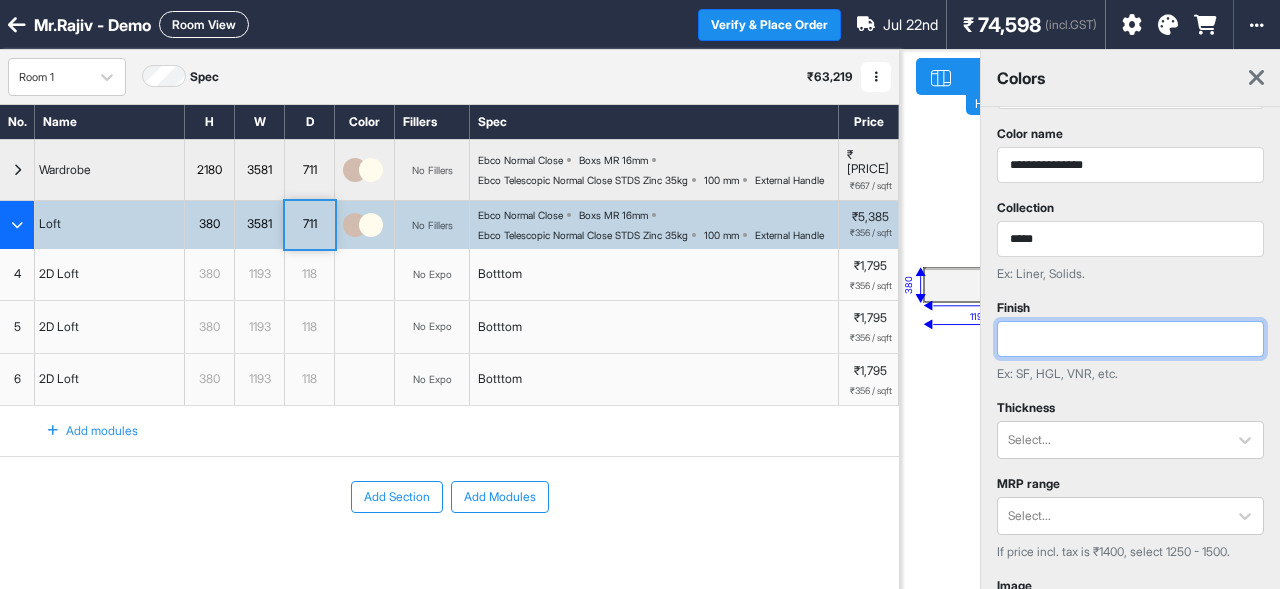 click at bounding box center (1130, 339) 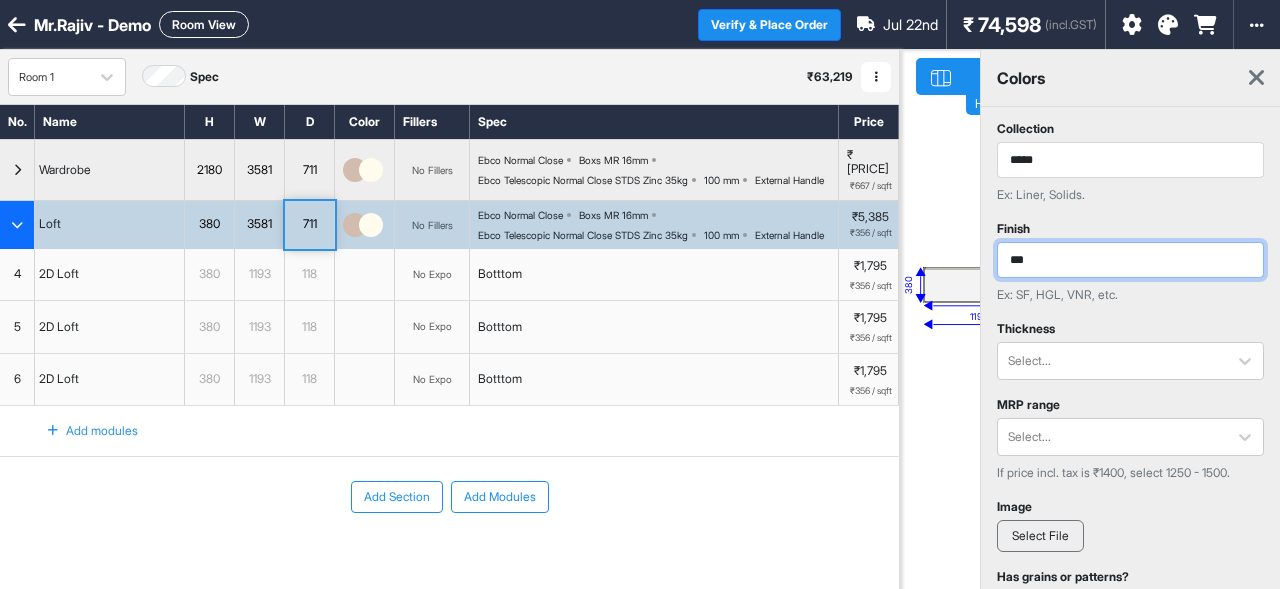 scroll, scrollTop: 262, scrollLeft: 0, axis: vertical 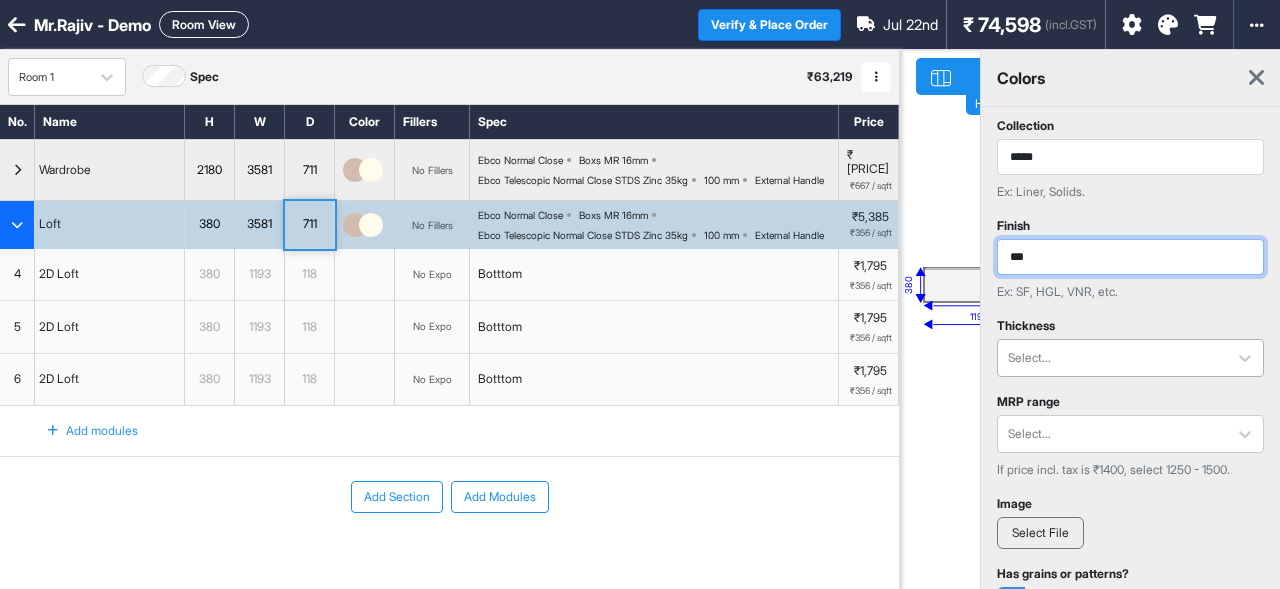 type on "***" 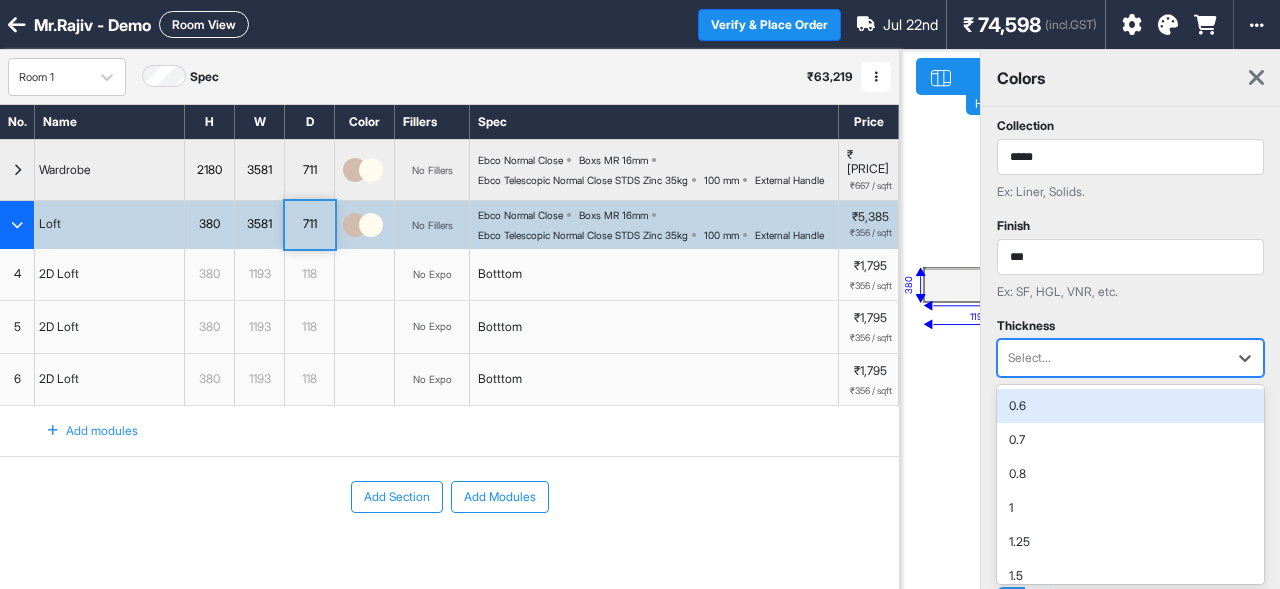 click at bounding box center (1112, 358) 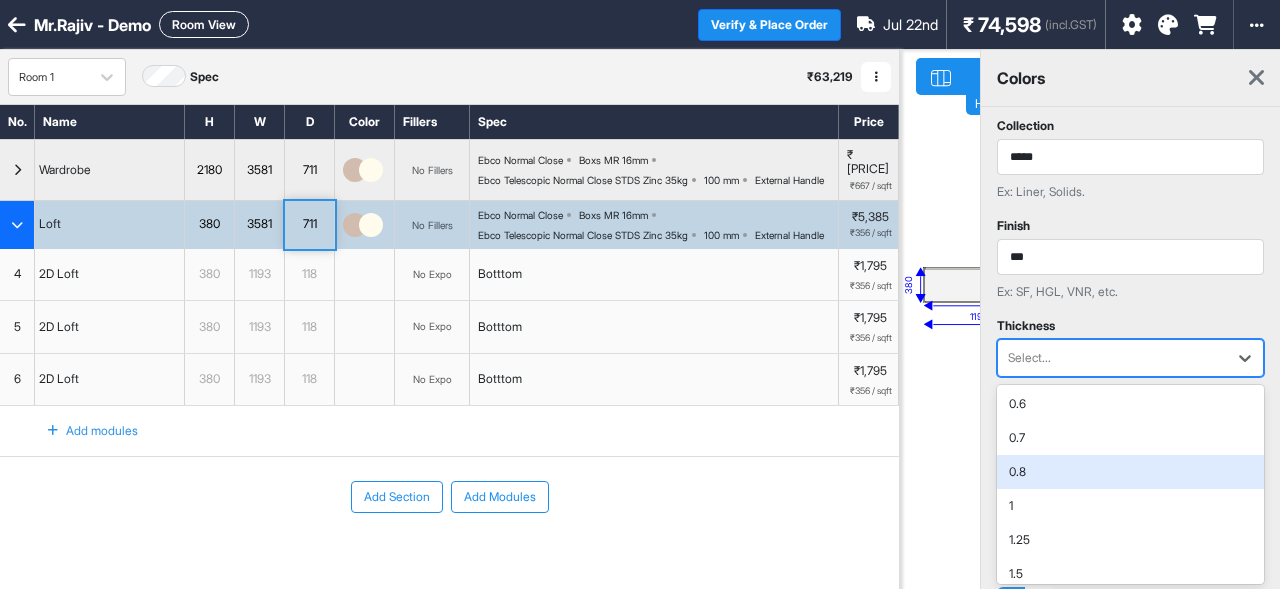 scroll, scrollTop: 46, scrollLeft: 0, axis: vertical 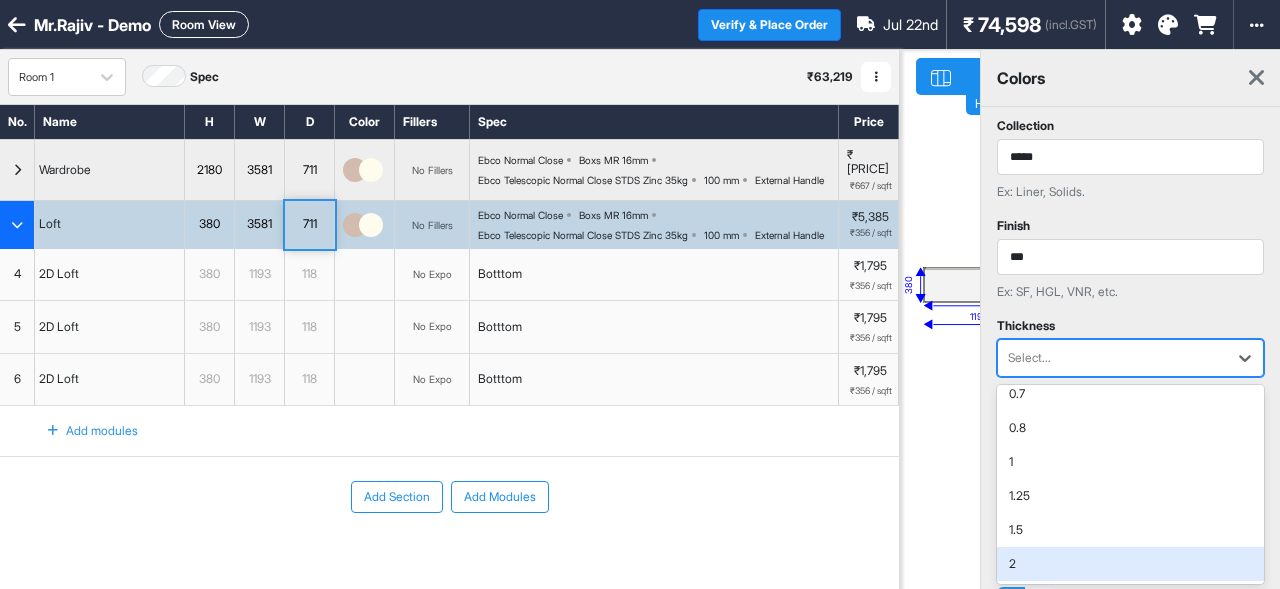 click on "2" at bounding box center (1130, 564) 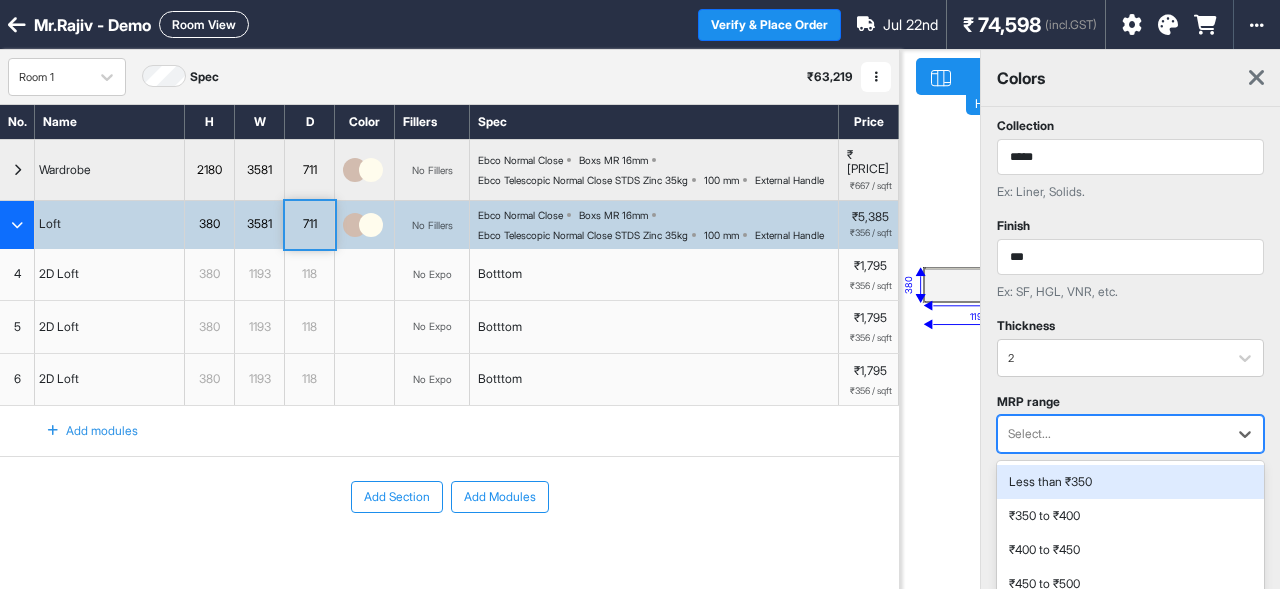 click at bounding box center (1112, 434) 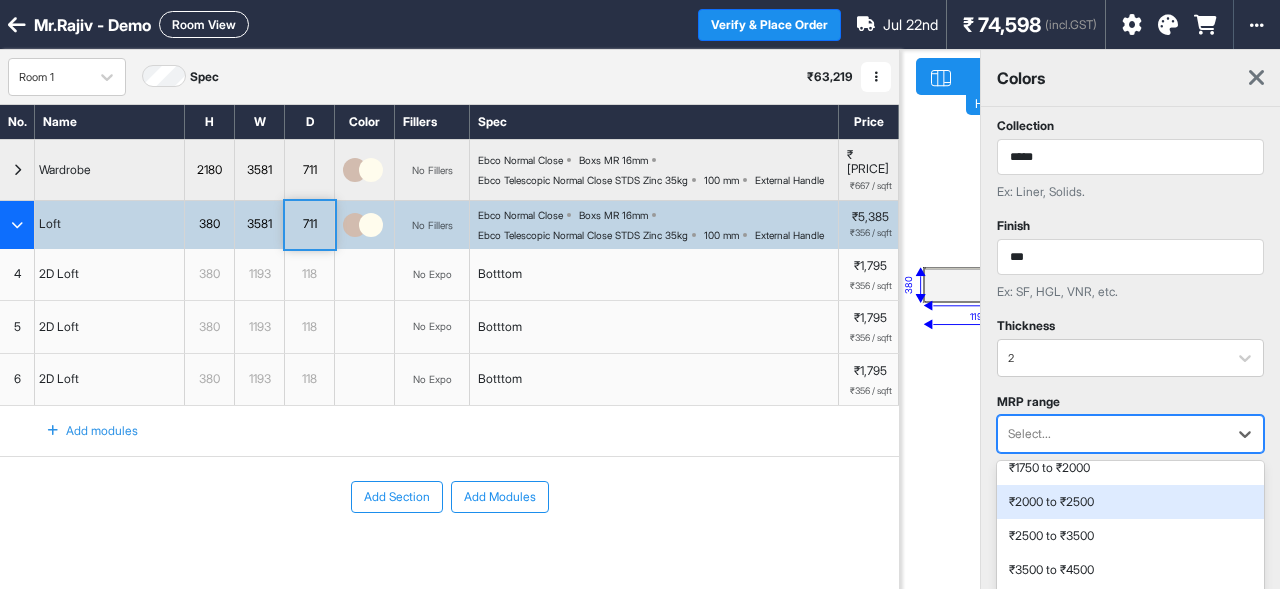 scroll, scrollTop: 455, scrollLeft: 0, axis: vertical 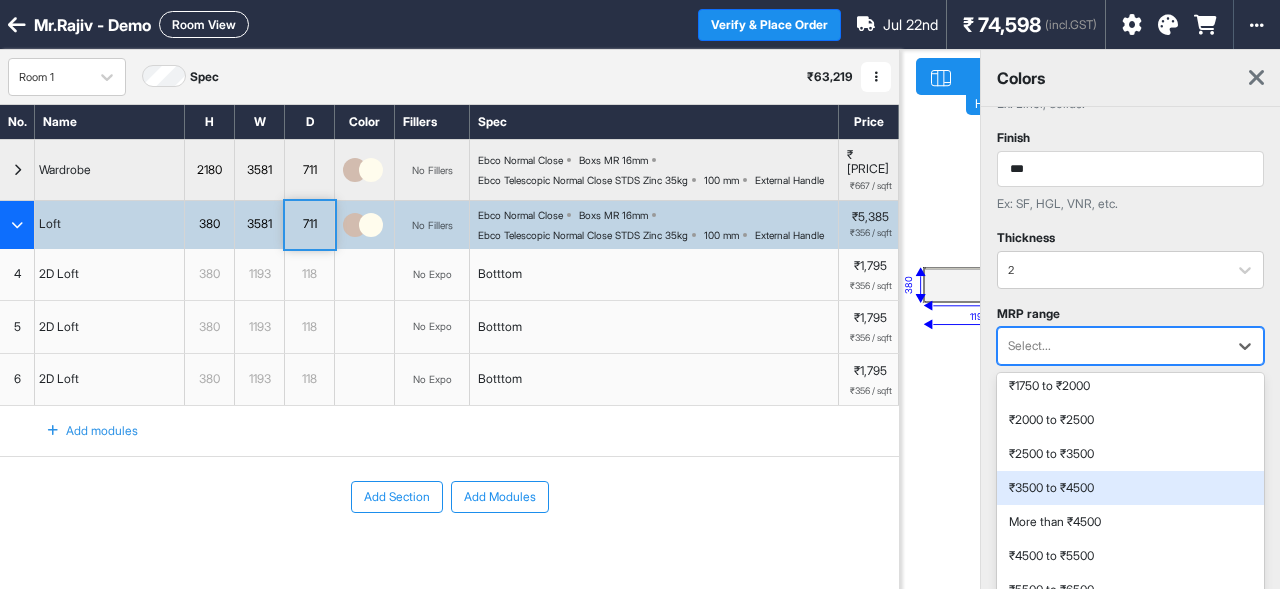 click on "₹3500 to ₹4500" at bounding box center [1130, 488] 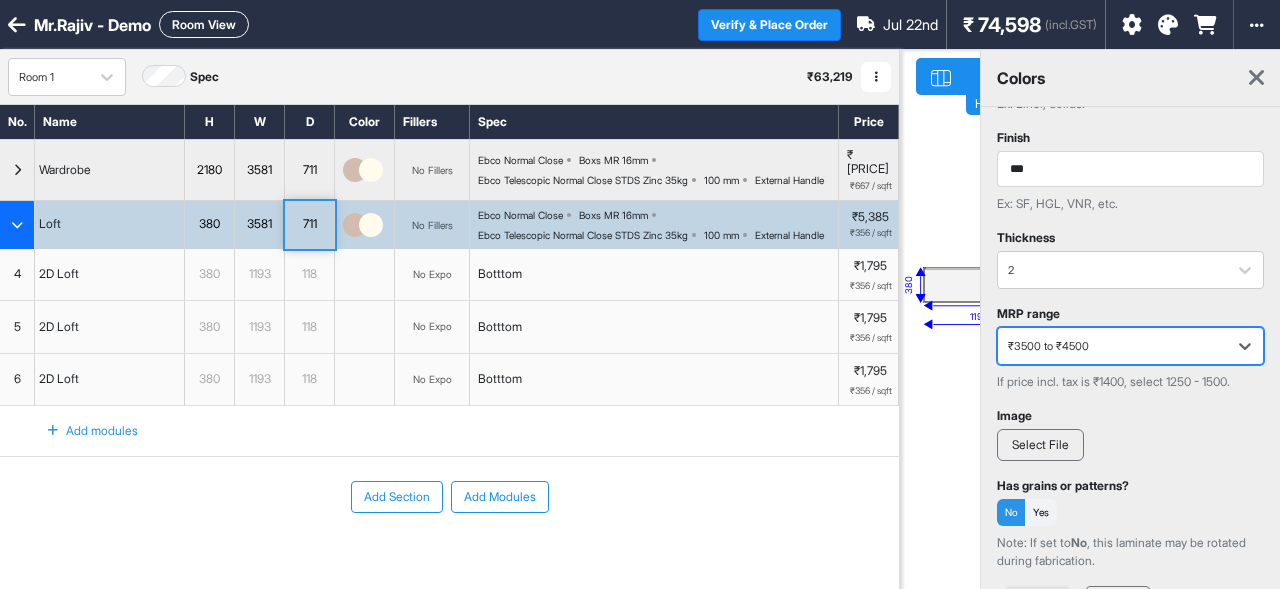 scroll, scrollTop: 436, scrollLeft: 0, axis: vertical 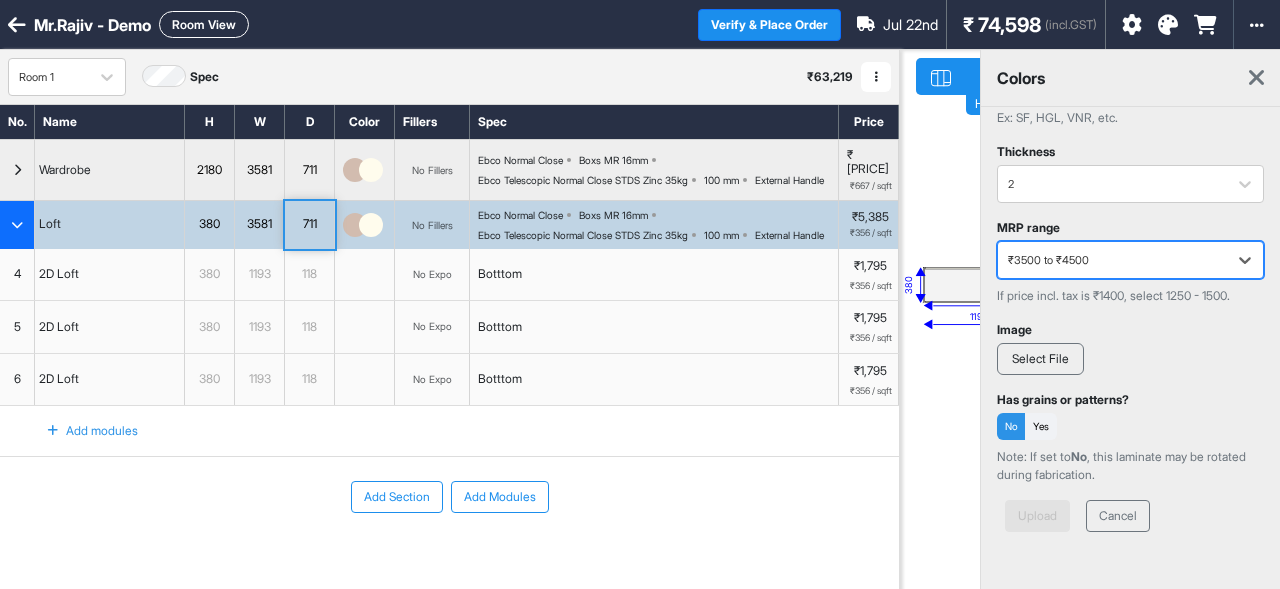 click on "Select File" at bounding box center [1040, 359] 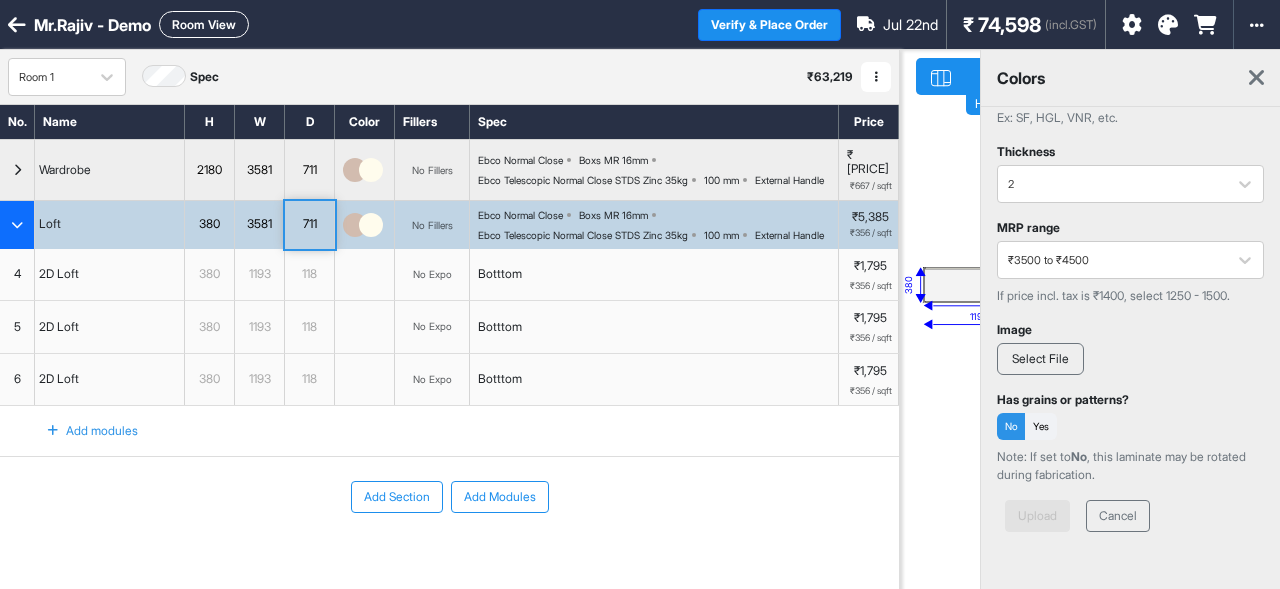 click on "Mr.Rajiv - Demo Room View Verify & Place Order Jul 22nd ₹   74,598 (incl.GST) Import Assembly Archive Rename Refresh Price Room 1 Spec ₹ 63,219 Add  Room Edit  Room  Name Delete  Room Duplicate Room No. Name H W D Color Fillers Spec Price Wardrobe 2180 3581 711 No Fillers Ebco Normal Close Boxs MR 16mm Ebco Telescopic Normal Close STDS Zinc 35kg 100 mm External Handle ₹57,834 ₹667 / sqft Loft 380 3581 711 No Fillers Ebco Normal Close Boxs MR 16mm Ebco Telescopic Normal Close STDS Zinc 35kg 100 mm External Handle ₹5,385 ₹356 / sqft 4 2D Loft 380 1193 118 No Expo Botttom ₹1,795 ₹356 / sqft 5 2D Loft 380 1193 118 No Expo Botttom ₹1,795 ₹356 / sqft 6 2D Loft 380 1193 118 No Expo Botttom ₹1,795 ₹356 / sqft
To pick up a draggable item, press the space bar.
While dragging, use the arrow keys to move the item.
Press space again to drop the item in its new position, or press escape to cancel.
Add modules Add Section Add Modules H & W     2D 3D 3581 380 1193 1193 1193 colors ***" at bounding box center (640, 294) 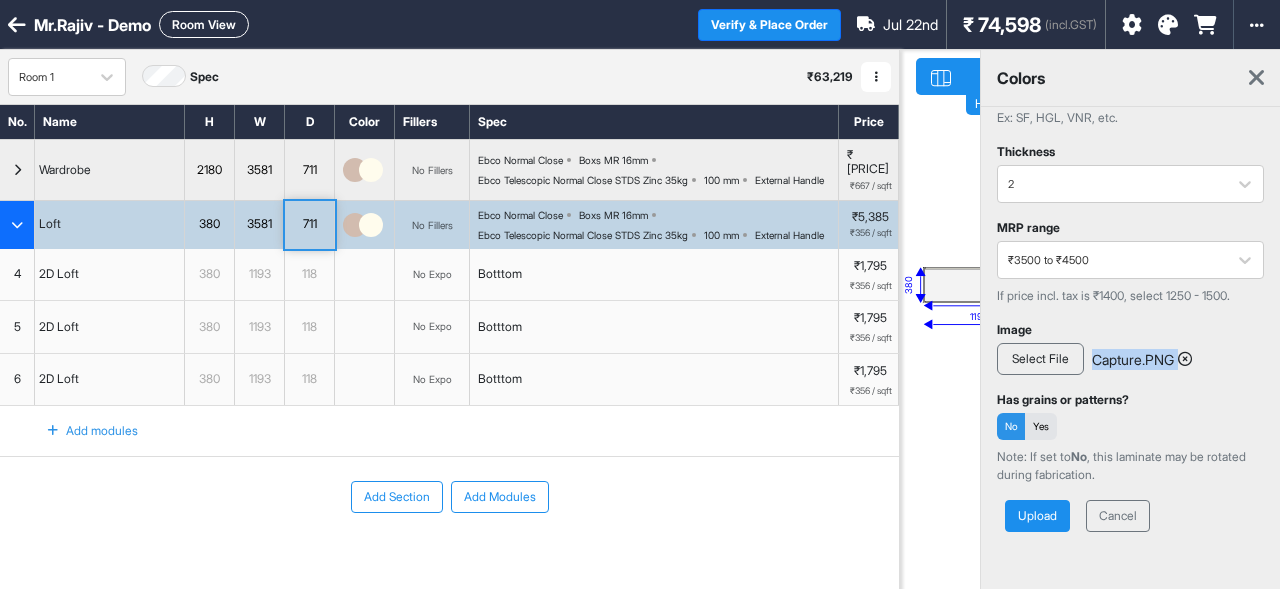 click on "Yes" at bounding box center [1041, 426] 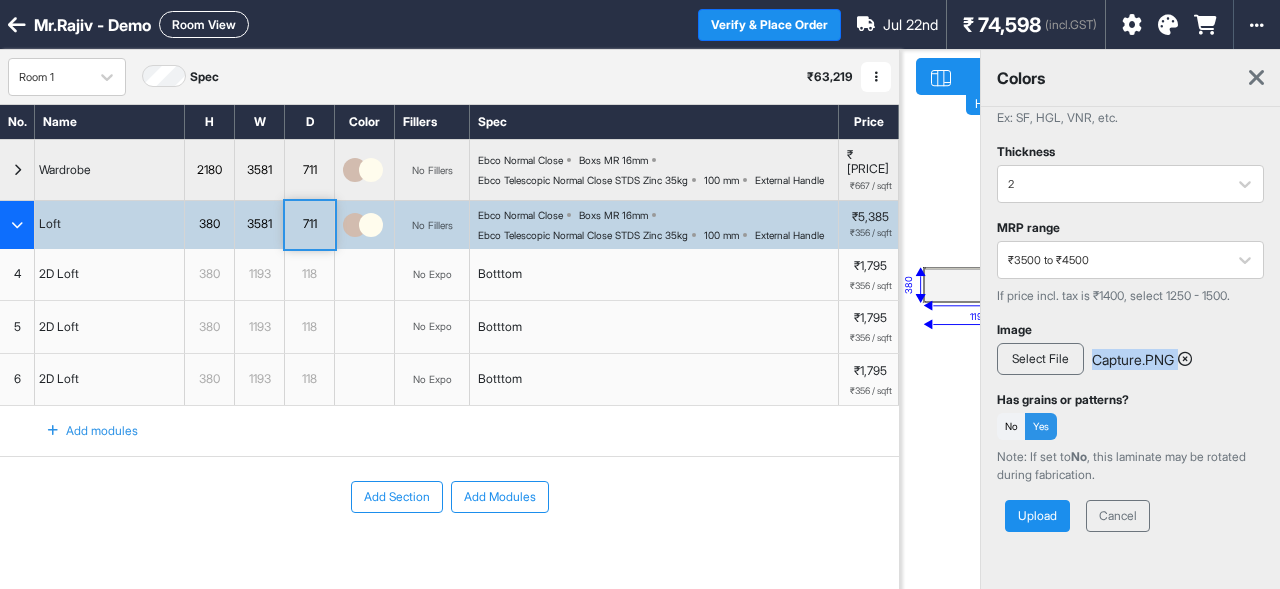 click on "Upload" at bounding box center (1037, 516) 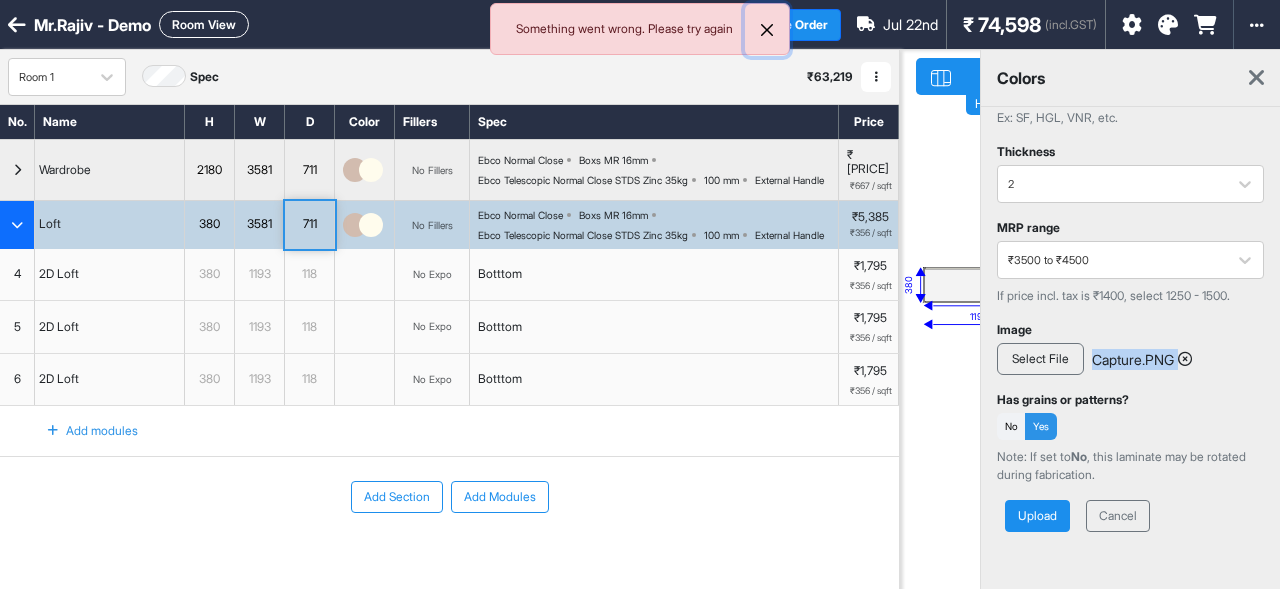 click at bounding box center (767, 30) 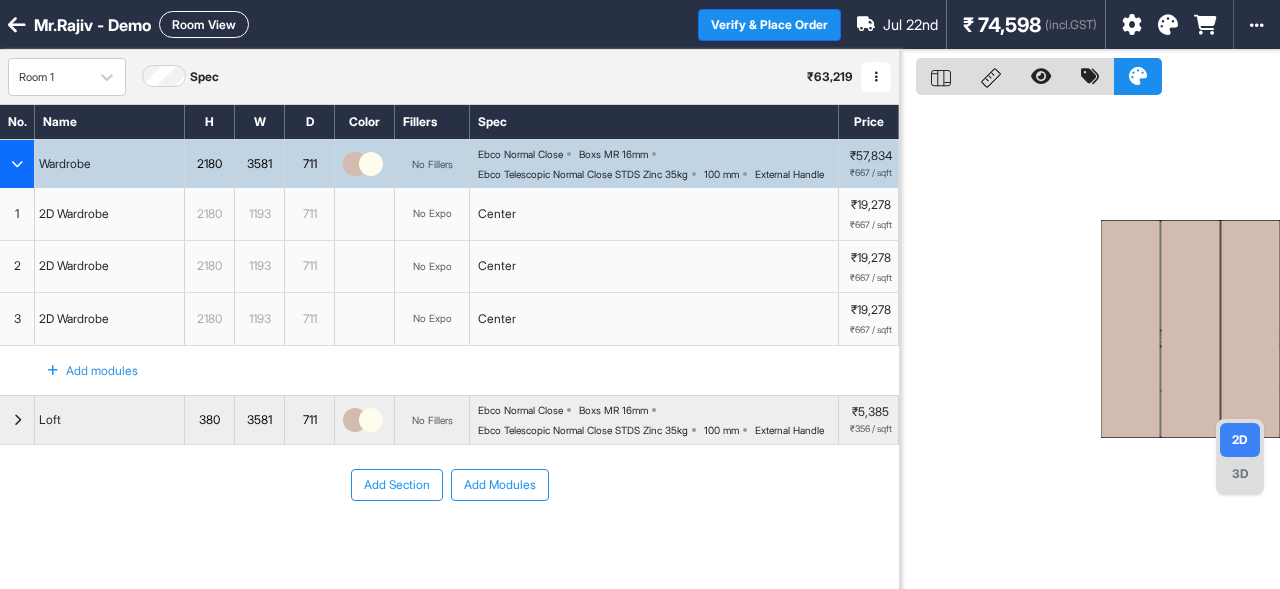 scroll, scrollTop: 0, scrollLeft: 0, axis: both 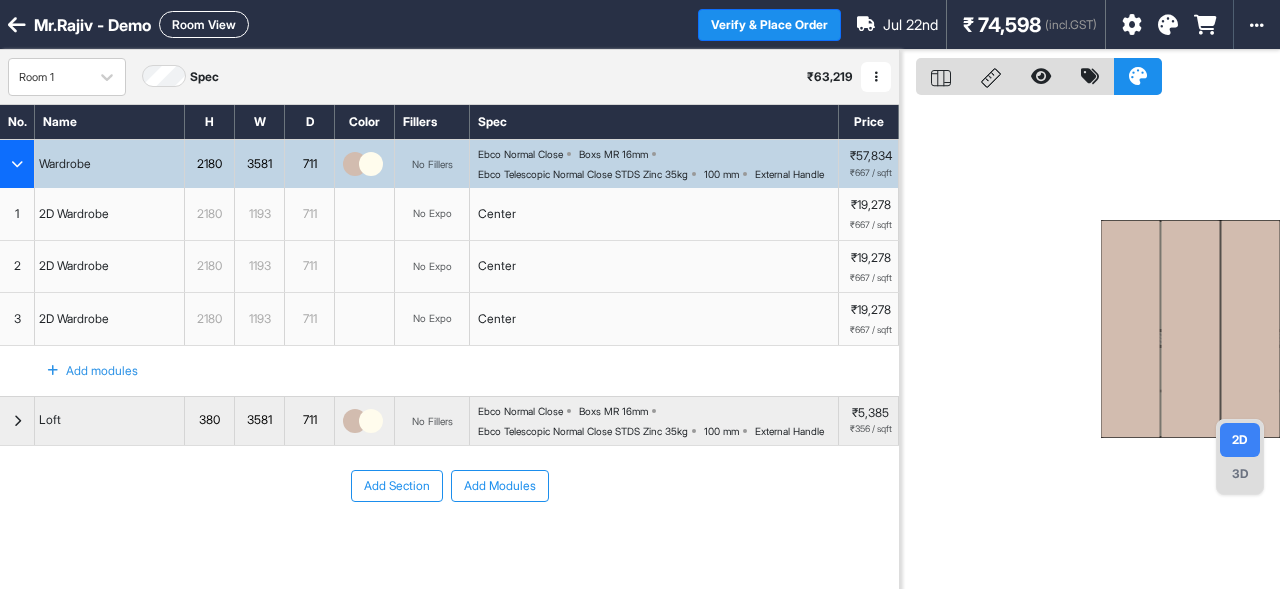 click at bounding box center (1168, 25) 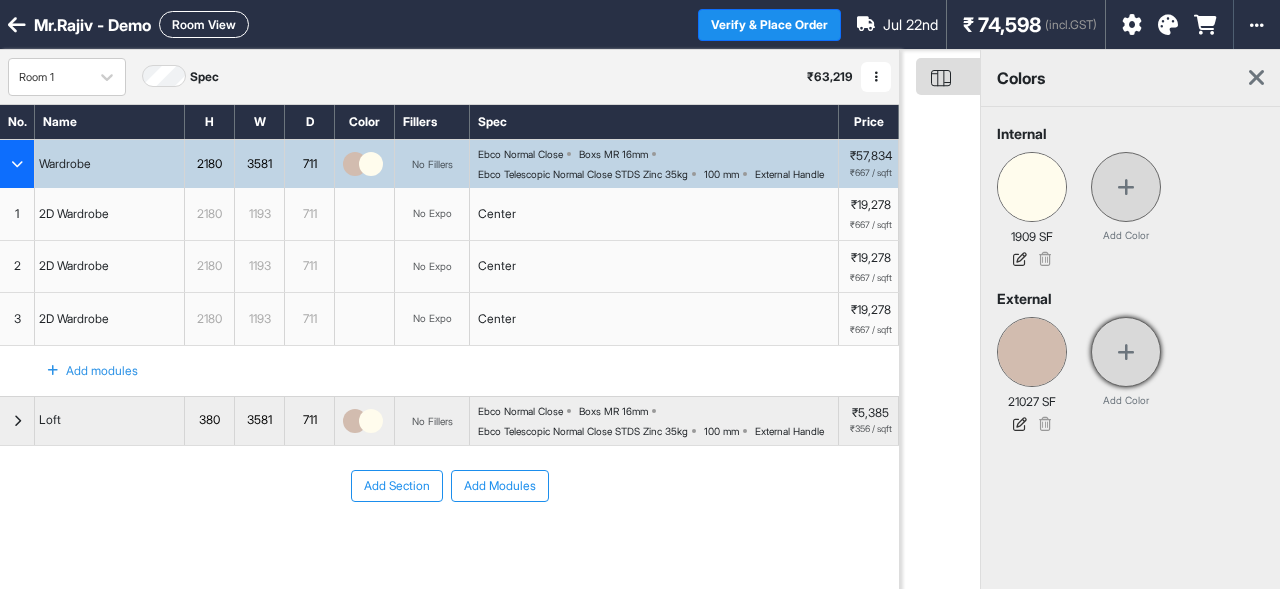 click at bounding box center [1126, 352] 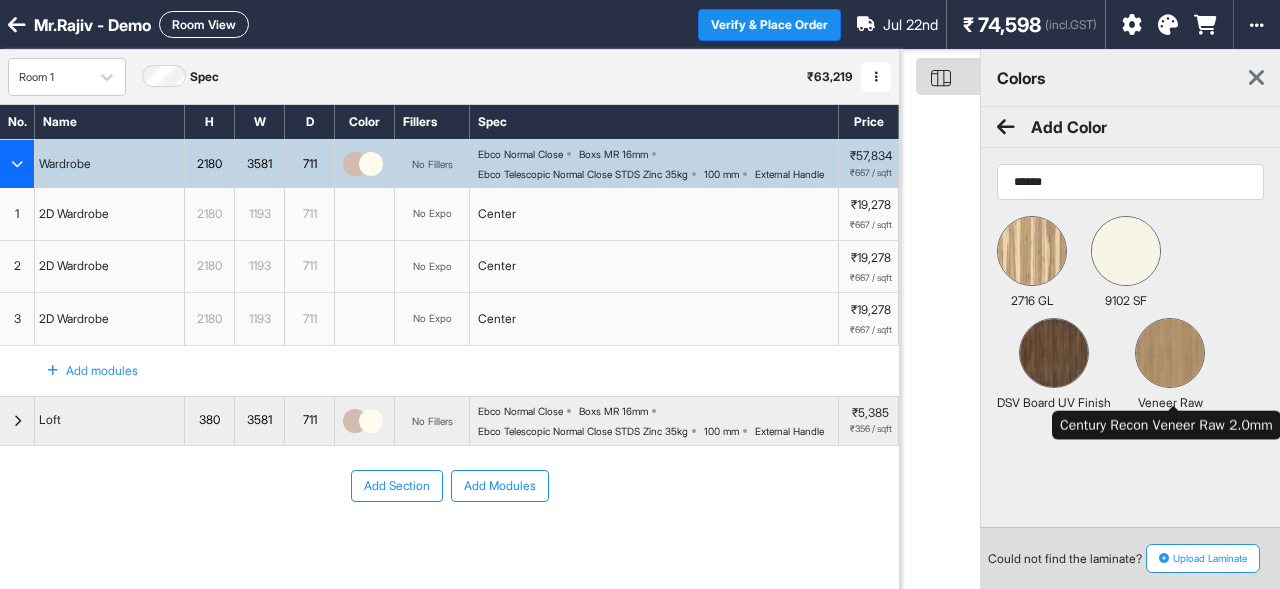 type on "******" 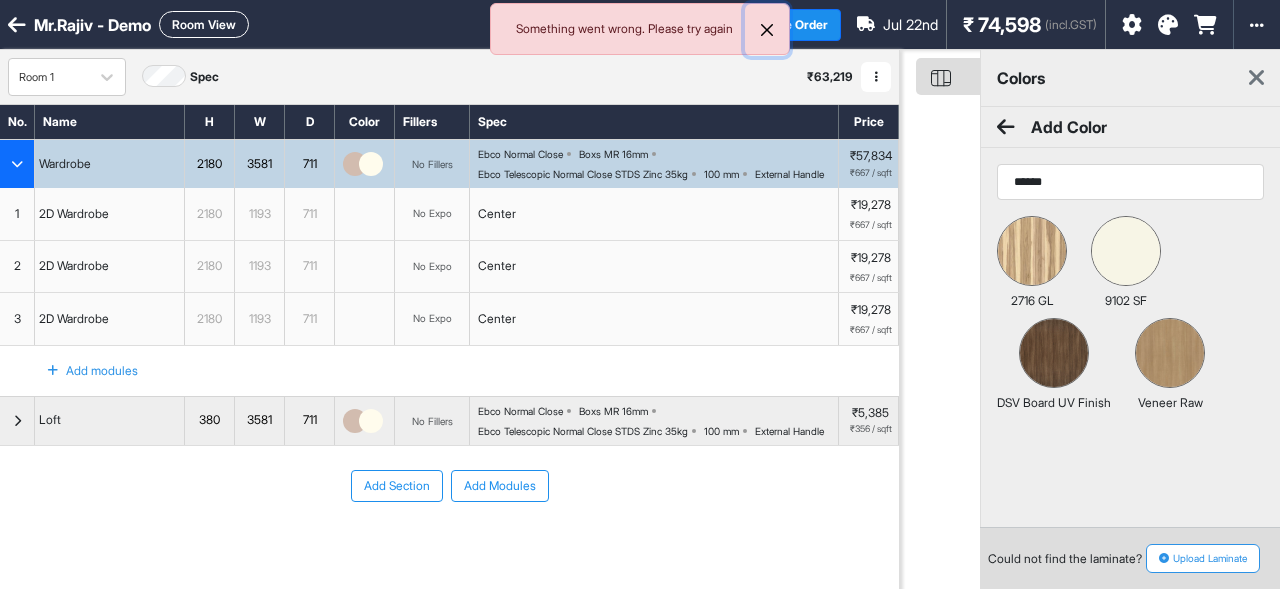 click at bounding box center [767, 30] 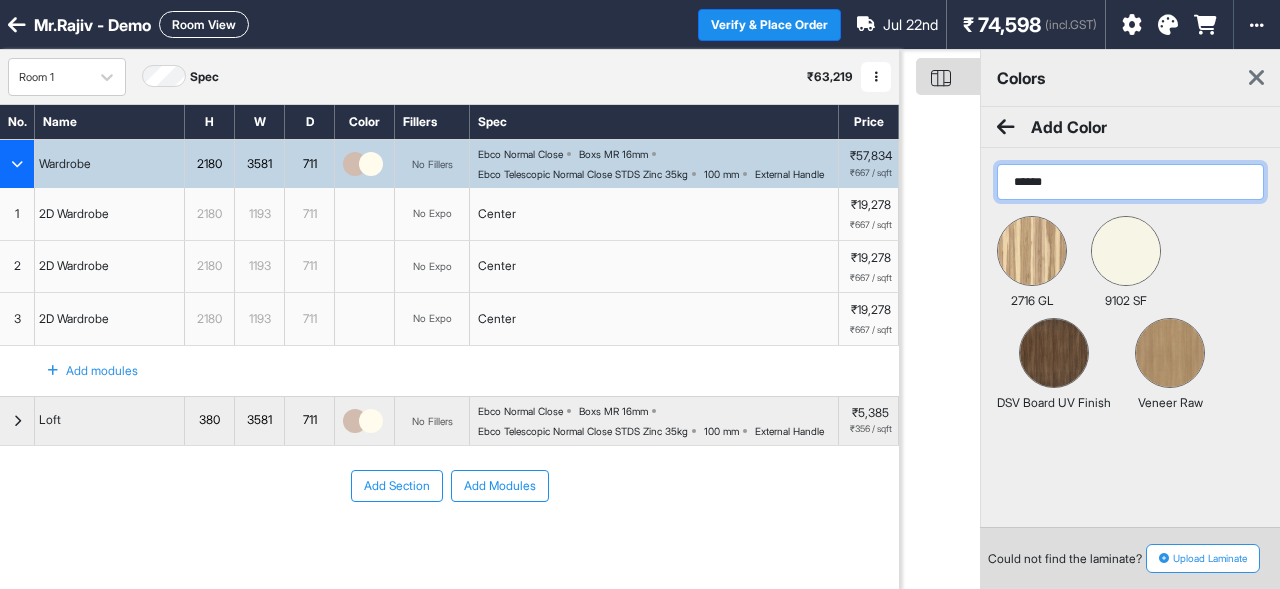 click on "******" at bounding box center [1130, 182] 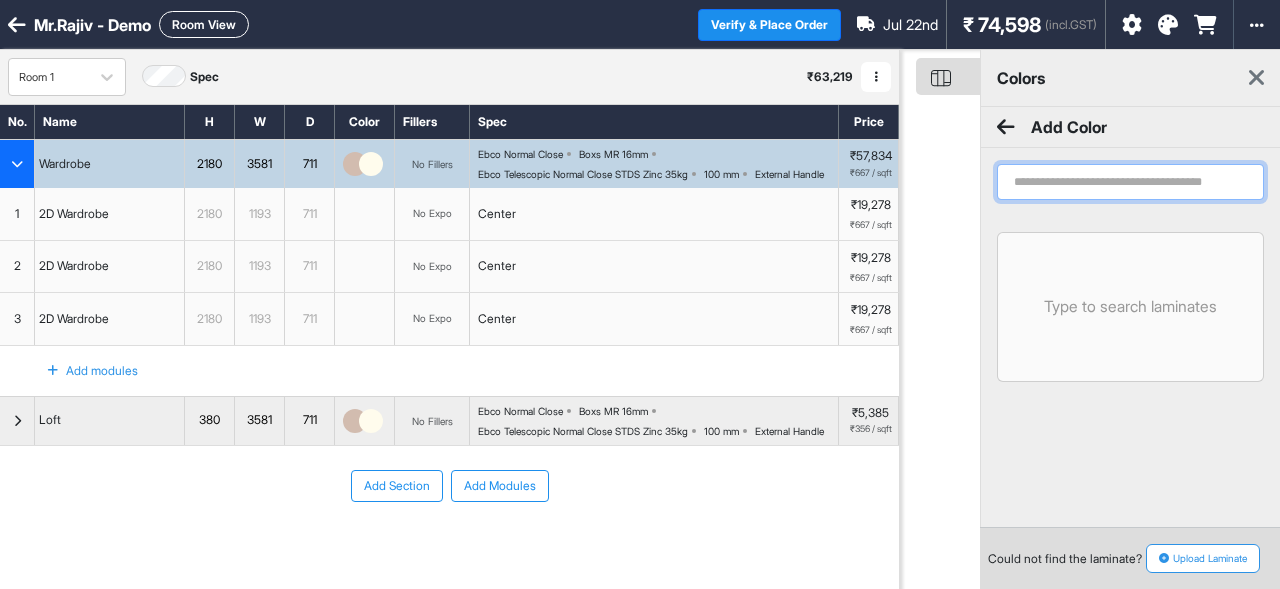 type 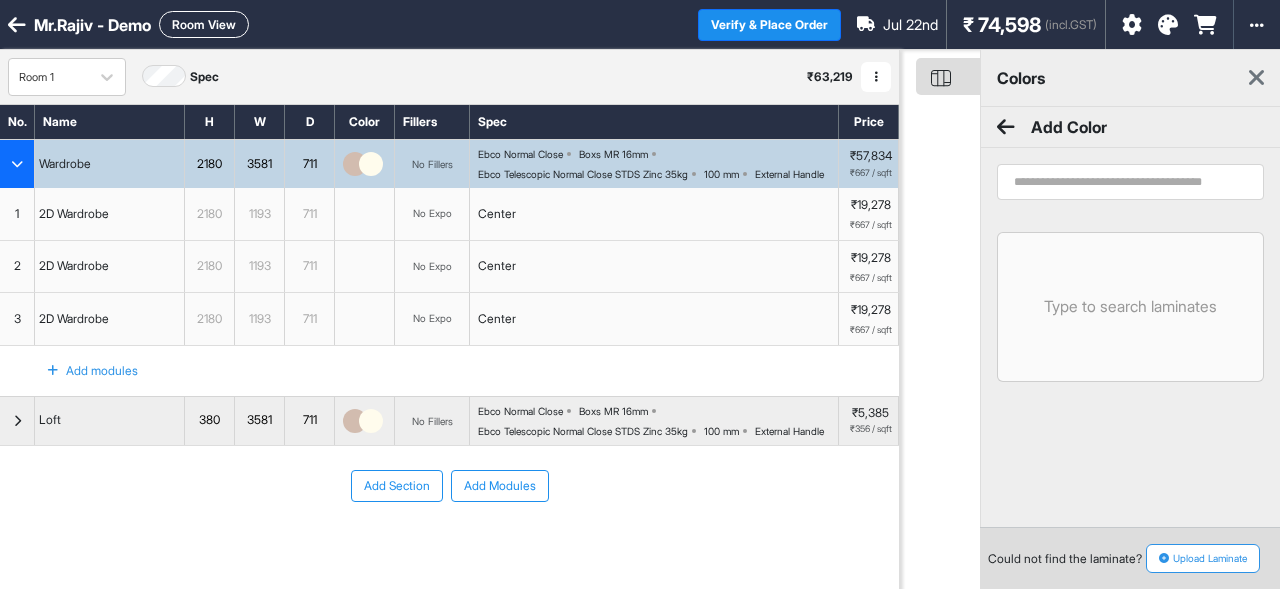 click at bounding box center [1006, 127] 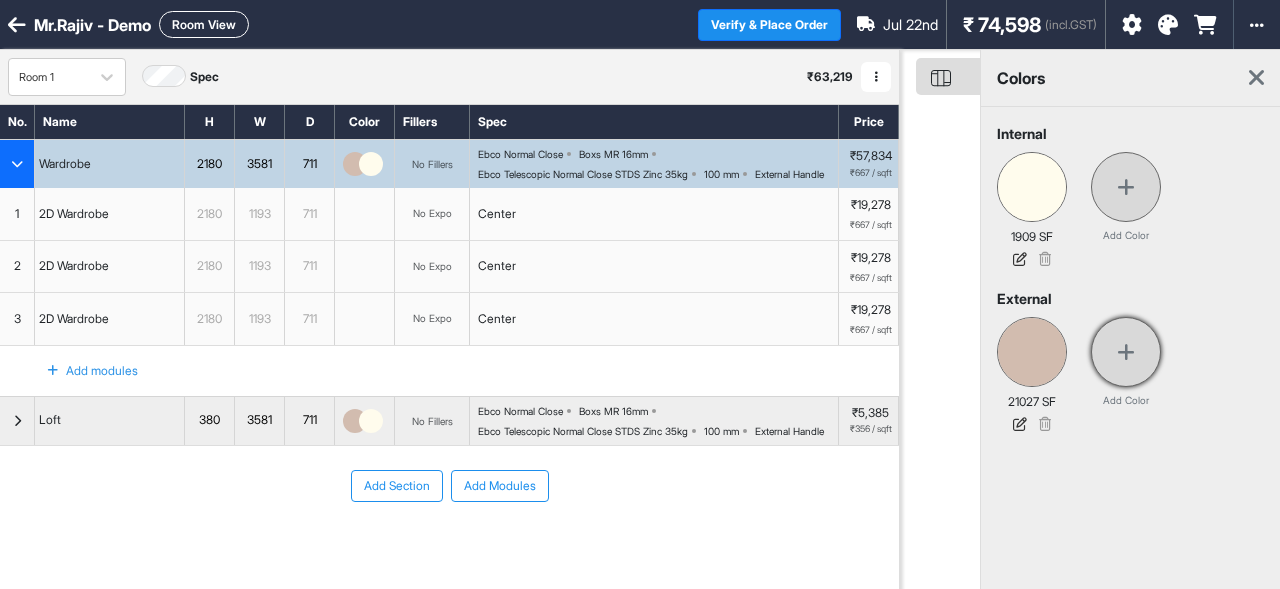 click at bounding box center [1126, 352] 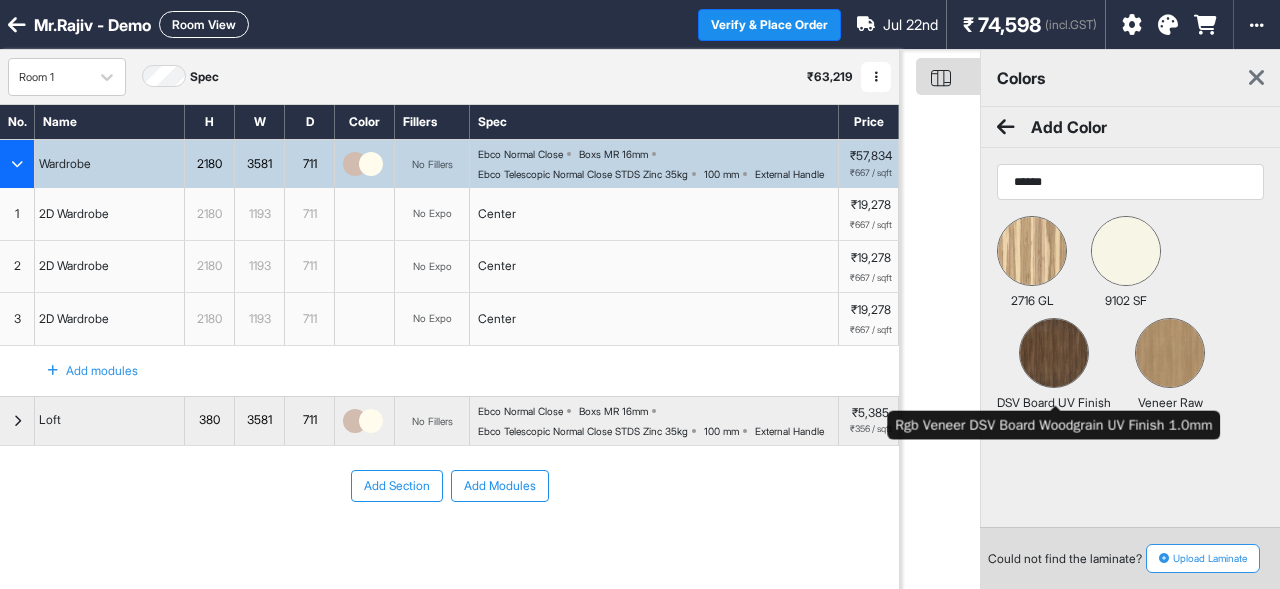 type on "******" 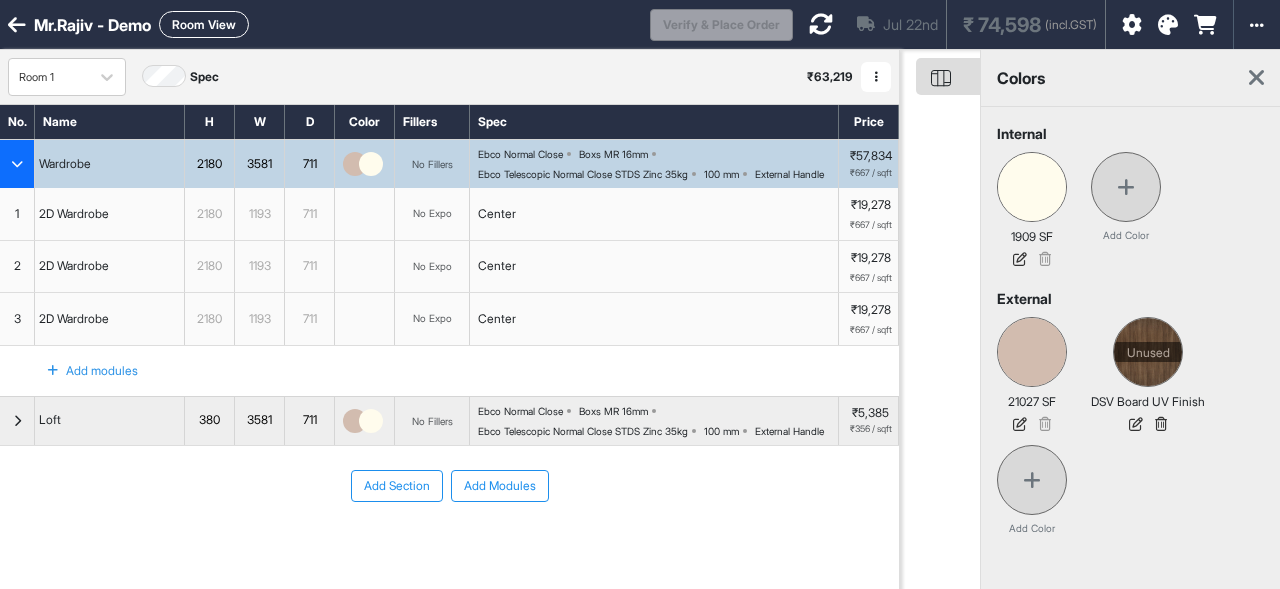 click at bounding box center (355, 164) 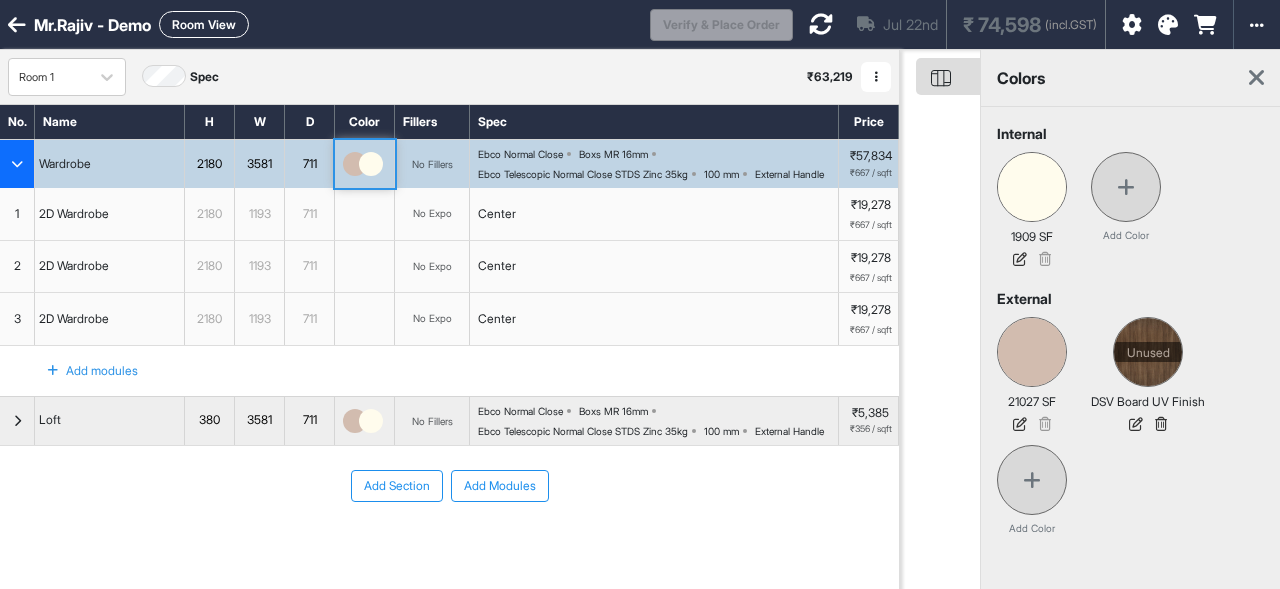 click at bounding box center [355, 164] 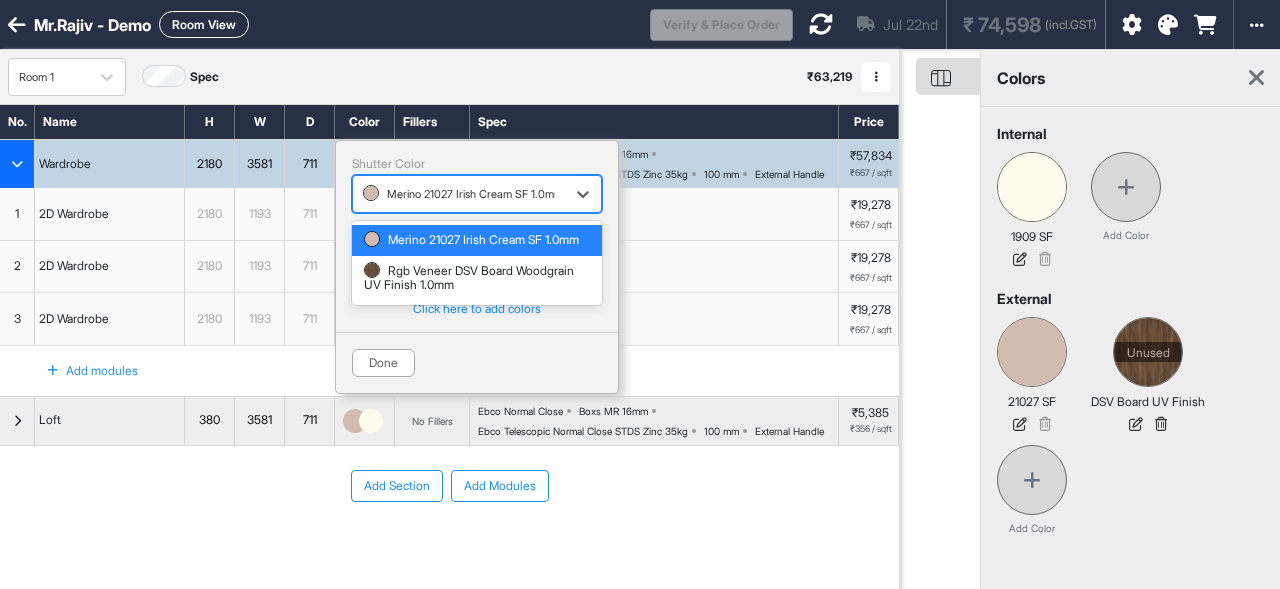 click at bounding box center (459, 194) 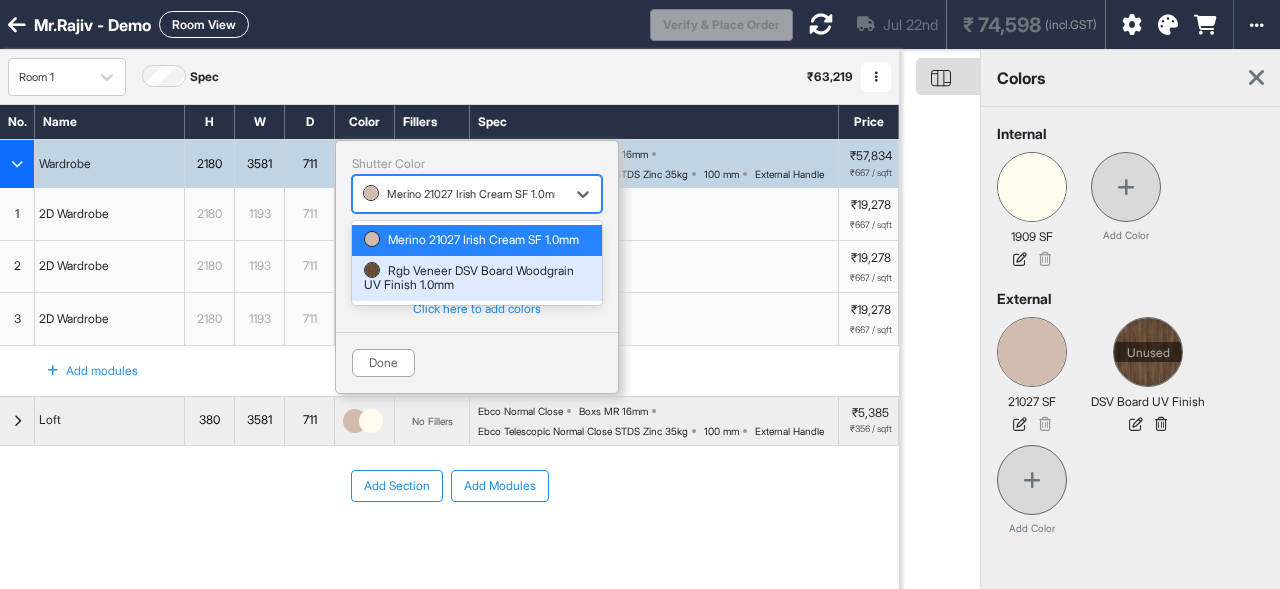 click on "Rgb Veneer DSV Board Woodgrain UV Finish 1.0mm" at bounding box center (477, 278) 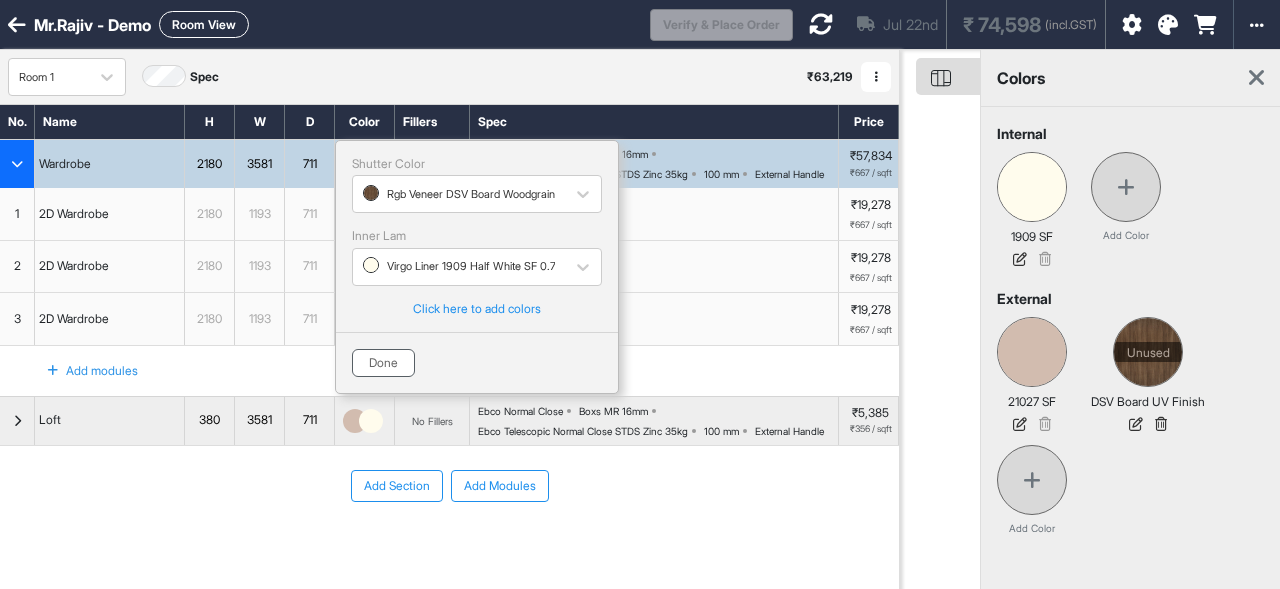 click on "Done" at bounding box center [383, 363] 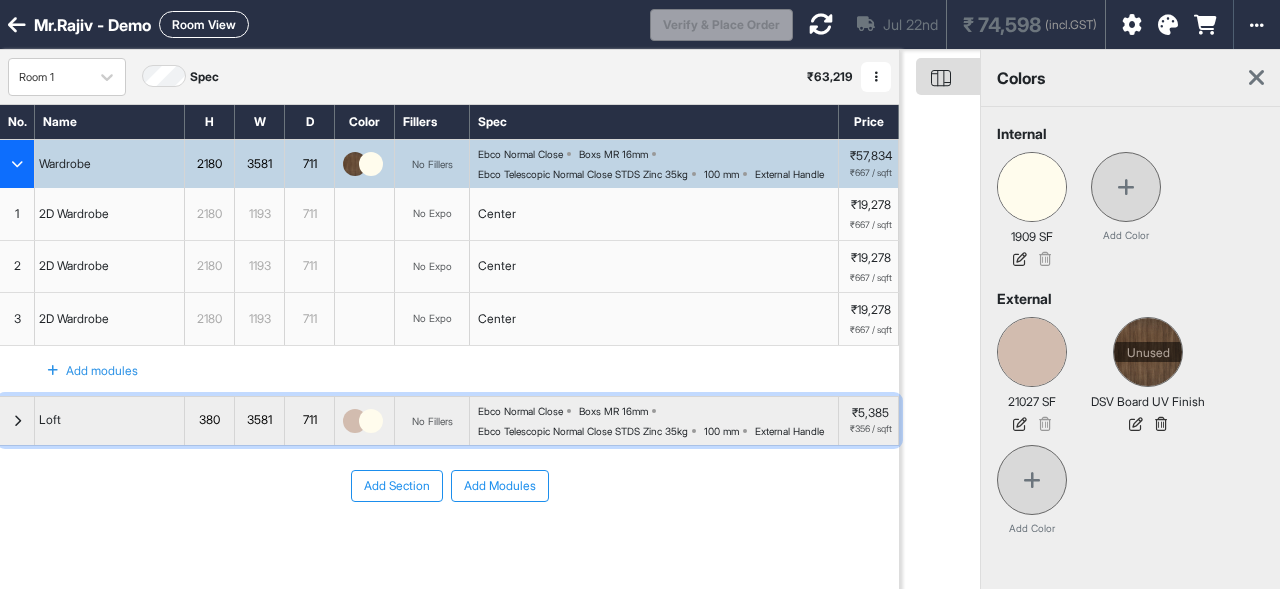 click at bounding box center [371, 421] 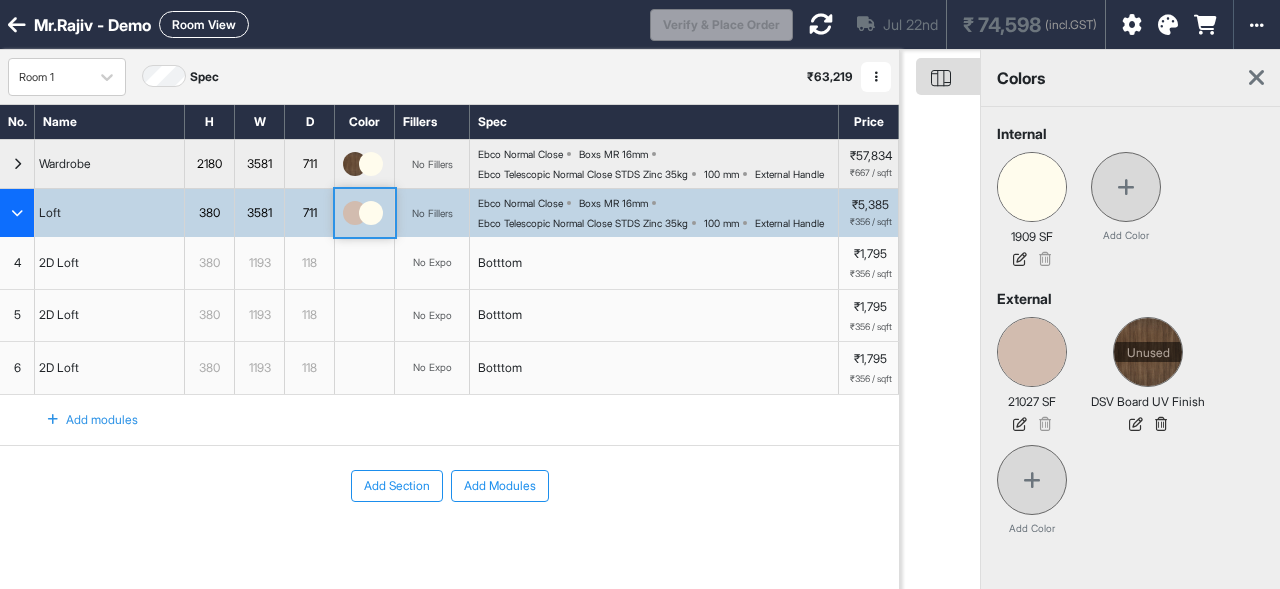 click on "Add modules" at bounding box center (449, 420) 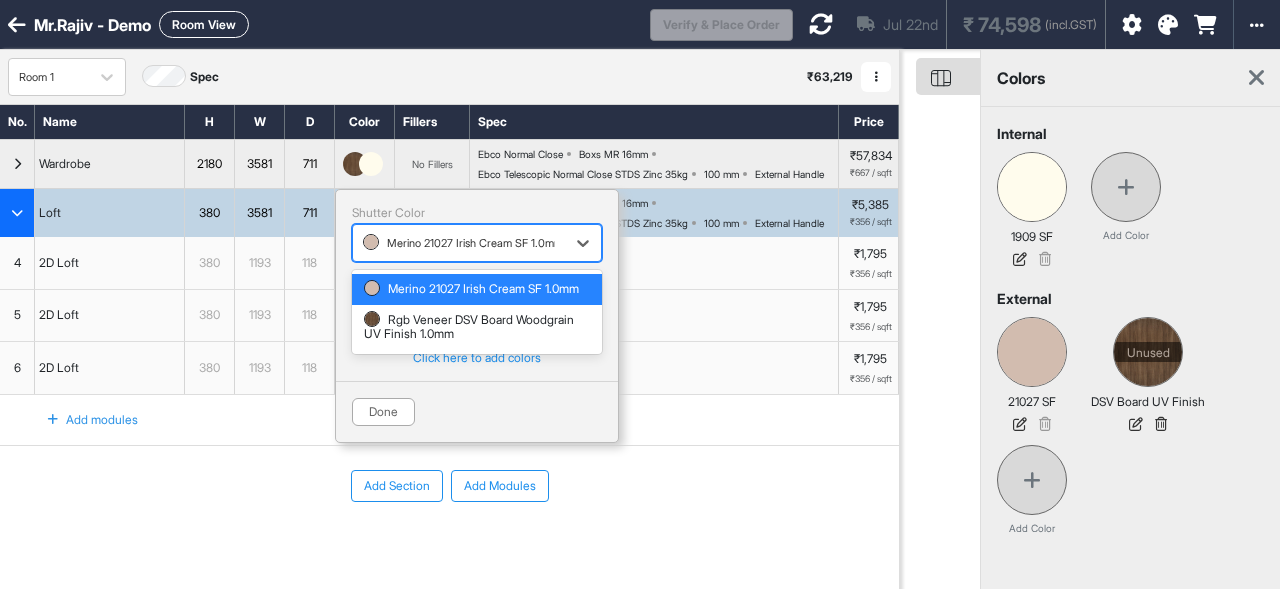 drag, startPoint x: 482, startPoint y: 262, endPoint x: 425, endPoint y: 365, distance: 117.72001 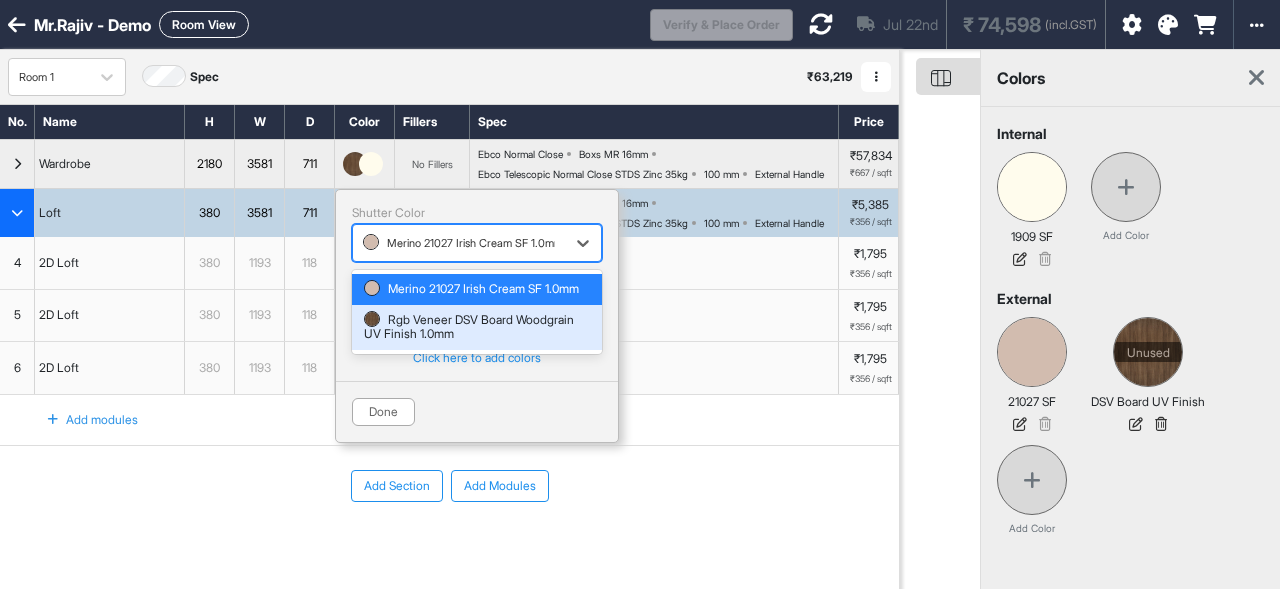 click on "Rgb Veneer DSV Board Woodgrain UV Finish 1.0mm" at bounding box center (477, 327) 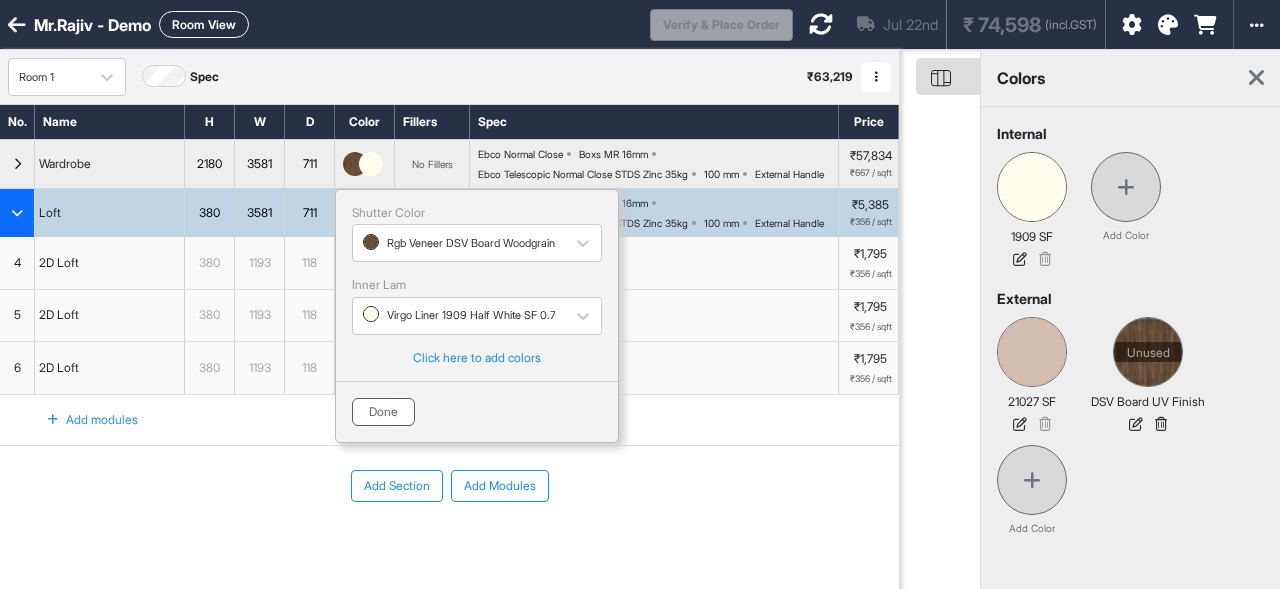 click on "Done" at bounding box center [383, 412] 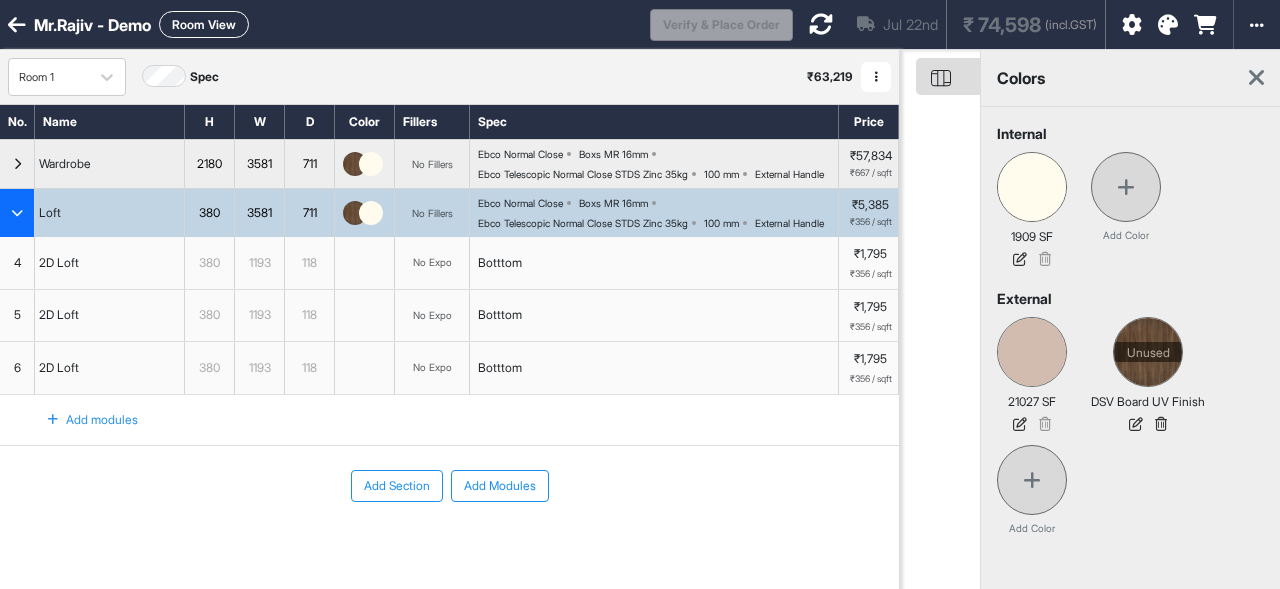 click at bounding box center (1256, 78) 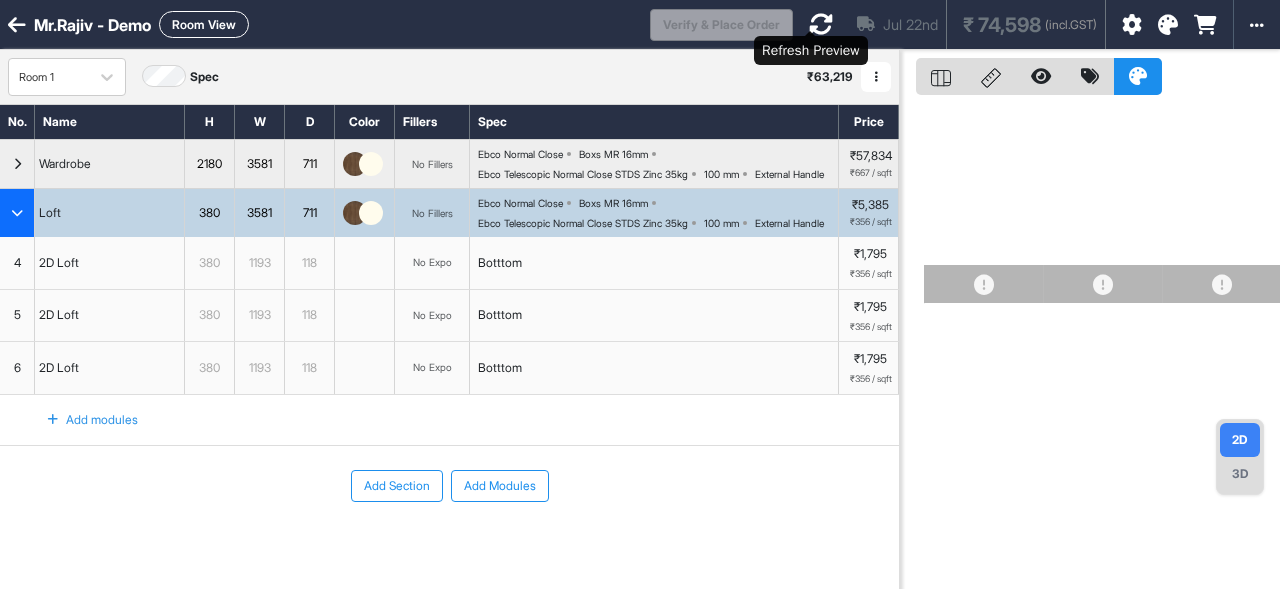 click at bounding box center (821, 24) 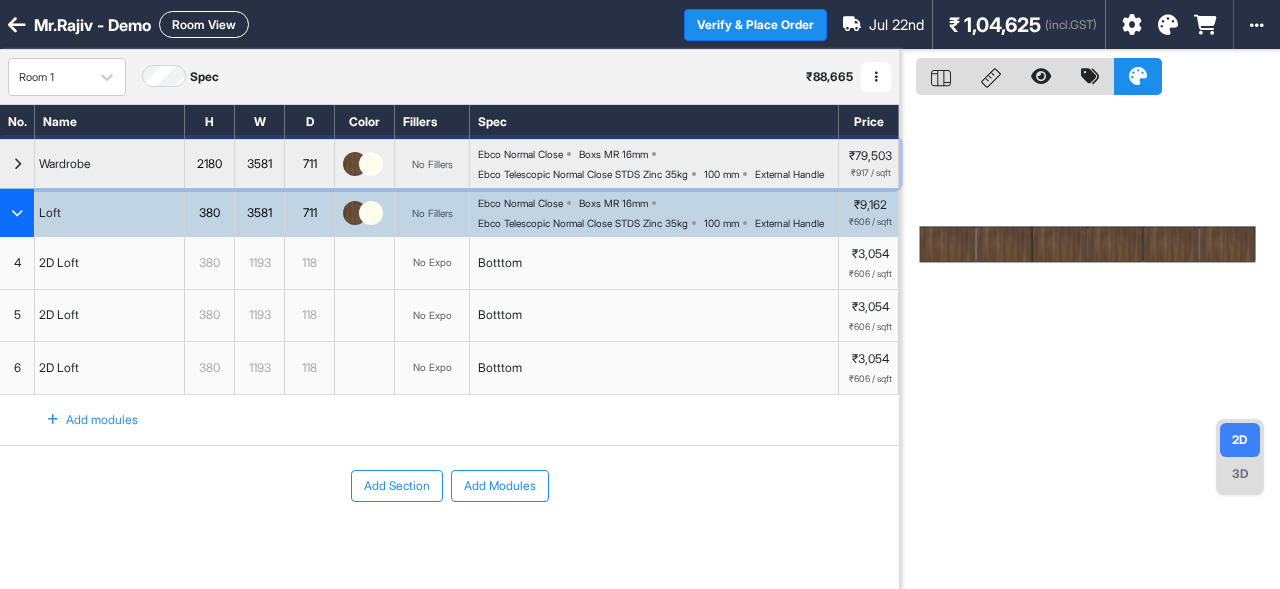 click on "Ebco Normal Close Boxs MR 16mm Ebco Telescopic Normal Close STDS Zinc 35kg 100 mm External Handle" at bounding box center (658, 164) 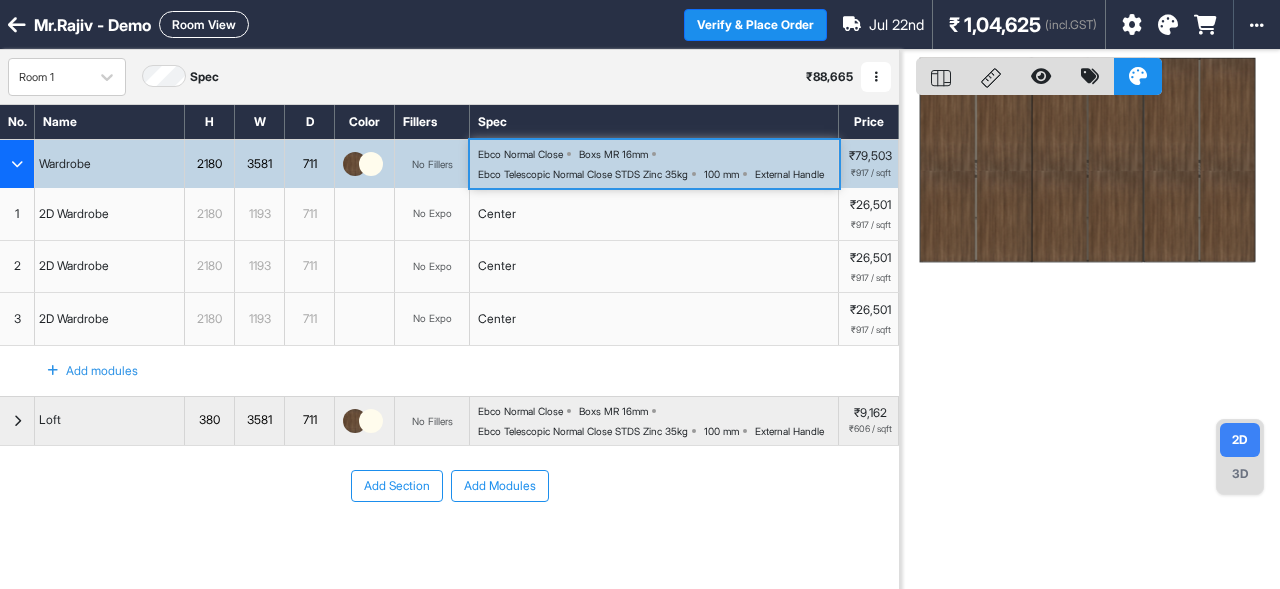 click on "Ebco Normal Close Boxs MR 16mm Ebco Telescopic Normal Close STDS Zinc 35kg 100 mm External Handle" at bounding box center (658, 164) 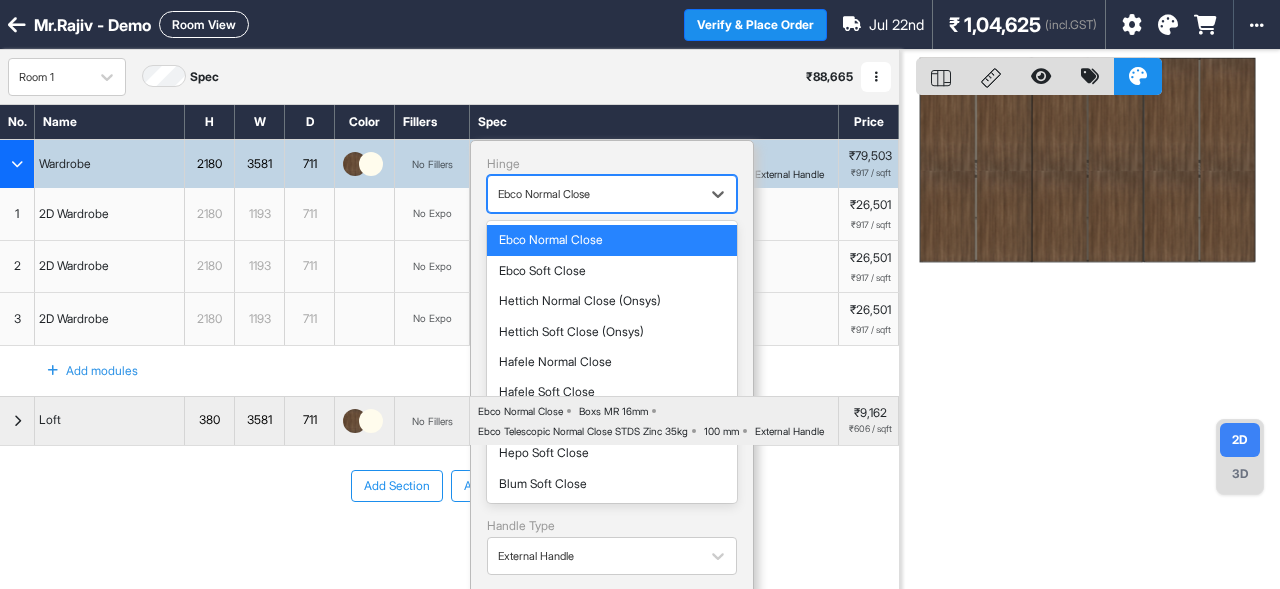 click at bounding box center (594, 194) 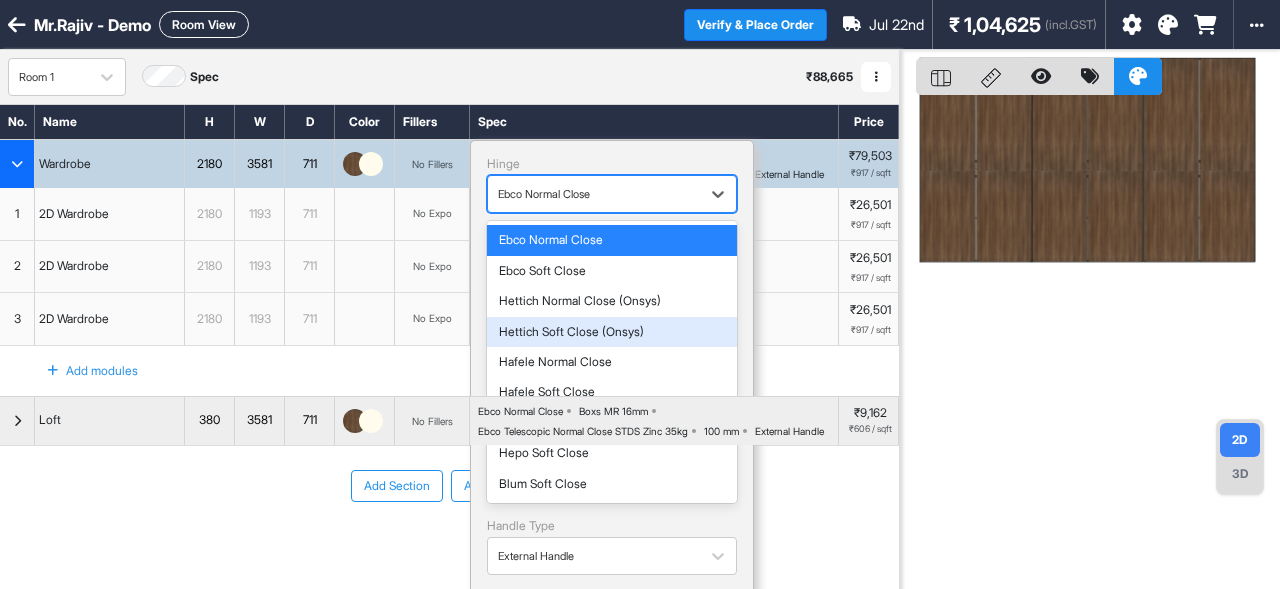 click on "Hettich Soft Close (Onsys)" at bounding box center (612, 332) 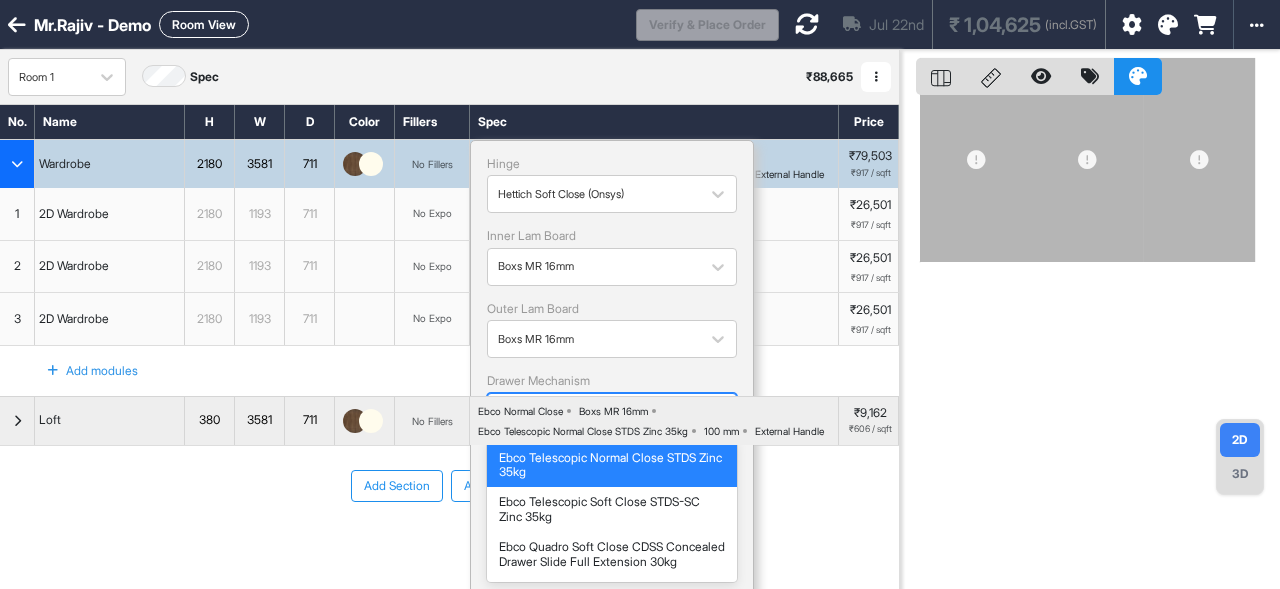 click on "Ebco Telescopic Normal Close STDS Zinc 35kg" at bounding box center (612, 412) 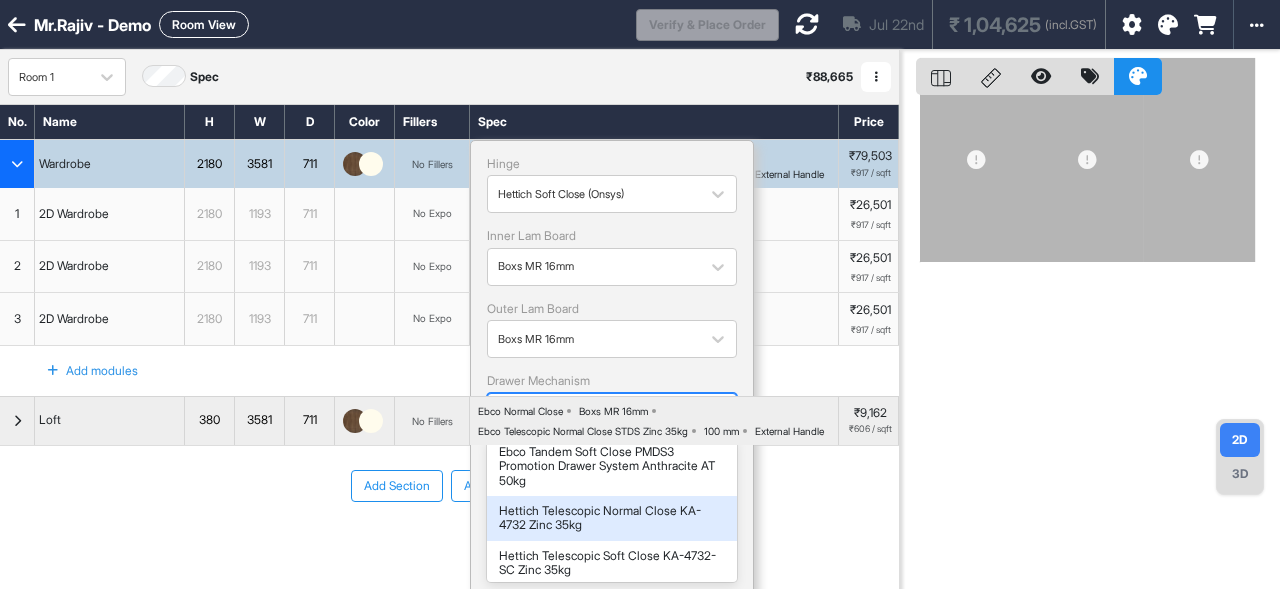 scroll, scrollTop: 185, scrollLeft: 0, axis: vertical 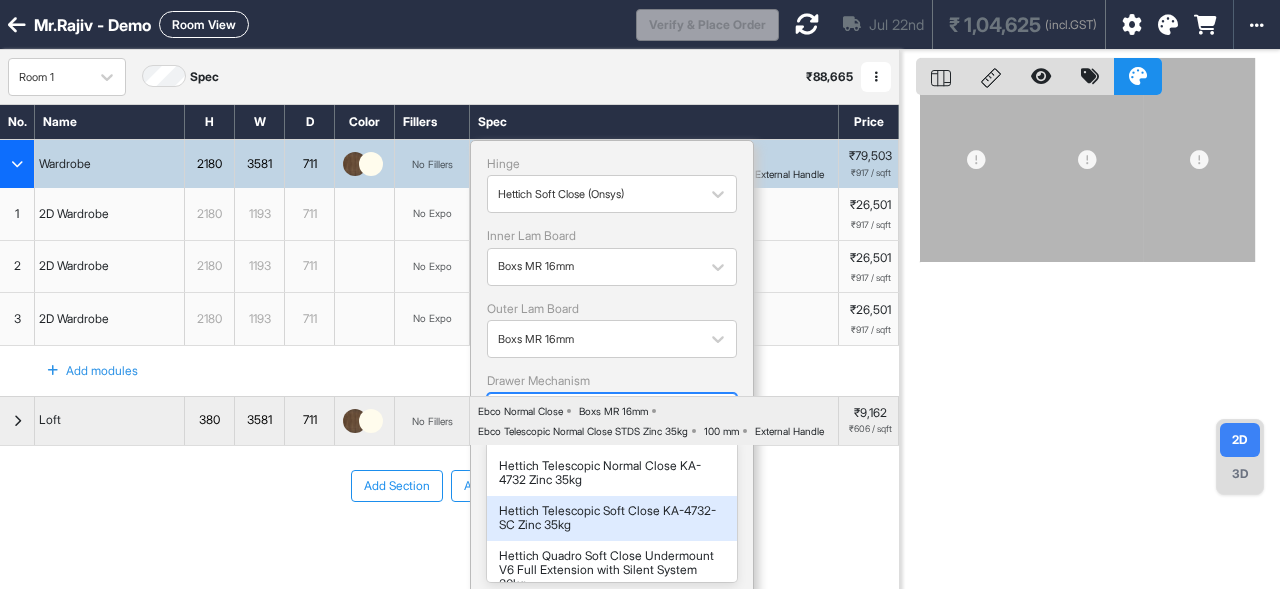 click on "Hettich Telescopic Soft Close KA-4732-SC Zinc 35kg" at bounding box center (612, 518) 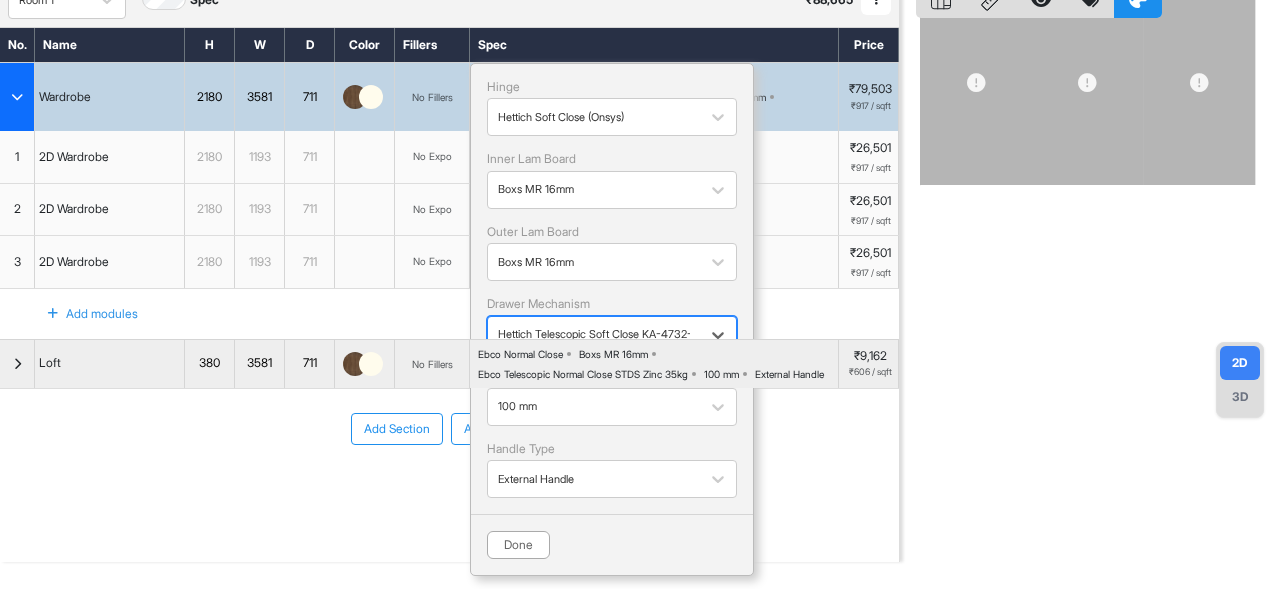 scroll, scrollTop: 94, scrollLeft: 0, axis: vertical 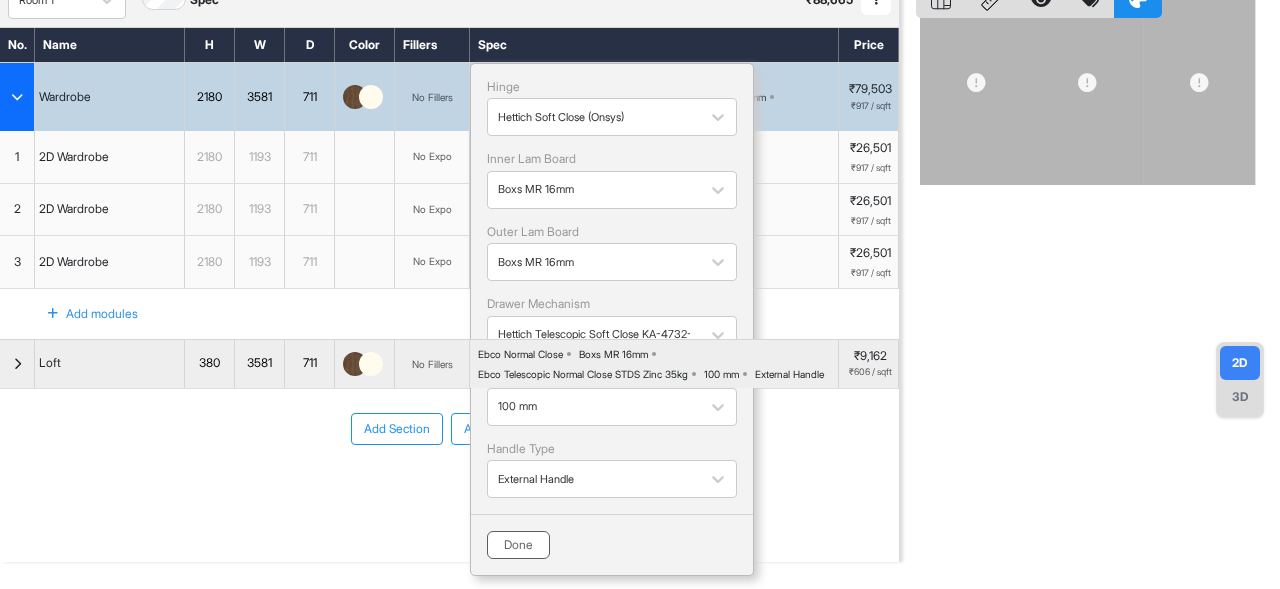 click on "Done" at bounding box center (518, 545) 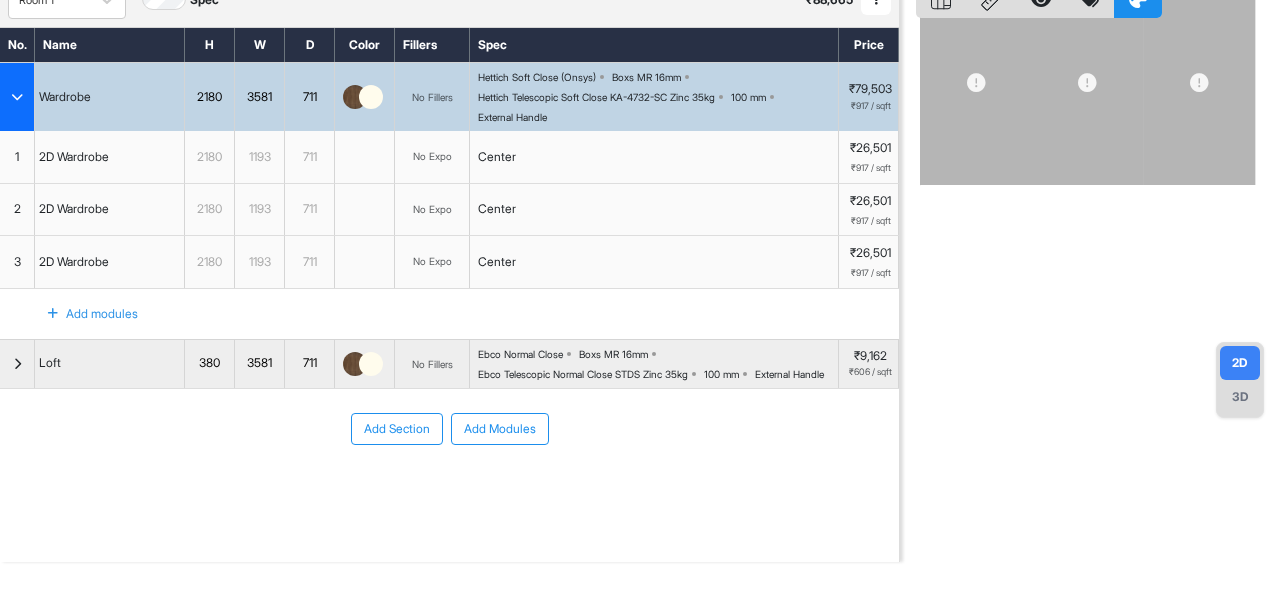 click on "Hettich Soft Close (Onsys) Boxs MR 16mm Hettich Telescopic Soft Close KA-4732-SC Zinc 35kg 100 mm External Handle" at bounding box center (658, 97) 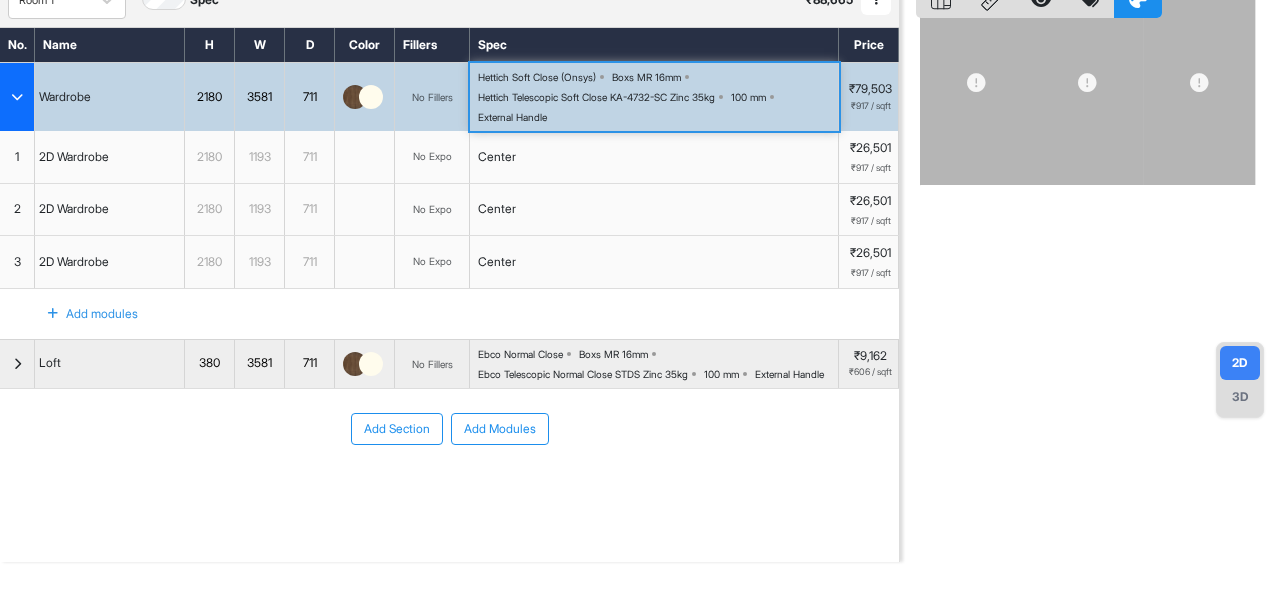 type 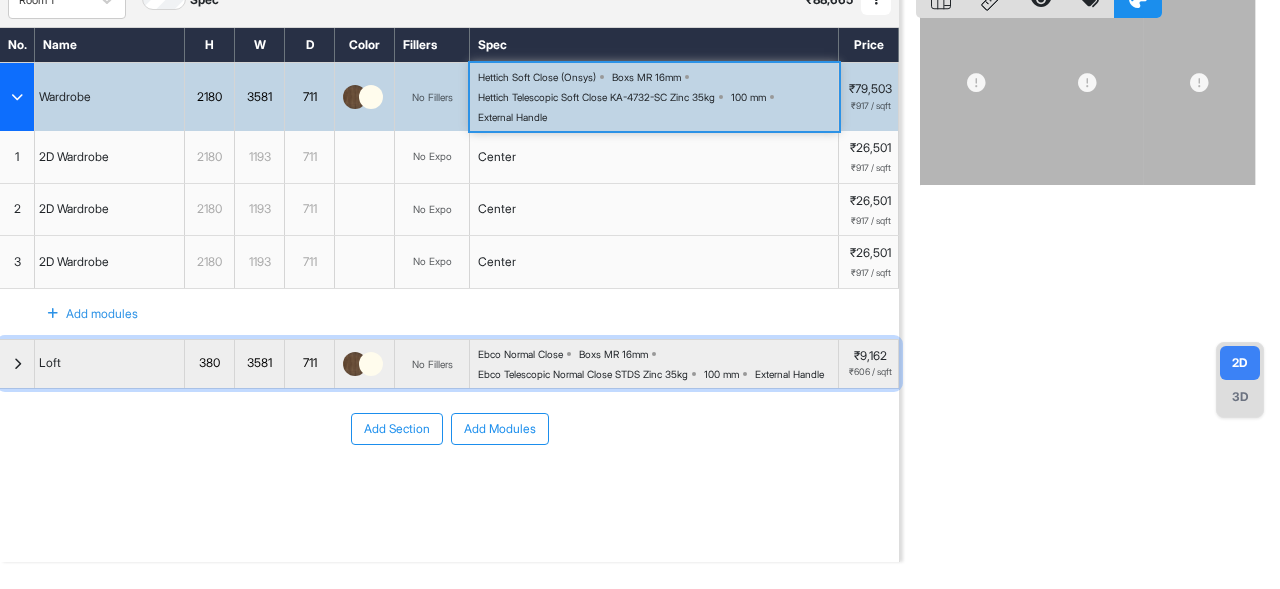 click on "Ebco Normal Close Boxs MR 16mm Ebco Telescopic Normal Close STDS Zinc 35kg 100 mm External Handle" at bounding box center (658, 364) 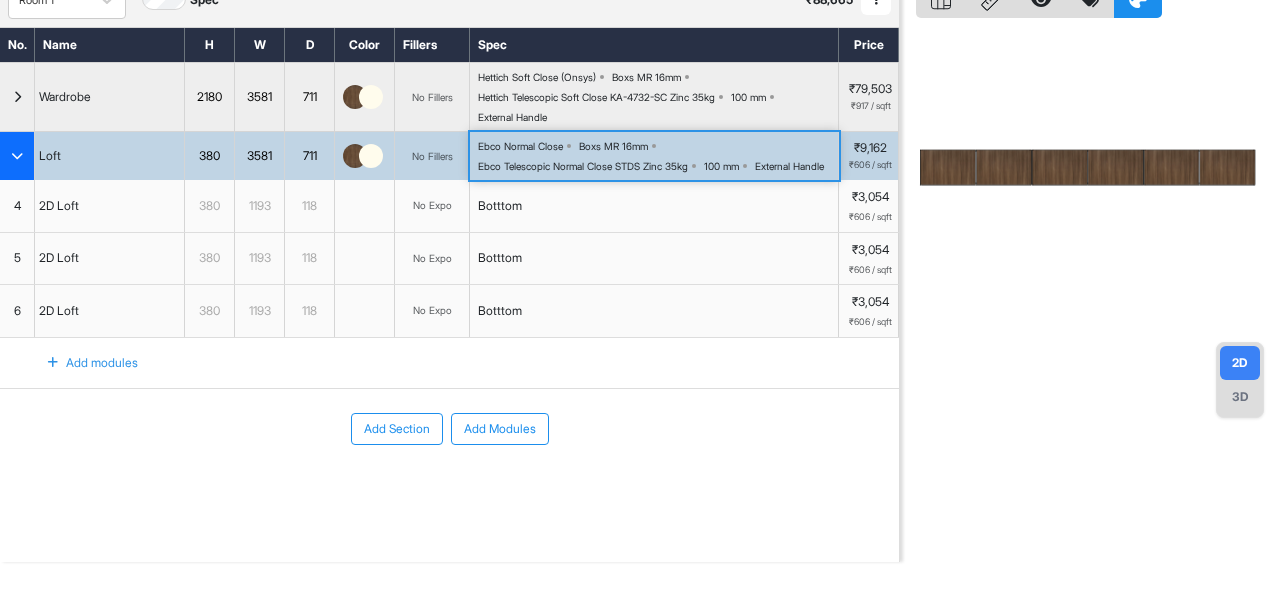 type 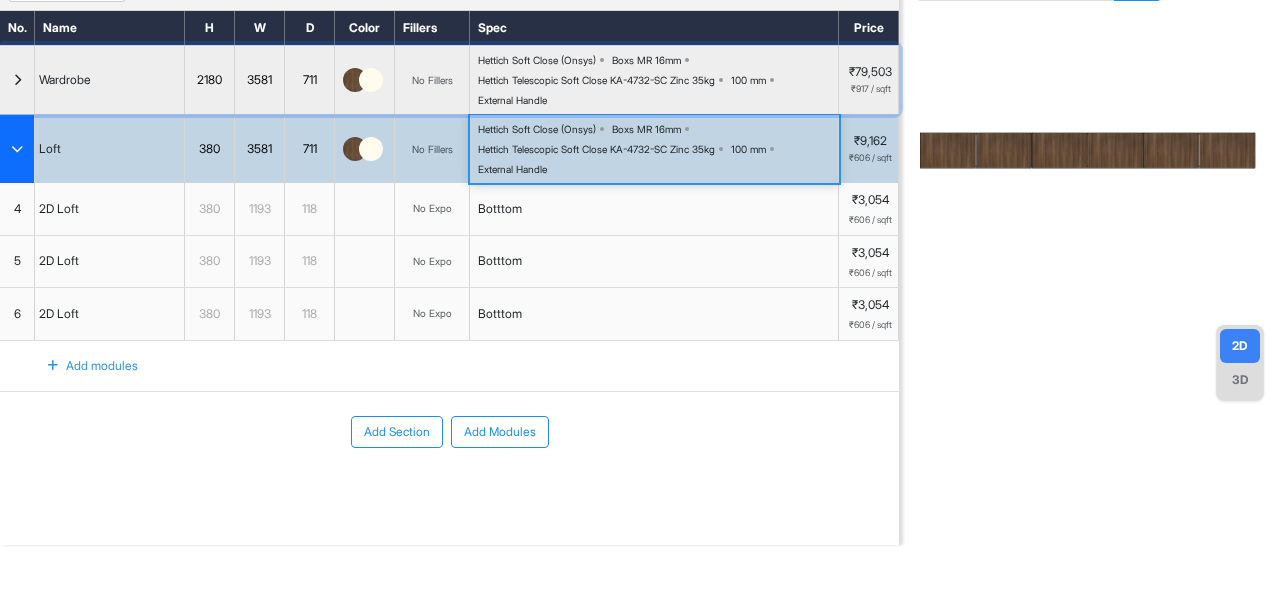 click on "Hettich Soft Close (Onsys) Boxs MR 16mm Hettich Telescopic Soft Close KA-4732-SC Zinc 35kg 100 mm External Handle" at bounding box center [658, 80] 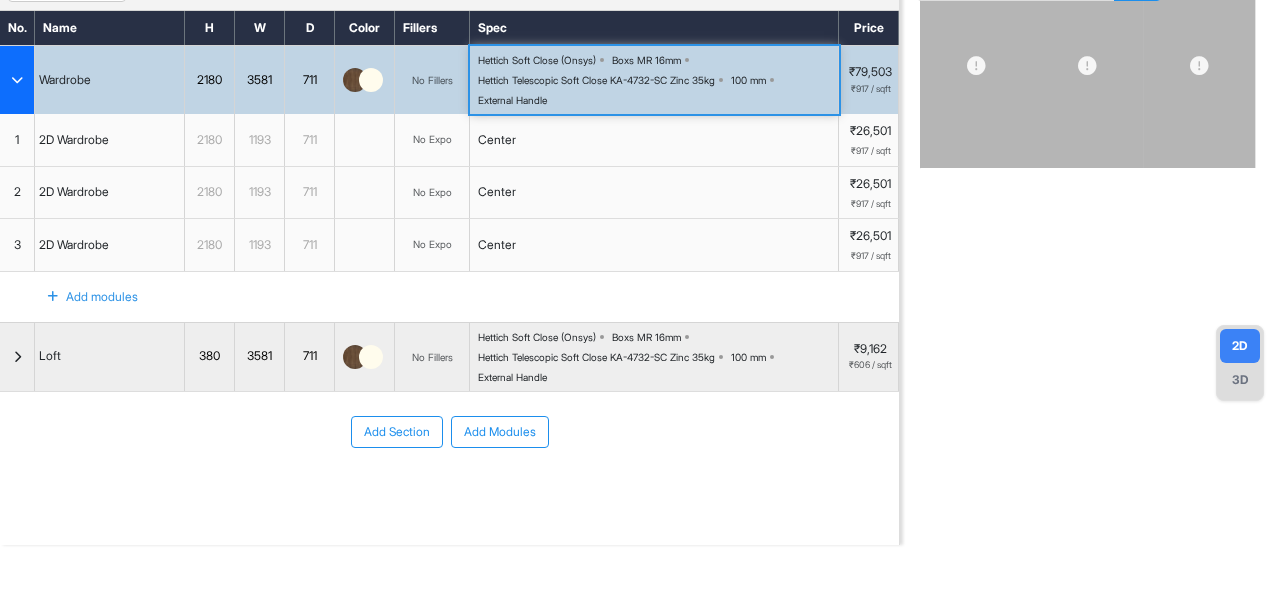 click on "Hettich Soft Close (Onsys) Boxs MR 16mm Hettich Telescopic Soft Close KA-4732-SC Zinc 35kg 100 mm External Handle" at bounding box center (658, 80) 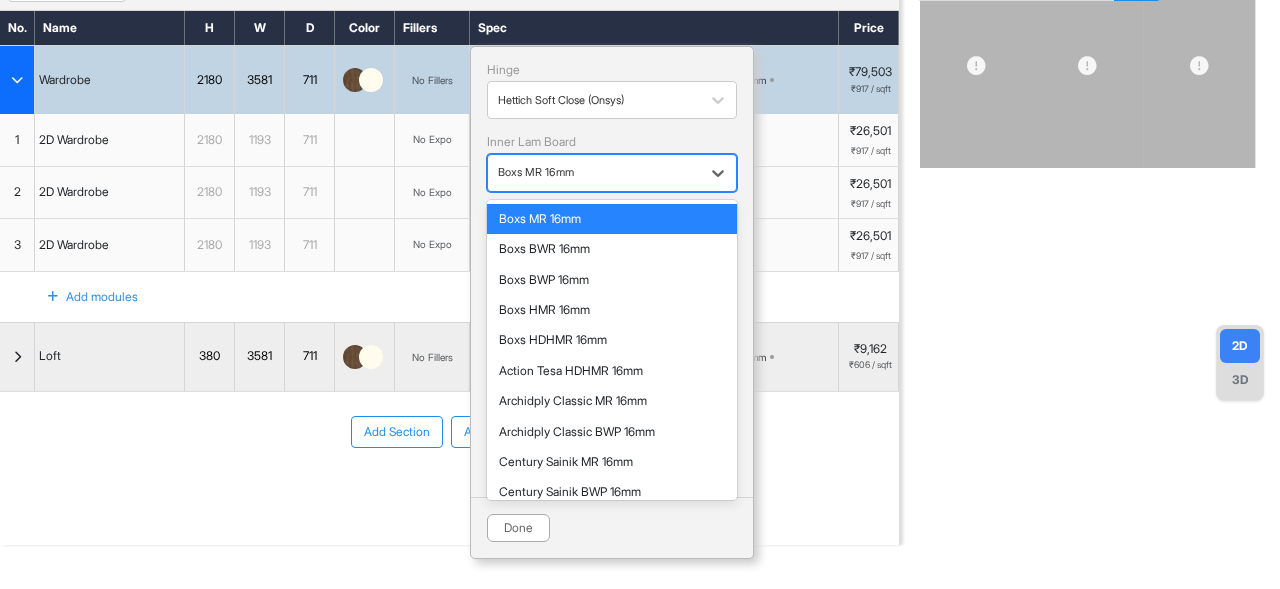 click at bounding box center [594, 173] 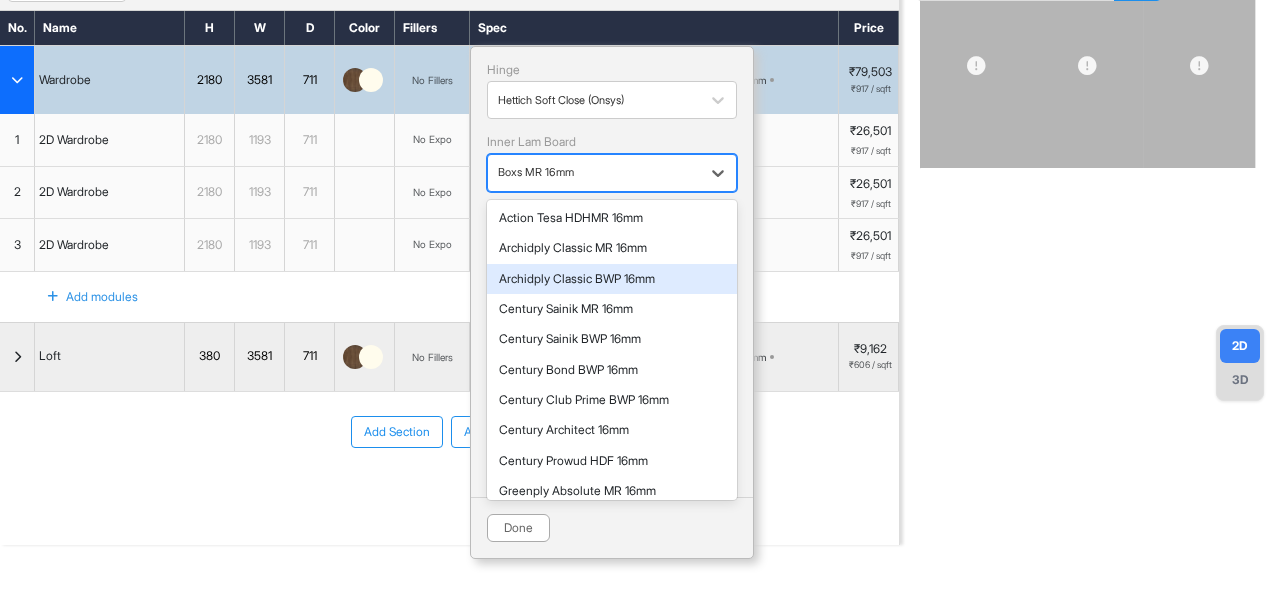 scroll, scrollTop: 152, scrollLeft: 0, axis: vertical 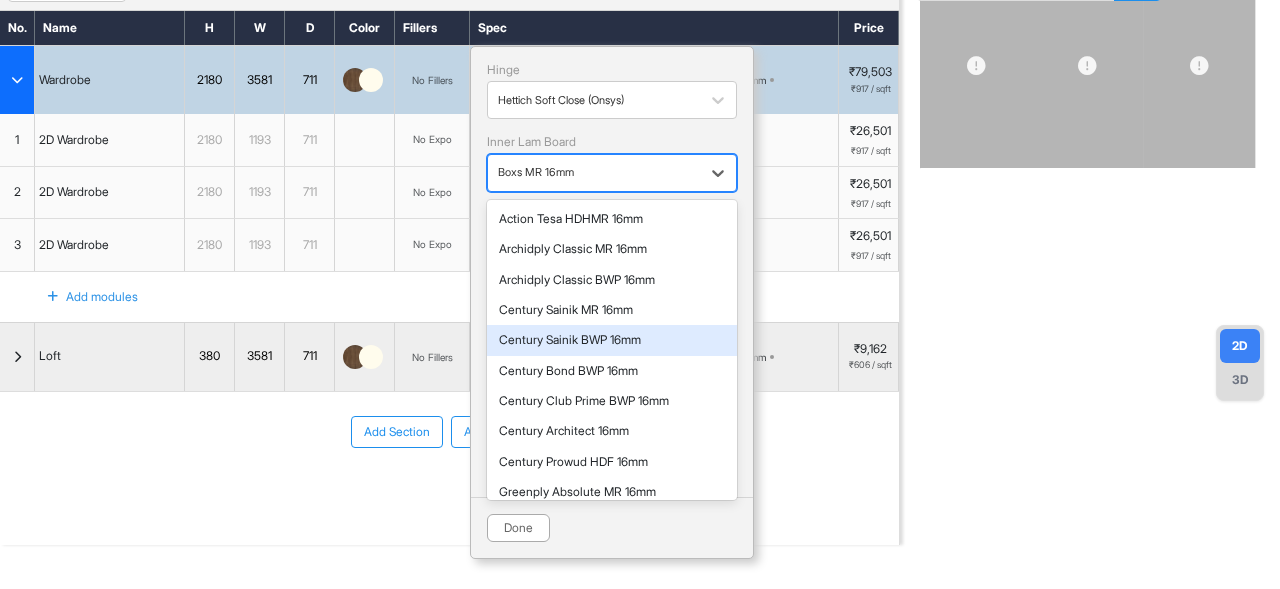 click on "Century Sainik BWP 16mm" at bounding box center (612, 340) 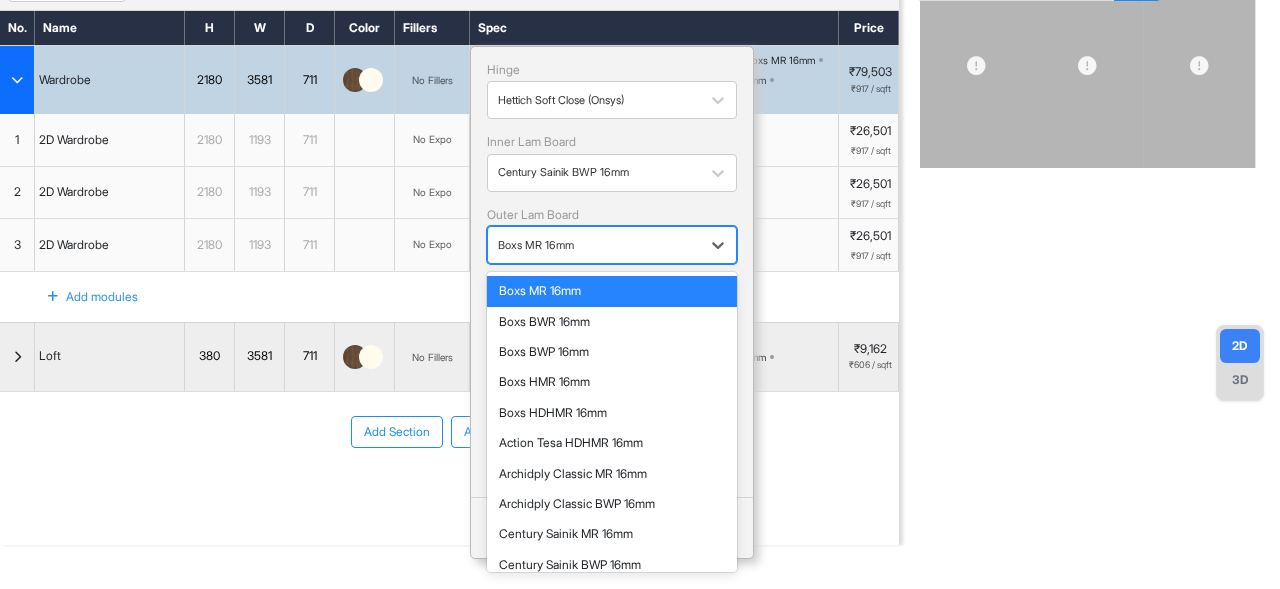 click at bounding box center [594, 245] 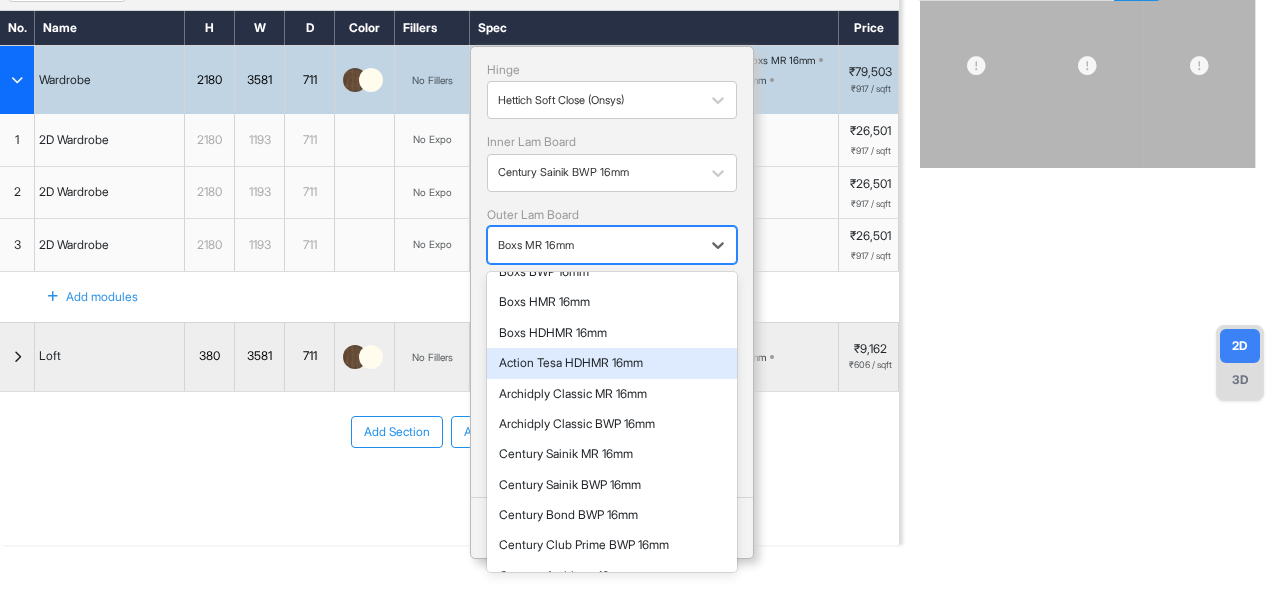 scroll, scrollTop: 102, scrollLeft: 0, axis: vertical 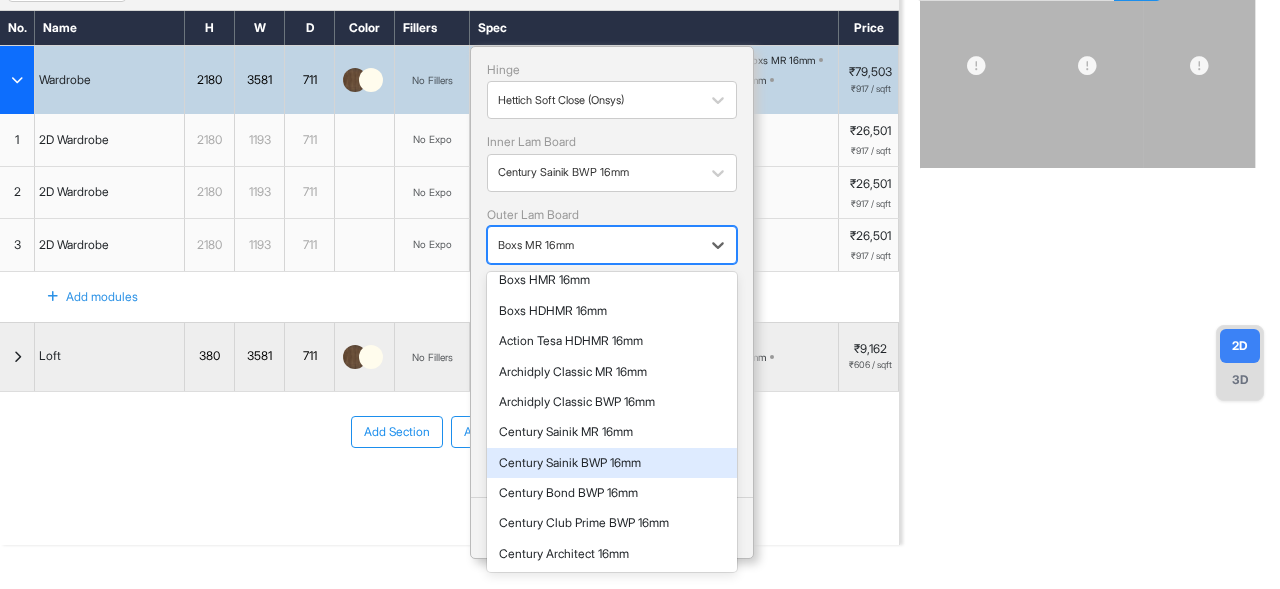 click on "Century Sainik BWP 16mm" at bounding box center (612, 463) 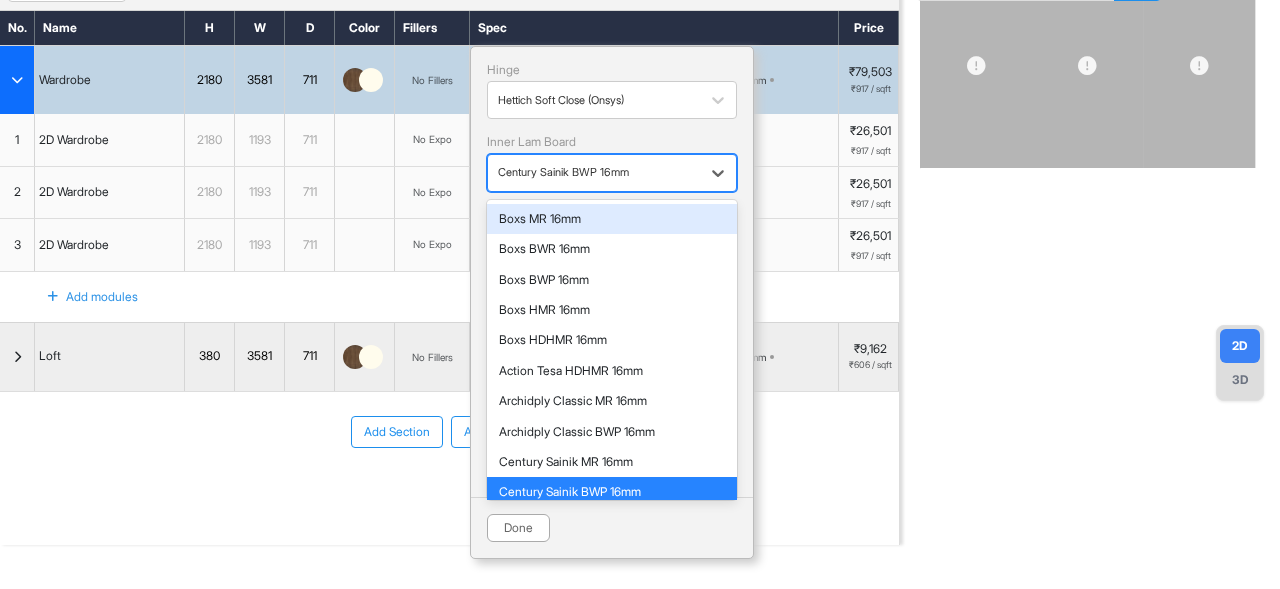 click on "Century Sainik BWP 16mm" at bounding box center [594, 172] 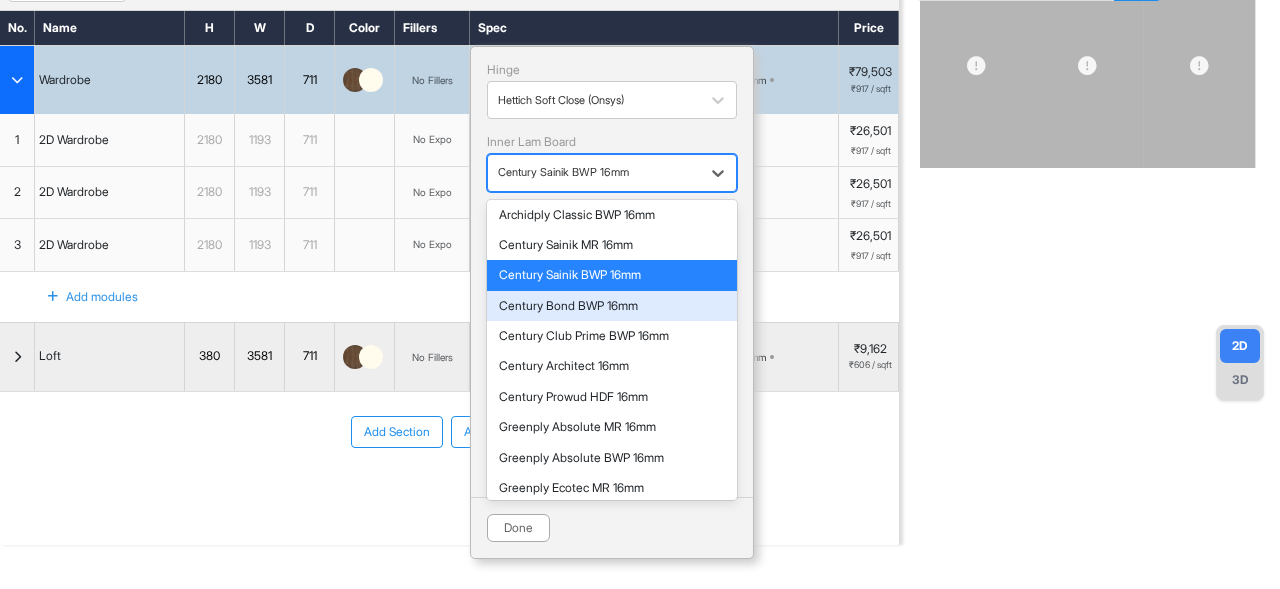 scroll, scrollTop: 216, scrollLeft: 0, axis: vertical 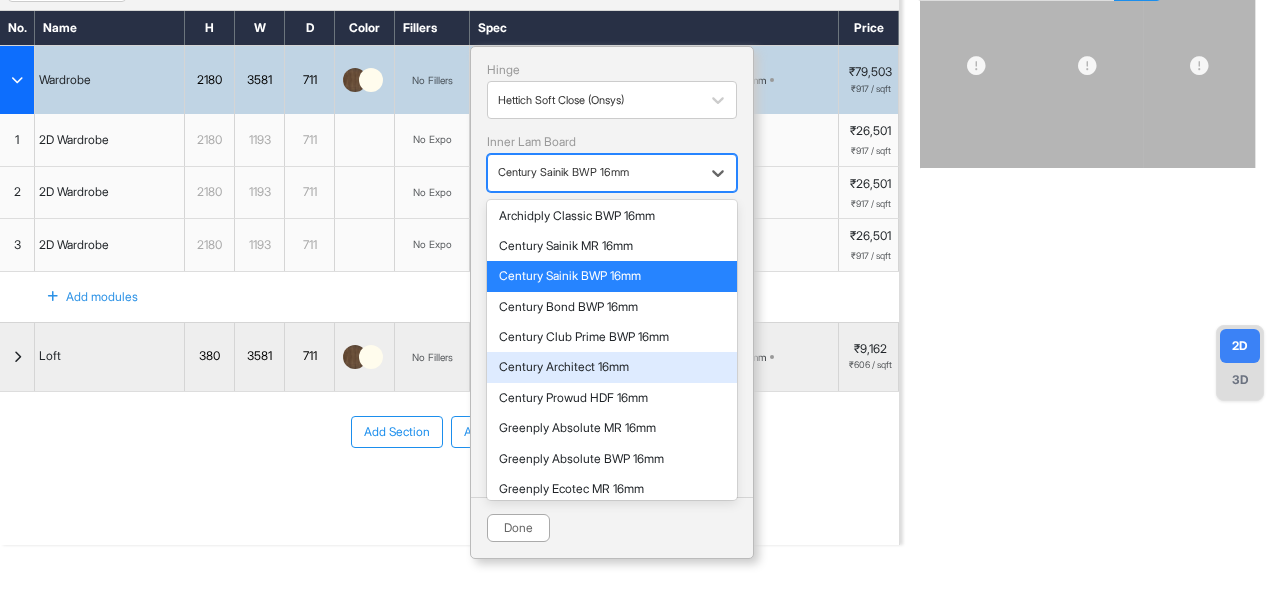 click on "Century Architect 16mm" at bounding box center (612, 367) 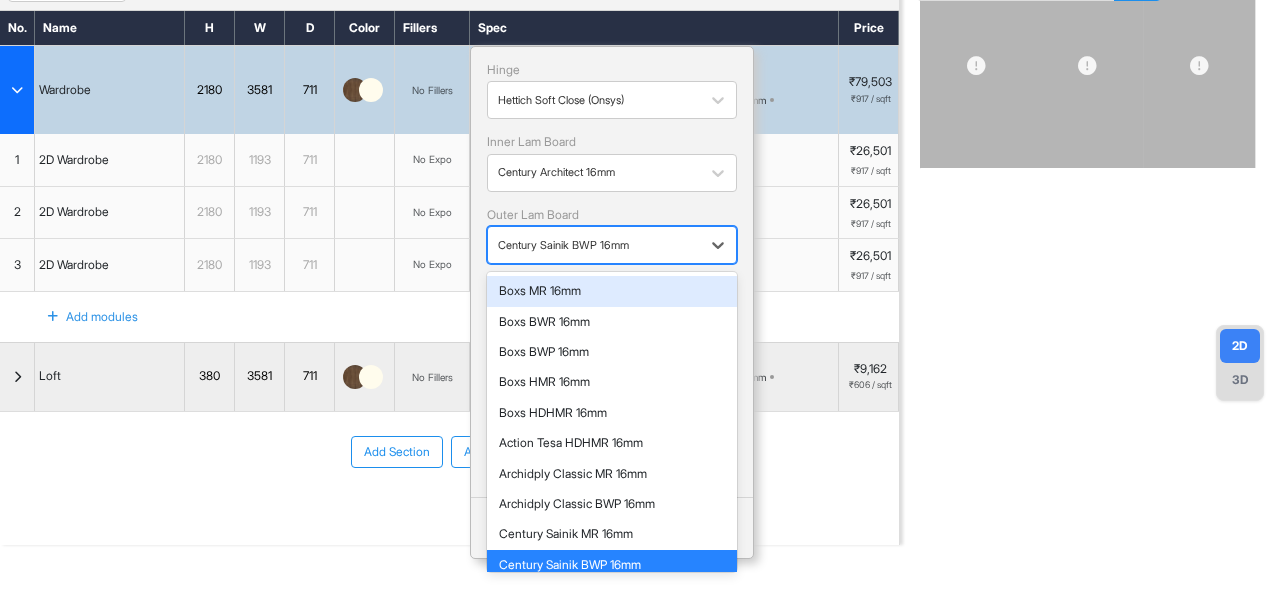 click at bounding box center [594, 245] 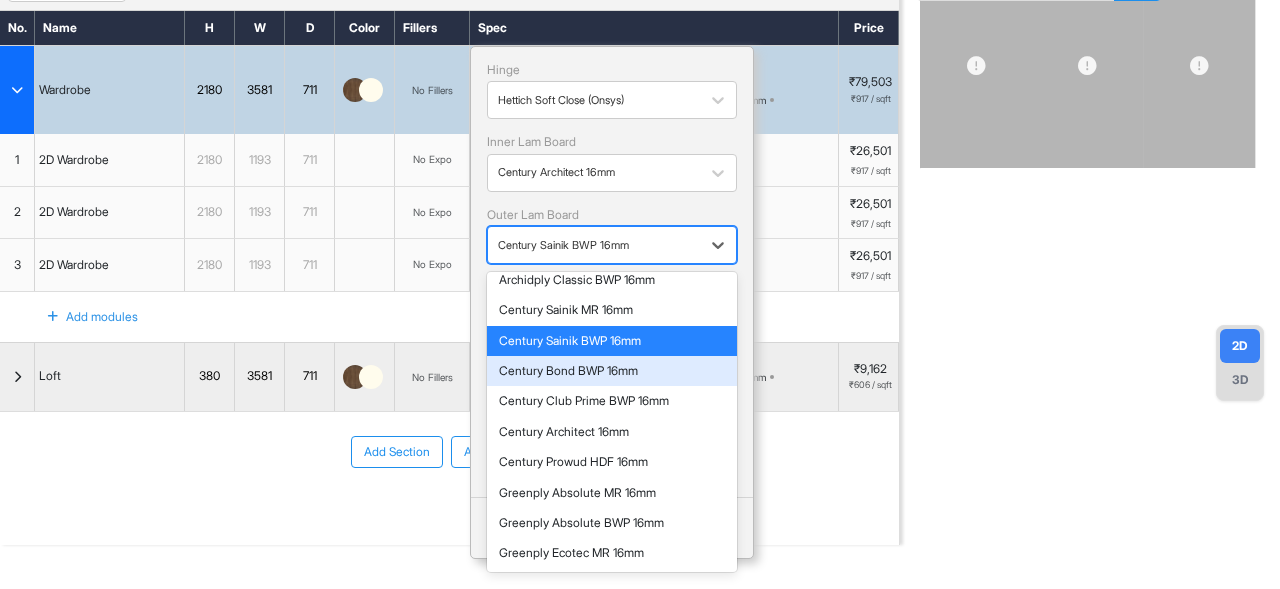 scroll, scrollTop: 226, scrollLeft: 0, axis: vertical 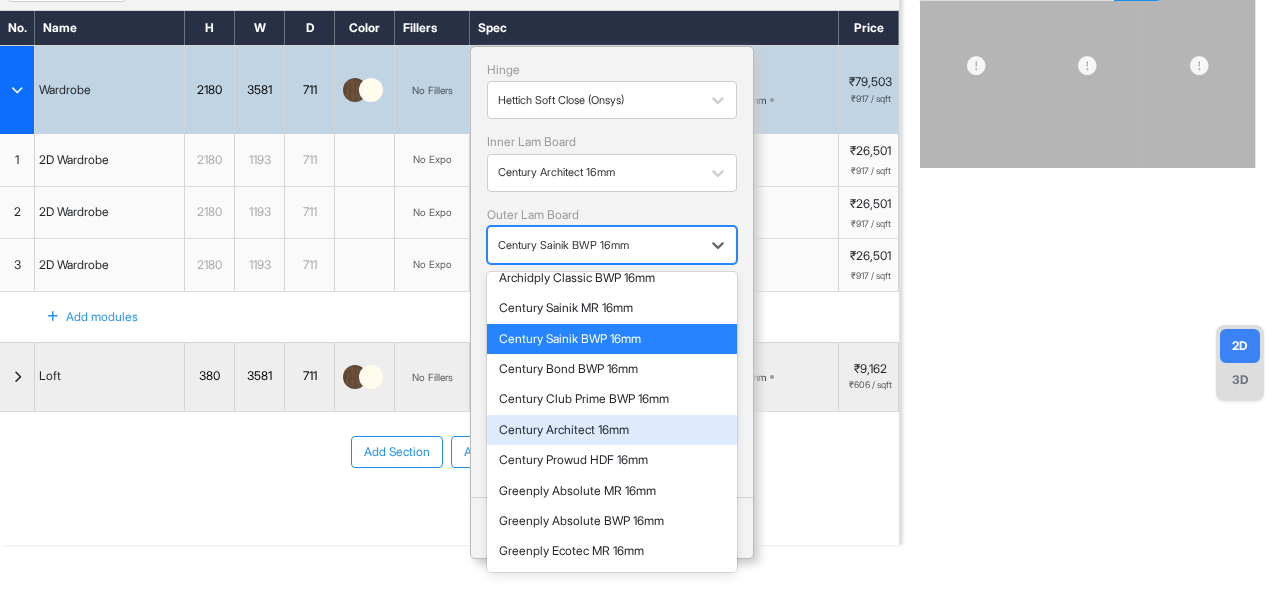 click on "Century Architect 16mm" at bounding box center [612, 430] 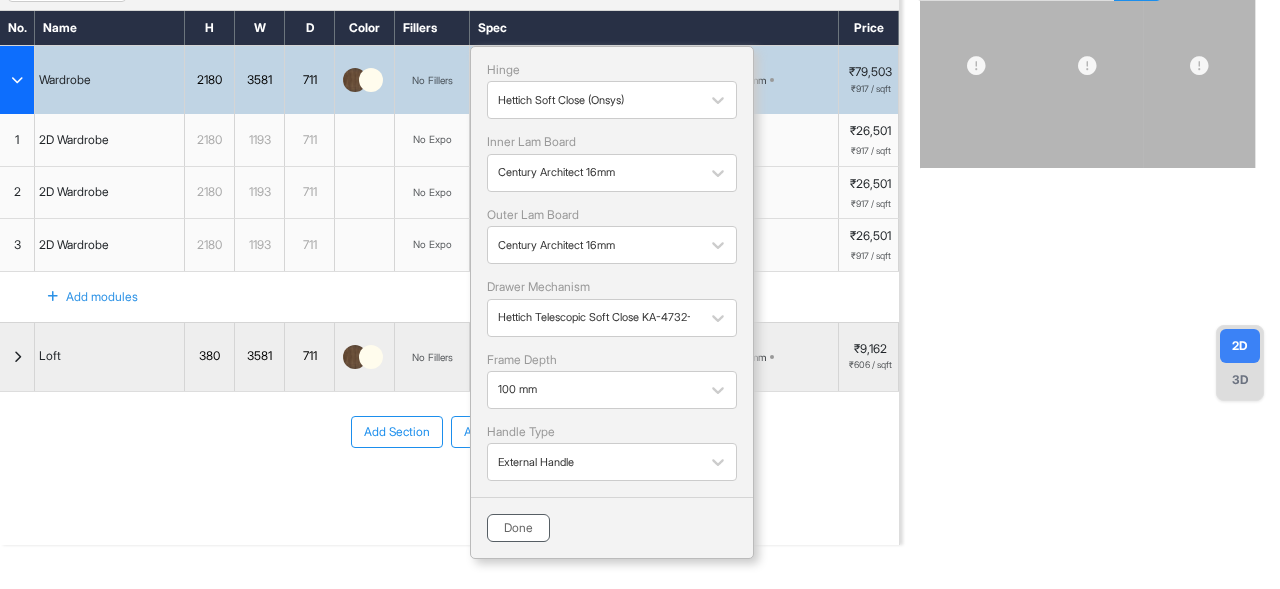 click on "Done" at bounding box center (518, 528) 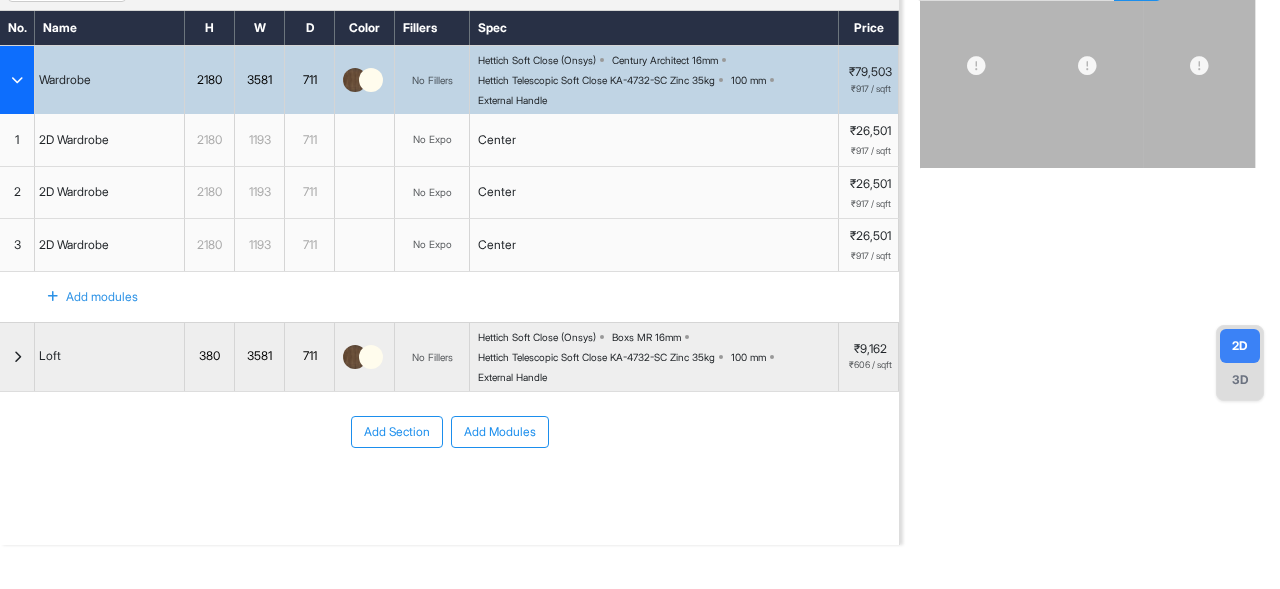 click on "Hettich Soft Close (Onsys) Century Architect 16mm Hettich Telescopic Soft Close KA-4732-SC Zinc 35kg 100 mm External Handle" at bounding box center [658, 80] 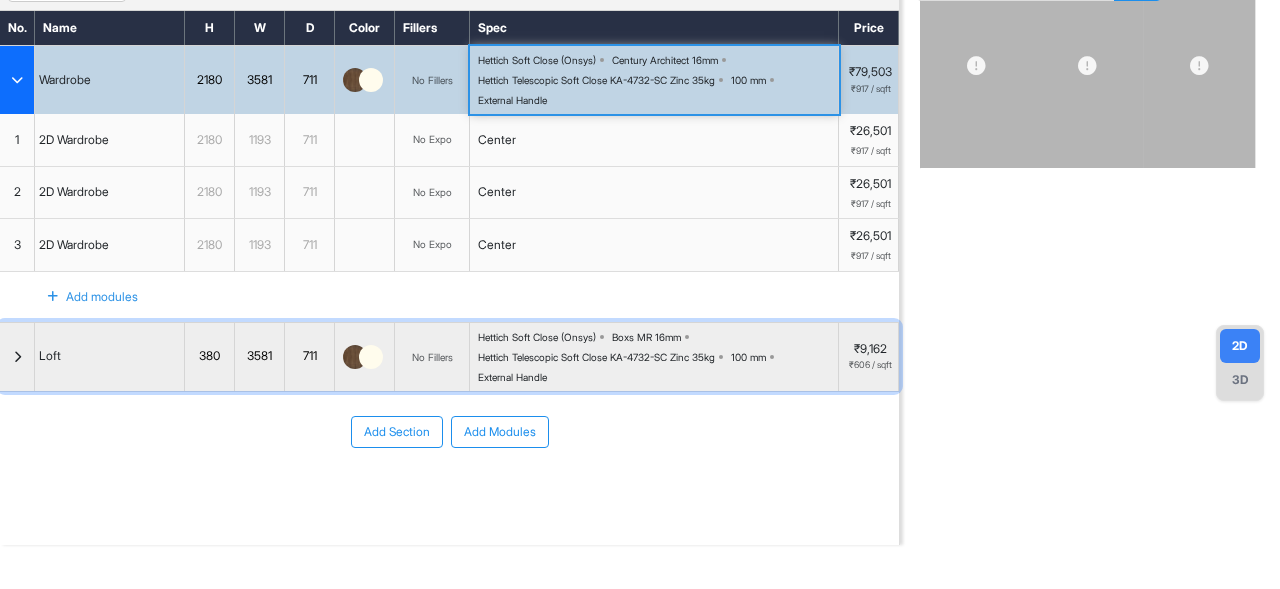 click on "Hettich Soft Close (Onsys) Boxs MR 16mm Hettich Telescopic Soft Close KA-4732-SC Zinc 35kg 100 mm External Handle" at bounding box center [658, 357] 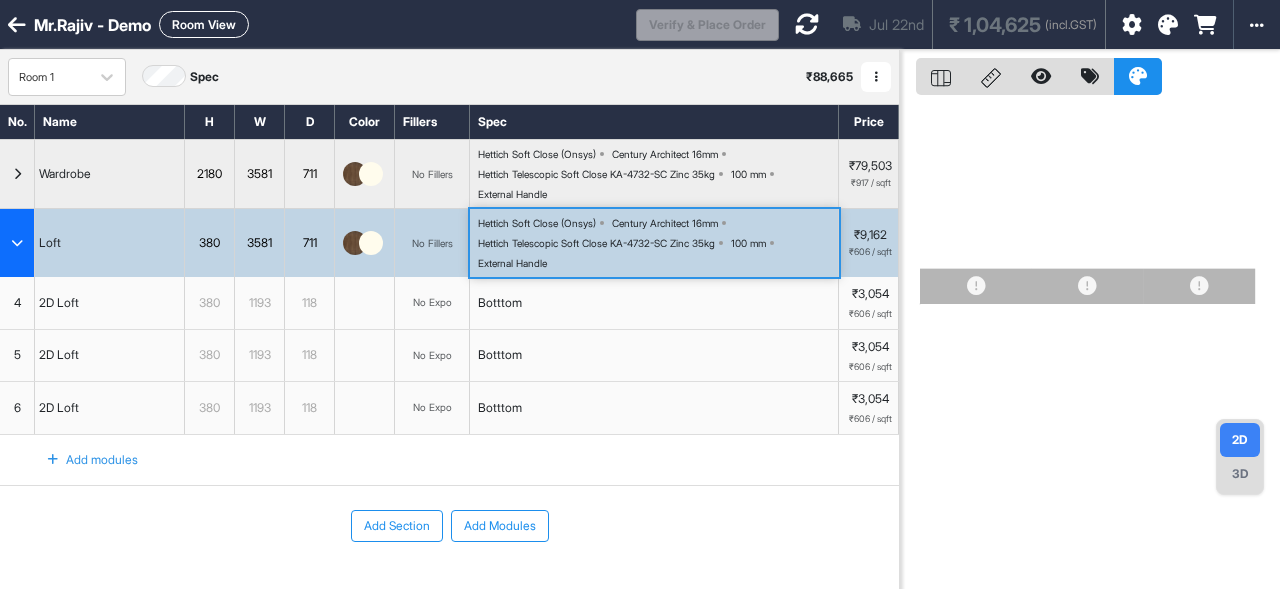 scroll, scrollTop: 1, scrollLeft: 0, axis: vertical 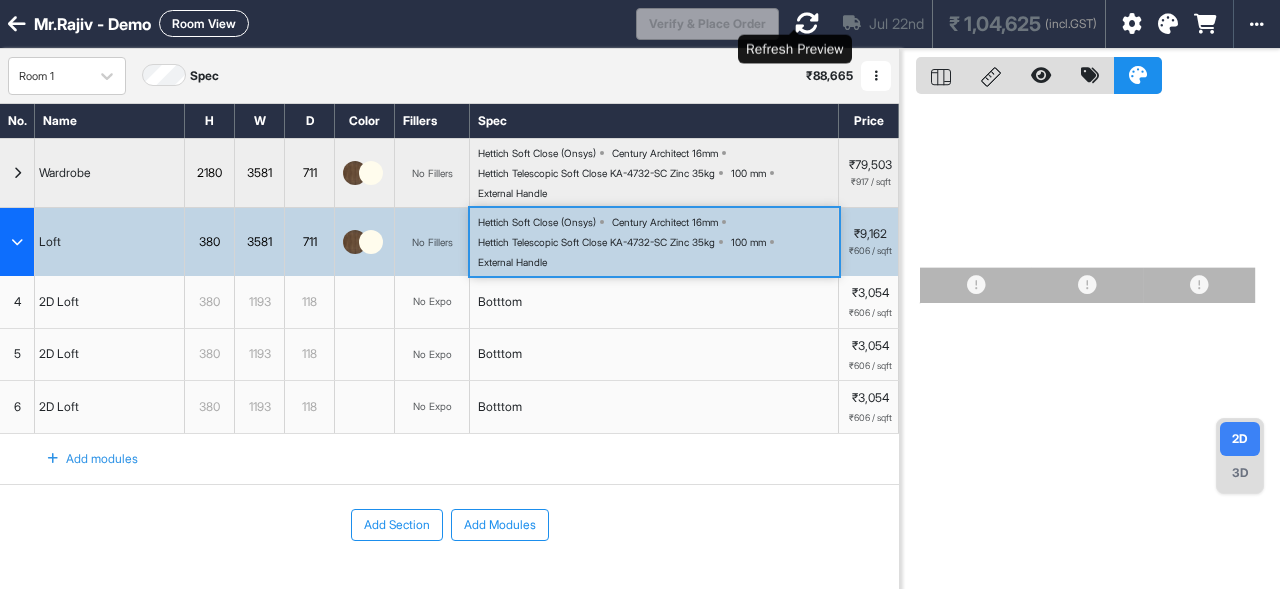 click at bounding box center [807, 23] 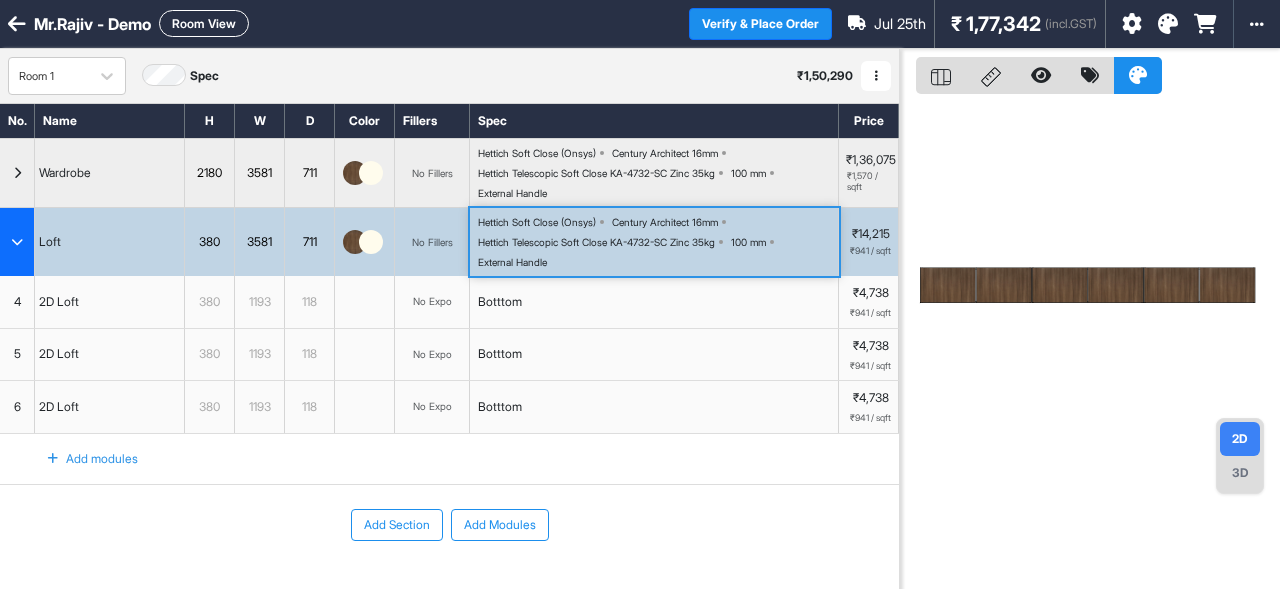 click at bounding box center (17, 242) 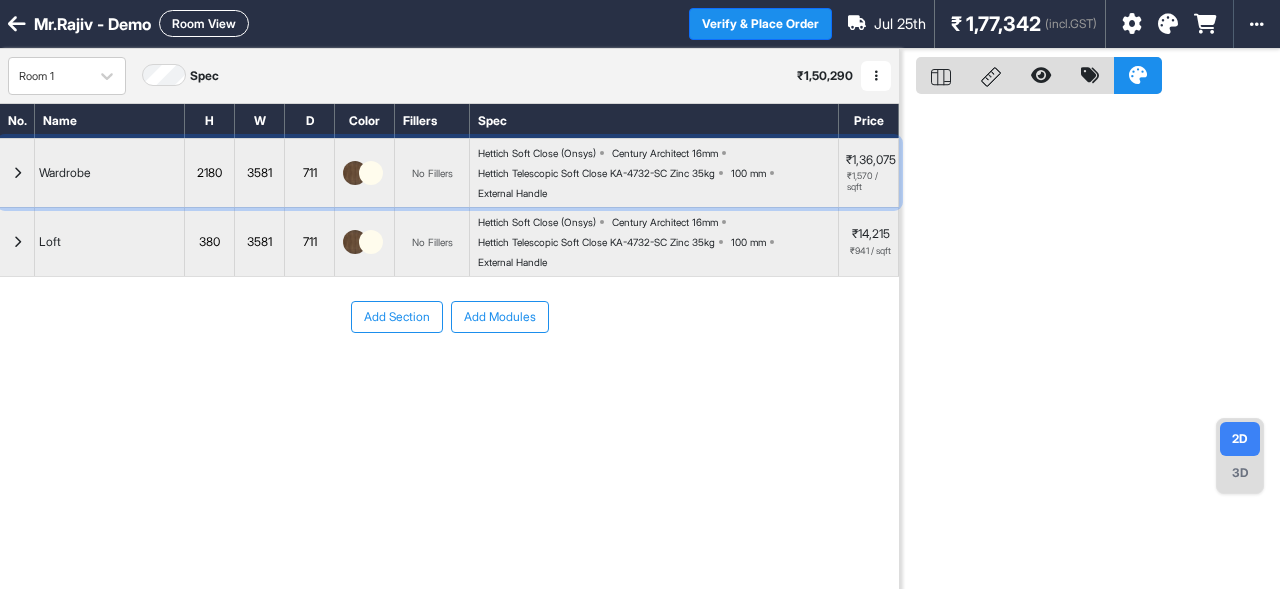 click at bounding box center [17, 173] 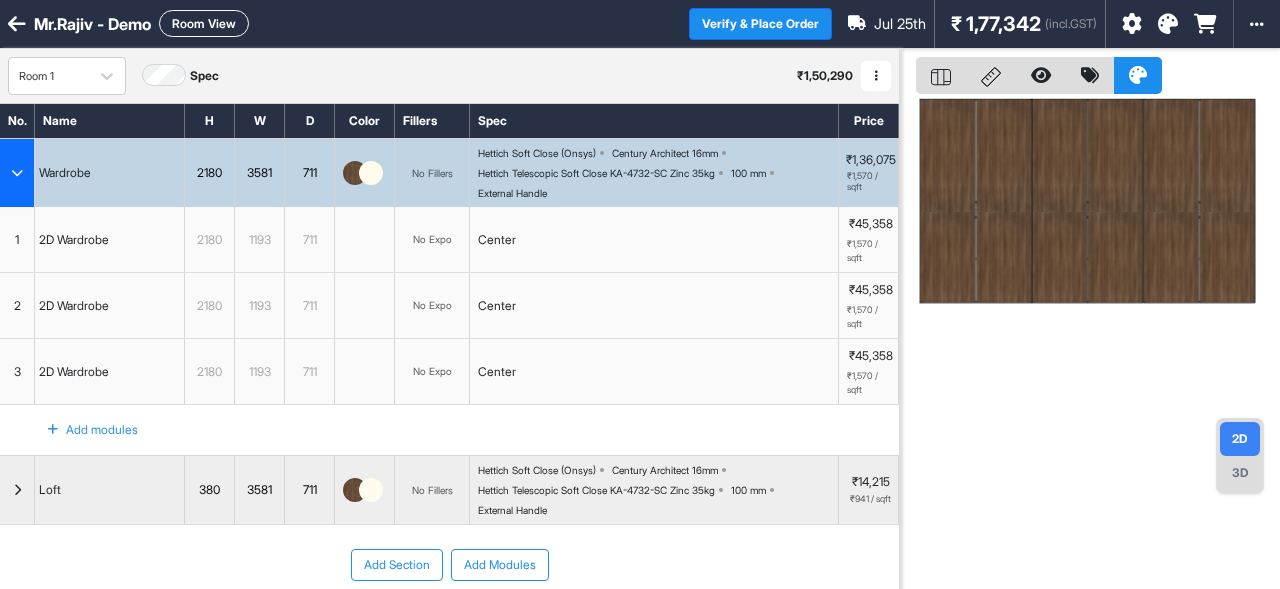 click on "1" at bounding box center (17, 239) 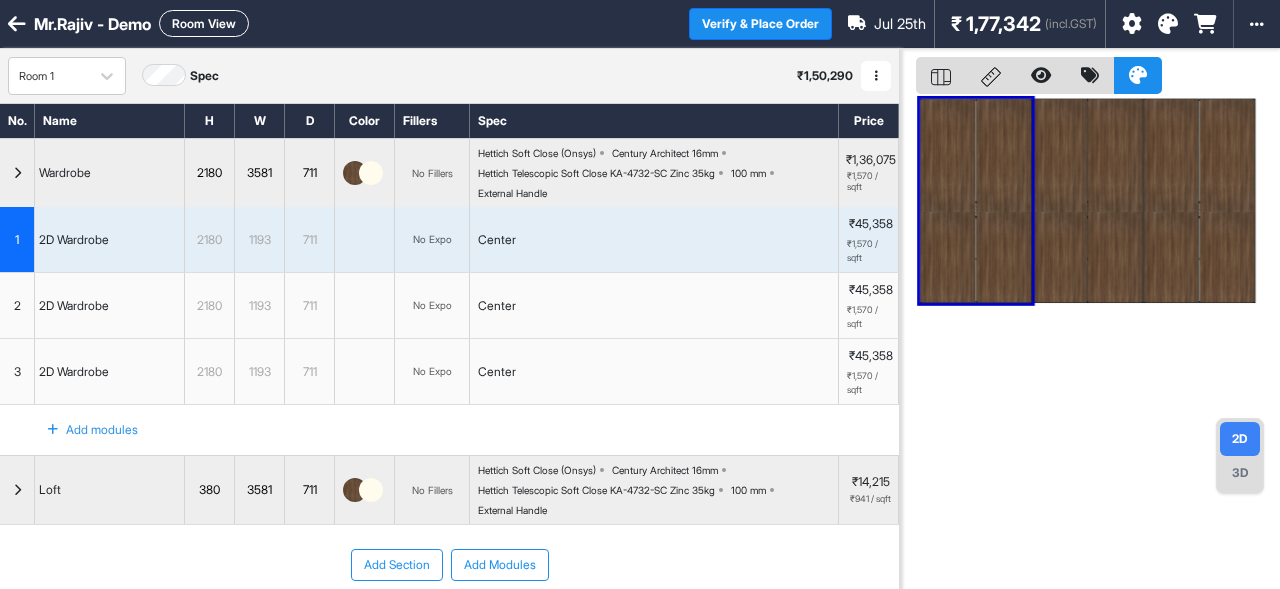 click at bounding box center [17, 173] 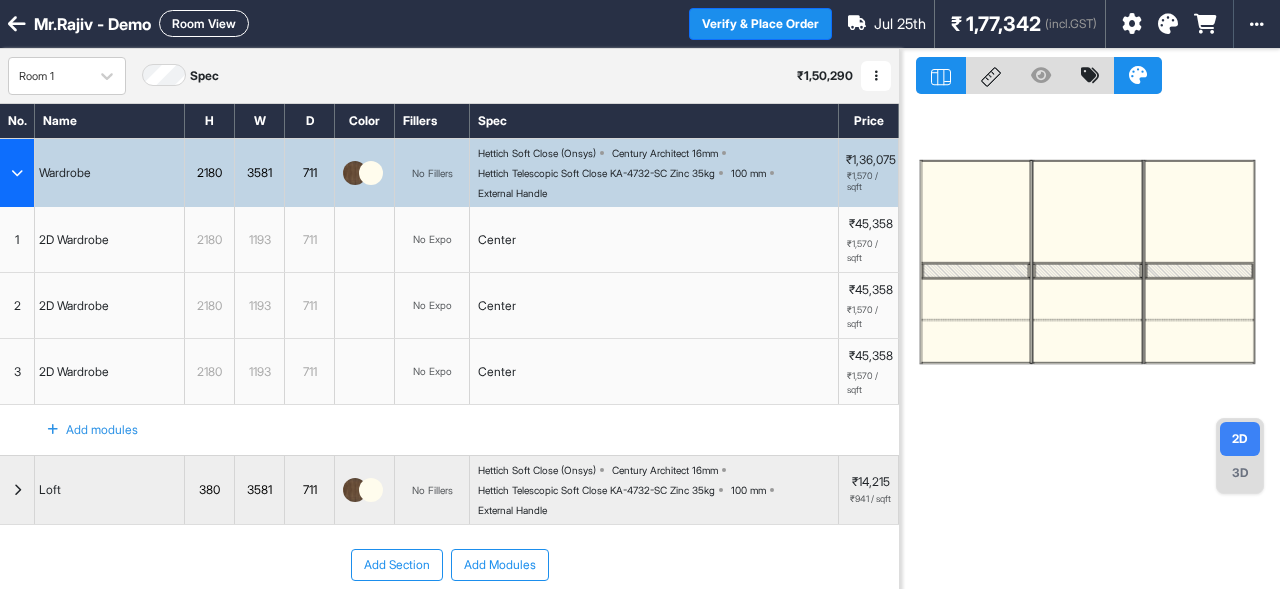 click at bounding box center [876, 76] 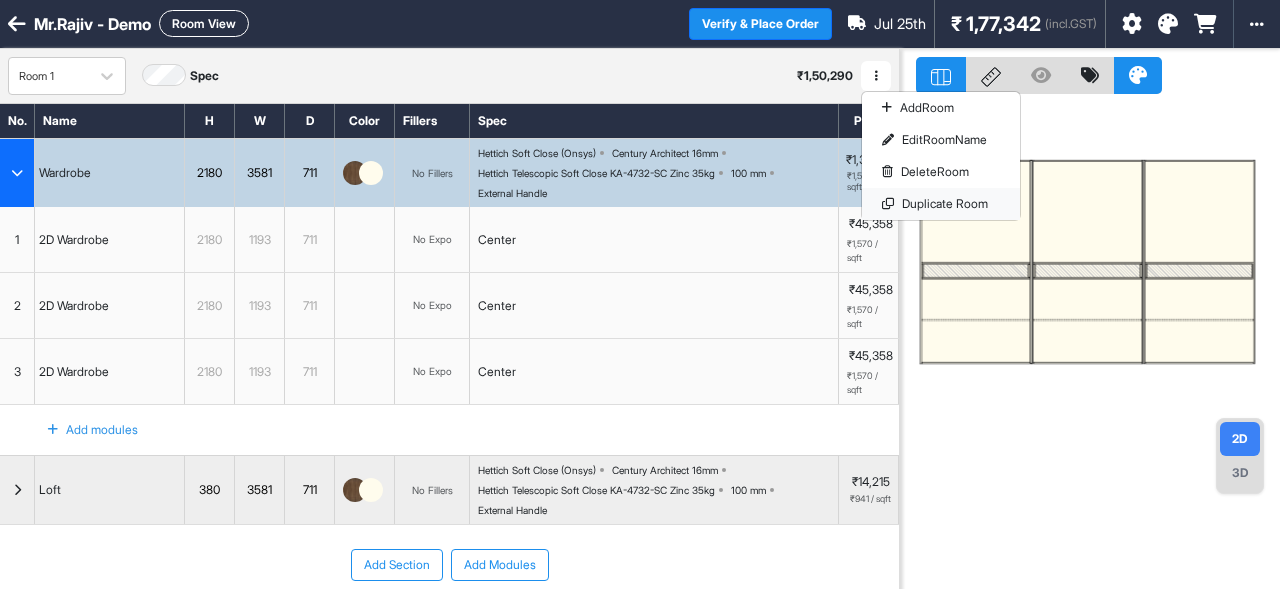 click on "Duplicate Room" at bounding box center (941, 204) 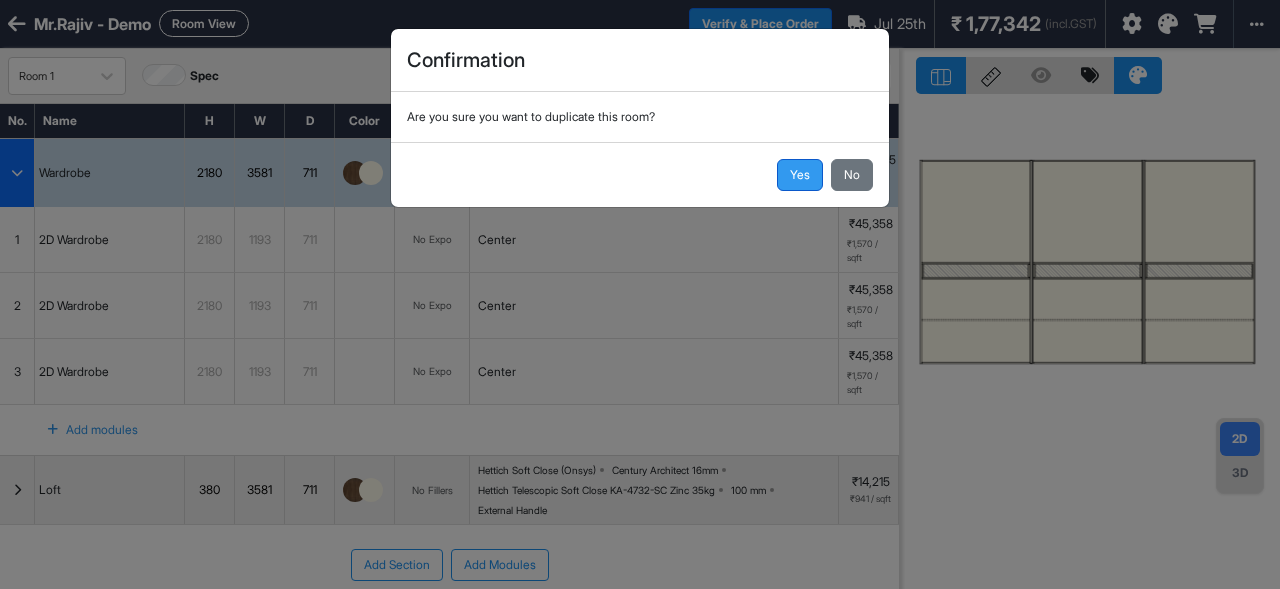 click on "Yes" at bounding box center (800, 175) 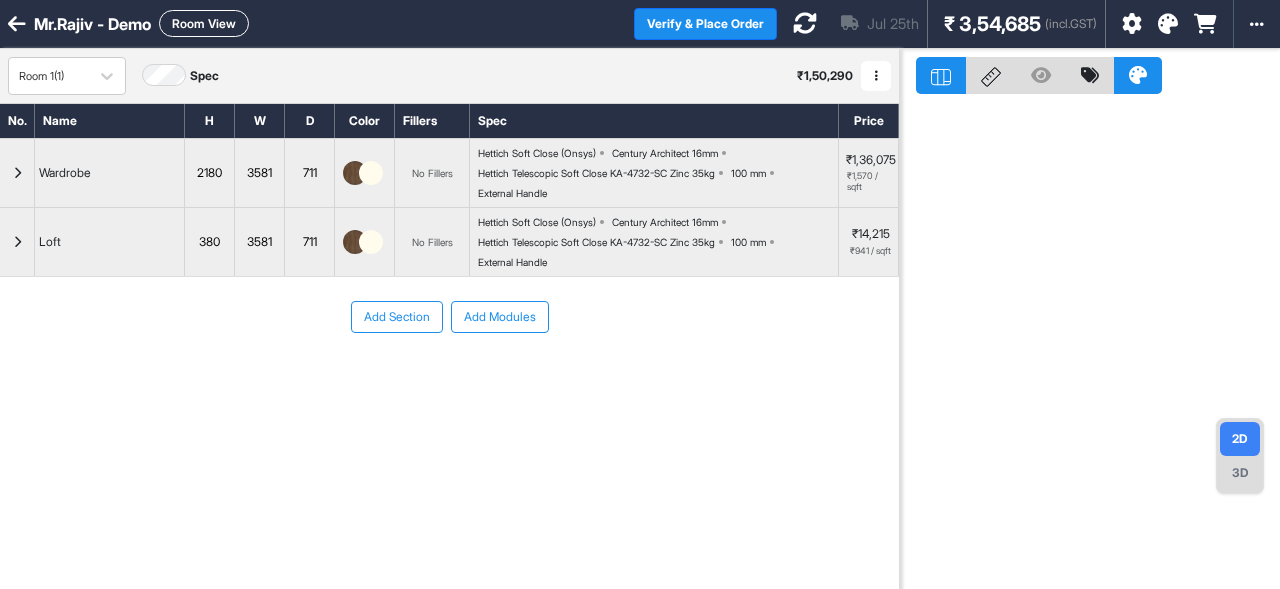 click at bounding box center [876, 76] 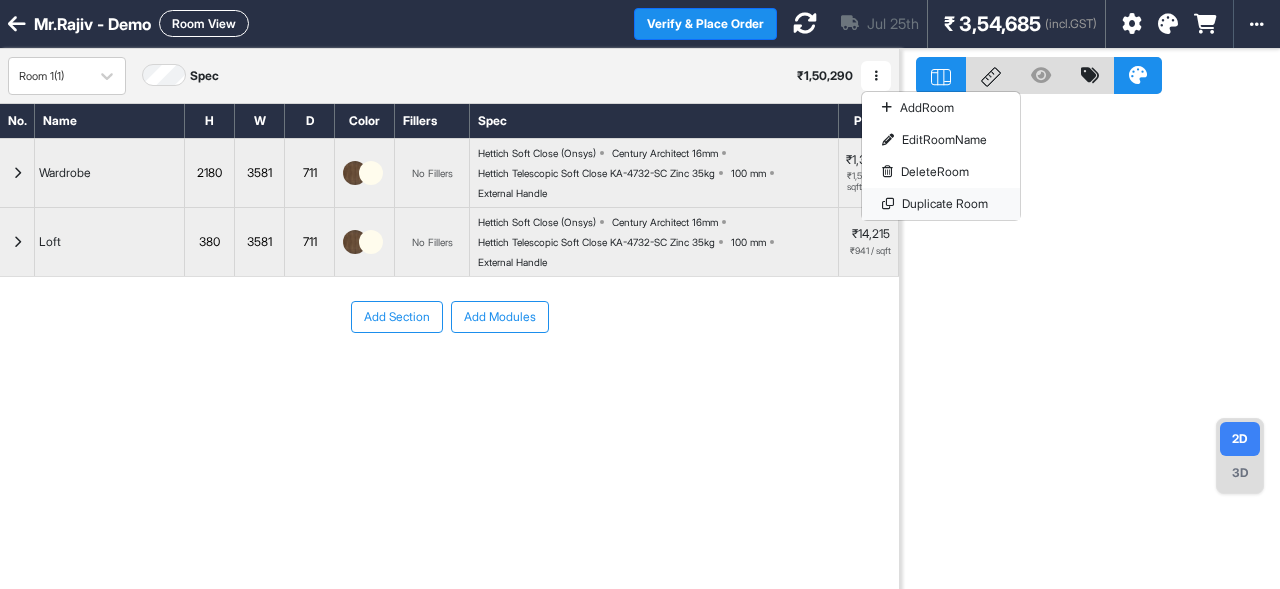 click on "Duplicate Room" at bounding box center (941, 204) 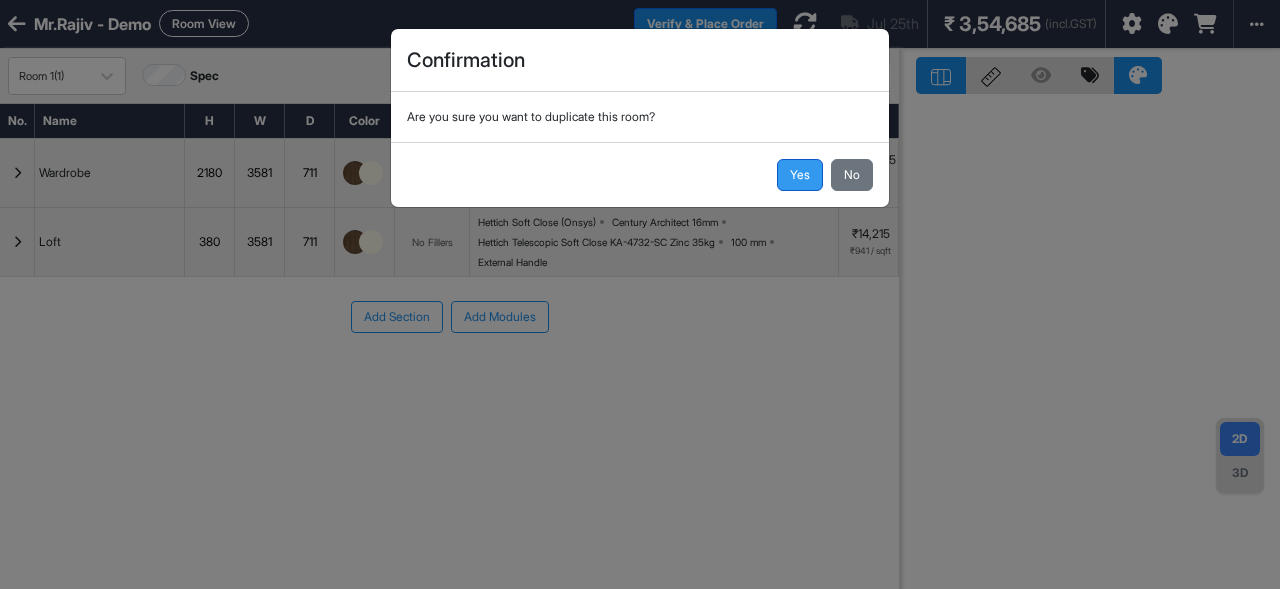 click on "Yes" at bounding box center [800, 175] 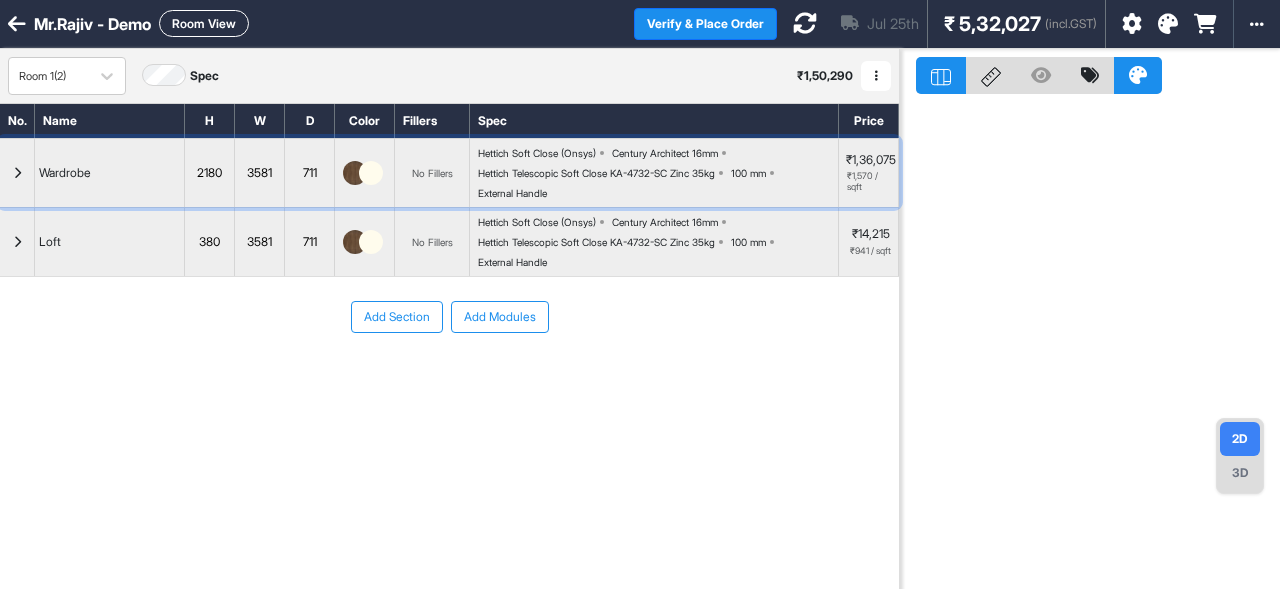 click at bounding box center [17, 173] 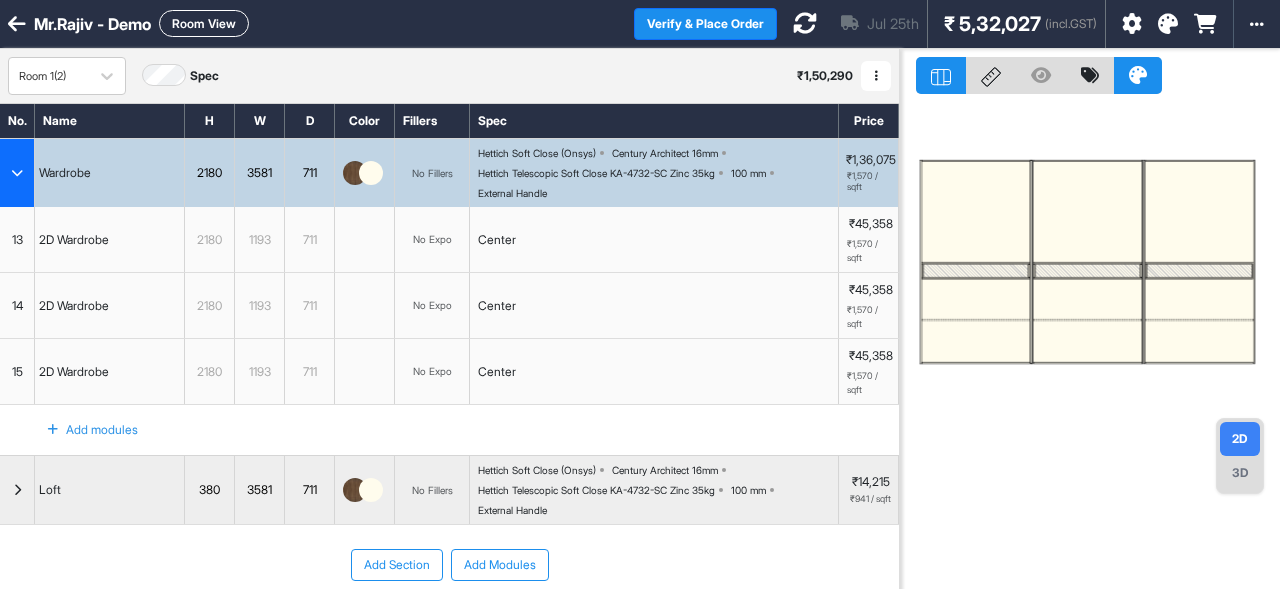 click on "3581" at bounding box center [260, 173] 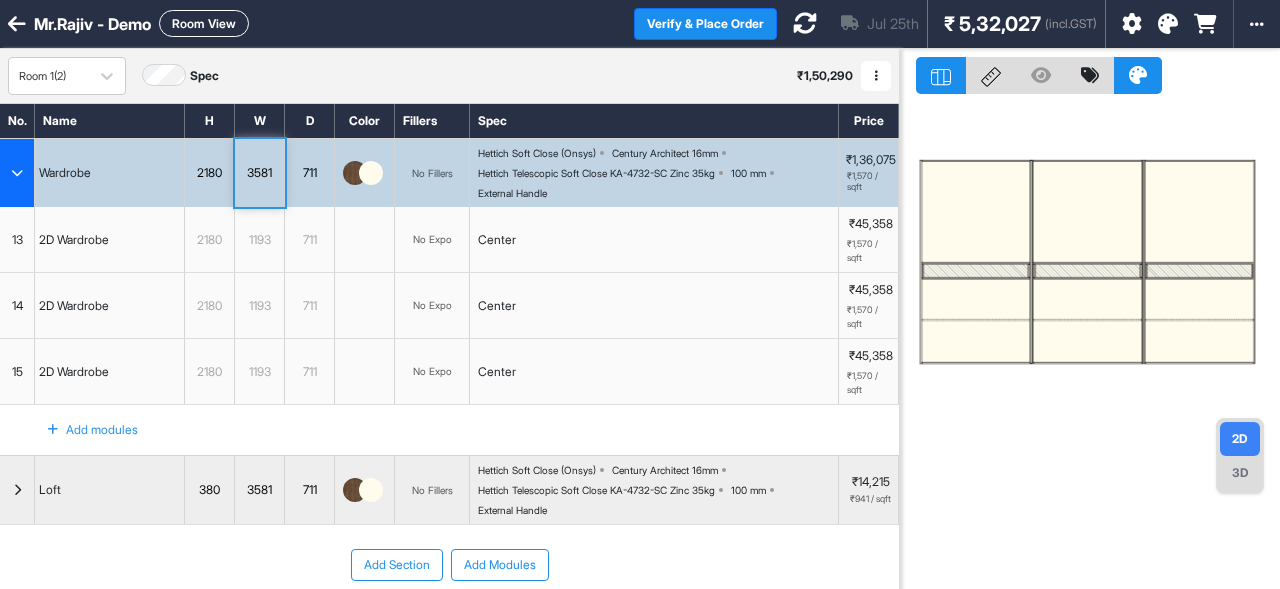 click on "3581" at bounding box center (260, 173) 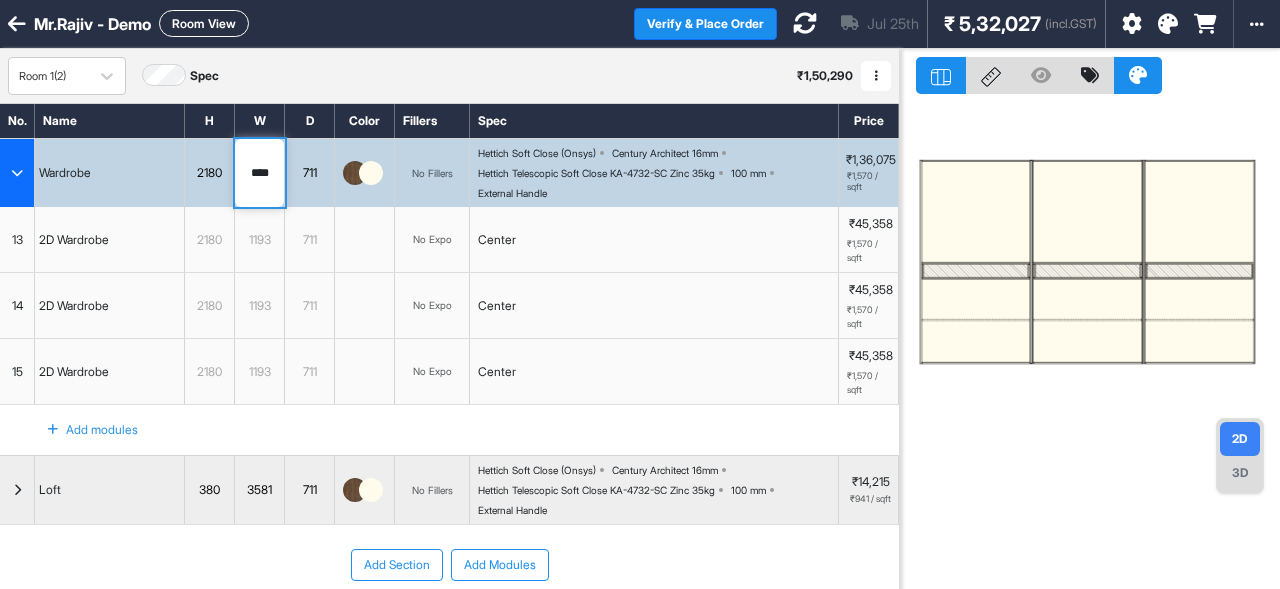 click on "****" at bounding box center [259, 173] 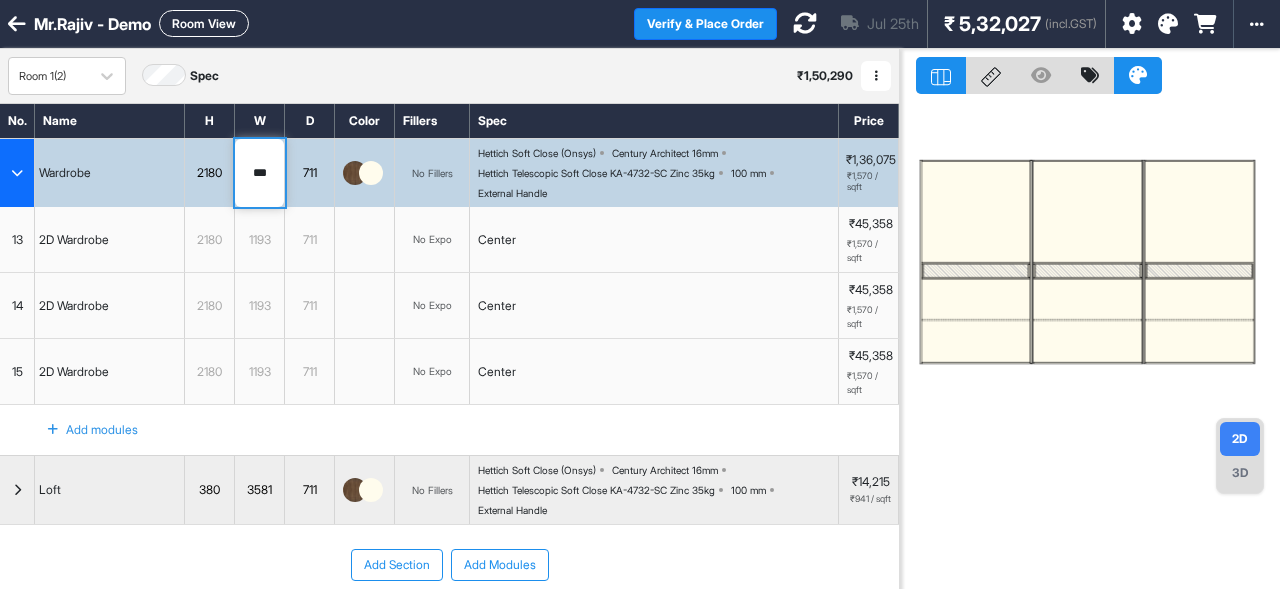 type on "****" 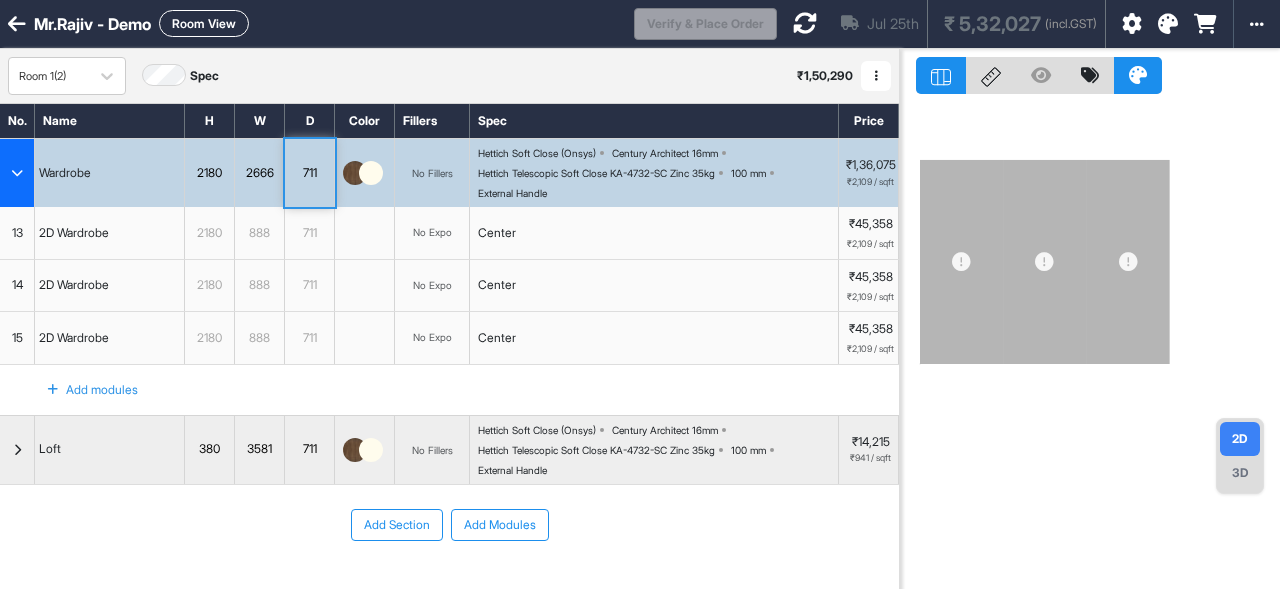 click on "2666" at bounding box center (259, 173) 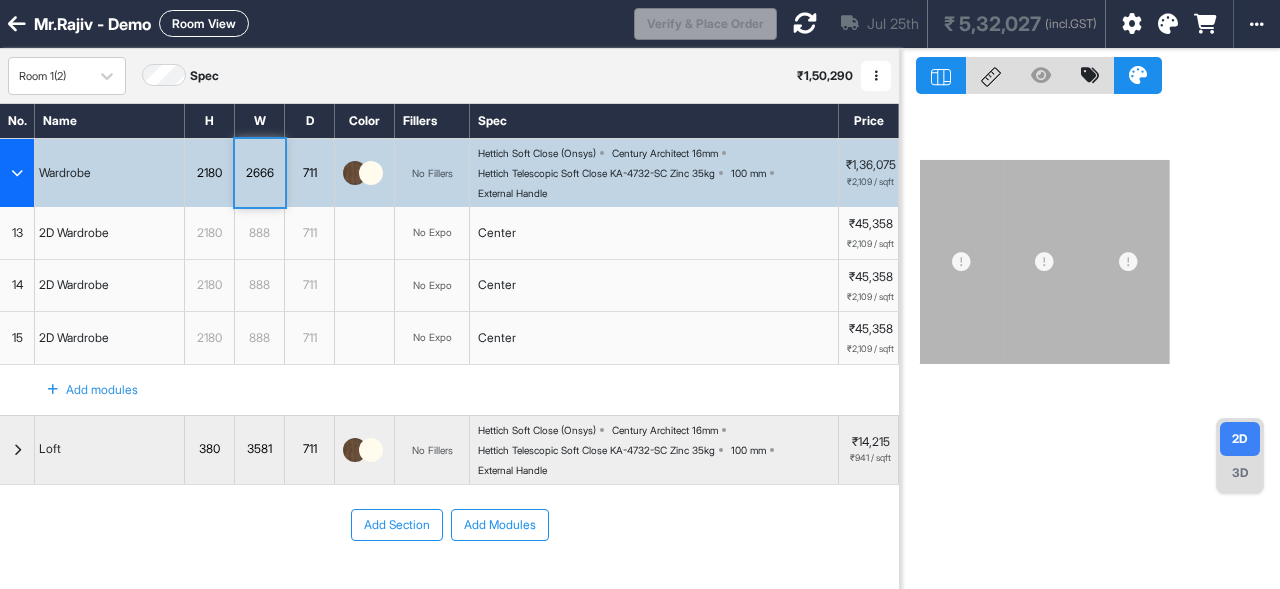 click on "2666" at bounding box center (259, 173) 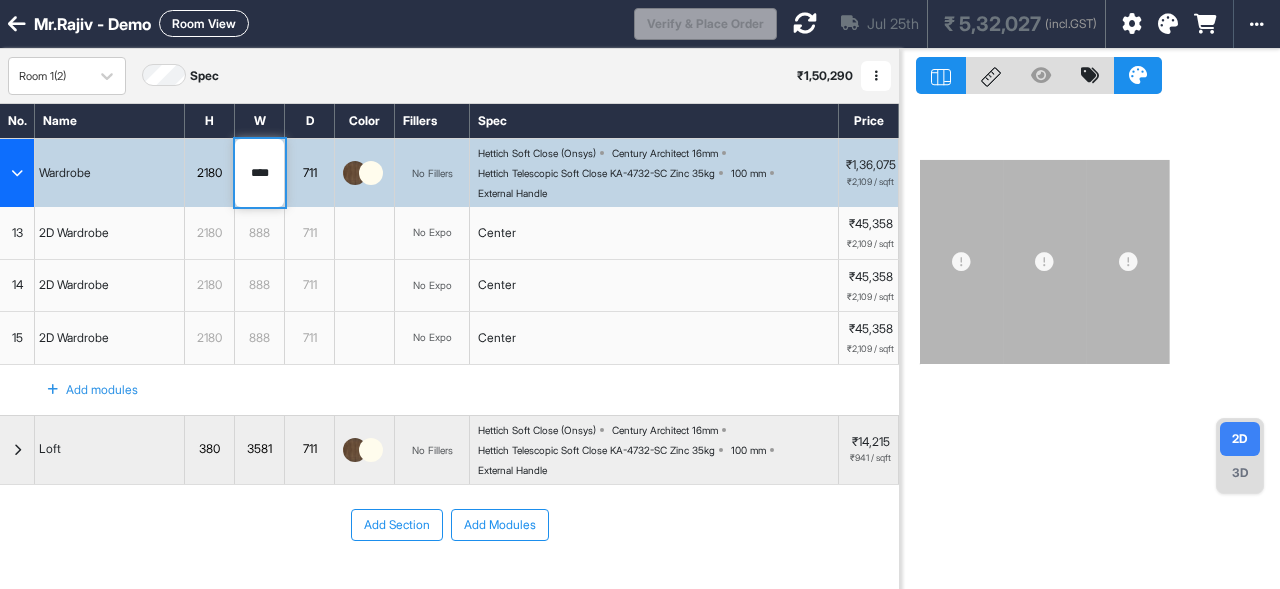 click on "****" at bounding box center (259, 173) 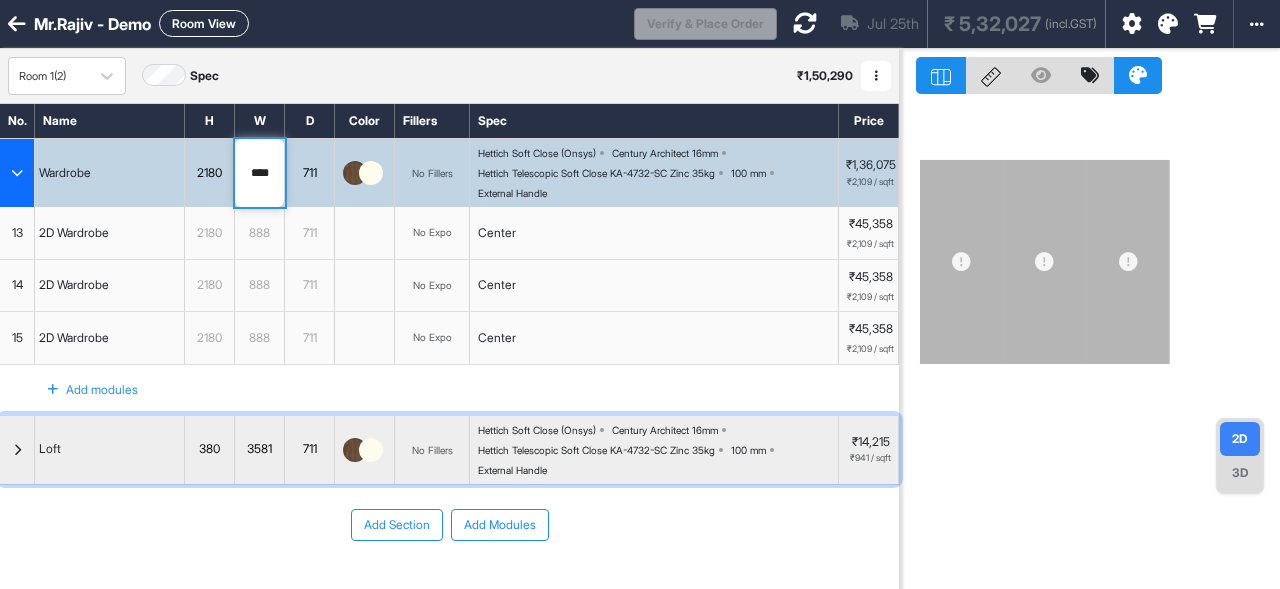 click on "3581" at bounding box center [260, 450] 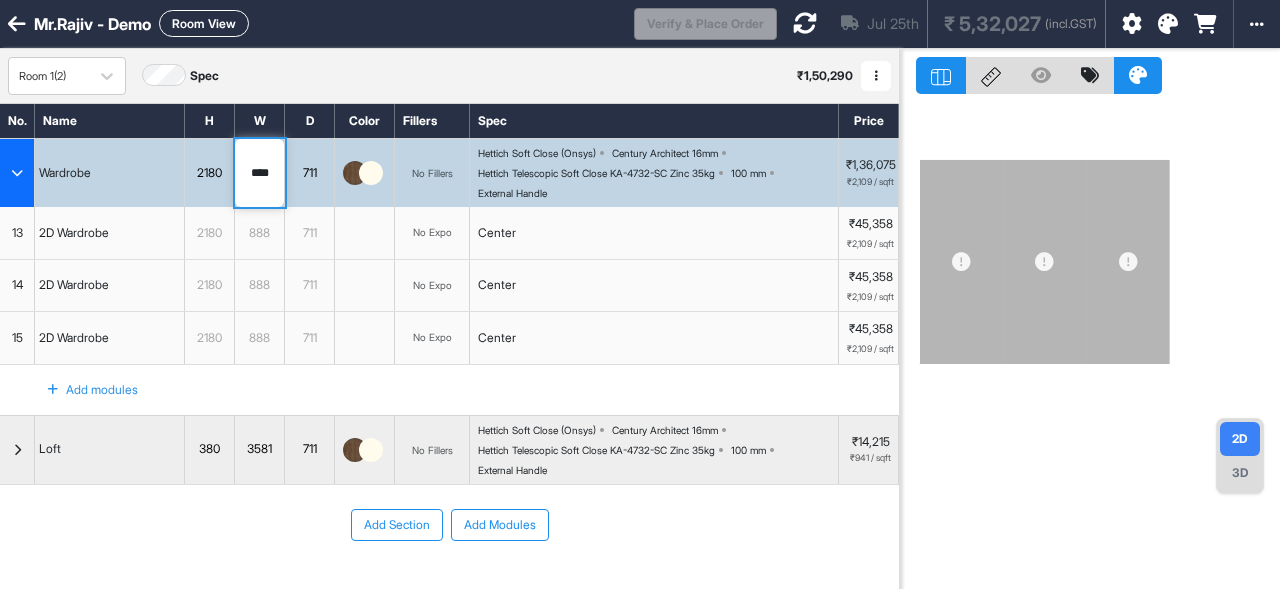 click on "Add Section Add Modules" at bounding box center [449, 585] 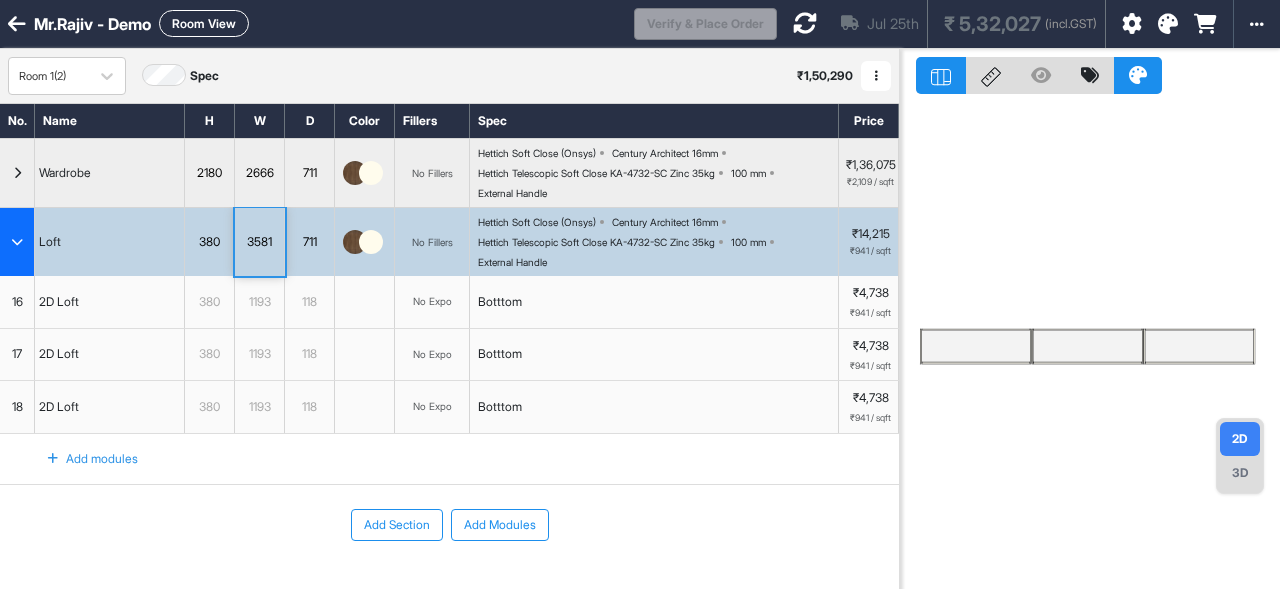 click on "Add Section Add Modules" at bounding box center (449, 585) 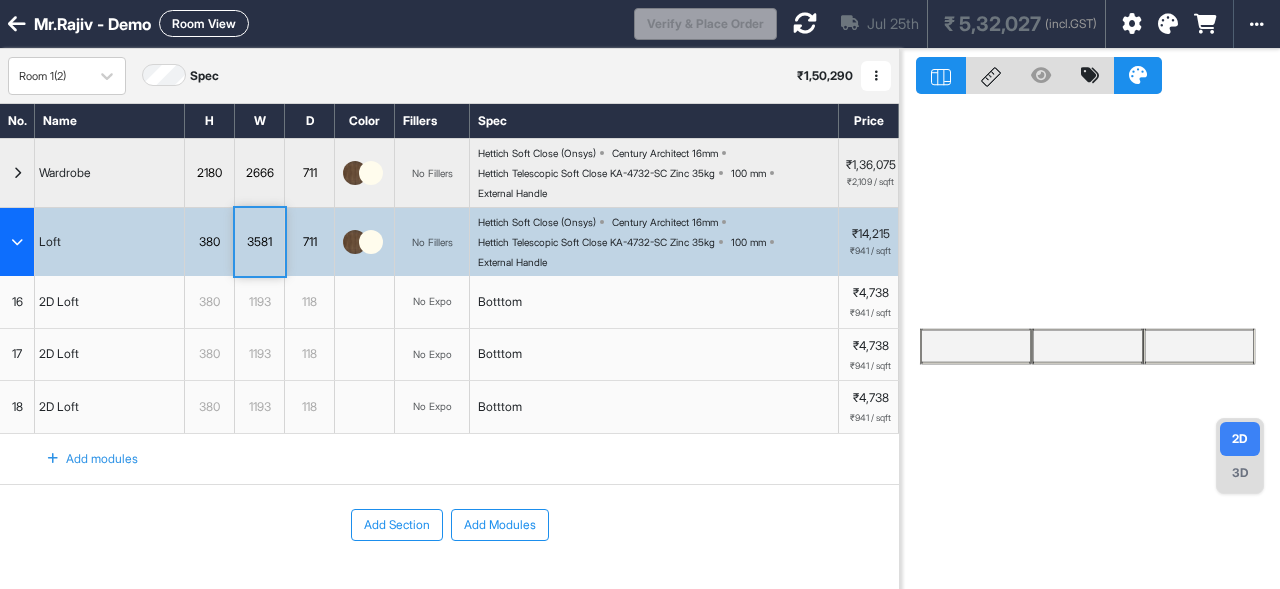 click on "3581" at bounding box center [260, 242] 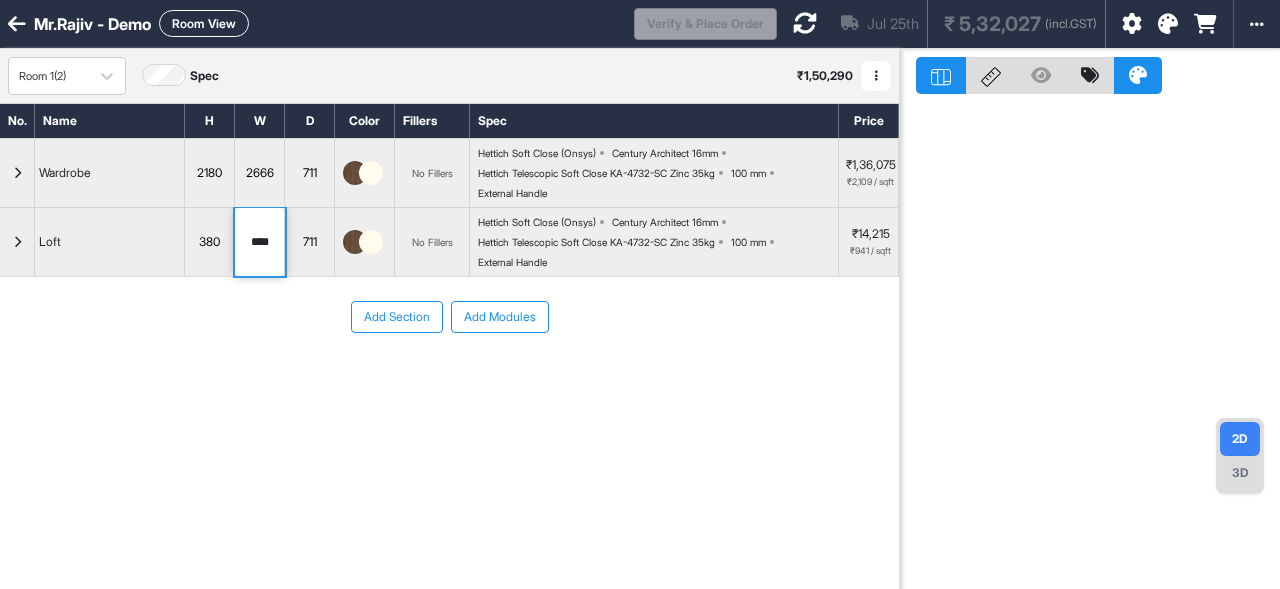 type on "****" 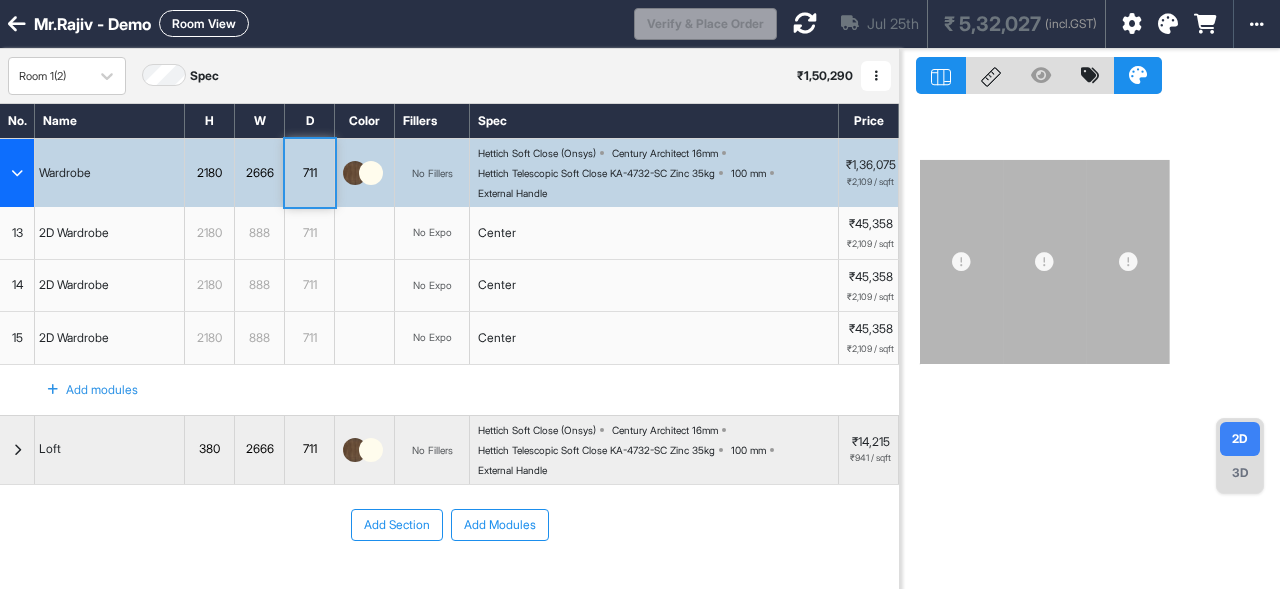 click on "711" at bounding box center [309, 173] 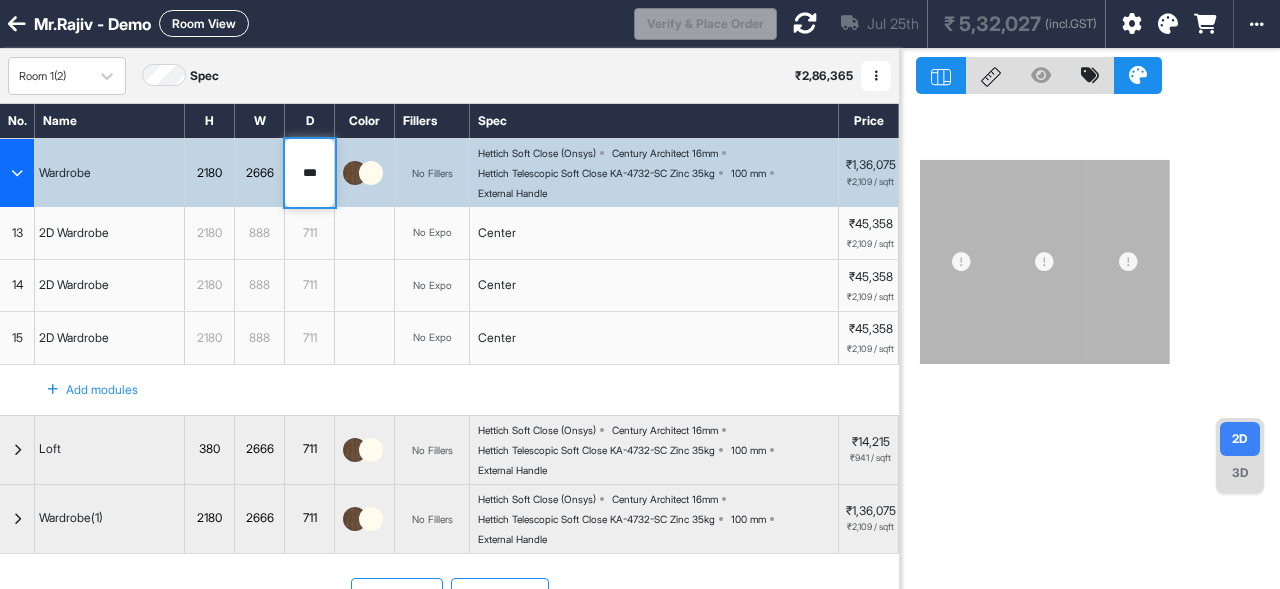 click on "***" at bounding box center [309, 173] 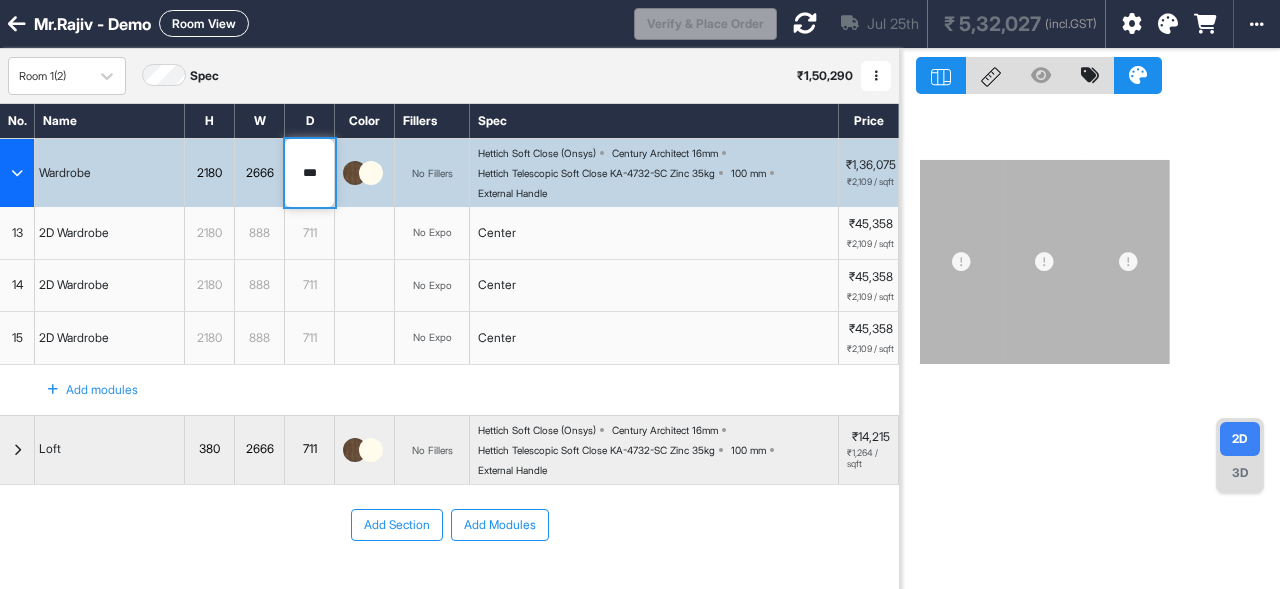 type on "***" 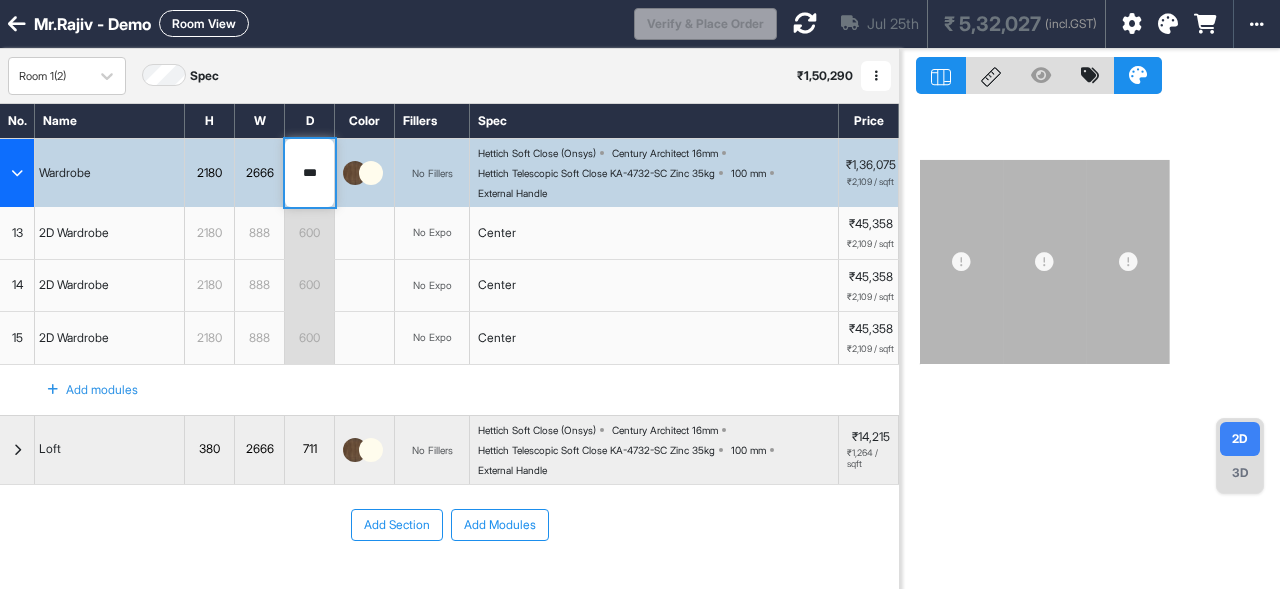 click on "711" at bounding box center [309, 449] 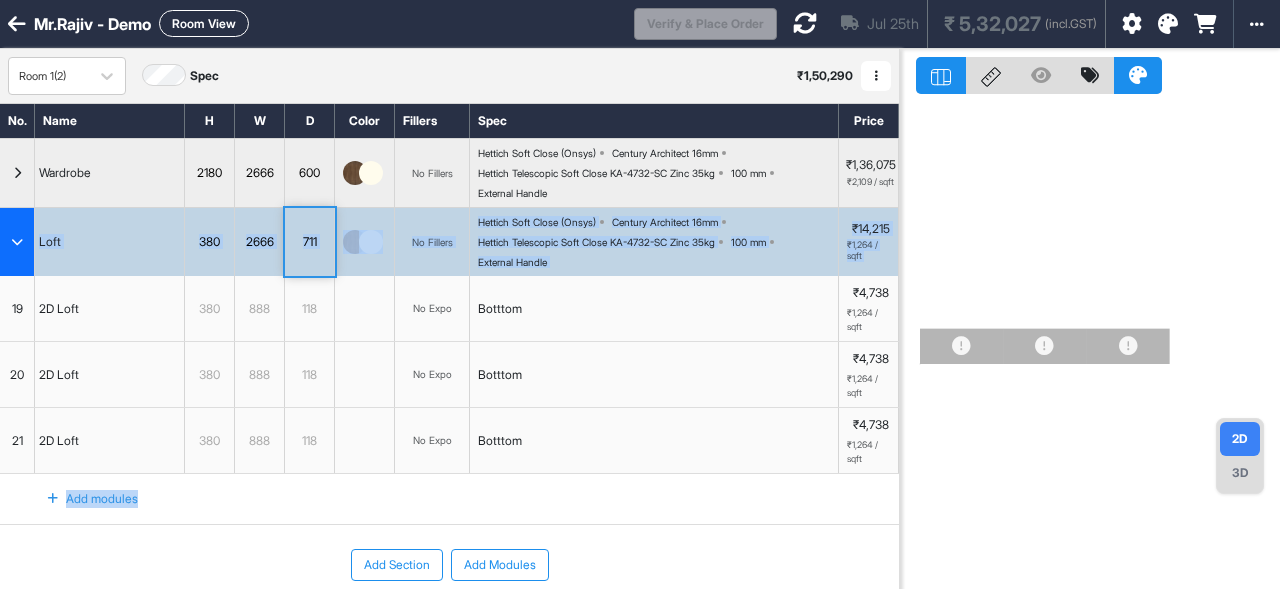 click on "Add modules" at bounding box center [449, 499] 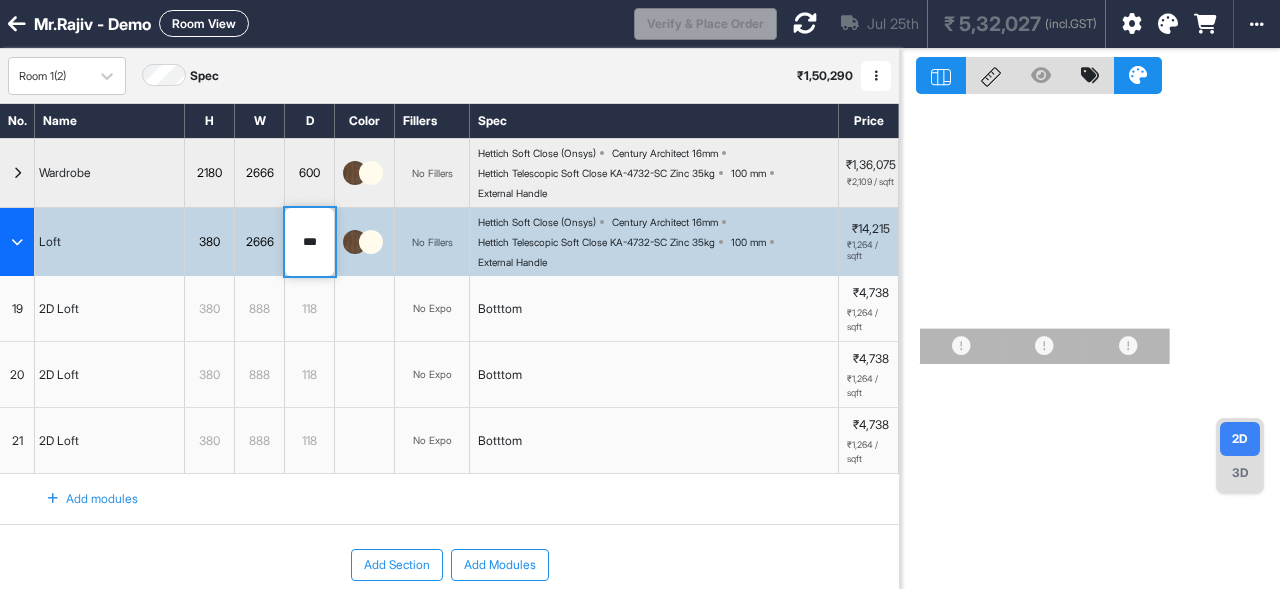 click on "***" at bounding box center [309, 242] 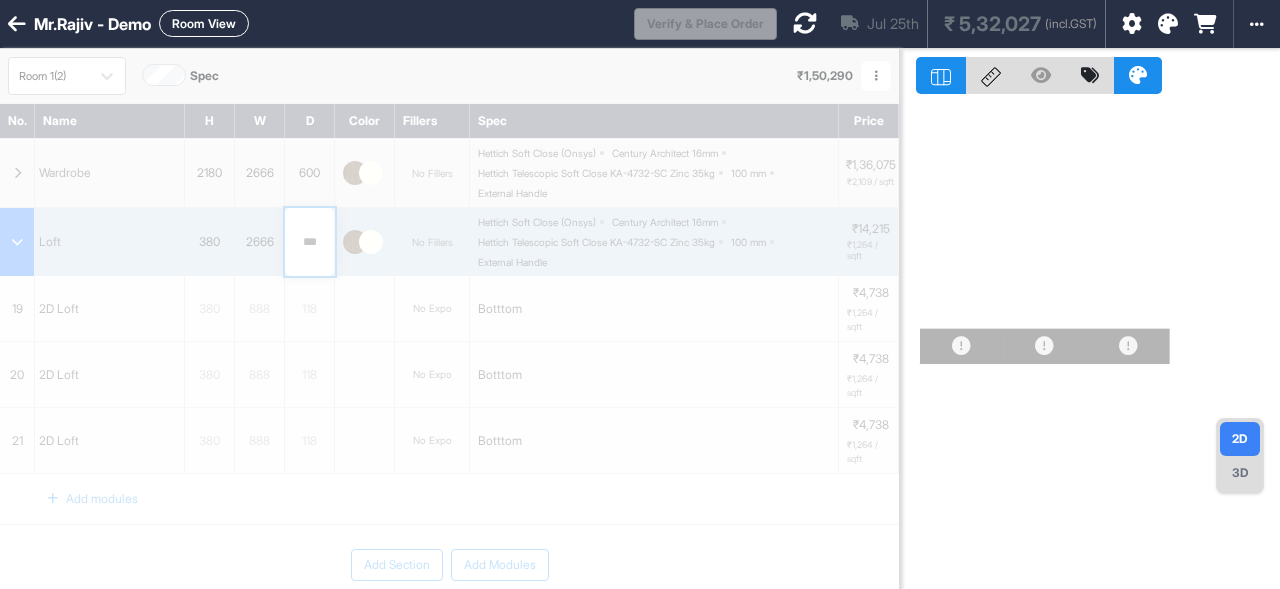 type on "***" 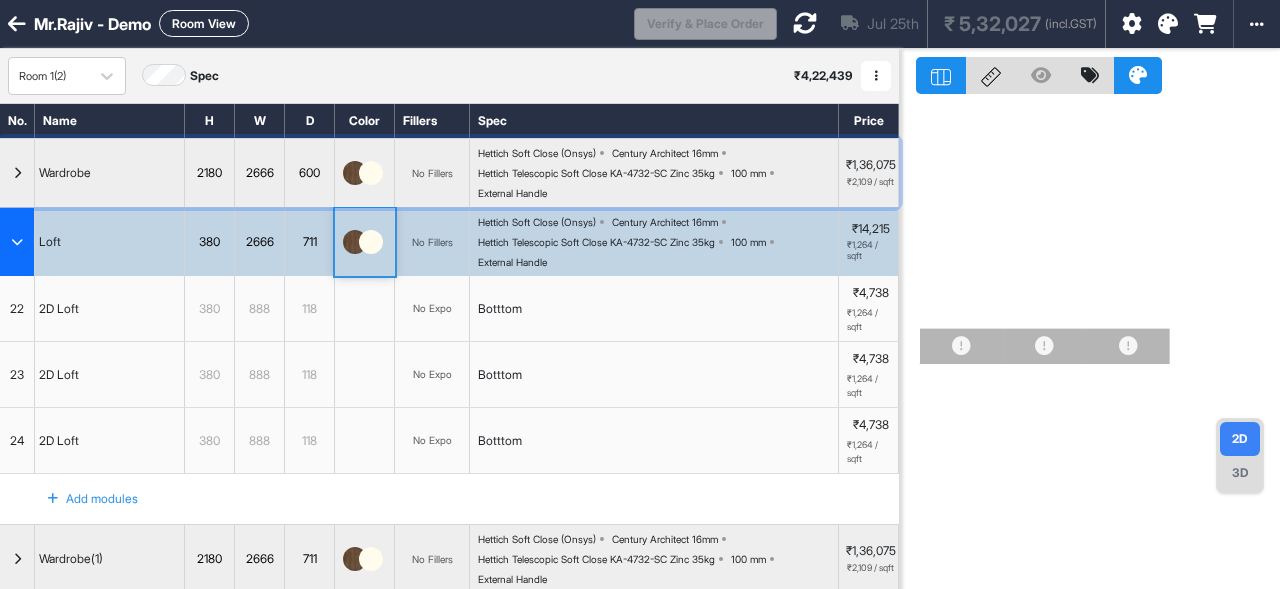 click on "600" at bounding box center (310, 173) 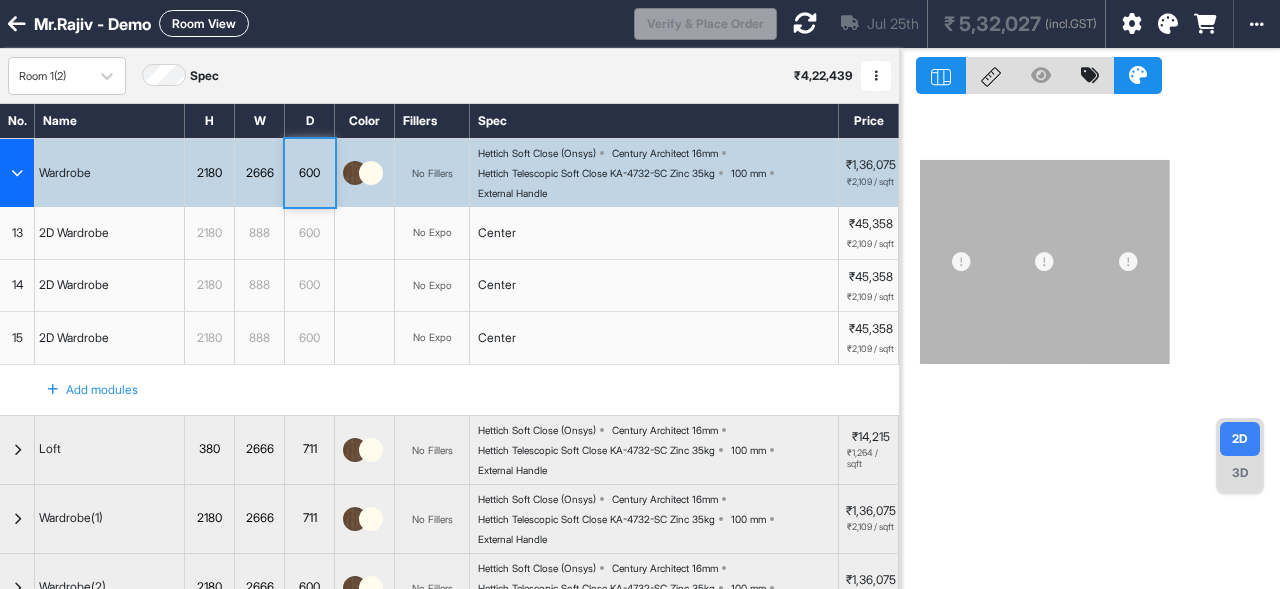 click on "600" at bounding box center [310, 173] 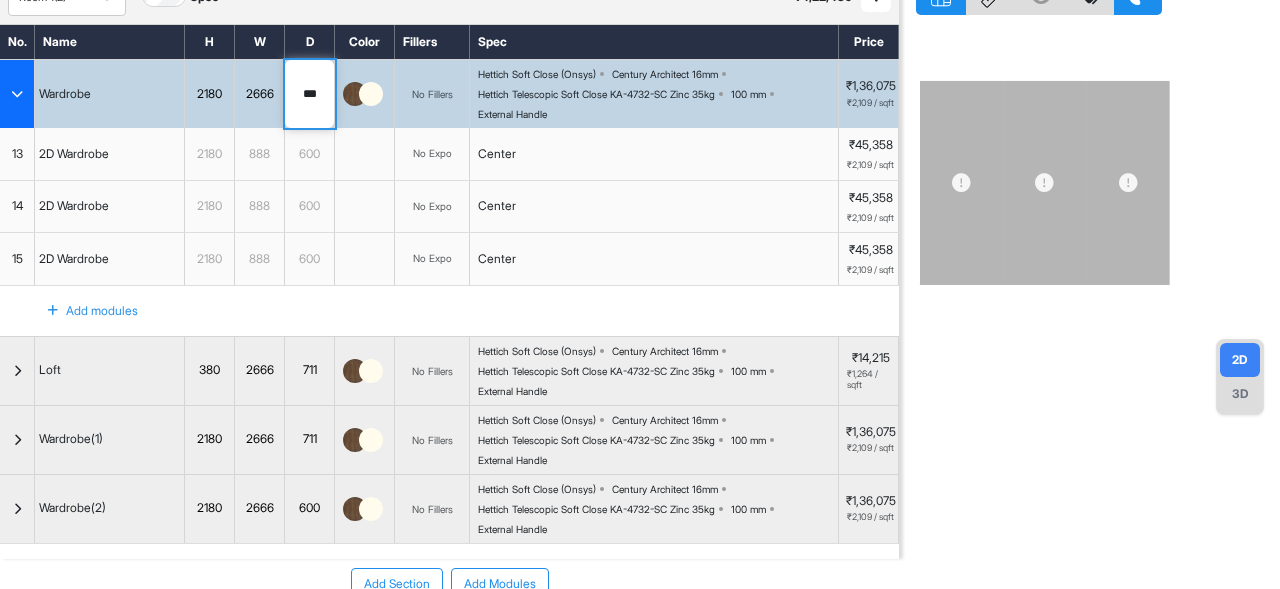 scroll, scrollTop: 0, scrollLeft: 0, axis: both 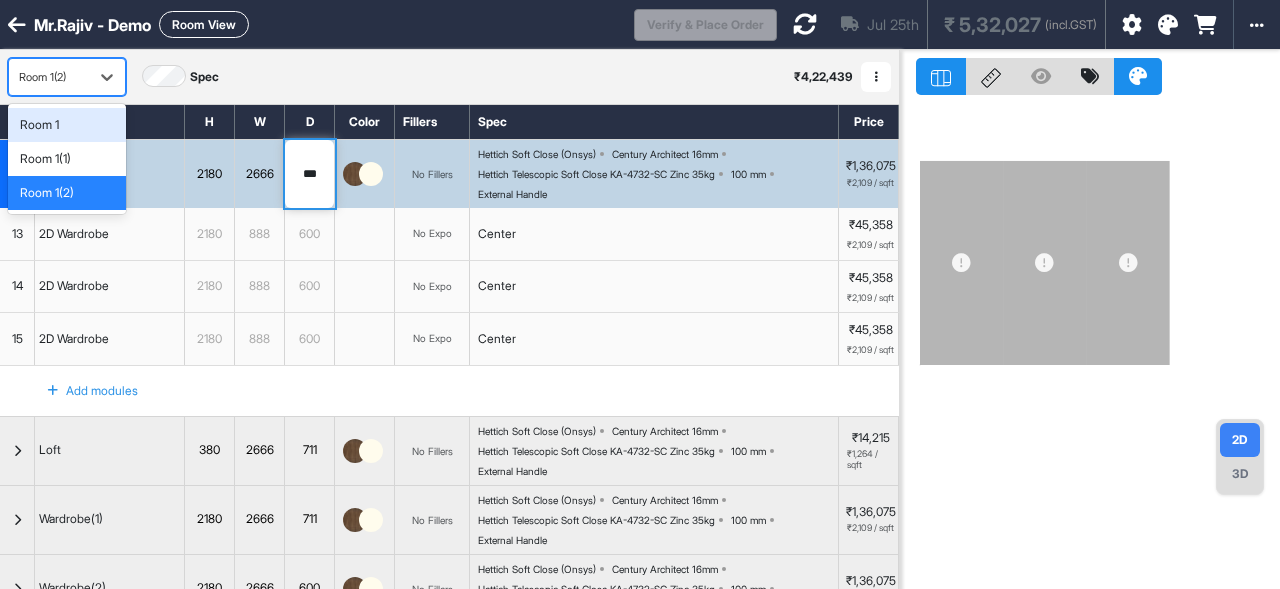 click on "Room 1(2)" at bounding box center [49, 77] 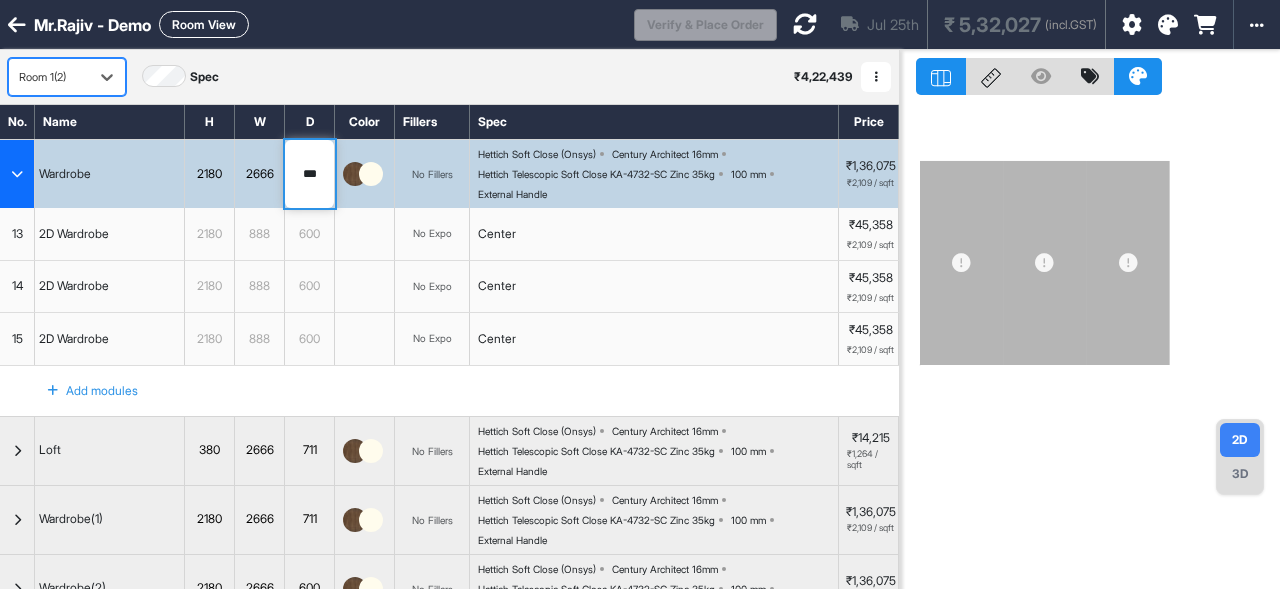 click on "Room 1(2)" at bounding box center (49, 77) 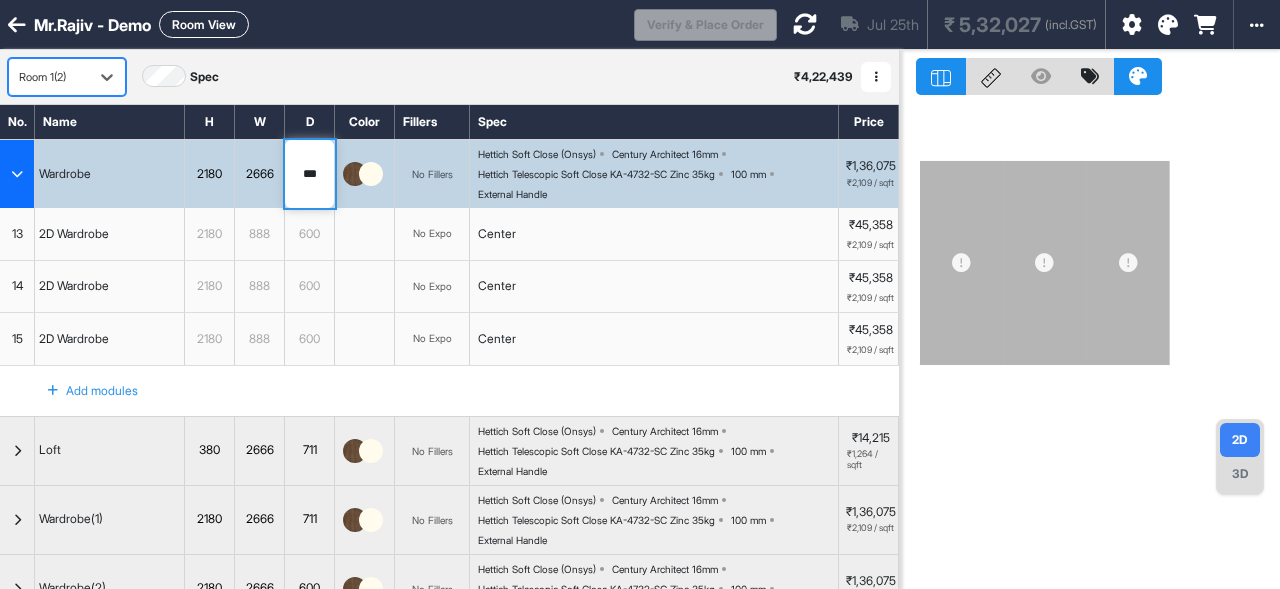 scroll, scrollTop: 156, scrollLeft: 0, axis: vertical 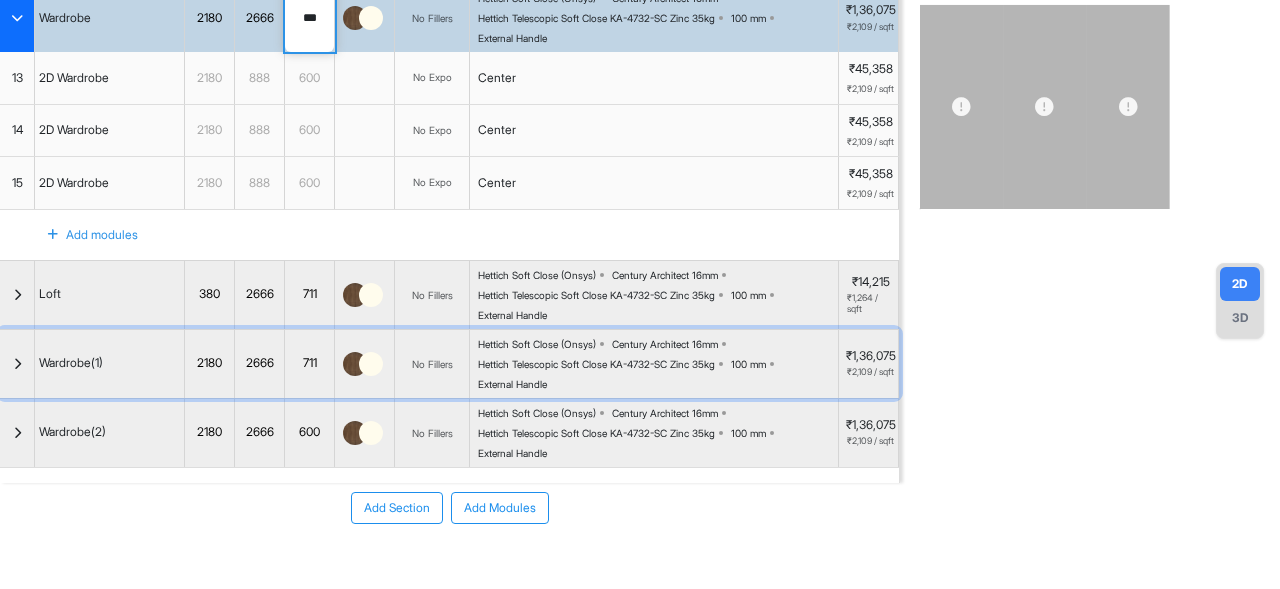 click at bounding box center [17, 364] 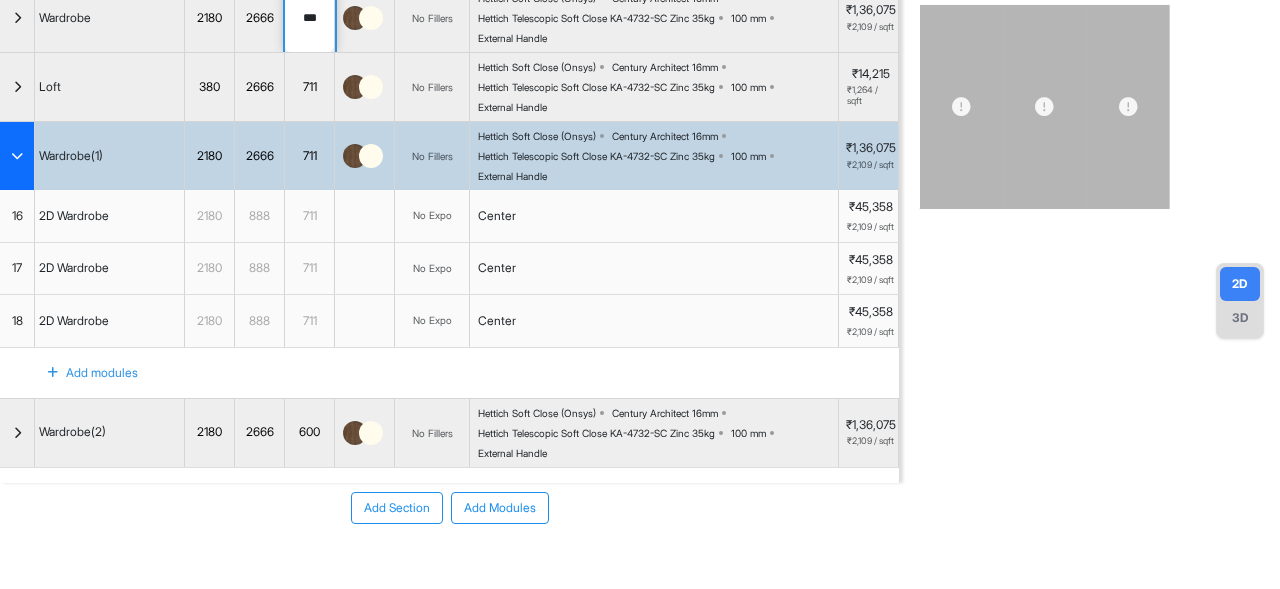 type 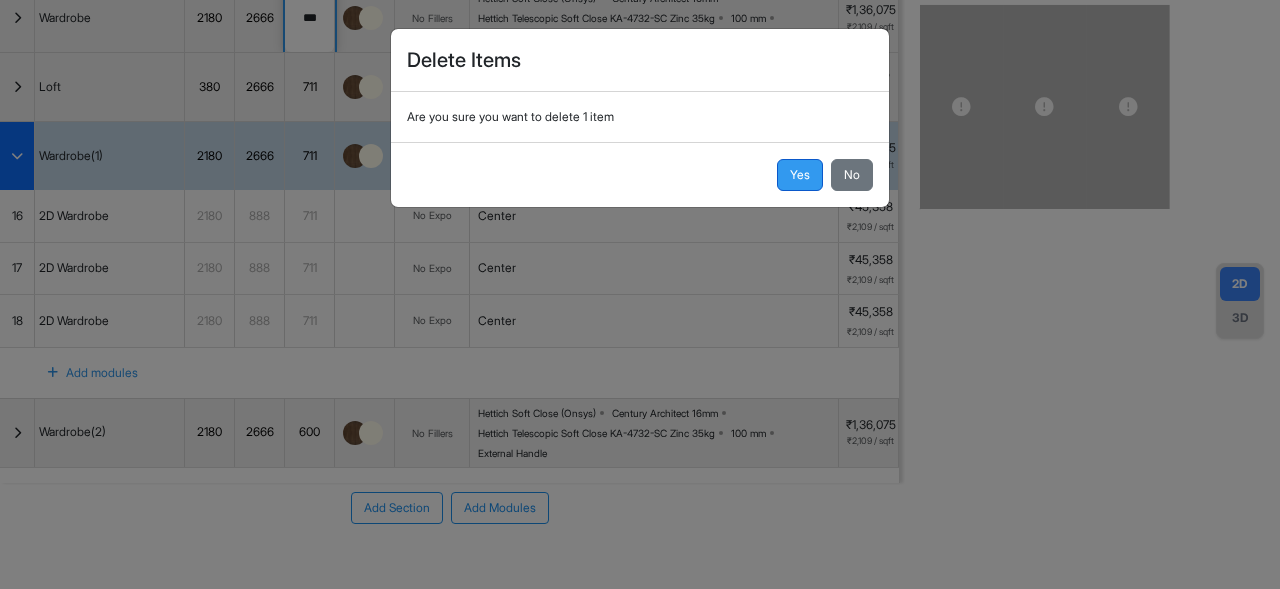 click on "Yes" at bounding box center [800, 175] 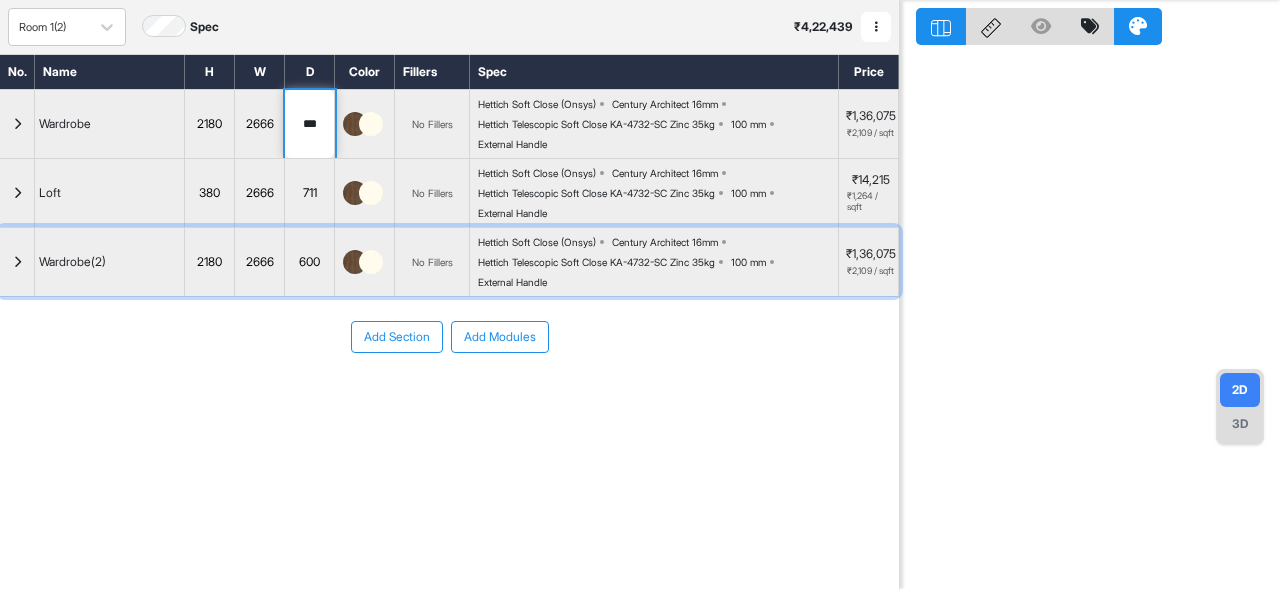 click at bounding box center (17, 262) 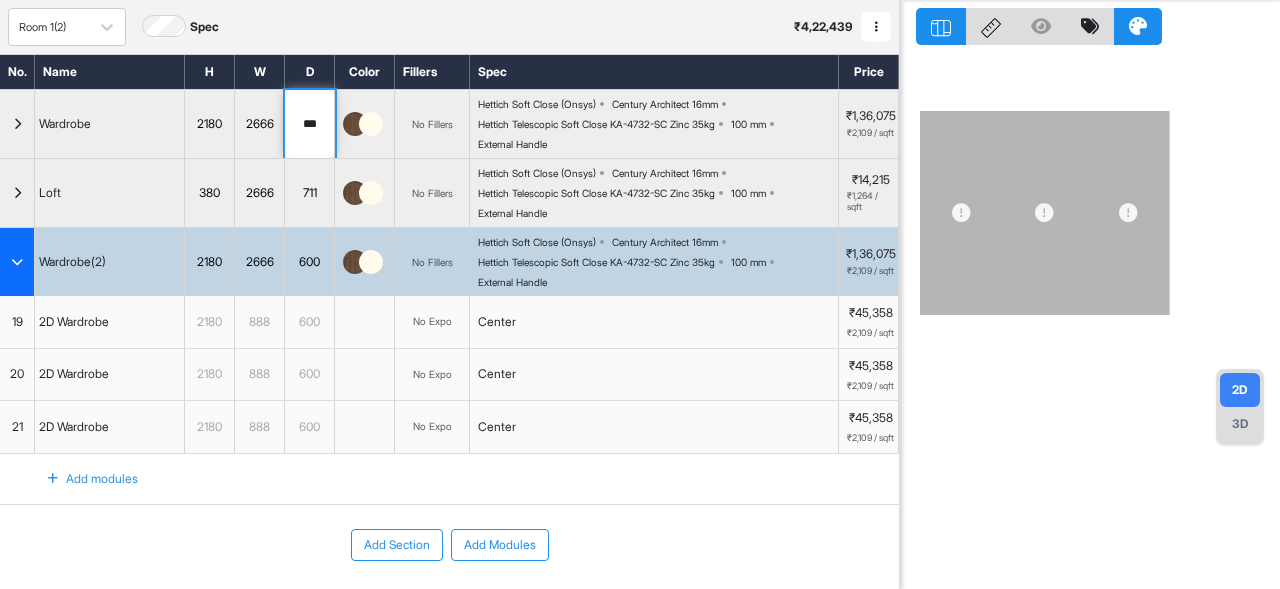 type 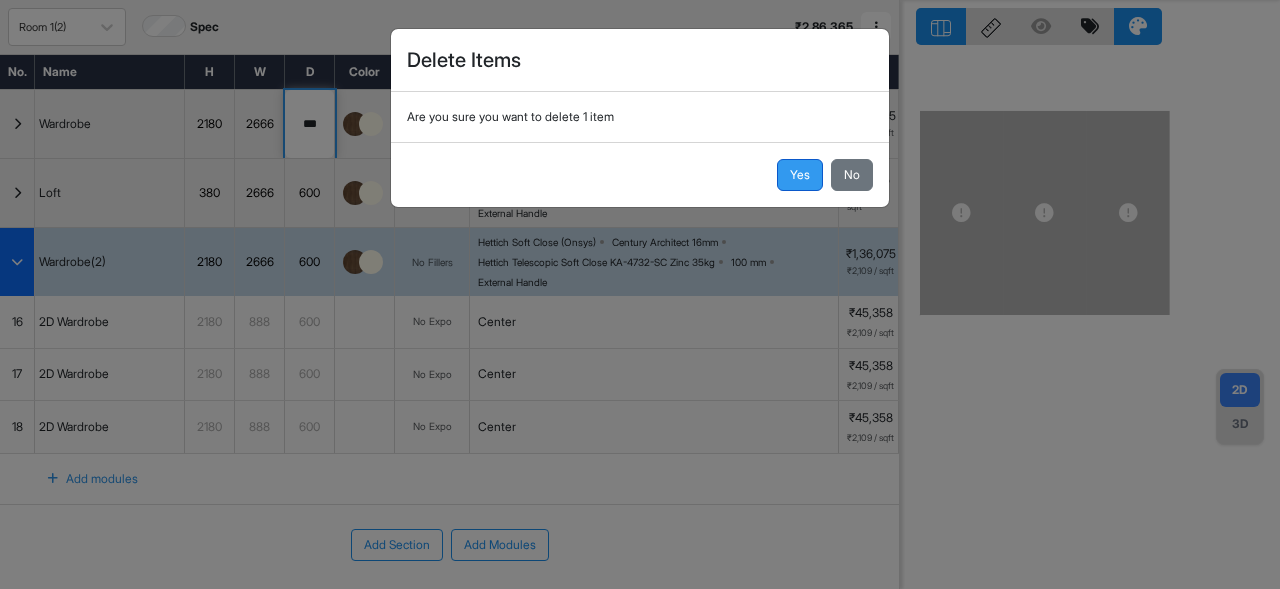 click on "Yes" at bounding box center [800, 175] 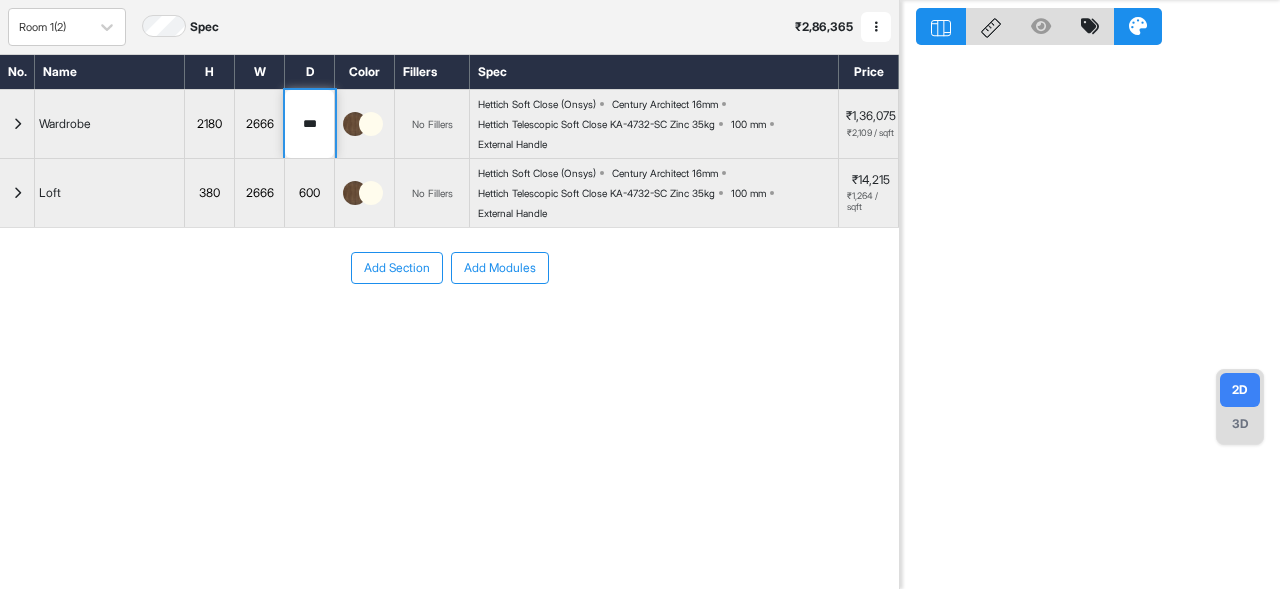 click on "600" at bounding box center (309, 193) 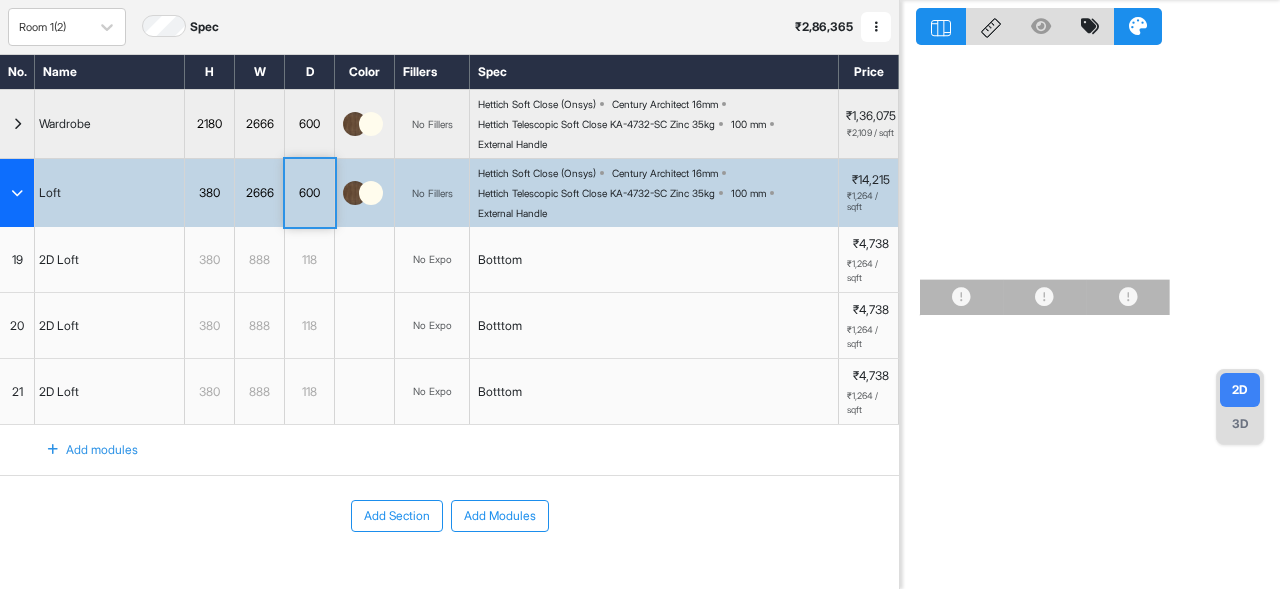 click on "600" at bounding box center (309, 193) 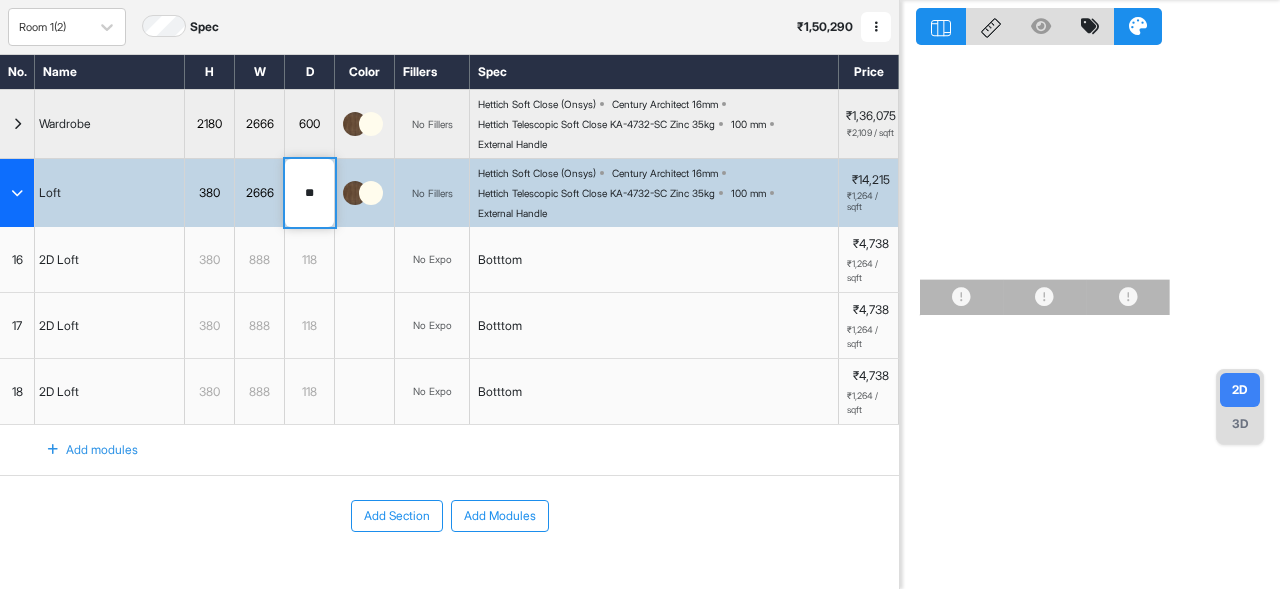type on "***" 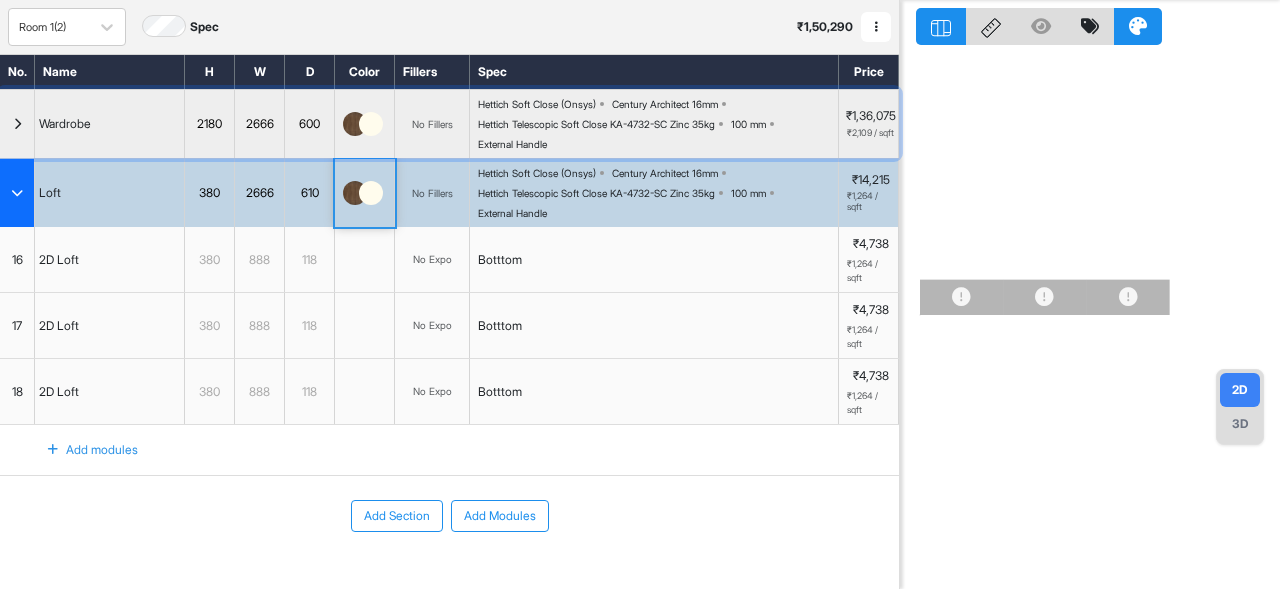 click on "600" at bounding box center (310, 124) 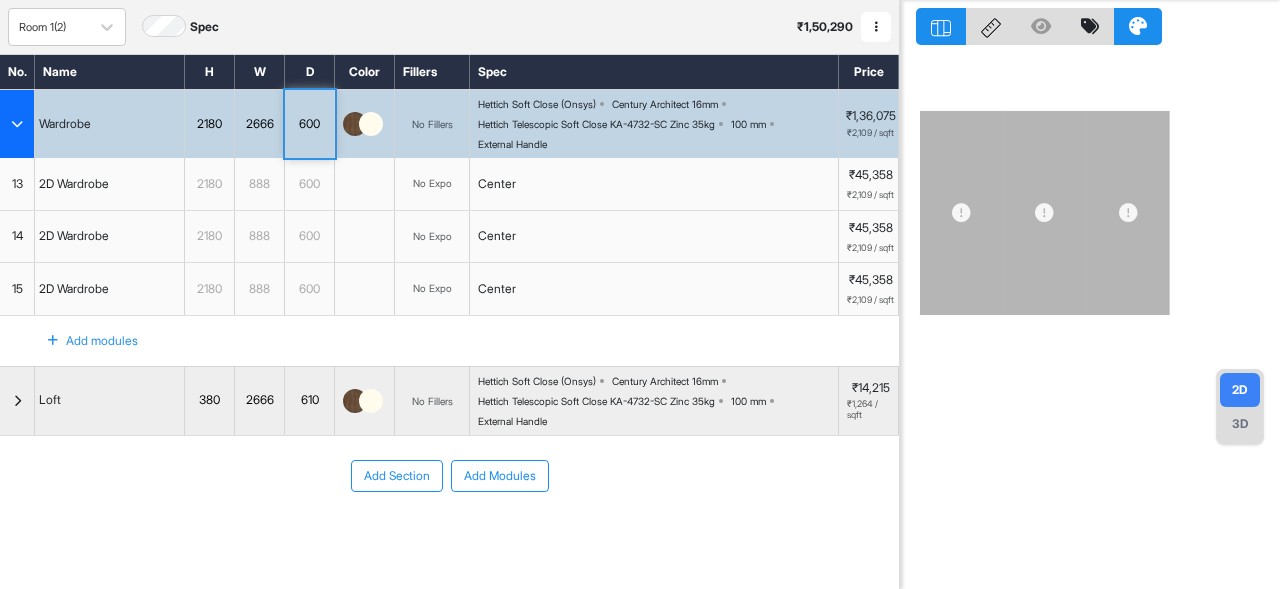 click on "600" at bounding box center [310, 124] 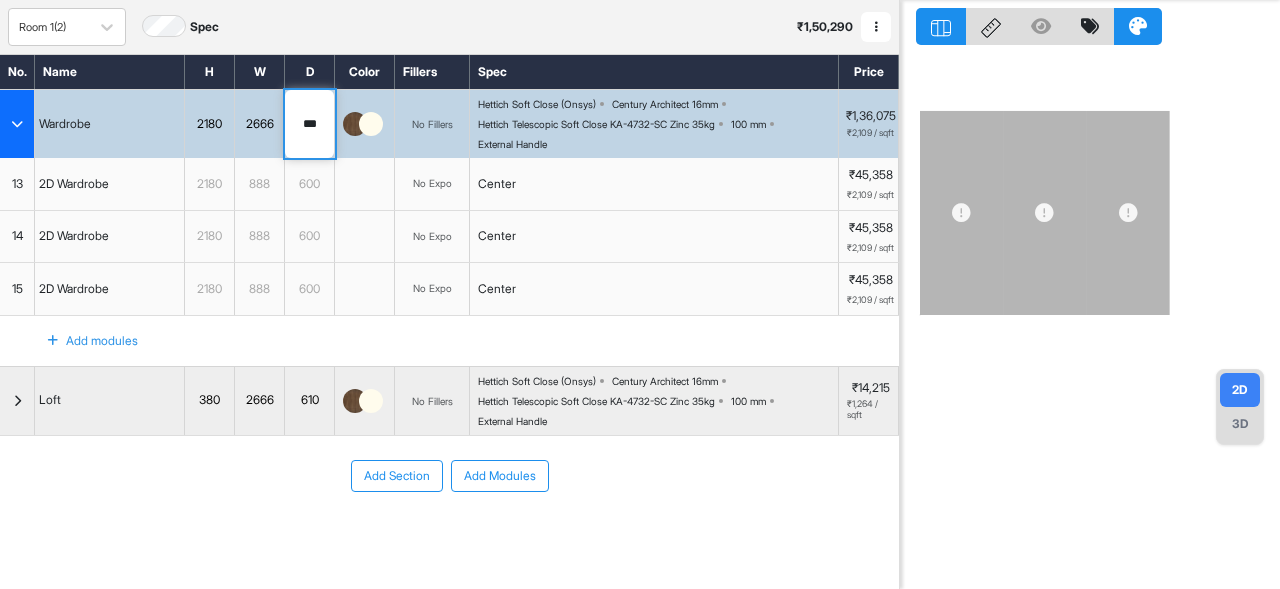 click on "***" at bounding box center (309, 124) 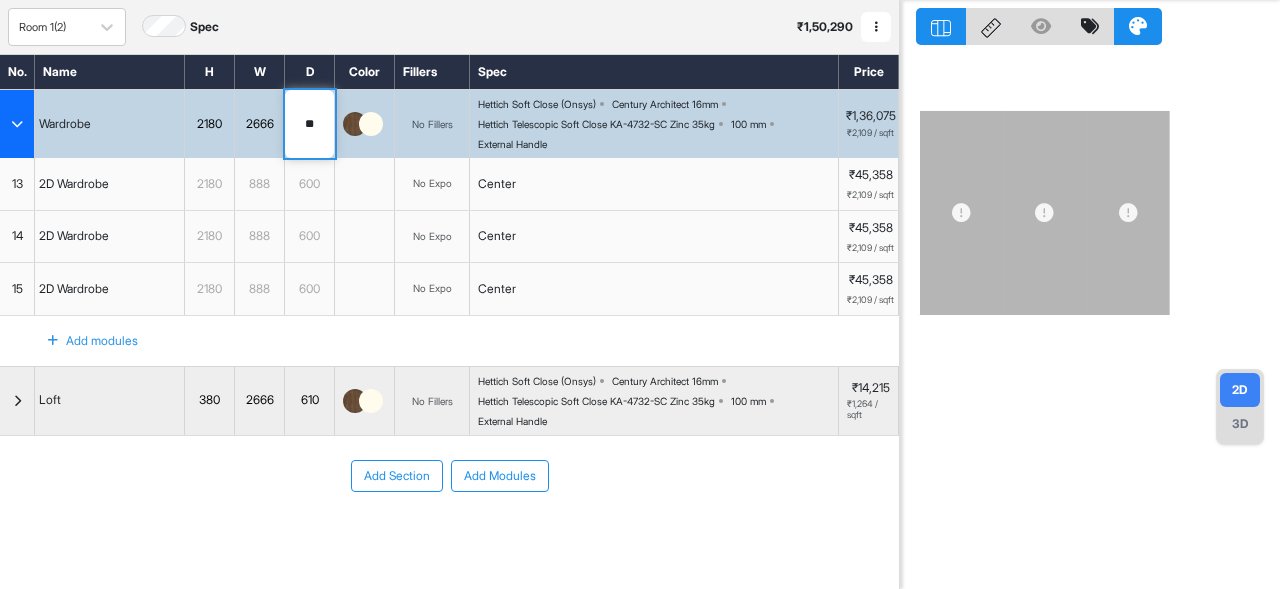 type on "***" 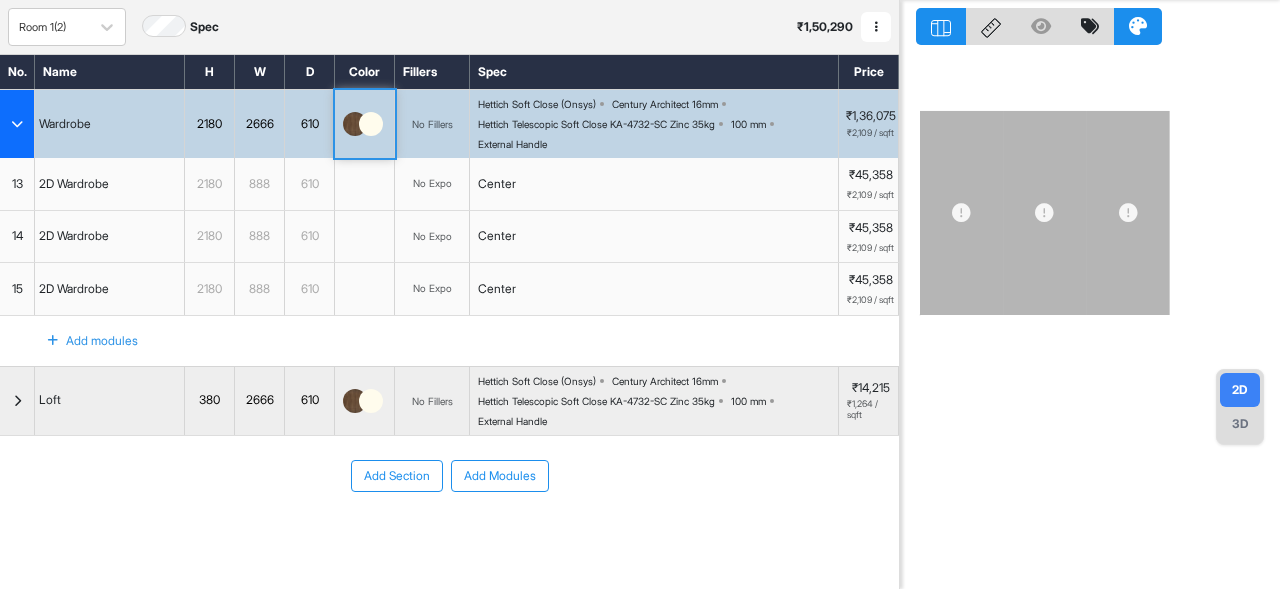click on "Room 1(2) Spec ₹ 1,50,290 Add  Room Edit  Room  Name Delete  Room Duplicate Room" at bounding box center [449, 27] 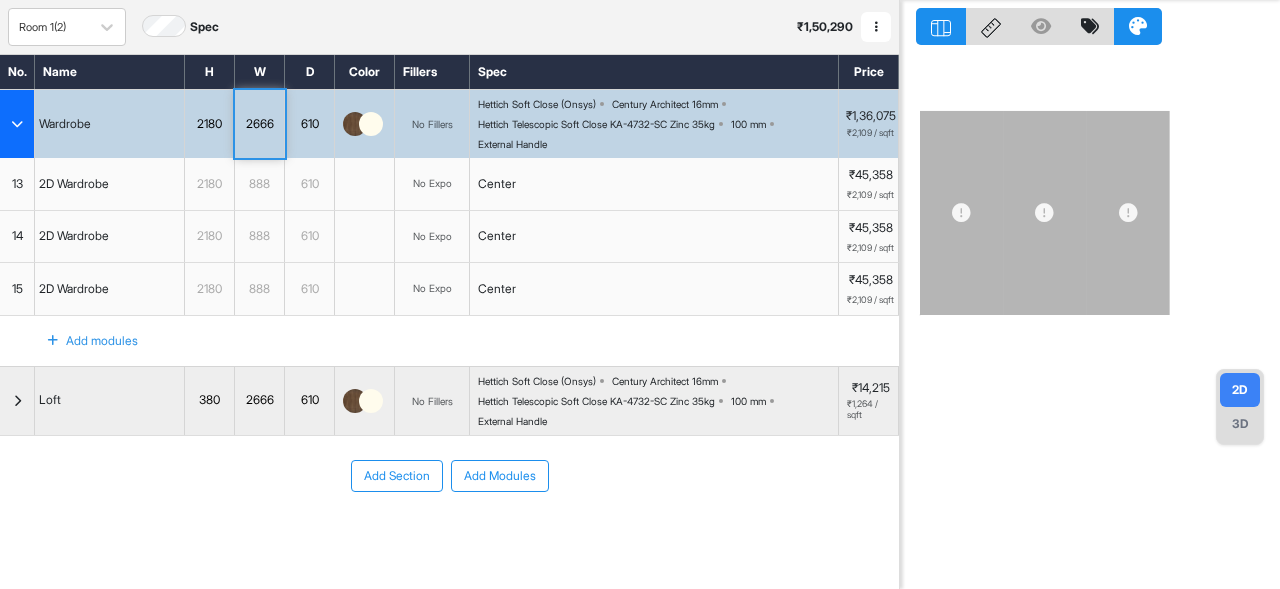 click on "2666" at bounding box center (259, 124) 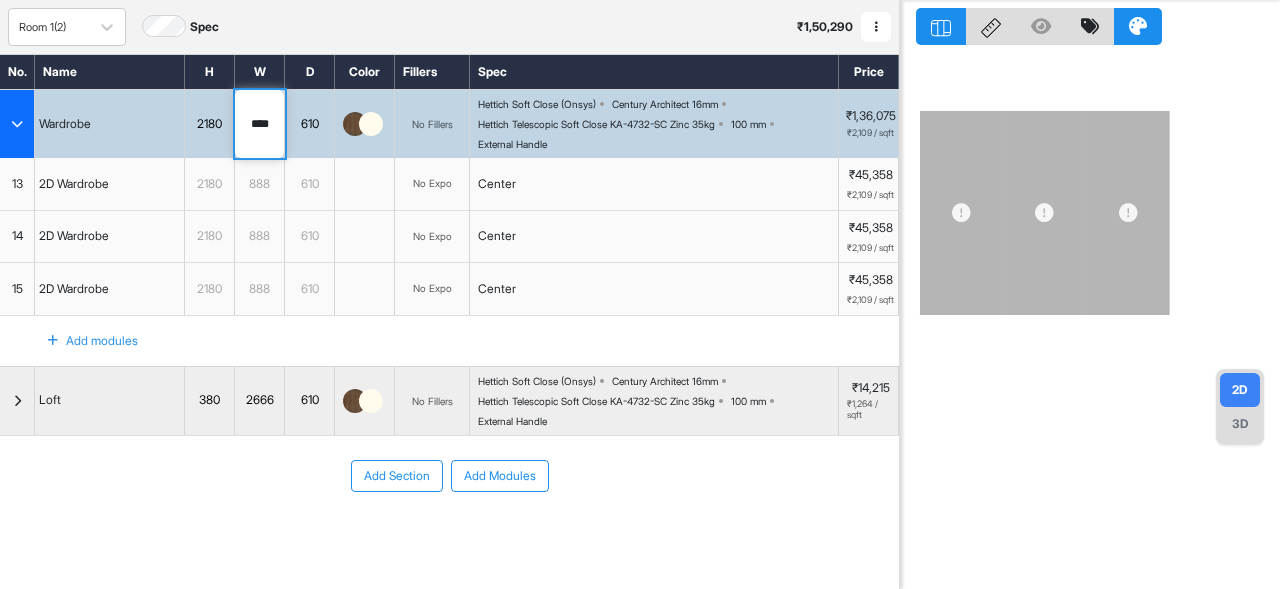click on "****" at bounding box center [259, 124] 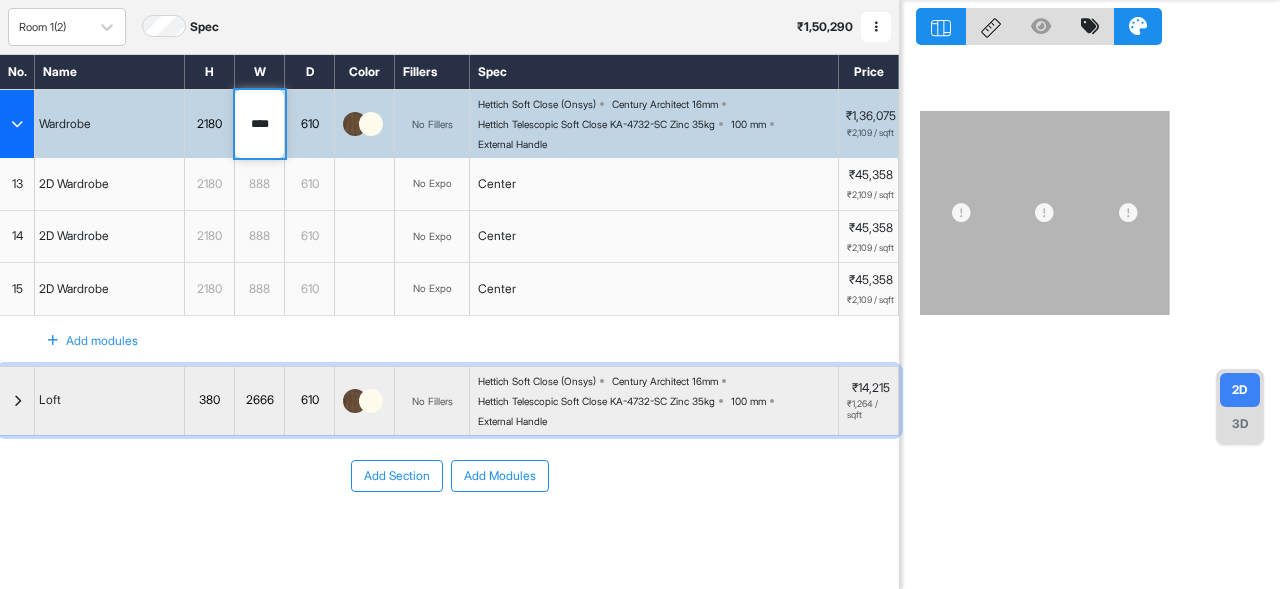click on "2666" at bounding box center (260, 401) 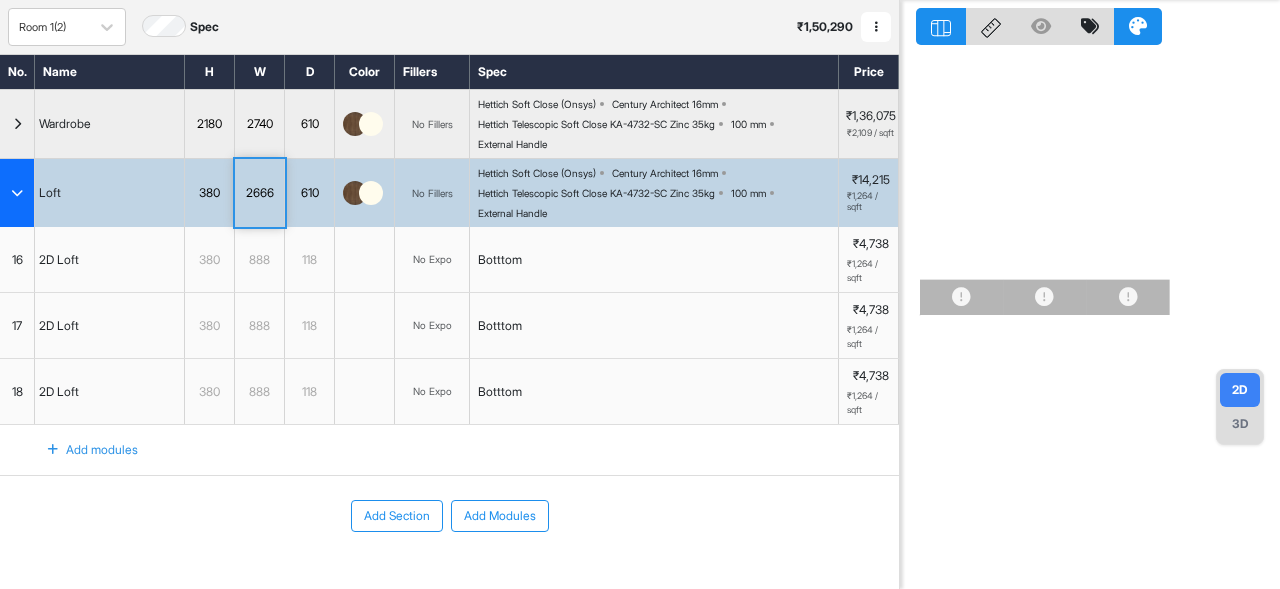 click on "Add modules" at bounding box center (449, 450) 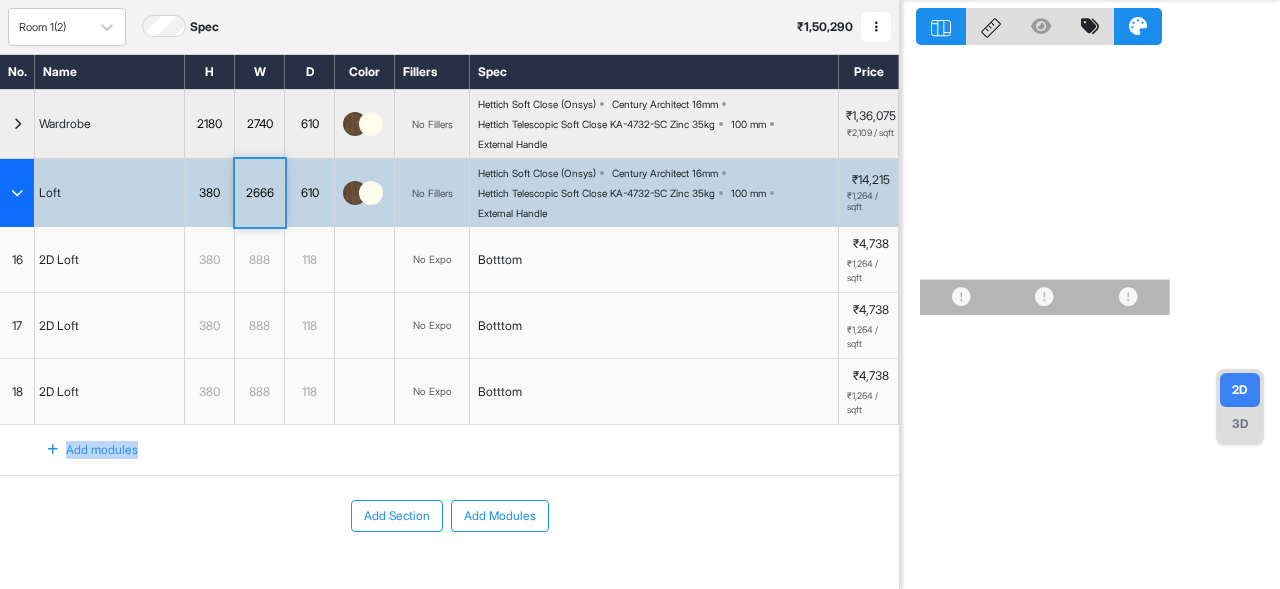 click on "Add modules" at bounding box center [449, 450] 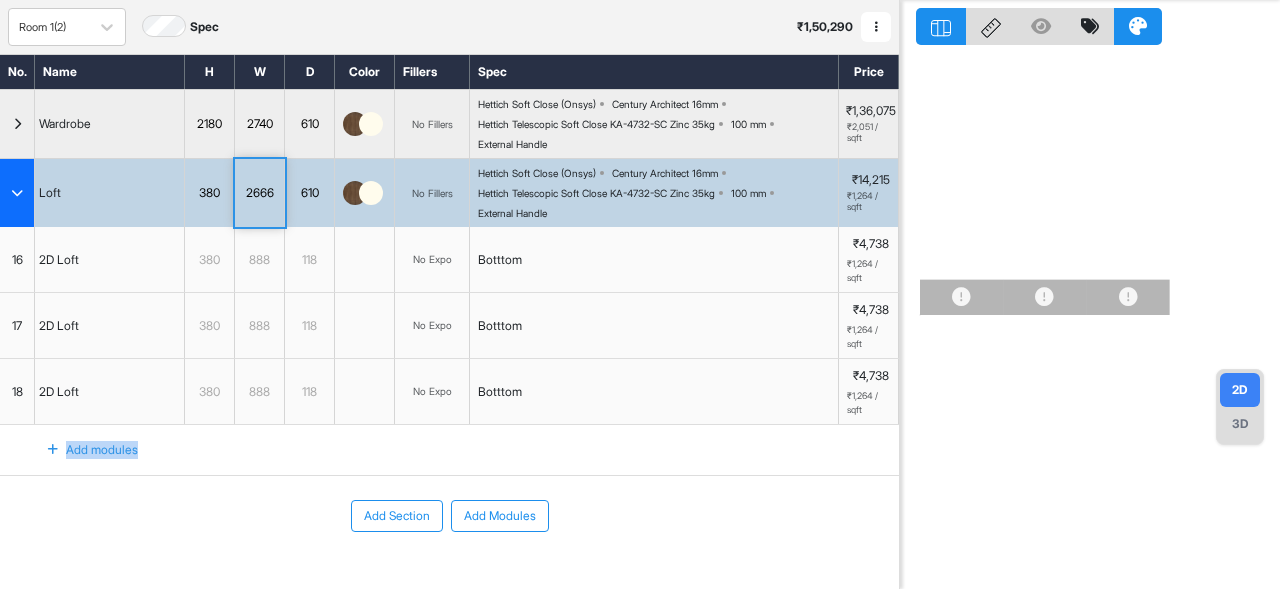 click on "2666" at bounding box center [259, 193] 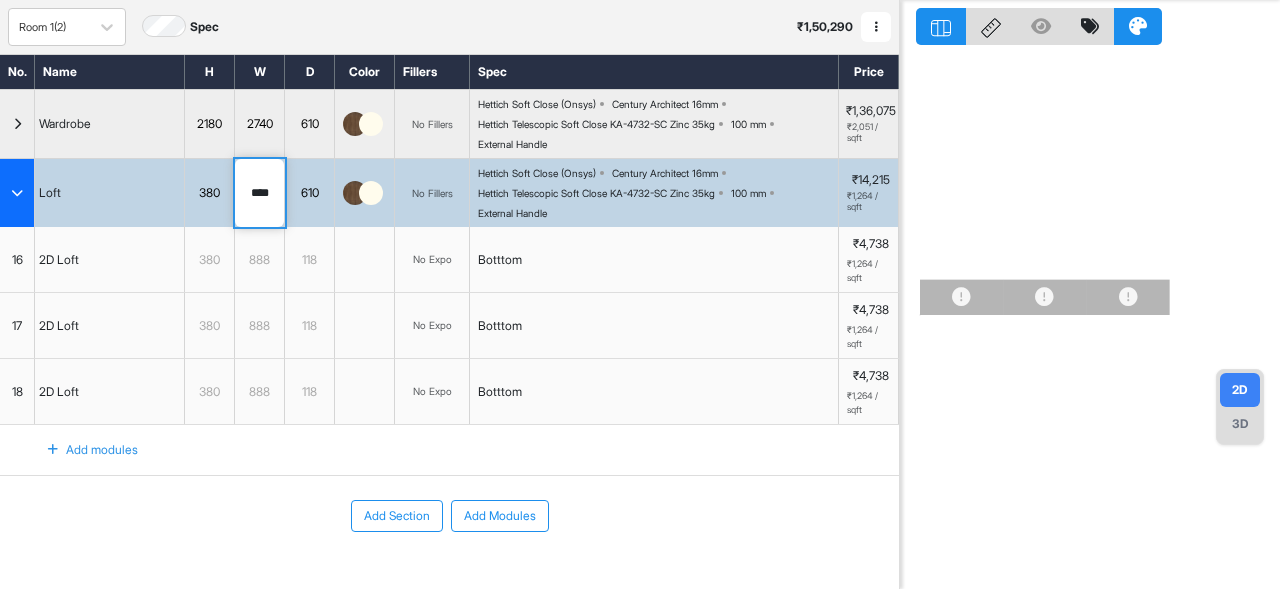 click on "****" at bounding box center [259, 193] 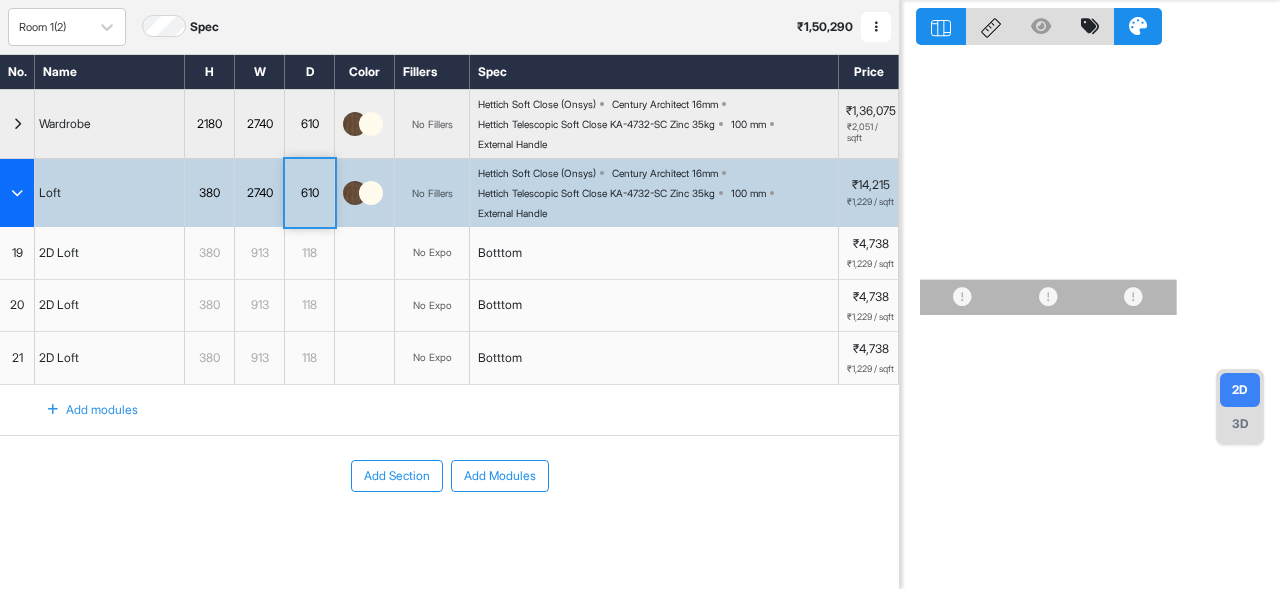 click on "2740" at bounding box center [259, 193] 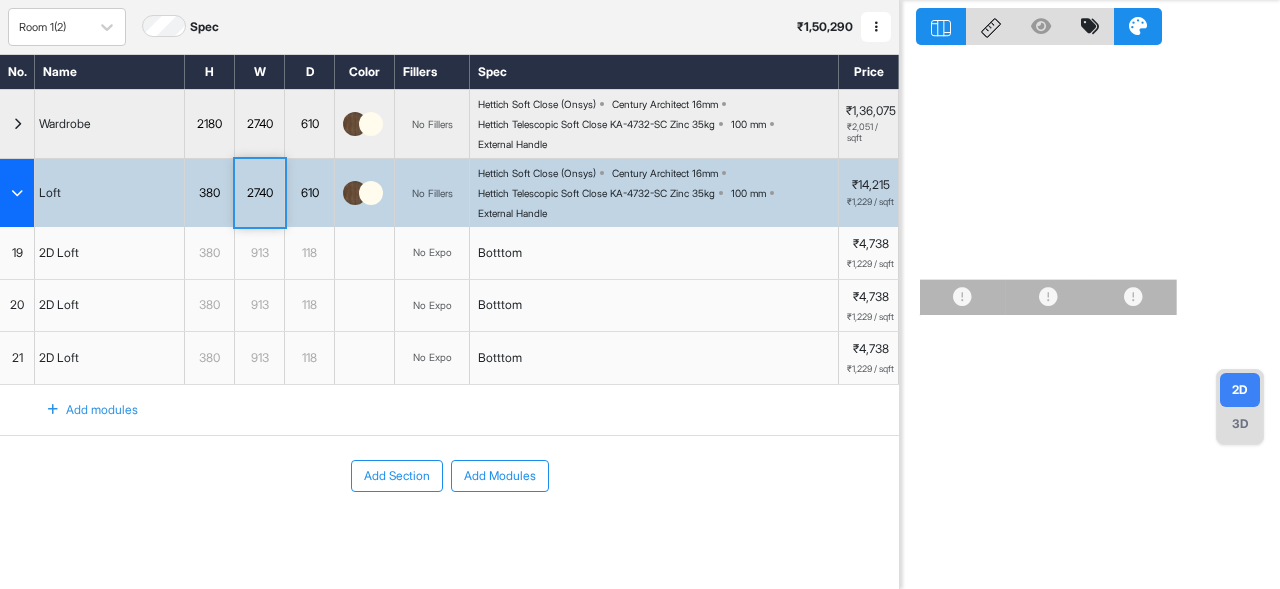 click on "2740" at bounding box center (259, 193) 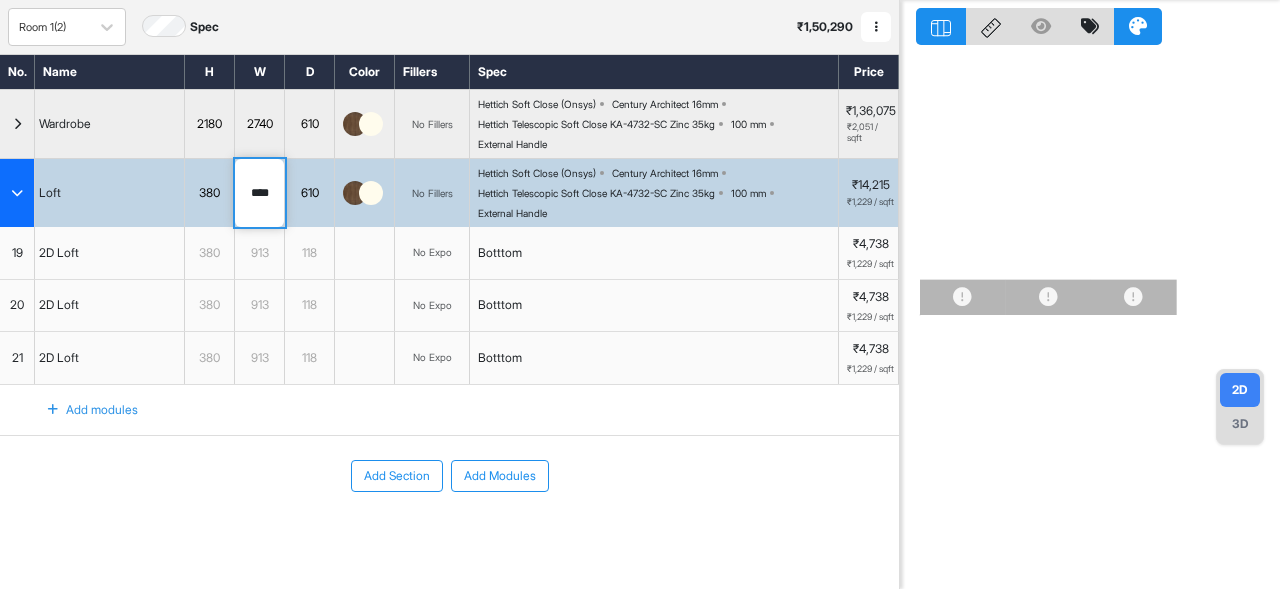 type on "****" 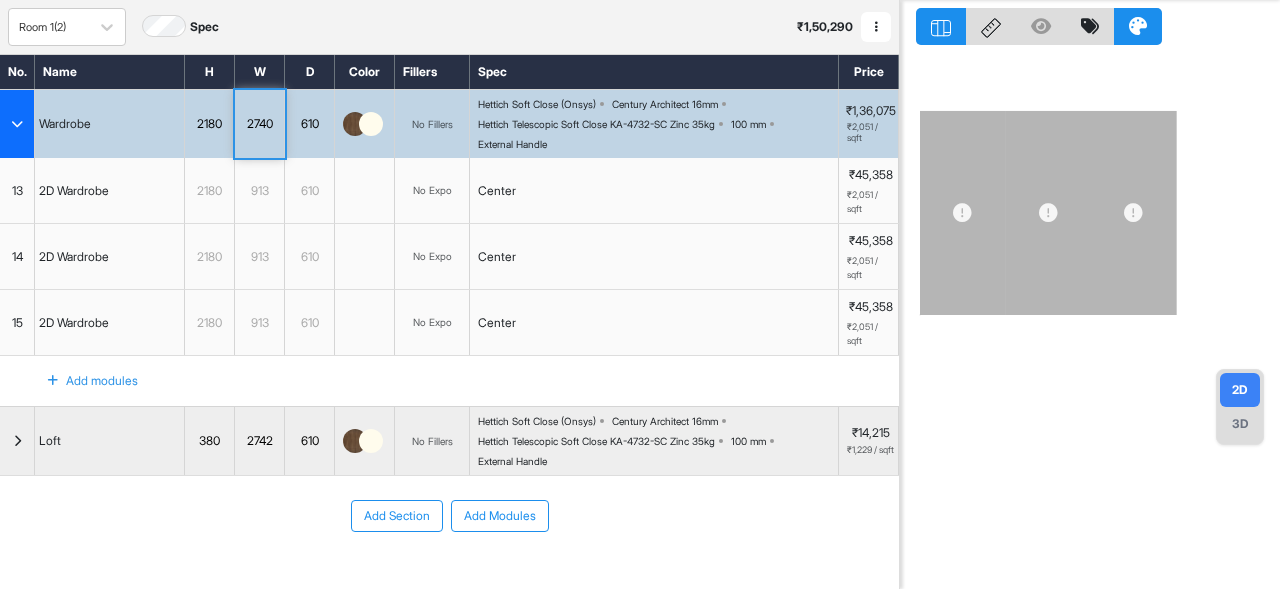 click on "2740" at bounding box center (259, 124) 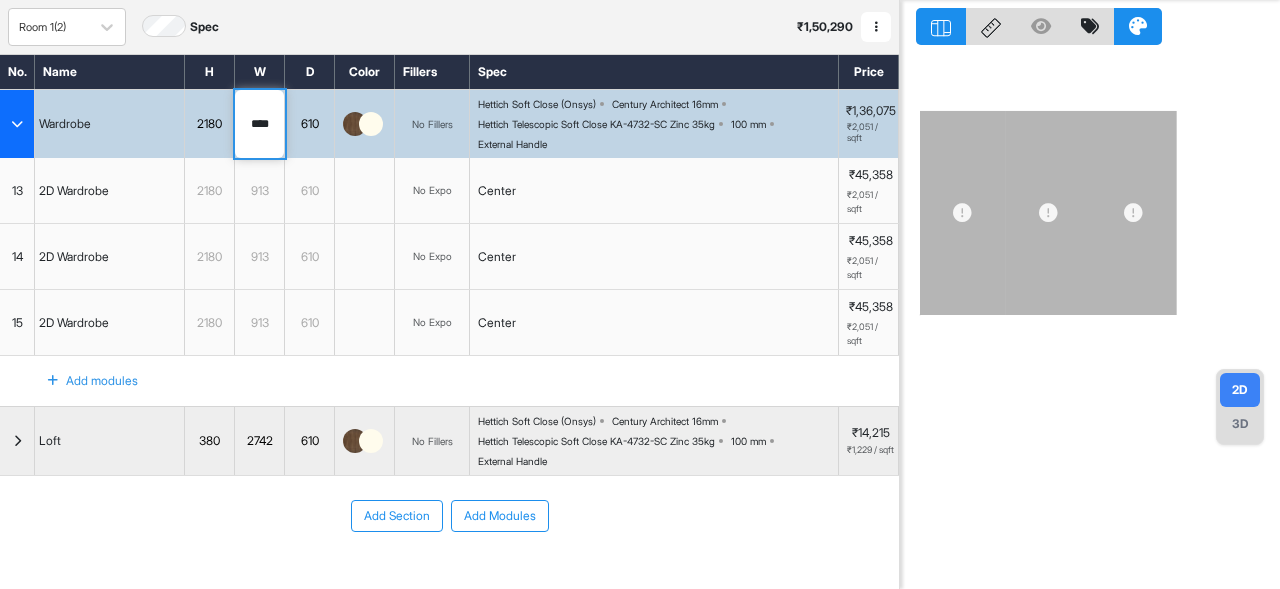 click on "****" at bounding box center [259, 124] 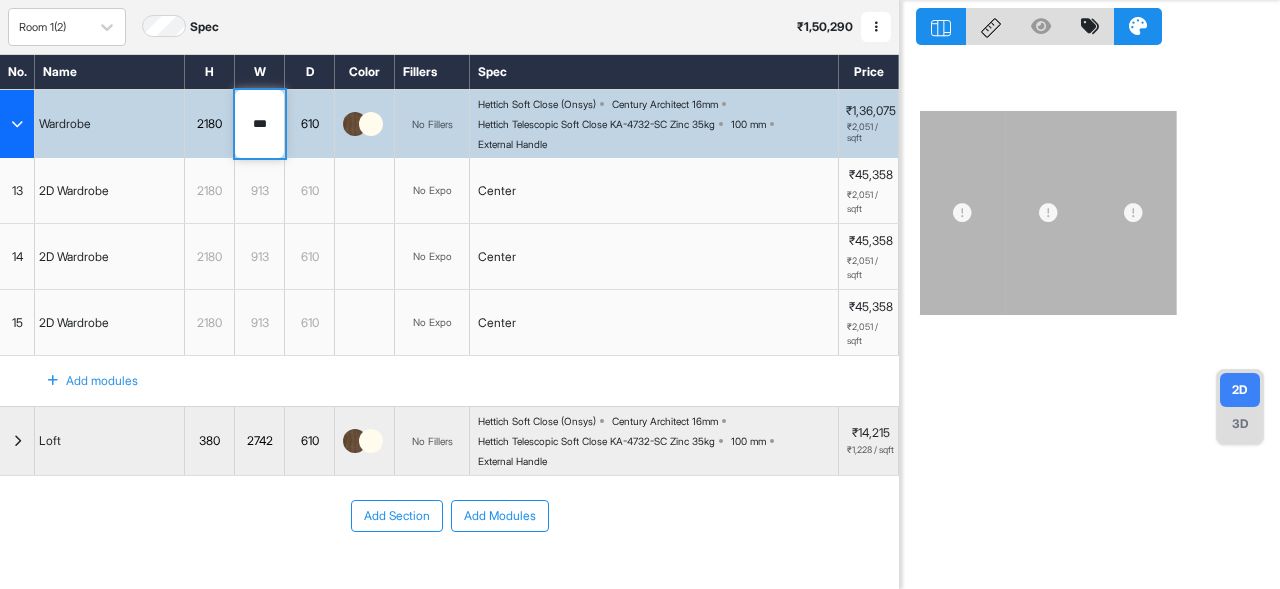 type on "****" 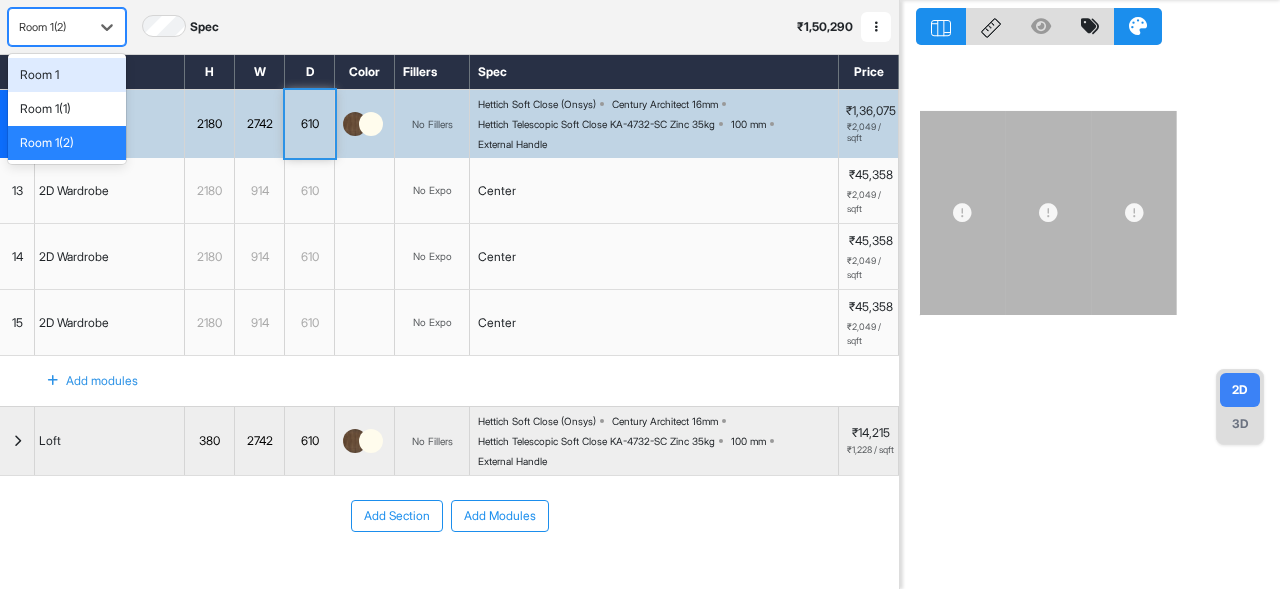 click on "Room 1(2)" at bounding box center (49, 27) 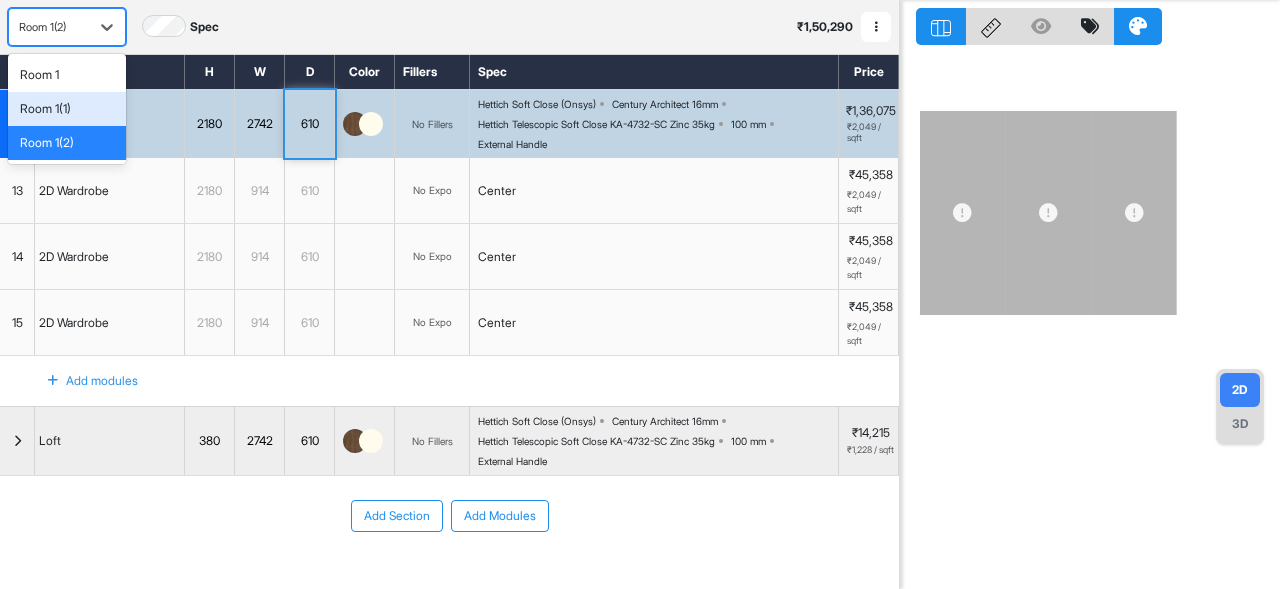 click on "Room 1(1)" at bounding box center [67, 109] 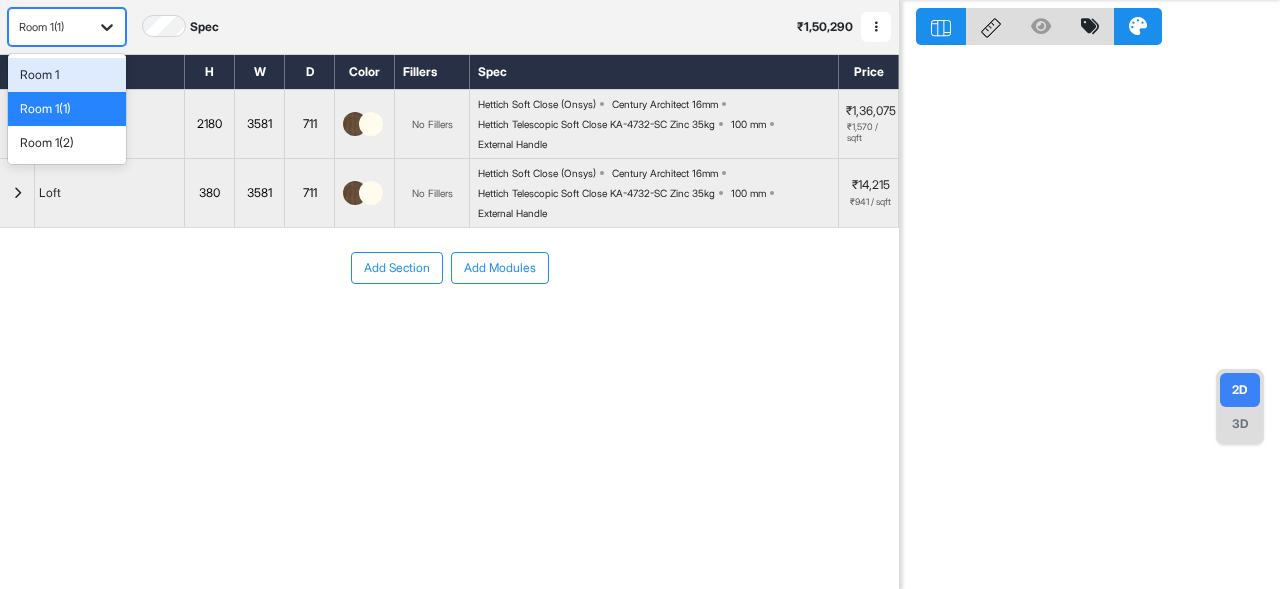 click 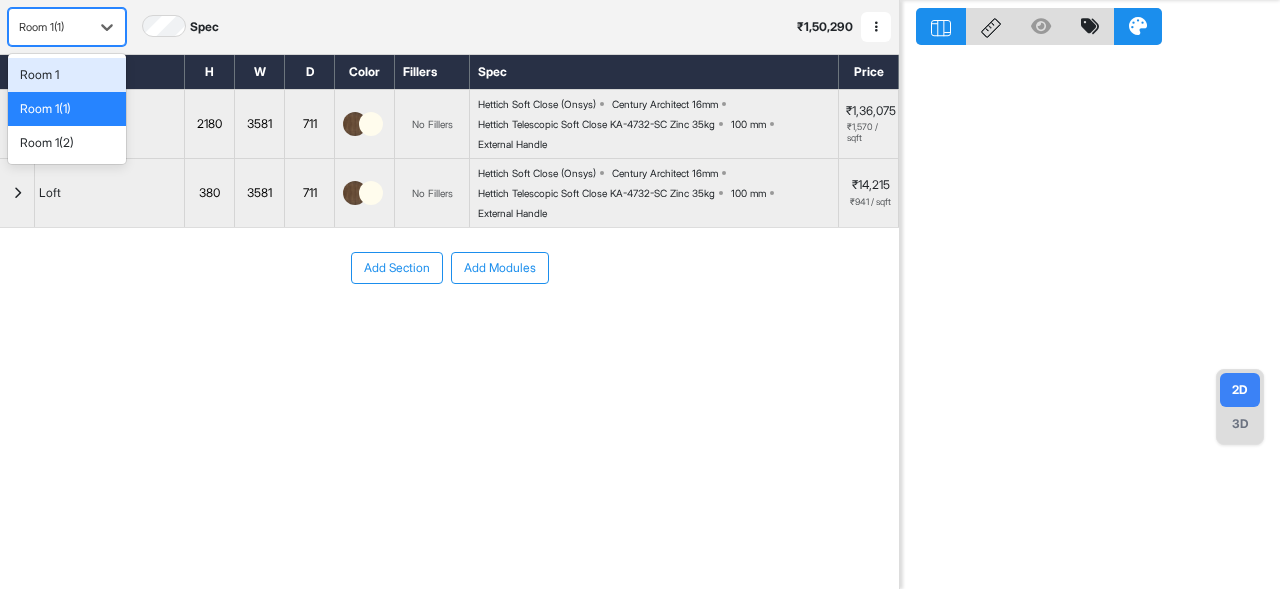 click on "Room 1" at bounding box center [67, 75] 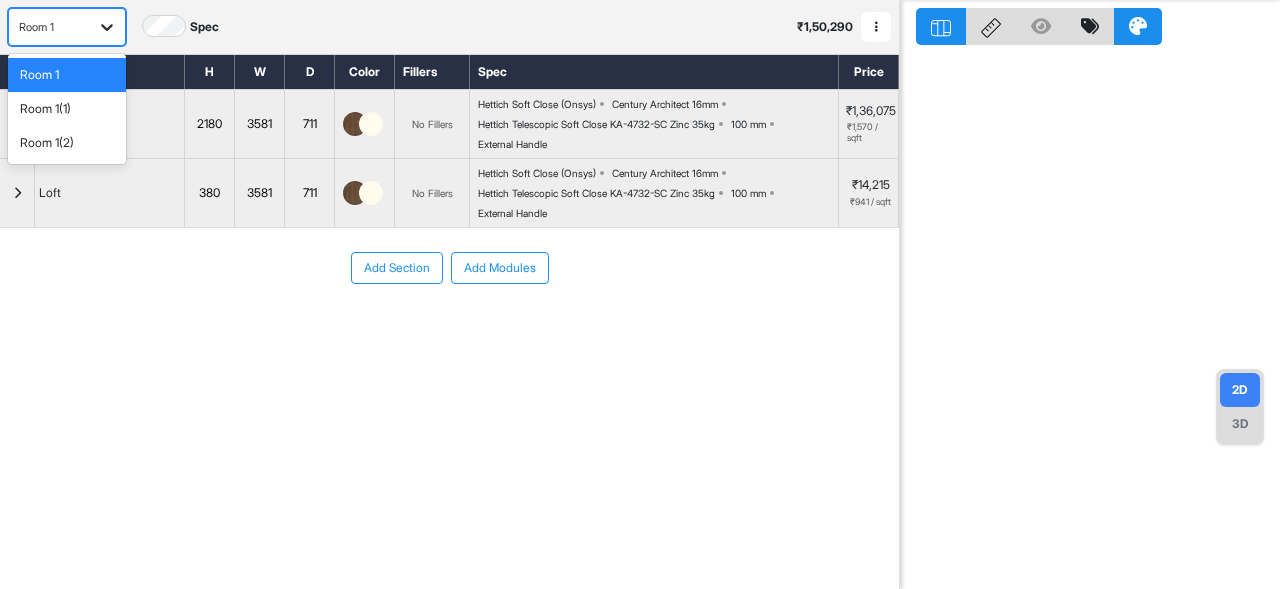 click 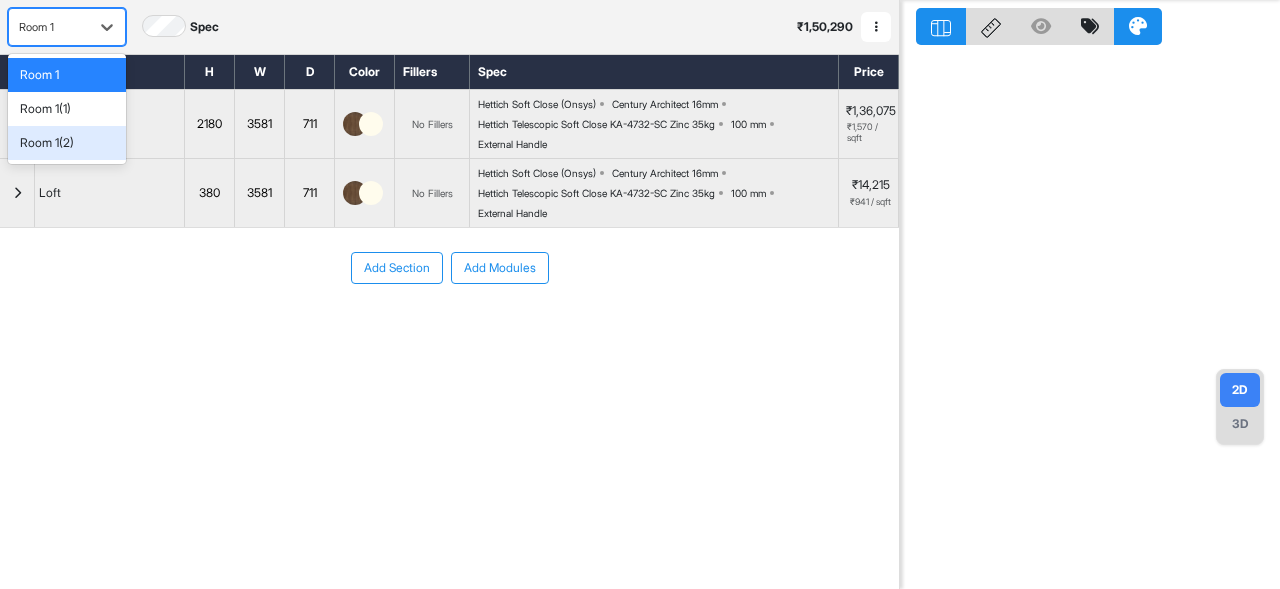 click on "Room 1(2)" at bounding box center (47, 143) 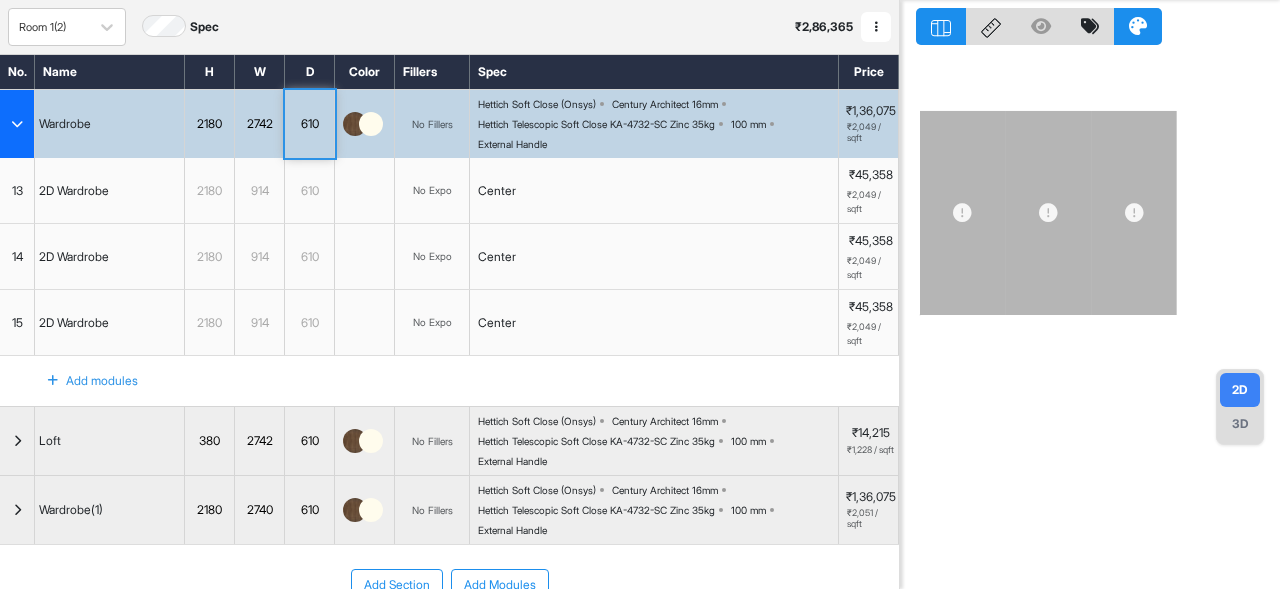 click at bounding box center (876, 27) 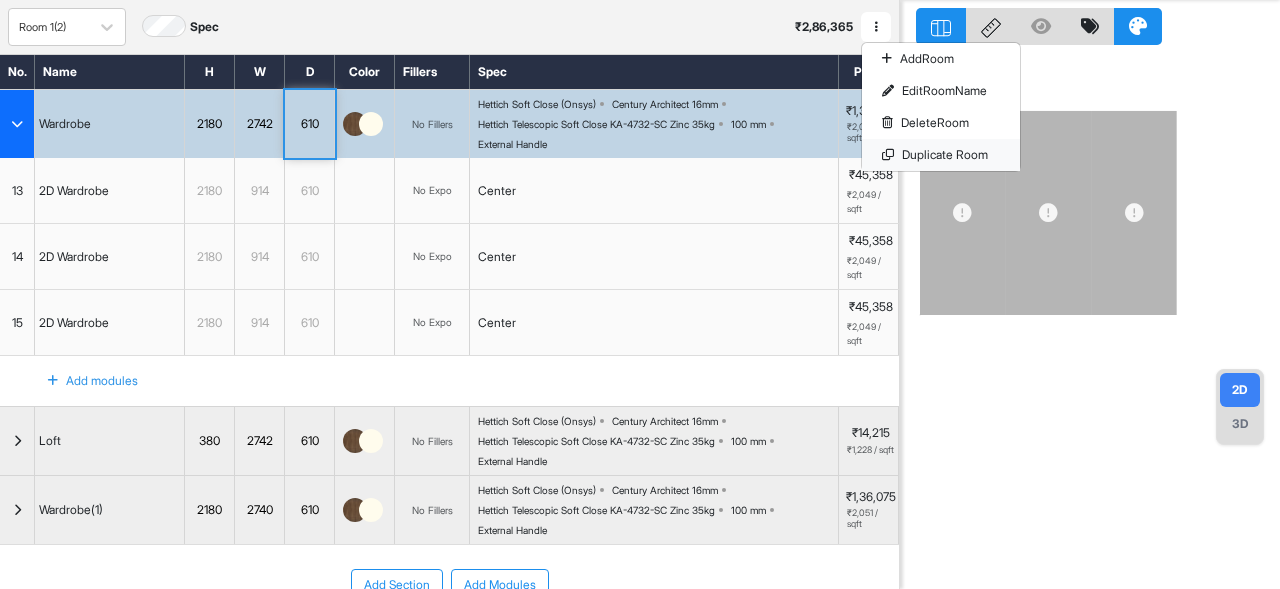 click on "Duplicate Room" at bounding box center [941, 155] 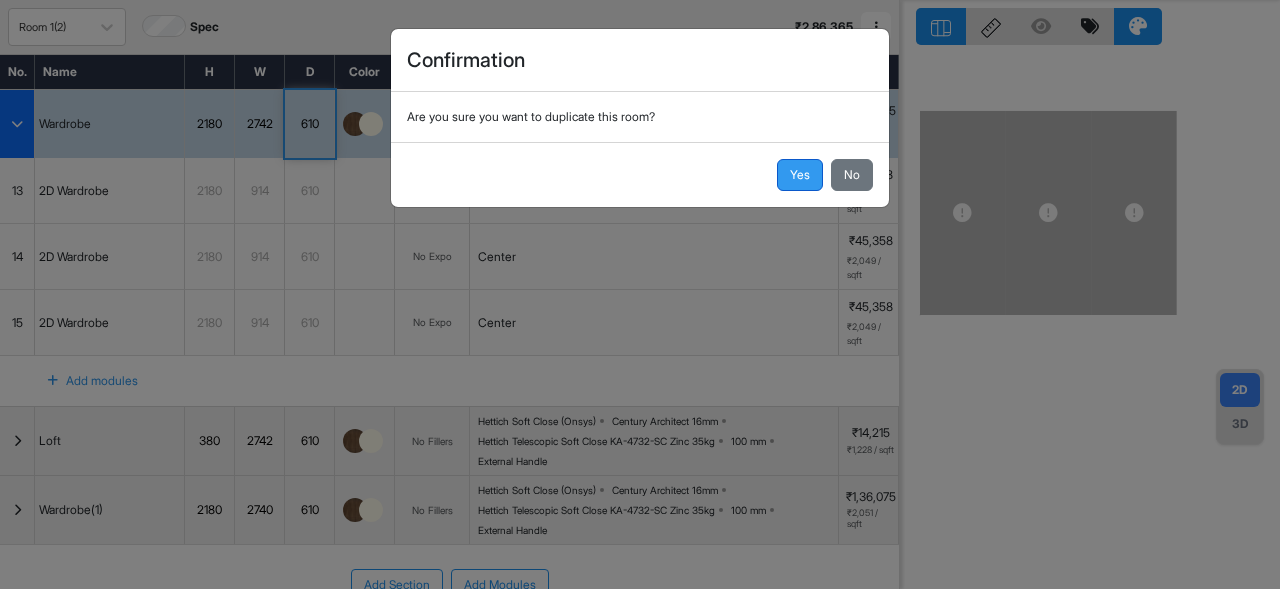click on "Yes" at bounding box center [800, 175] 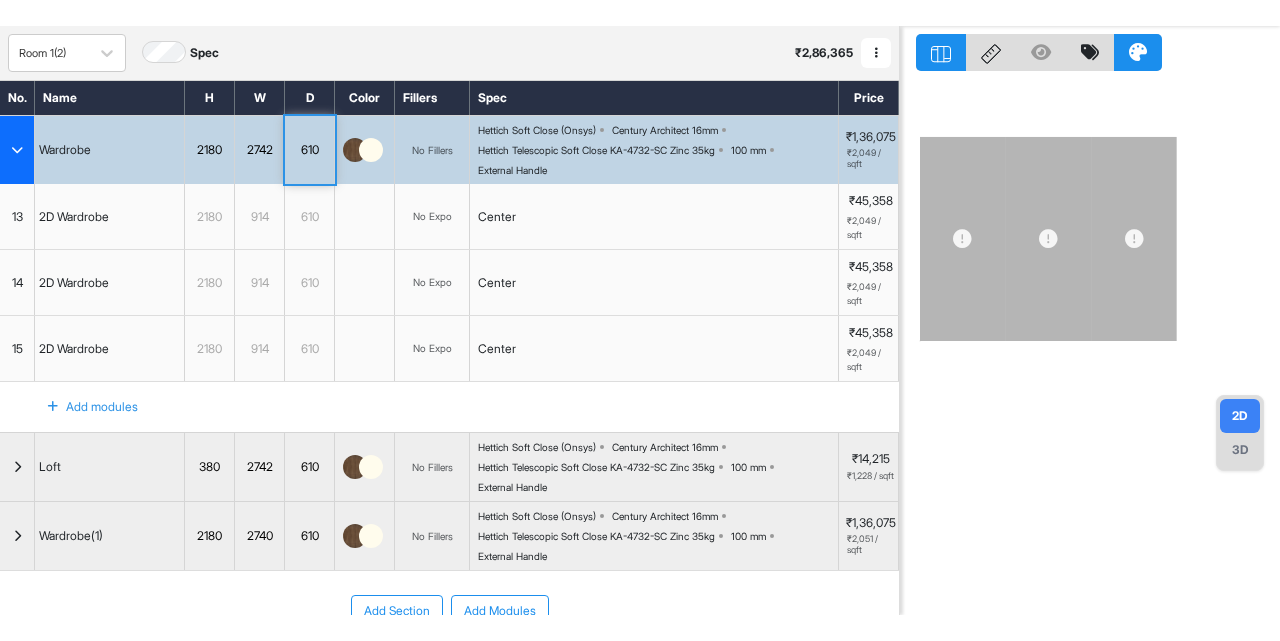 scroll, scrollTop: 0, scrollLeft: 0, axis: both 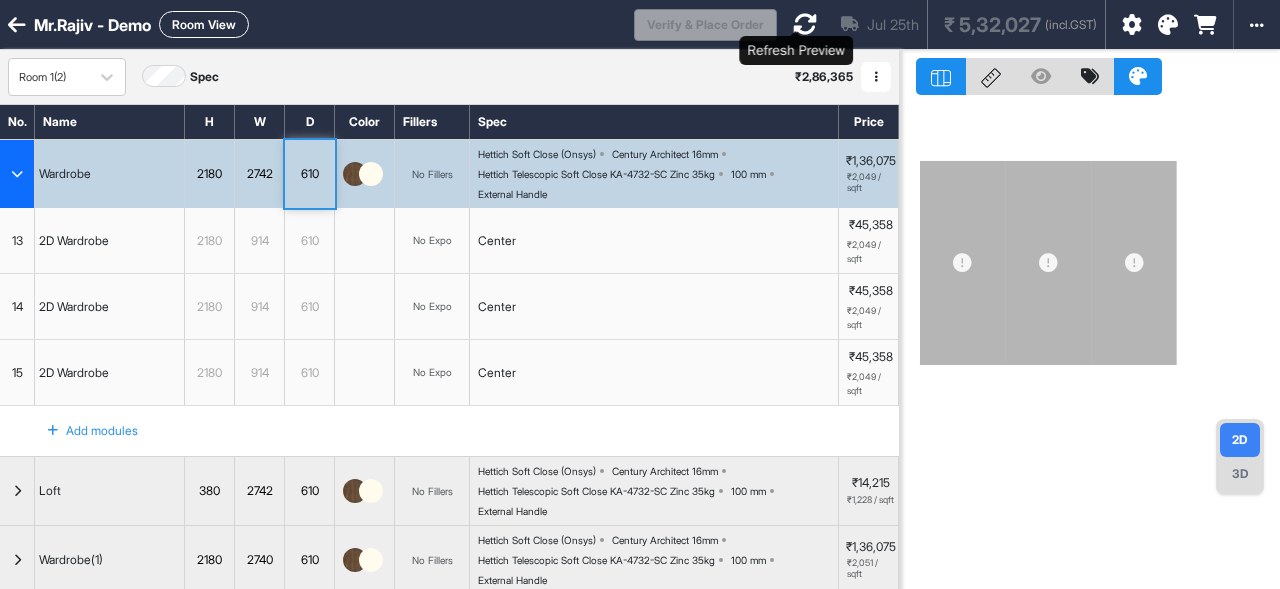 click at bounding box center [805, 24] 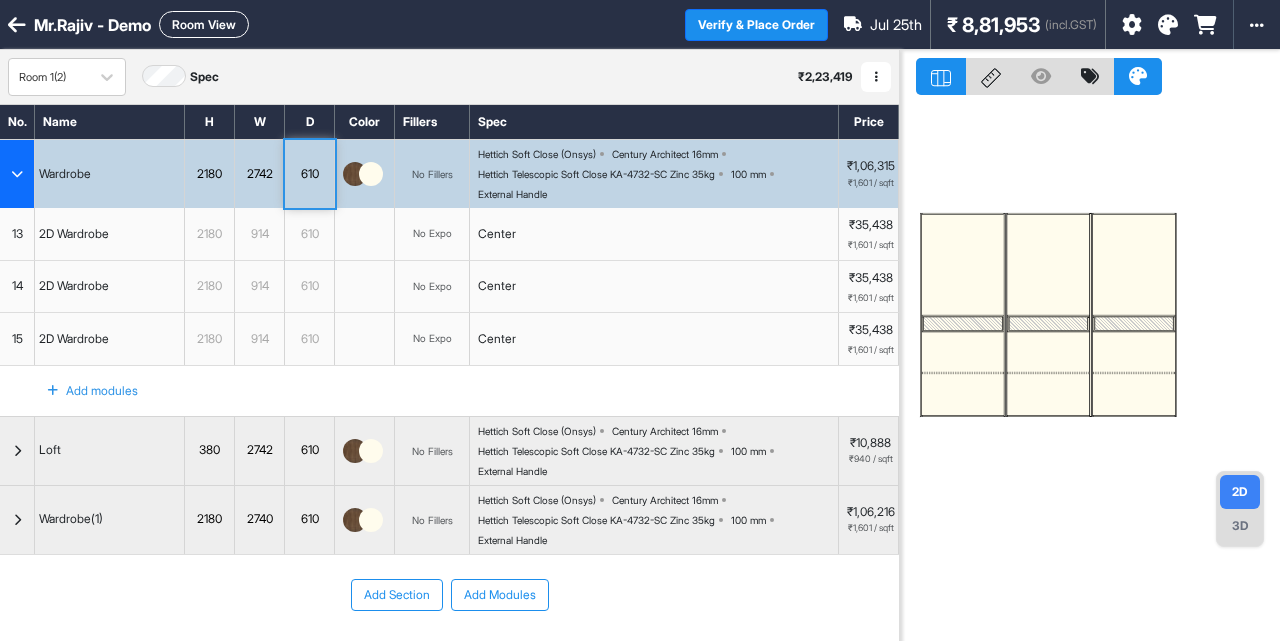 click on "Verify & Place Order" at bounding box center [756, 25] 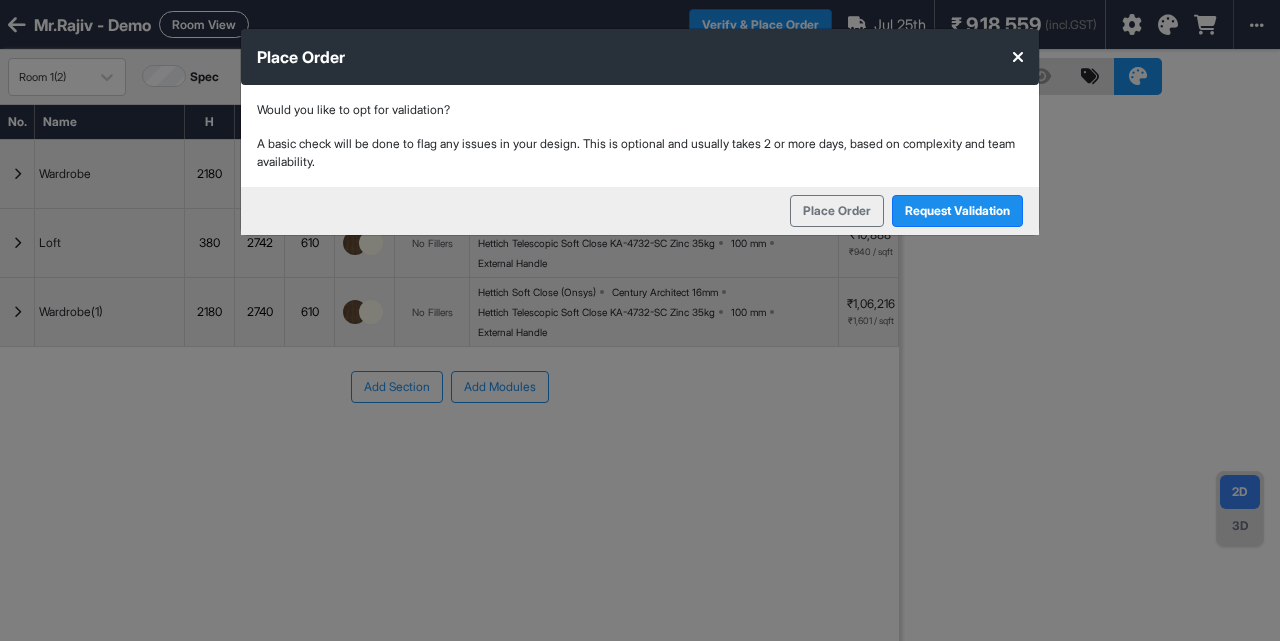 click at bounding box center (1018, 57) 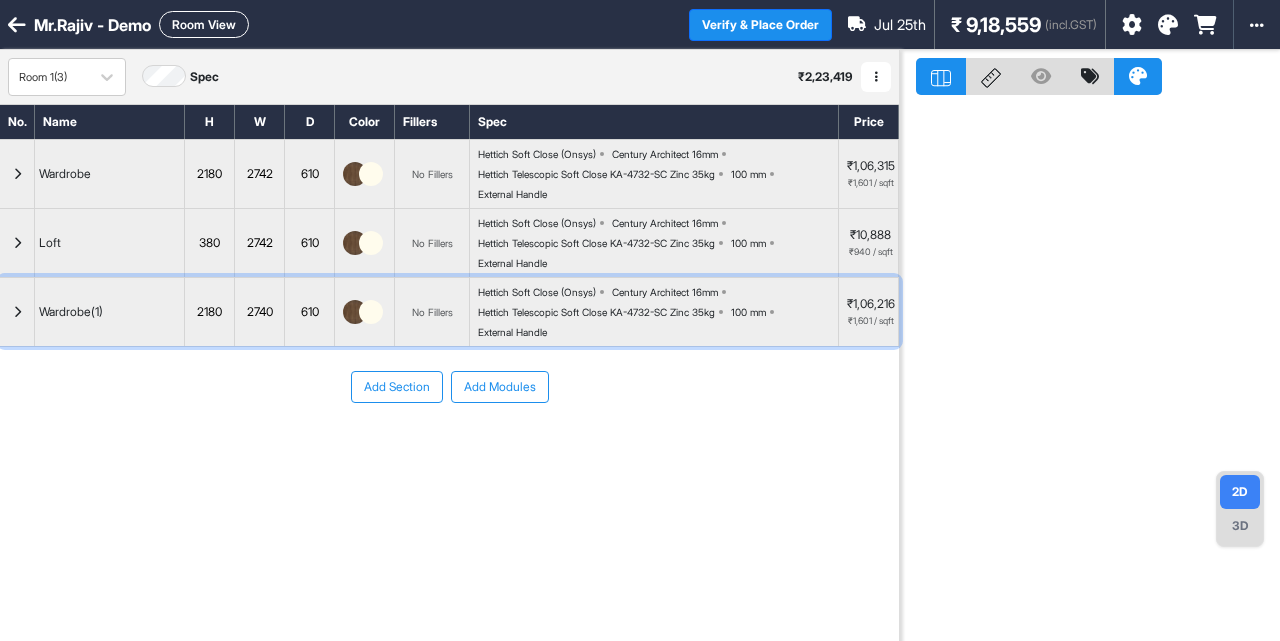 click at bounding box center (17, 312) 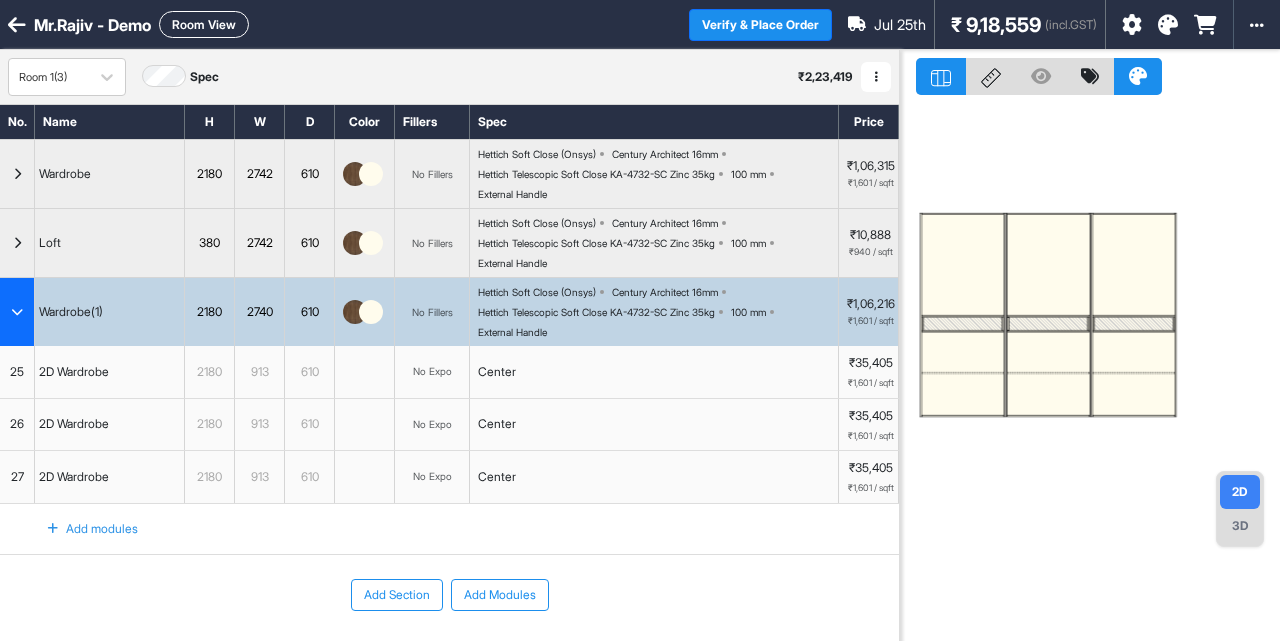 type 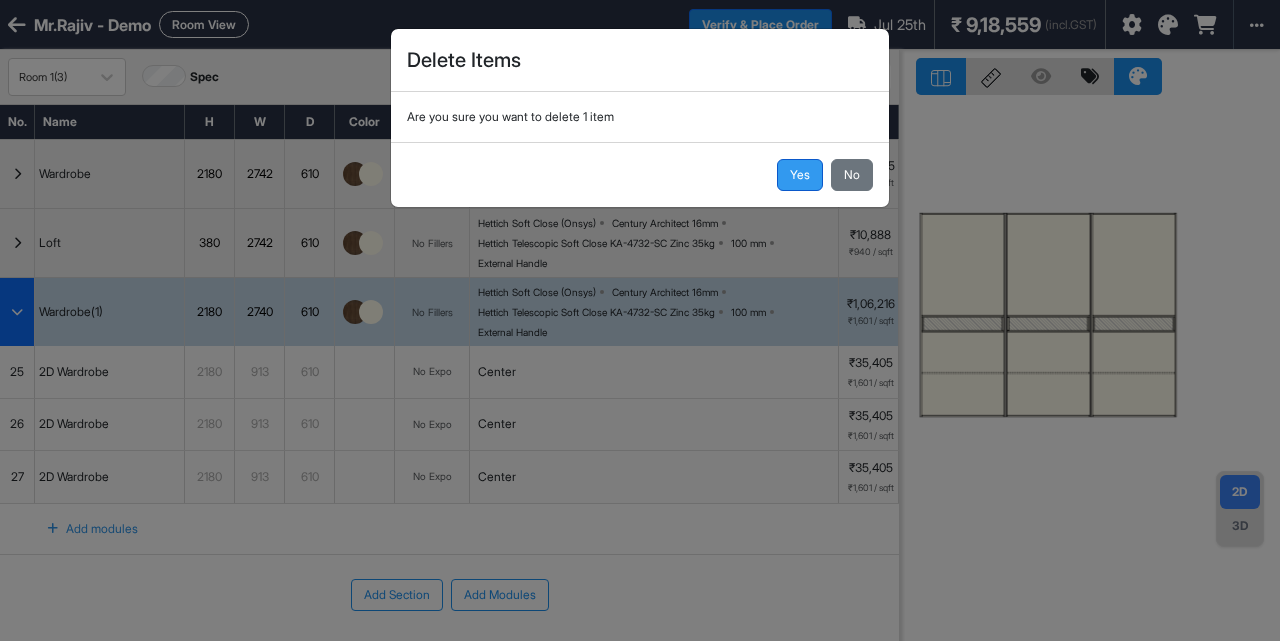 click on "Yes" at bounding box center (800, 175) 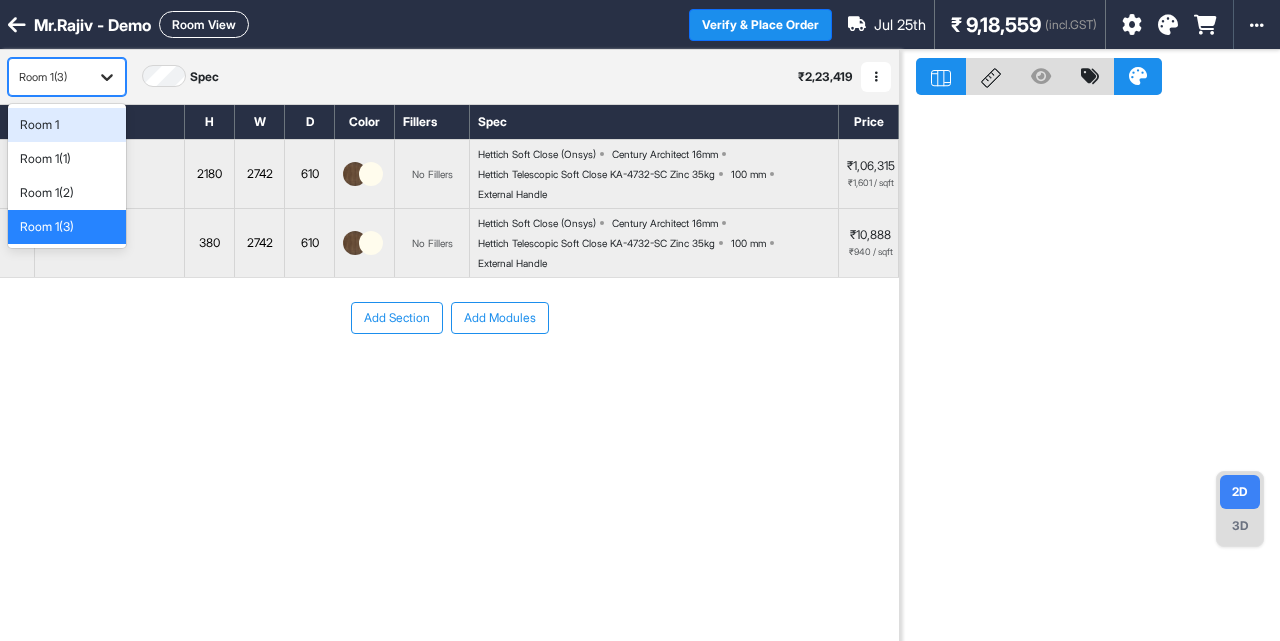 click at bounding box center (107, 77) 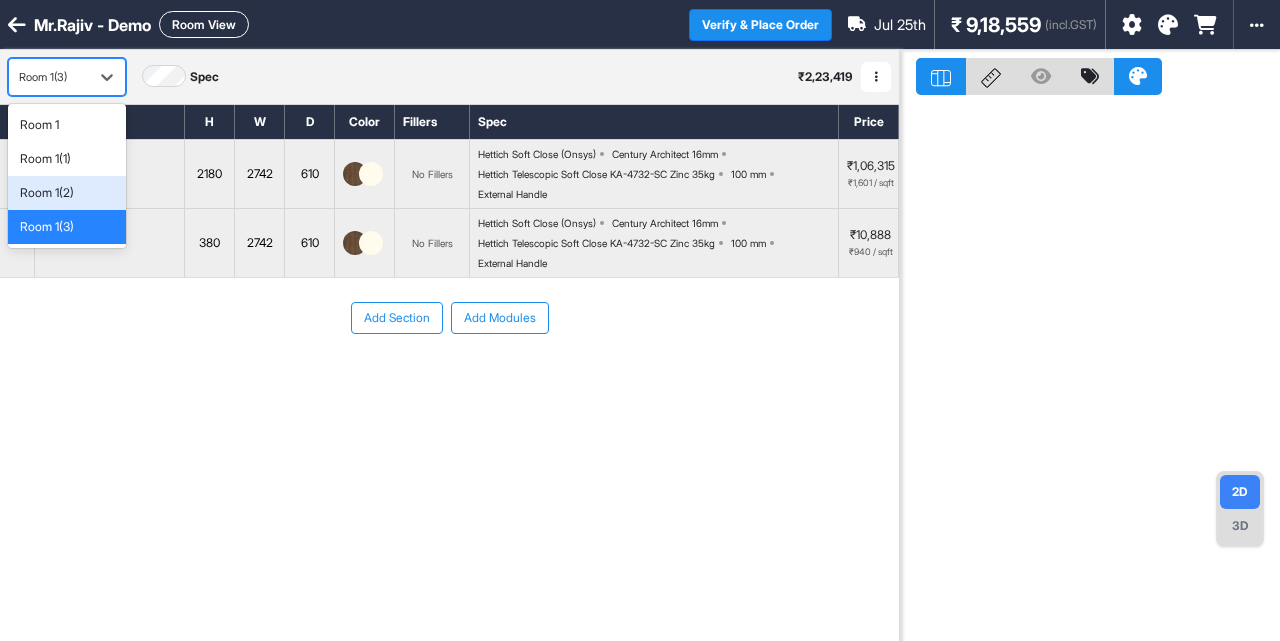 click on "Room 1(2)" at bounding box center [47, 193] 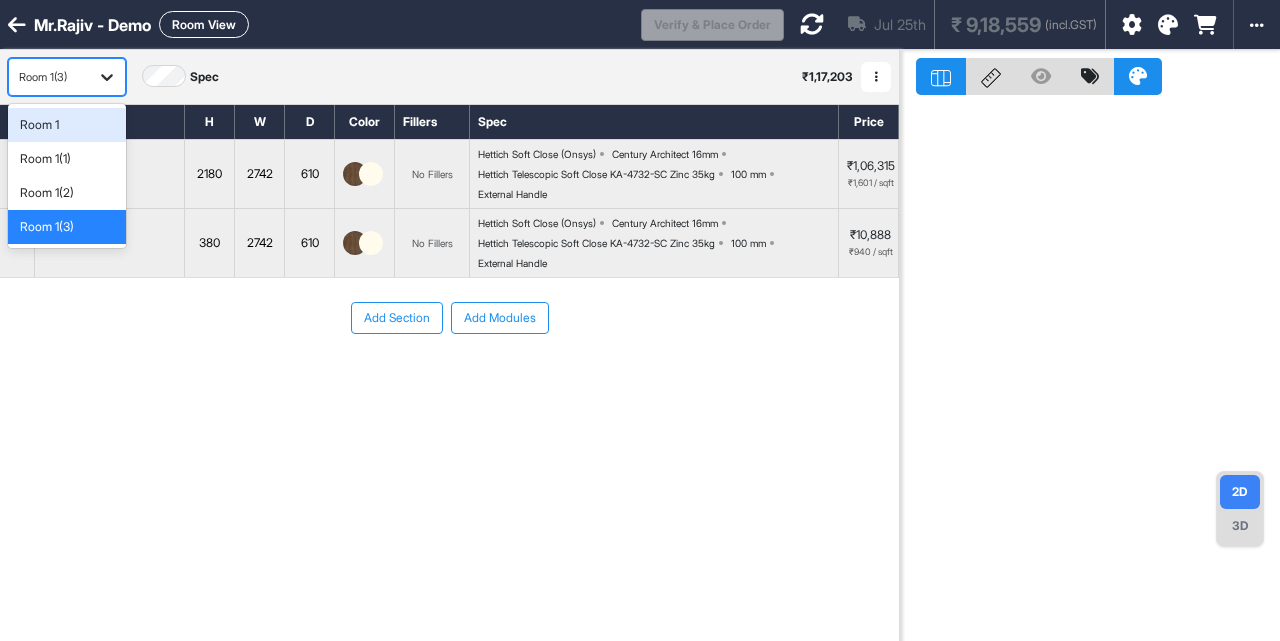 click 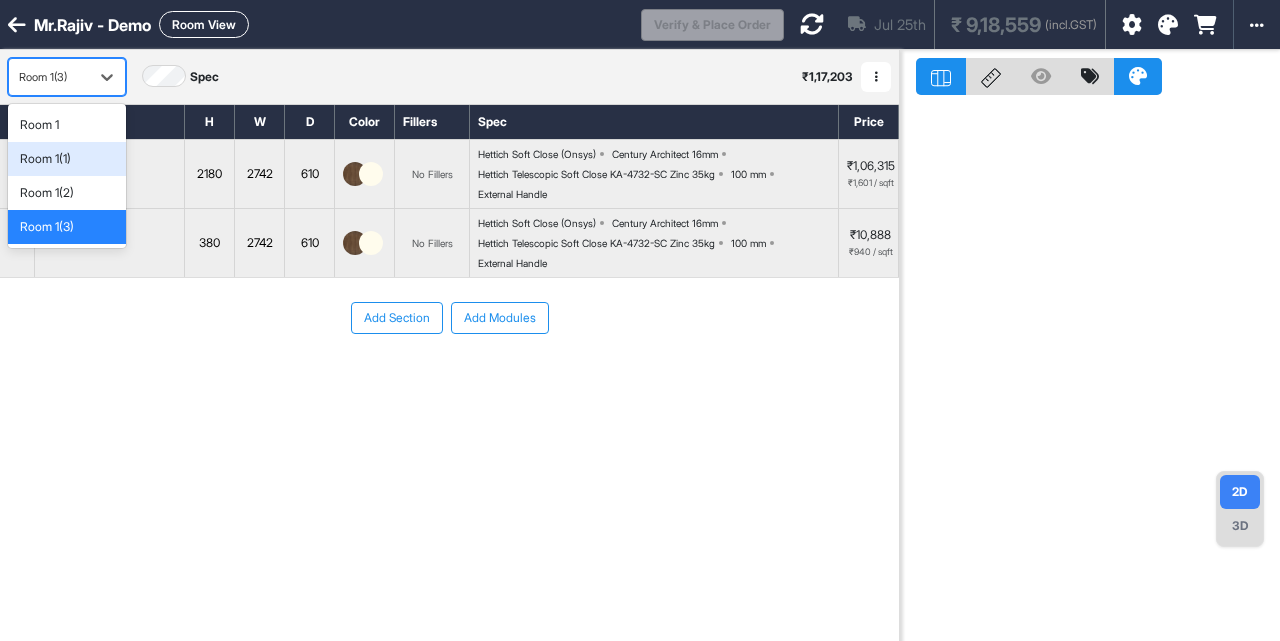 click on "Room 1(1)" at bounding box center (67, 159) 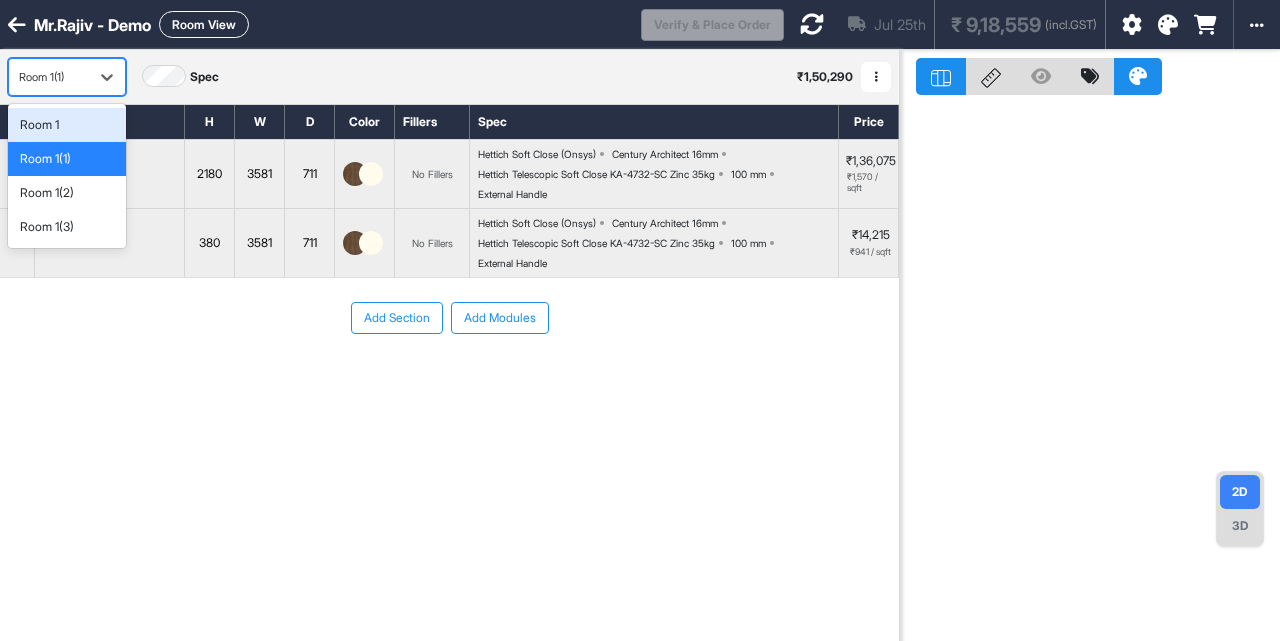 drag, startPoint x: 104, startPoint y: 81, endPoint x: 77, endPoint y: 130, distance: 55.946404 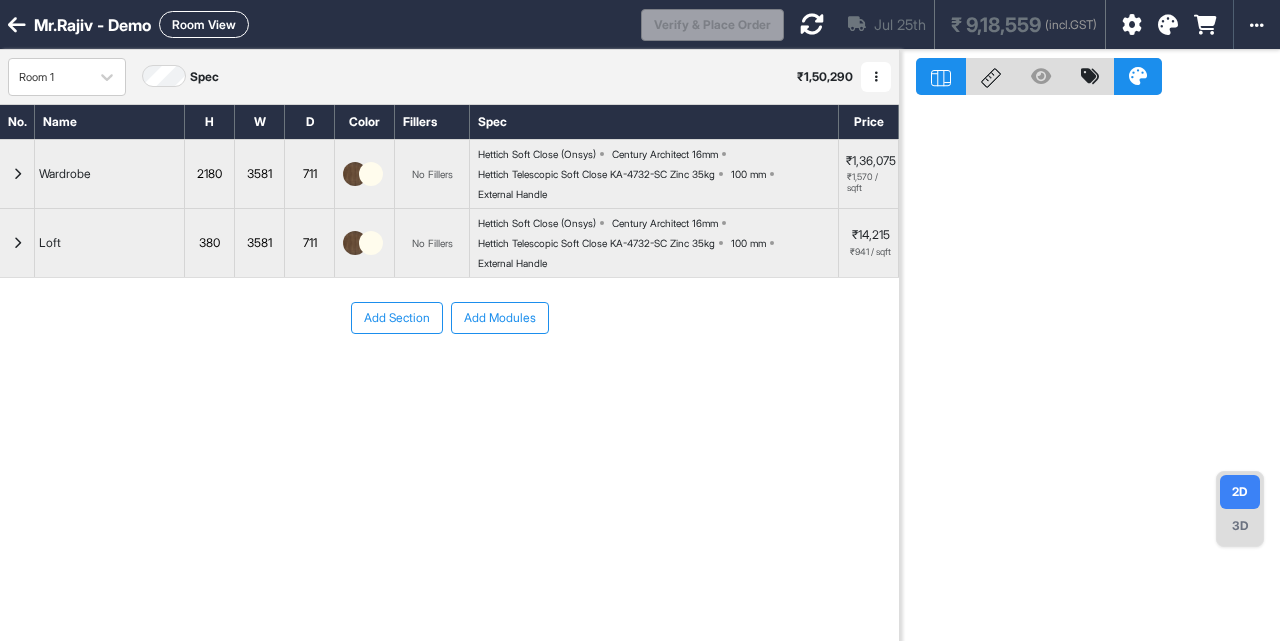 click at bounding box center (1132, 25) 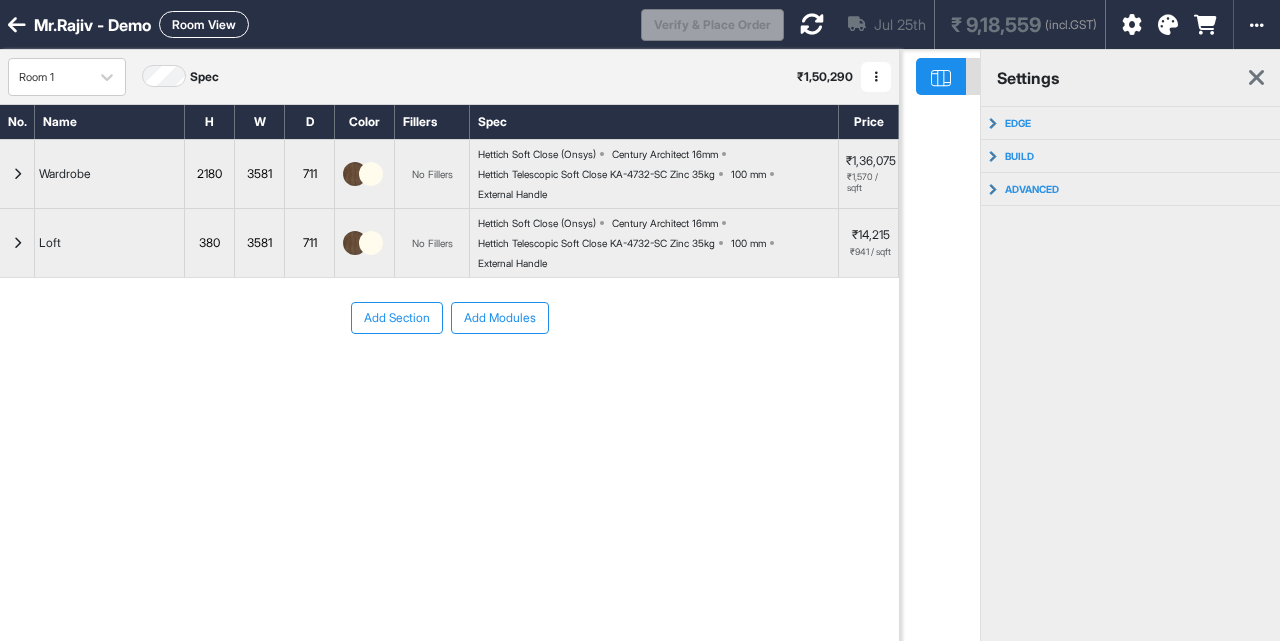 click at bounding box center (1256, 78) 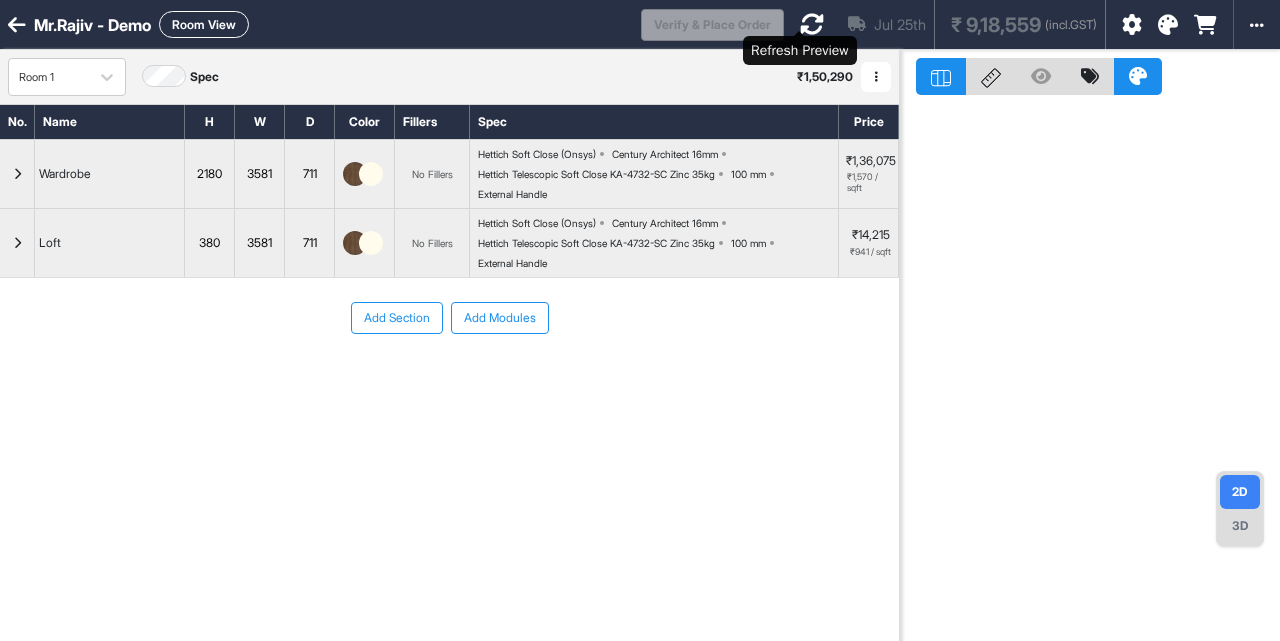 click at bounding box center [812, 24] 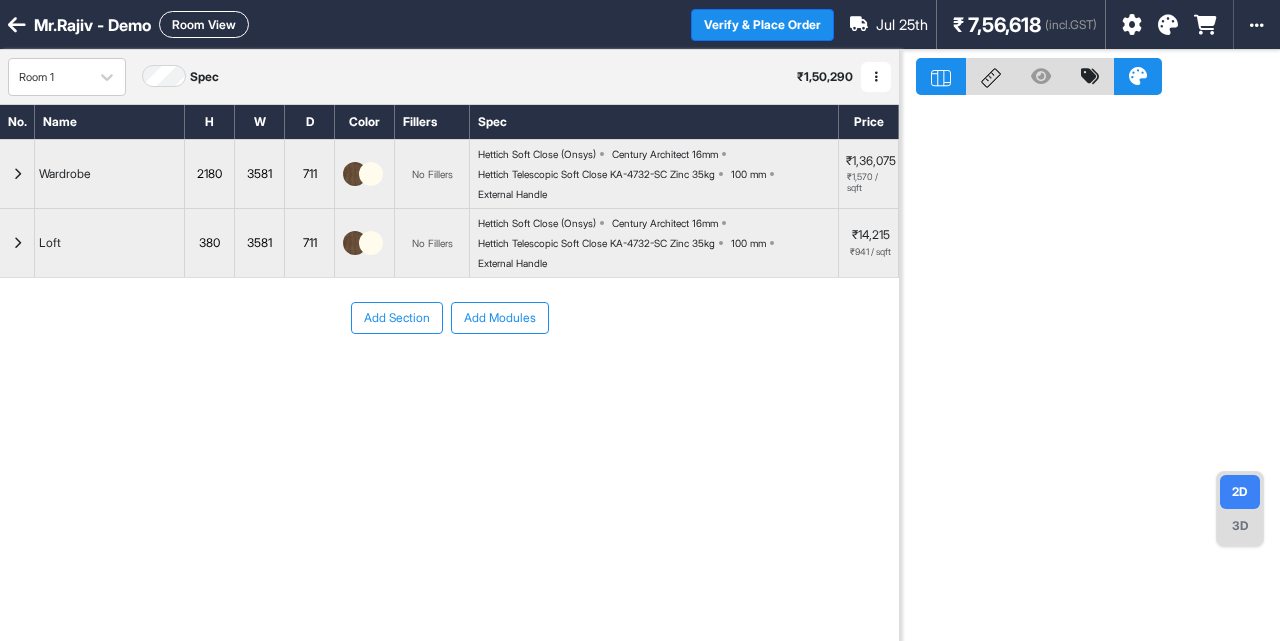 click at bounding box center (17, 25) 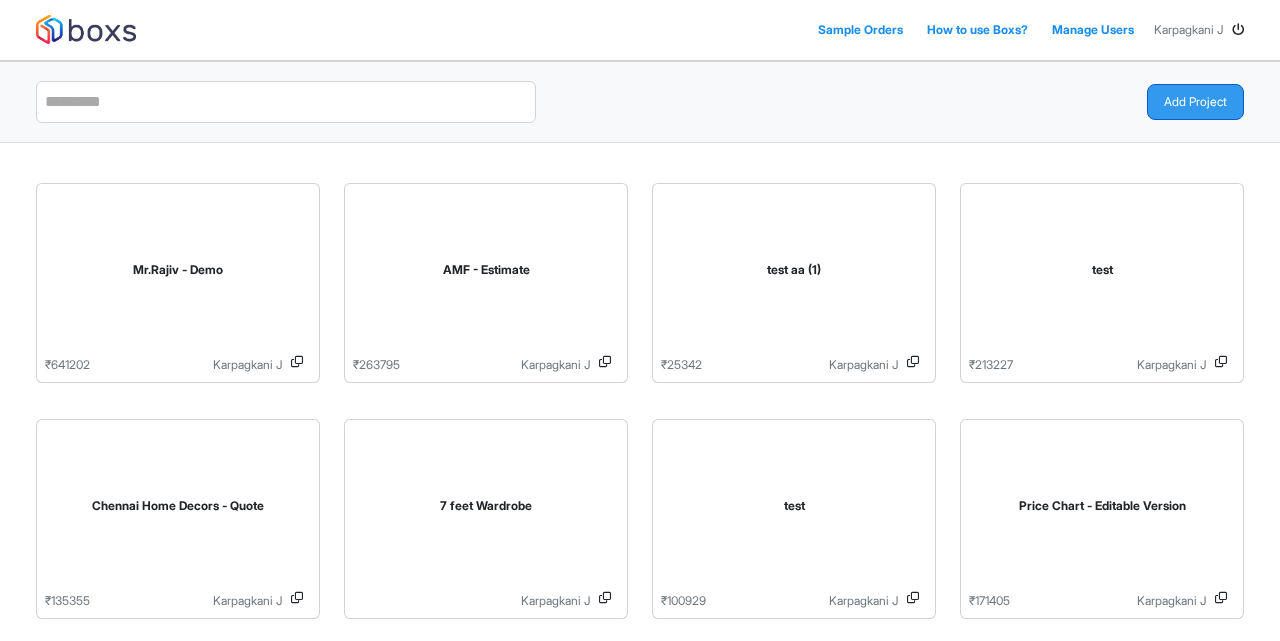 click on "Add Project" at bounding box center [1195, 102] 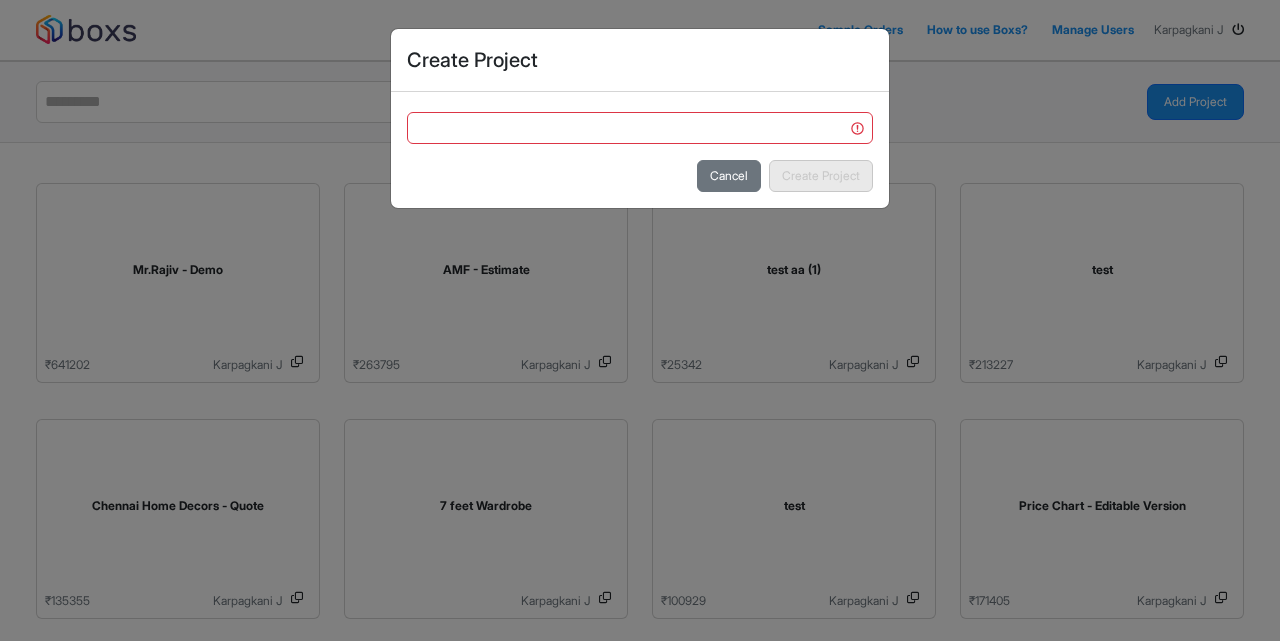 click at bounding box center [640, 126] 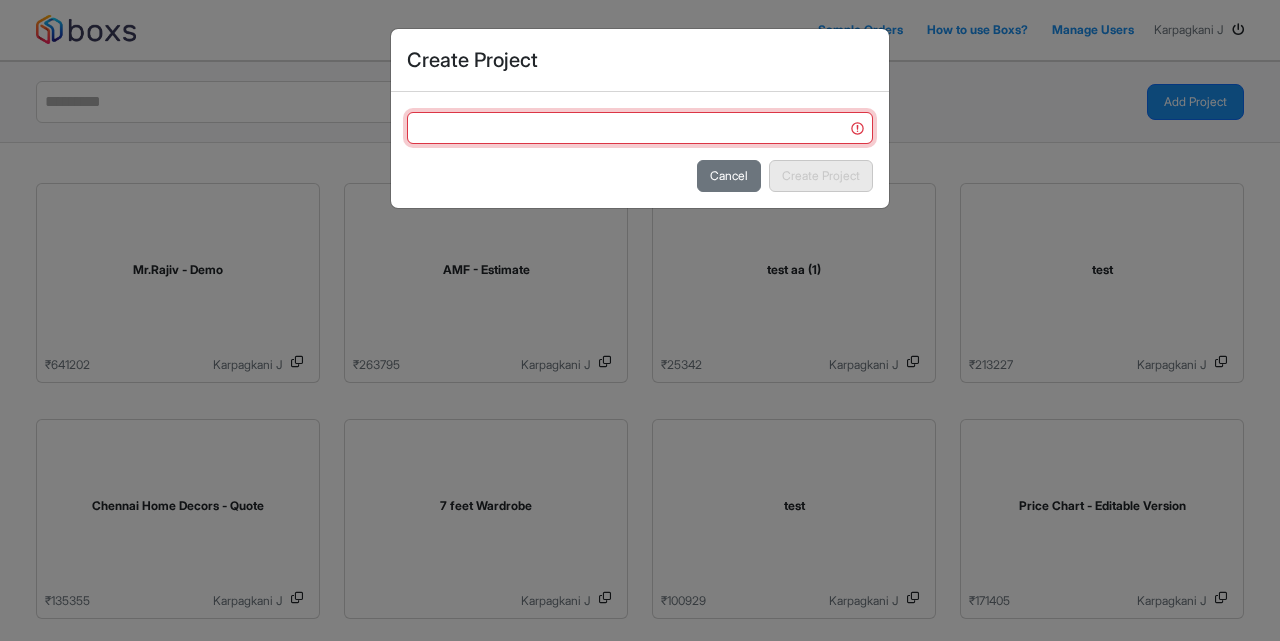 click at bounding box center (640, 128) 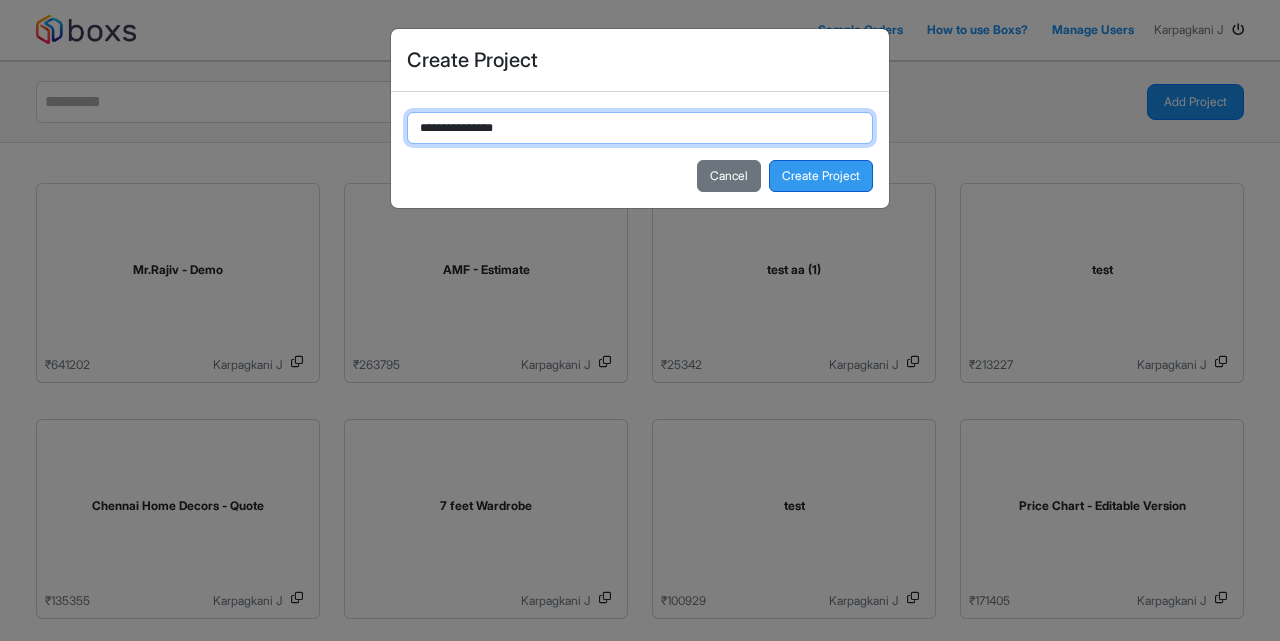 type on "**********" 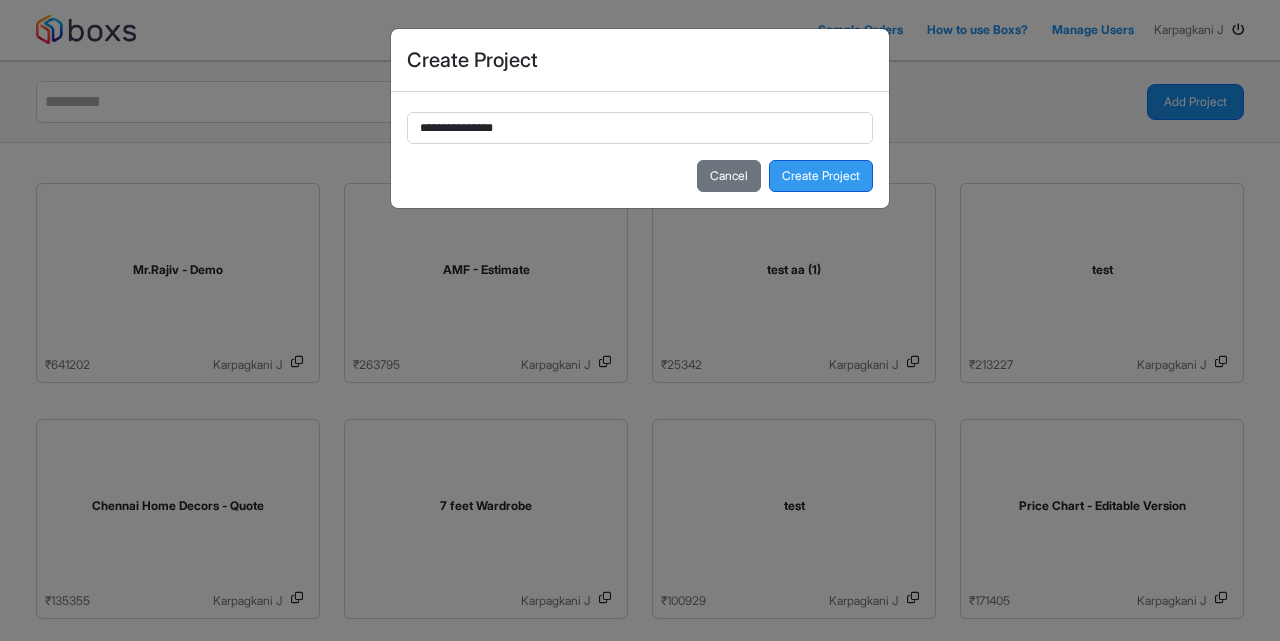 click on "Create Project" at bounding box center (821, 176) 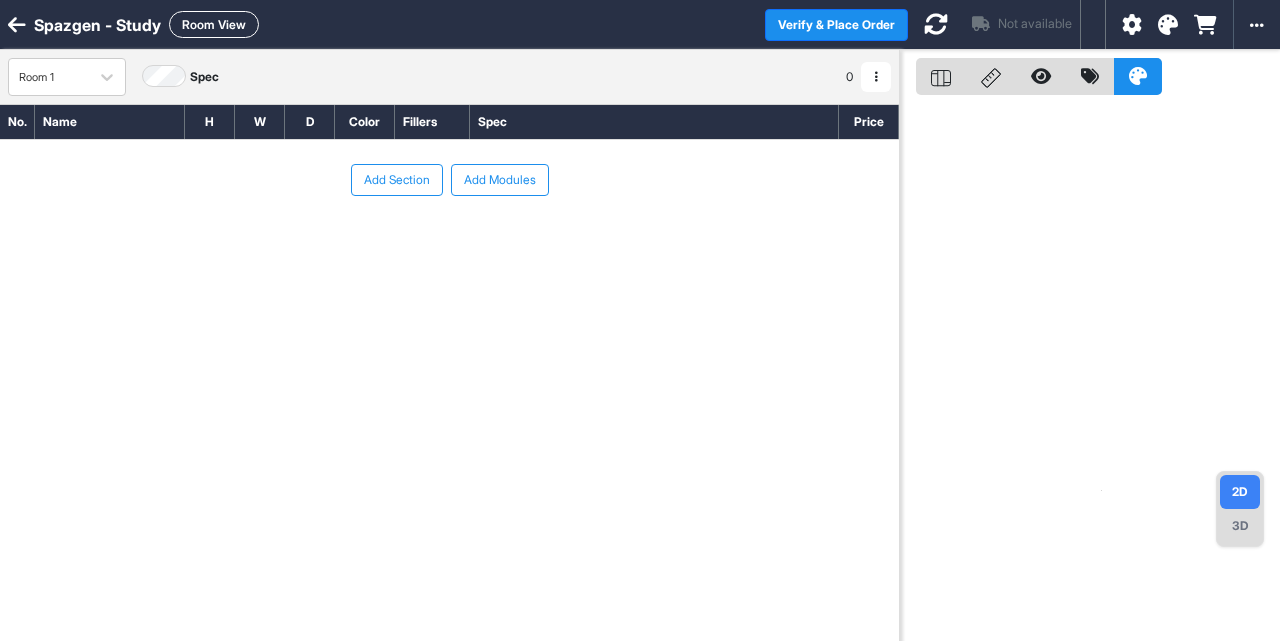 click on "Add Section" at bounding box center [397, 180] 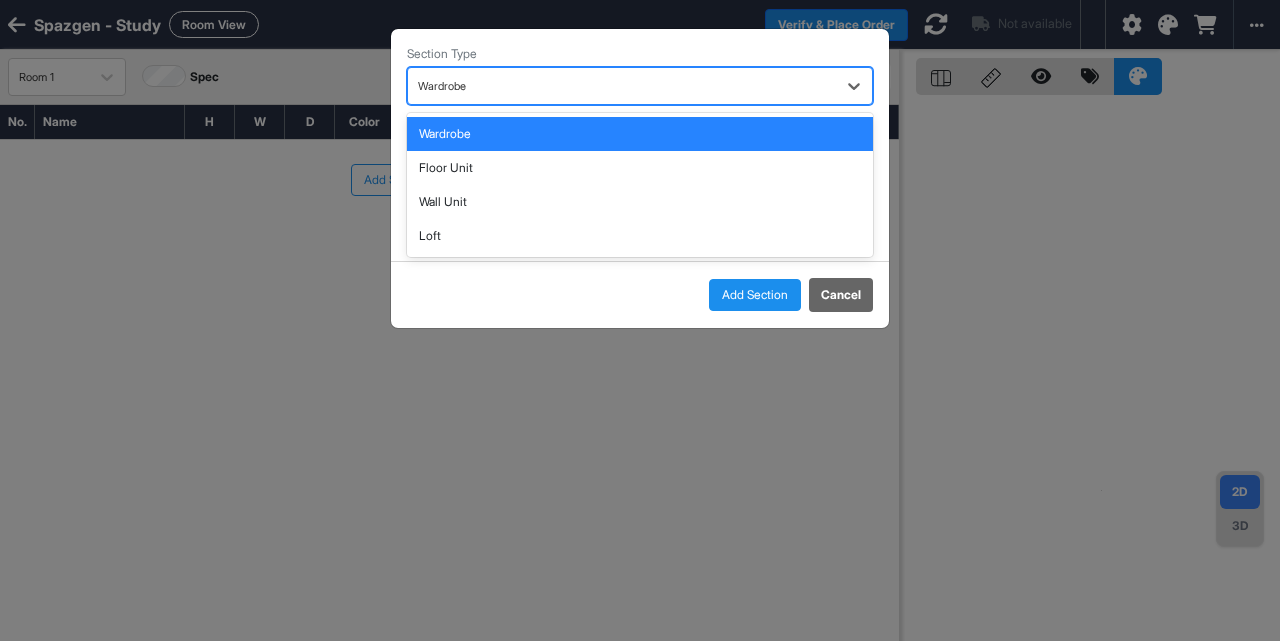 click at bounding box center (622, 86) 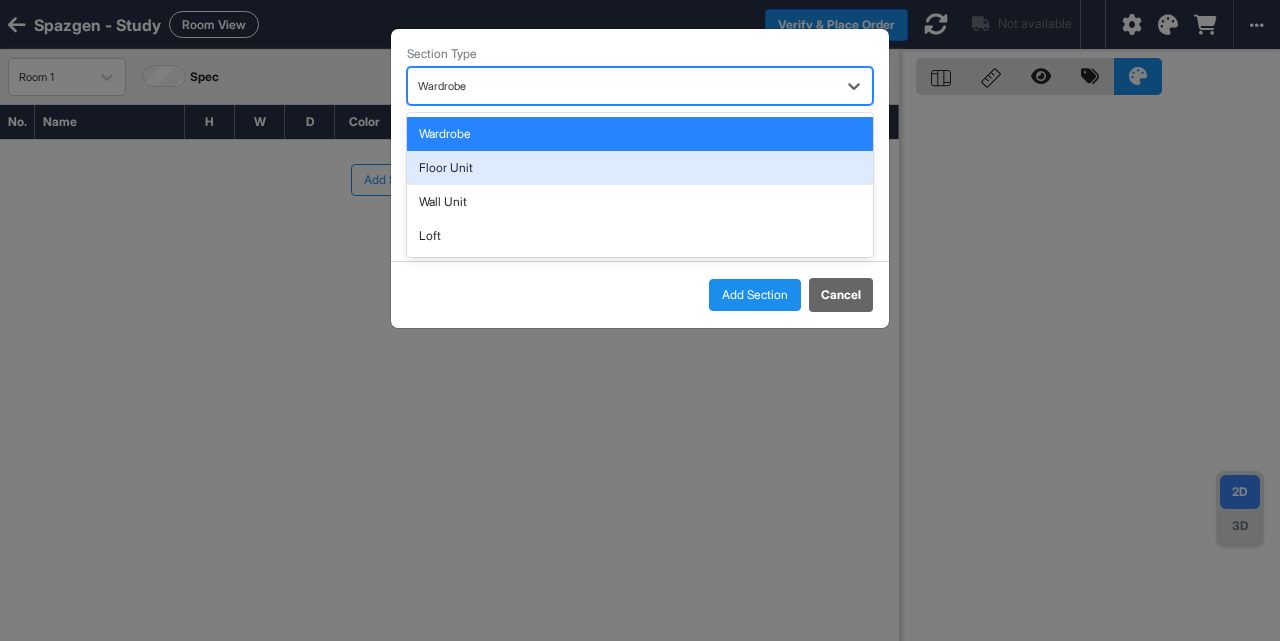 click on "Floor Unit" at bounding box center [640, 168] 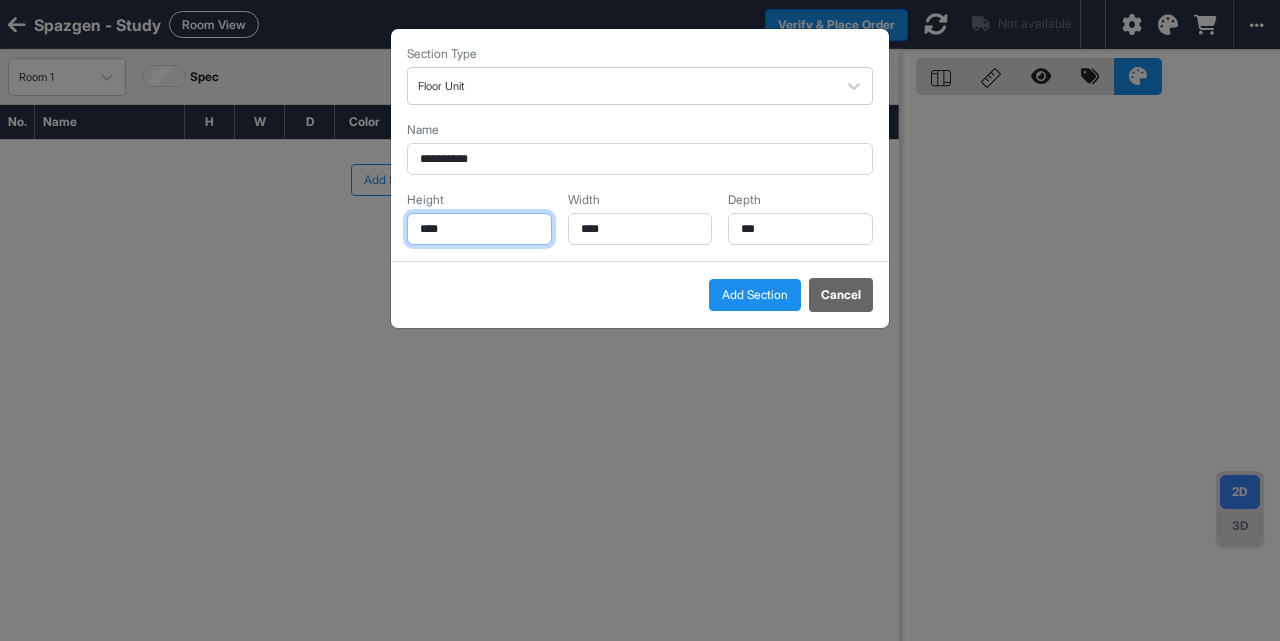 click on "****" at bounding box center [479, 229] 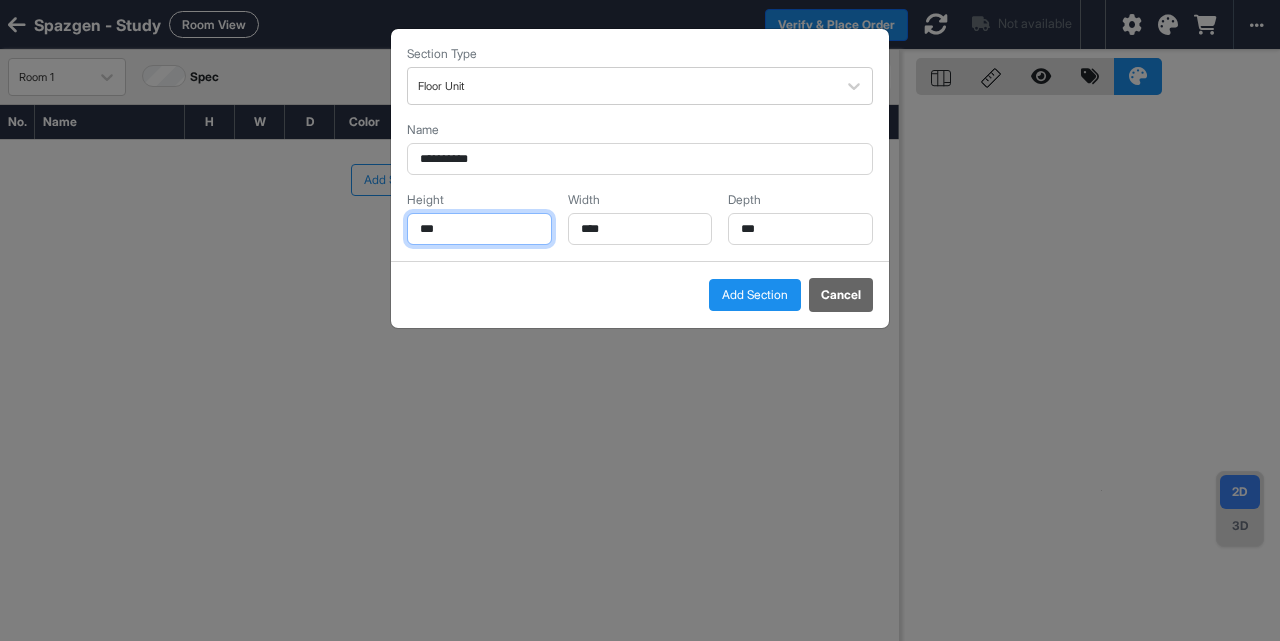 type on "***" 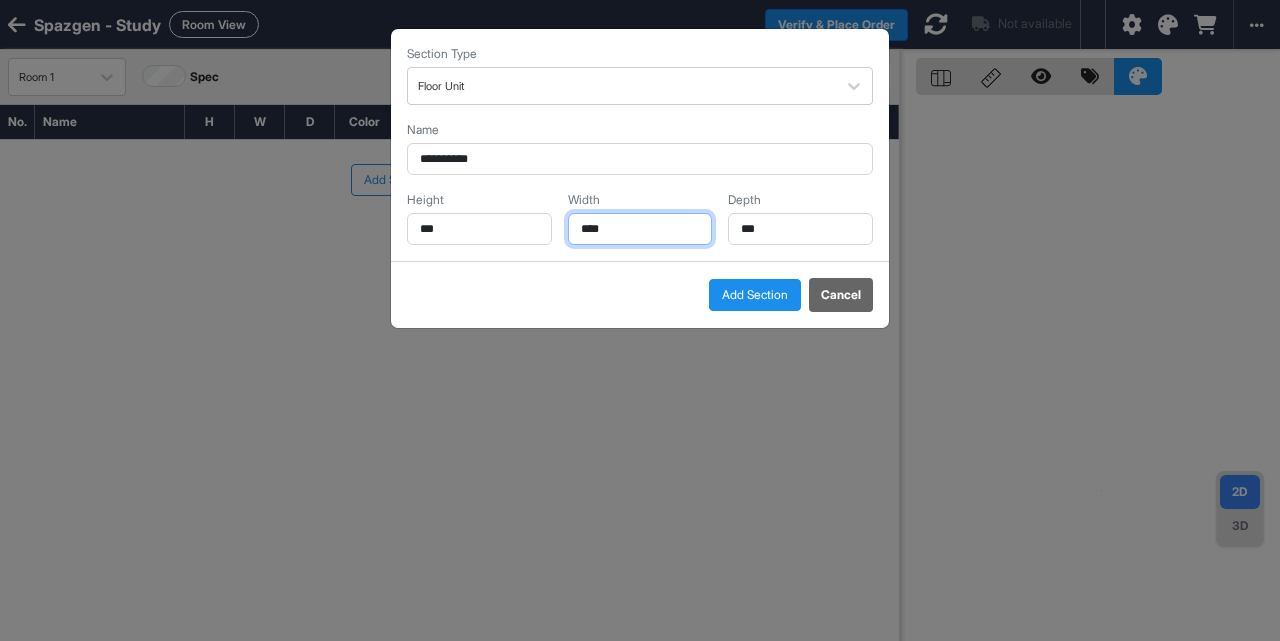 click on "****" at bounding box center [640, 229] 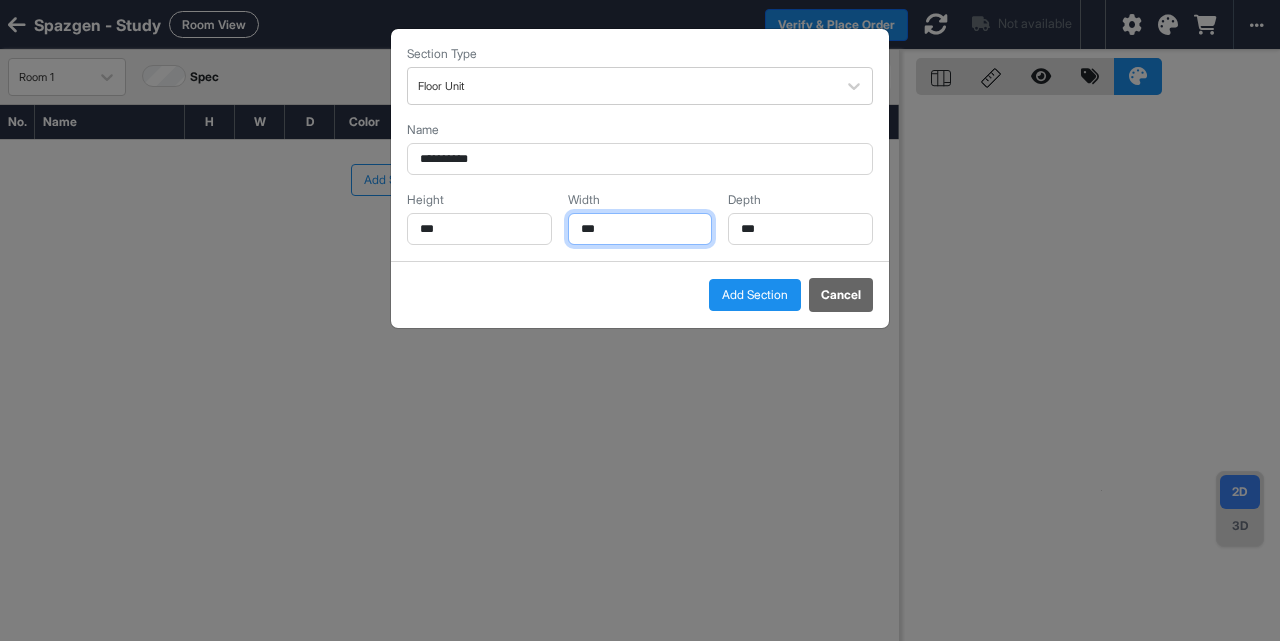 type on "***" 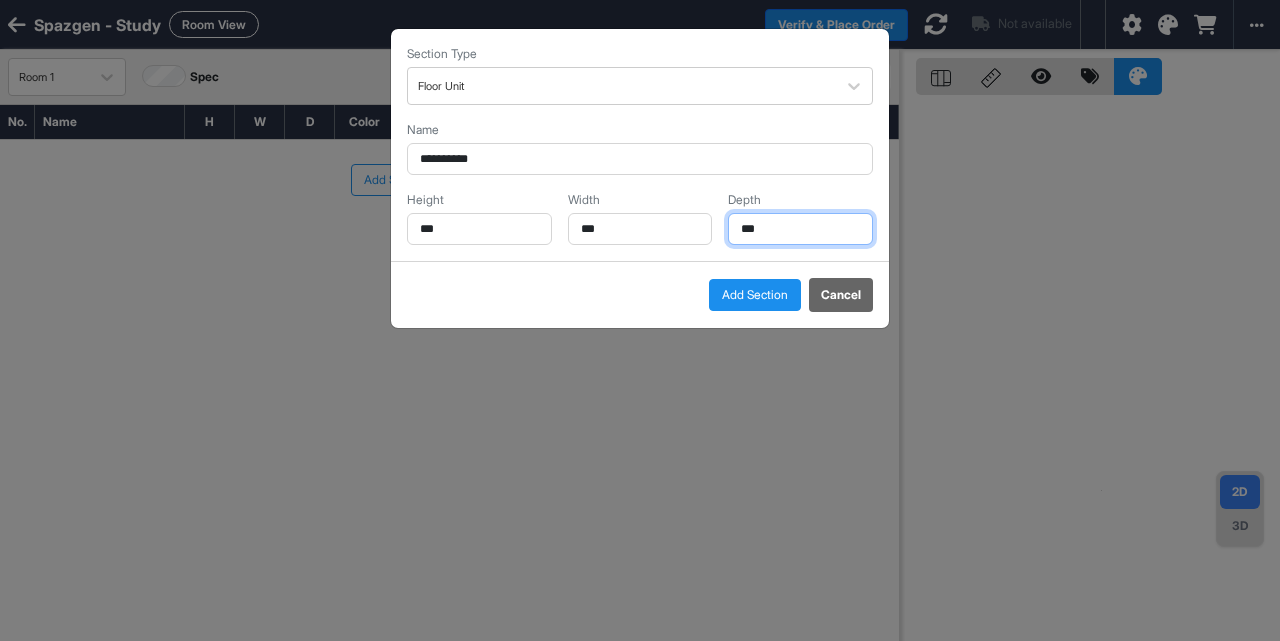 click on "***" at bounding box center [800, 229] 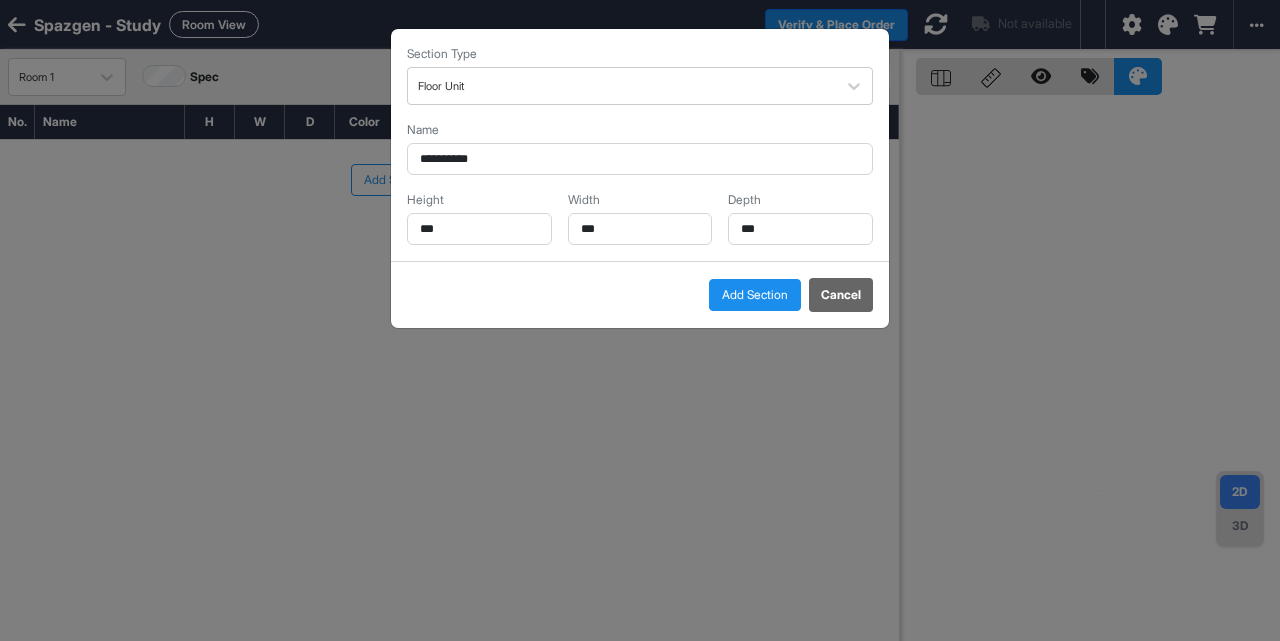 click on "Add Section" at bounding box center (755, 295) 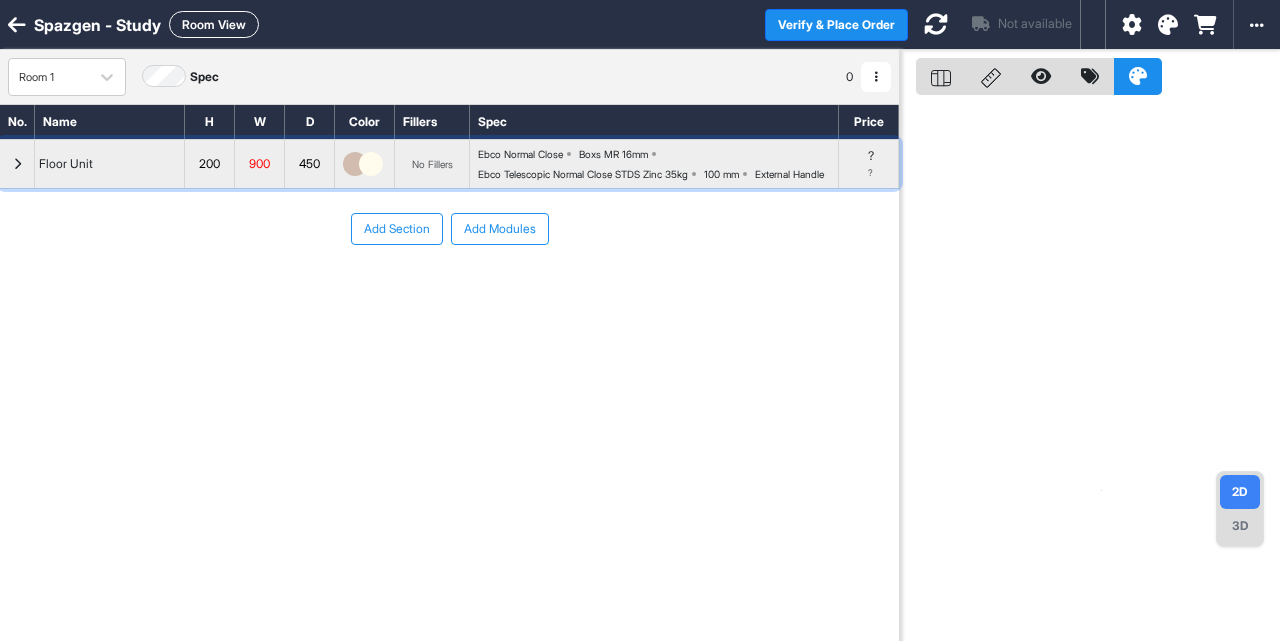 click at bounding box center [17, 164] 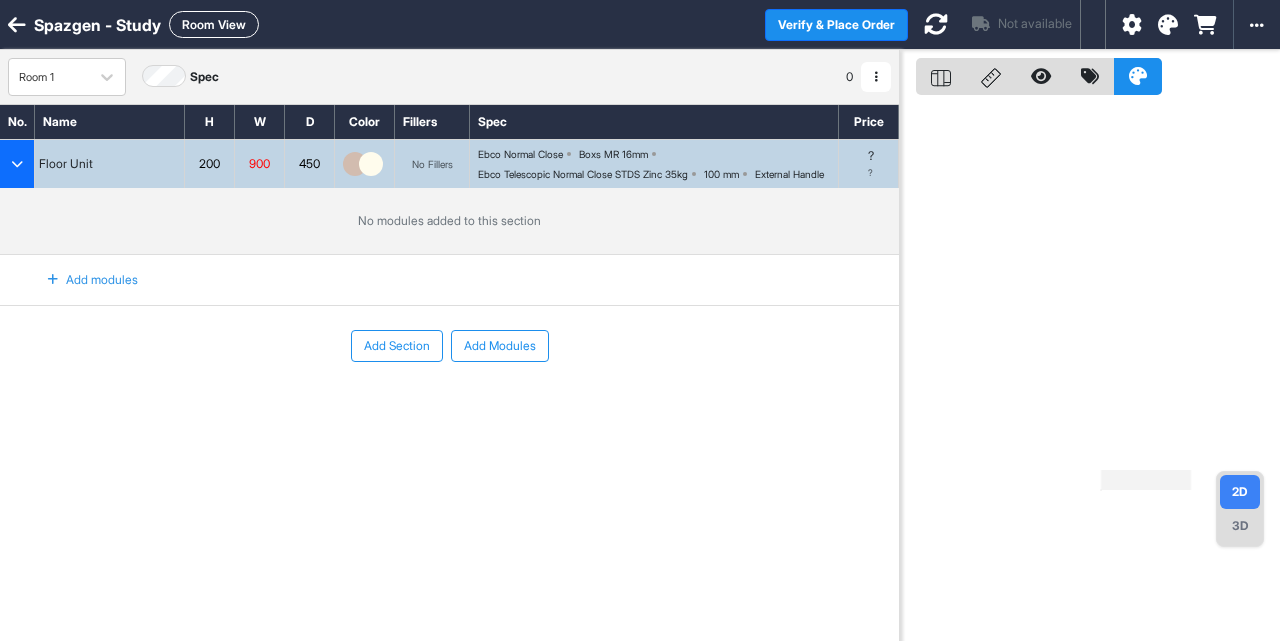 drag, startPoint x: 101, startPoint y: 323, endPoint x: 141, endPoint y: 283, distance: 56.568542 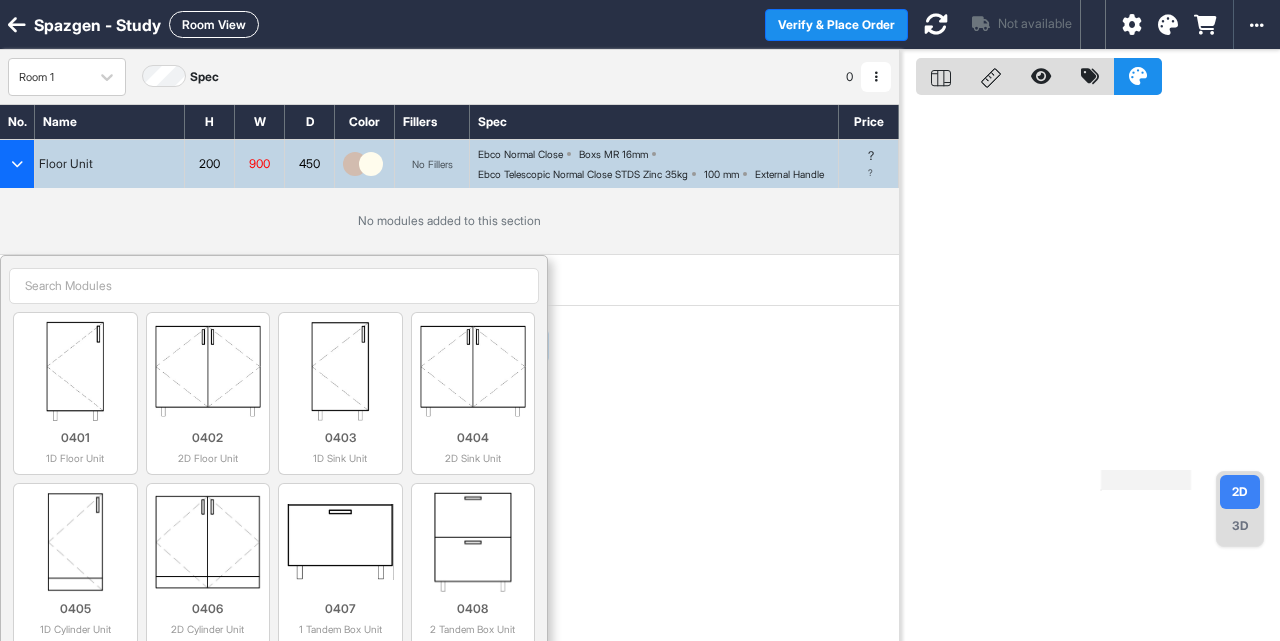 click on "0401 1D Floor Unit 0402 2D Floor Unit 0403 1D Sink Unit 0404 2D Sink Unit 0405 1D Cylinder Unit 0406 2D Cylinder Unit 0407 1 Tandem Box Unit 0408 2 Tandem Box Unit 0409 3 Tandem Box Unit 0410 Bottle Pullout Unit 0411 1 Wire Basket Unit 0412 2 Wire Basket Unit 0413 3 Wire Basket Unit 0414 1 Wicker Basket Unit 0415 2 Wicker Basket Unit 0416 3 Wicker Basket Unit 0417 4 Wicker Basket Unit 0421 2D Kitchen Frame & Shutter 1031 Pocket Door Unit 0424 L Box - 2D Unit 0424 0425 Dishwasher Unit 0425 1311 Color Panel 1016 Skirting 1301 Left End Panel (18mm) 1001 1 Door Unit 1407 36mm Vertical Ledge - Left Exposed 1401 27mm Vertical Ledge - Left Exposed 1302 Right End Panel (18mm) 1002 2 Door Unit 1017 U Skirting 1408 36mm Vertical Ledge - Right Exposed 1402 27mm Vertical Ledge - Right Exposed 1303 Top Panel (18mm) 1018 L Skirting Left 1003 3 Door Unit 1203 Frame Carcass 1403 27mm Ledge - Top Exposed 1409 36mm Ledge - Top Exposed 0803 1D Loft - Left Exposed 1304 Bottom Panel (18mm) 1019 L Skirting Right 1410 1004 0804" at bounding box center (274, 659) 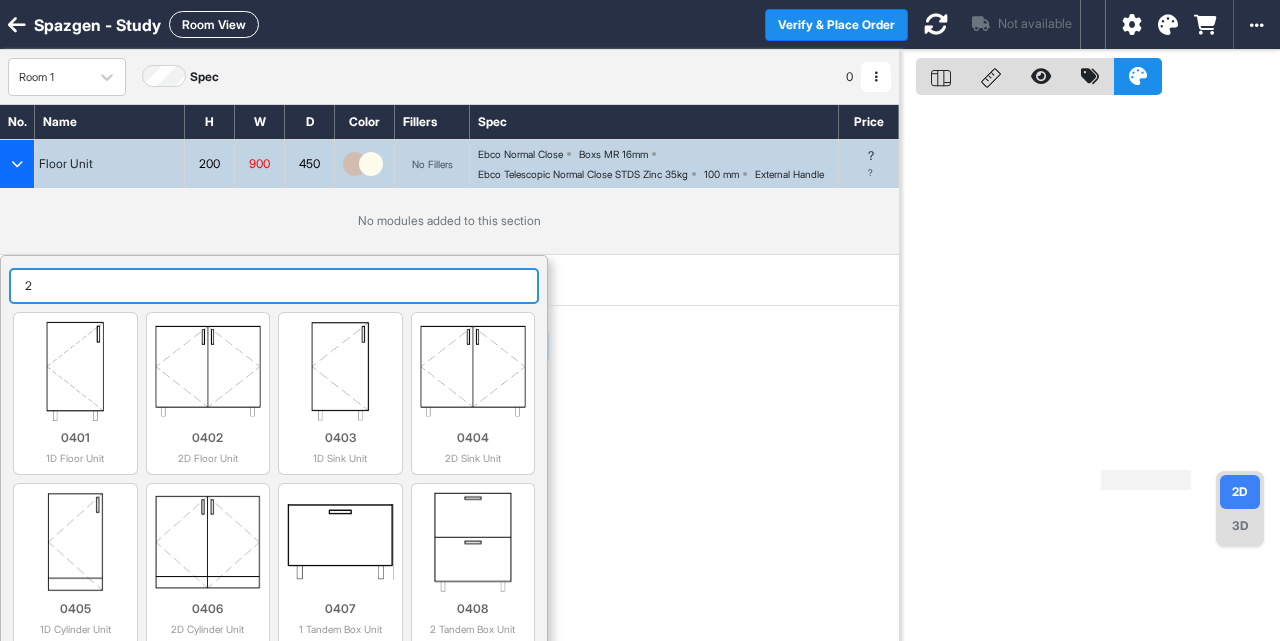 click on "2" at bounding box center [274, 286] 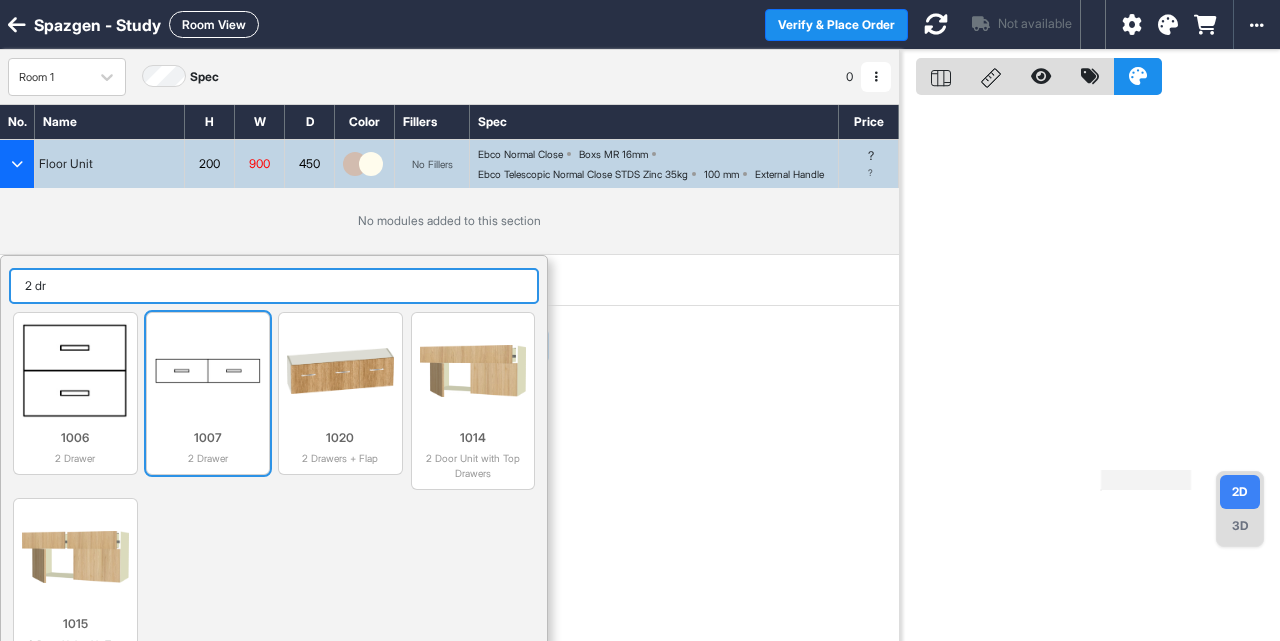 type on "2 dr" 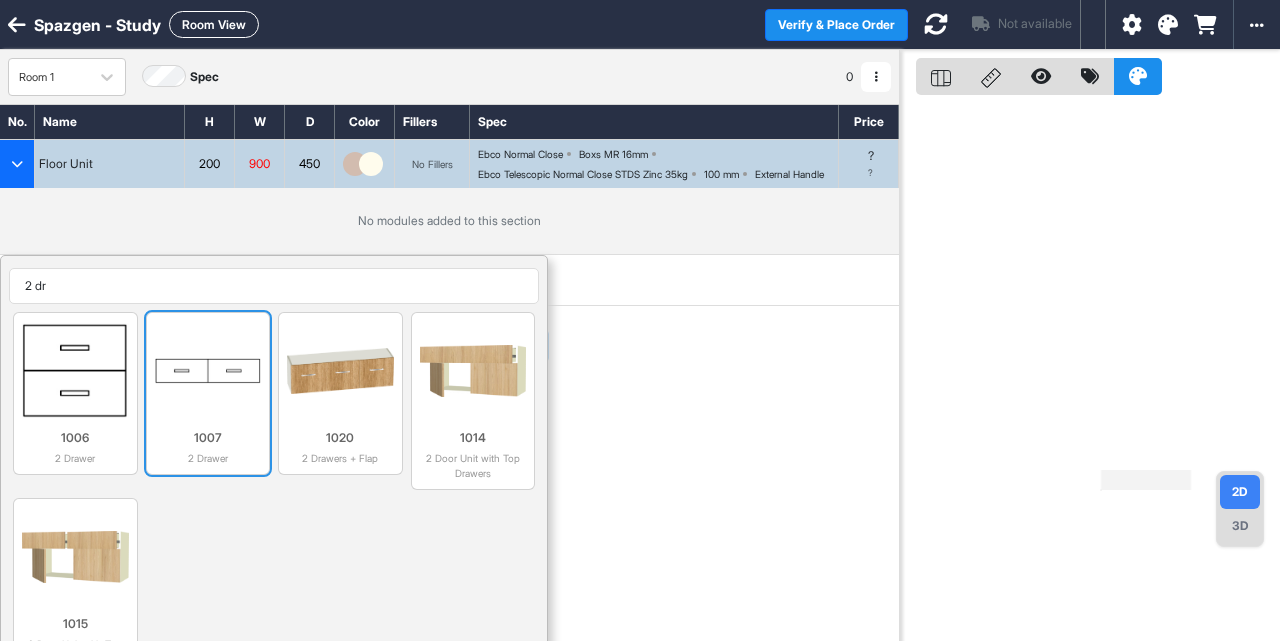 click at bounding box center [208, 371] 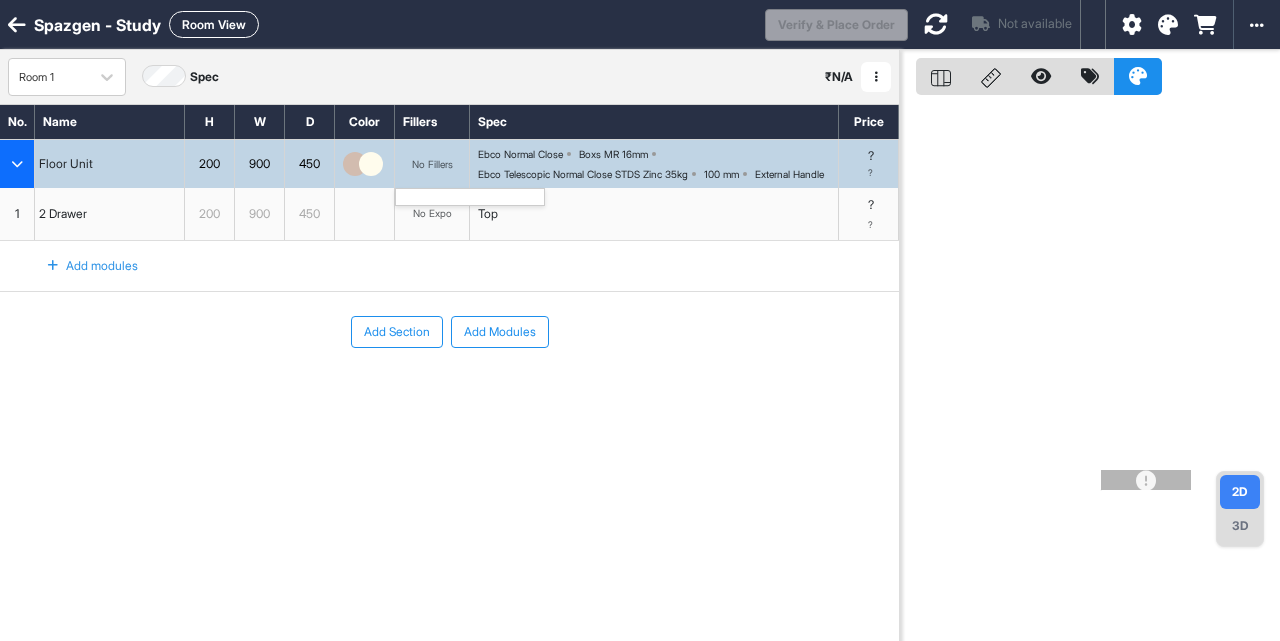click on "No Fillers" at bounding box center [432, 164] 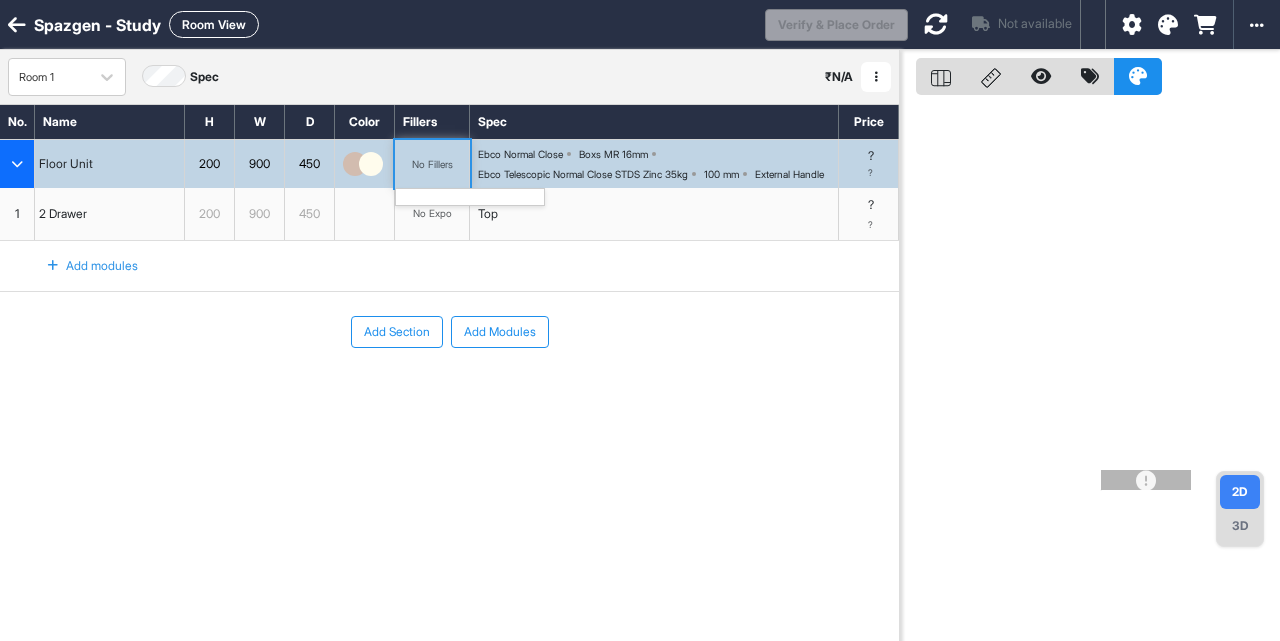 click on "No Fillers" at bounding box center [432, 164] 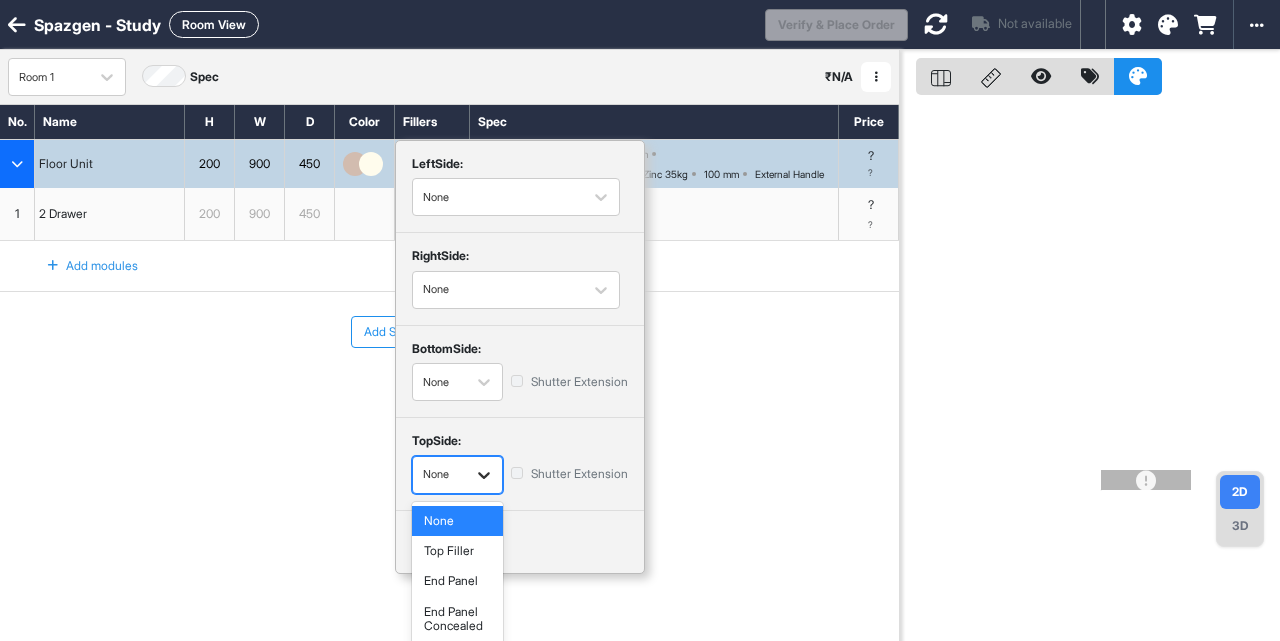 click 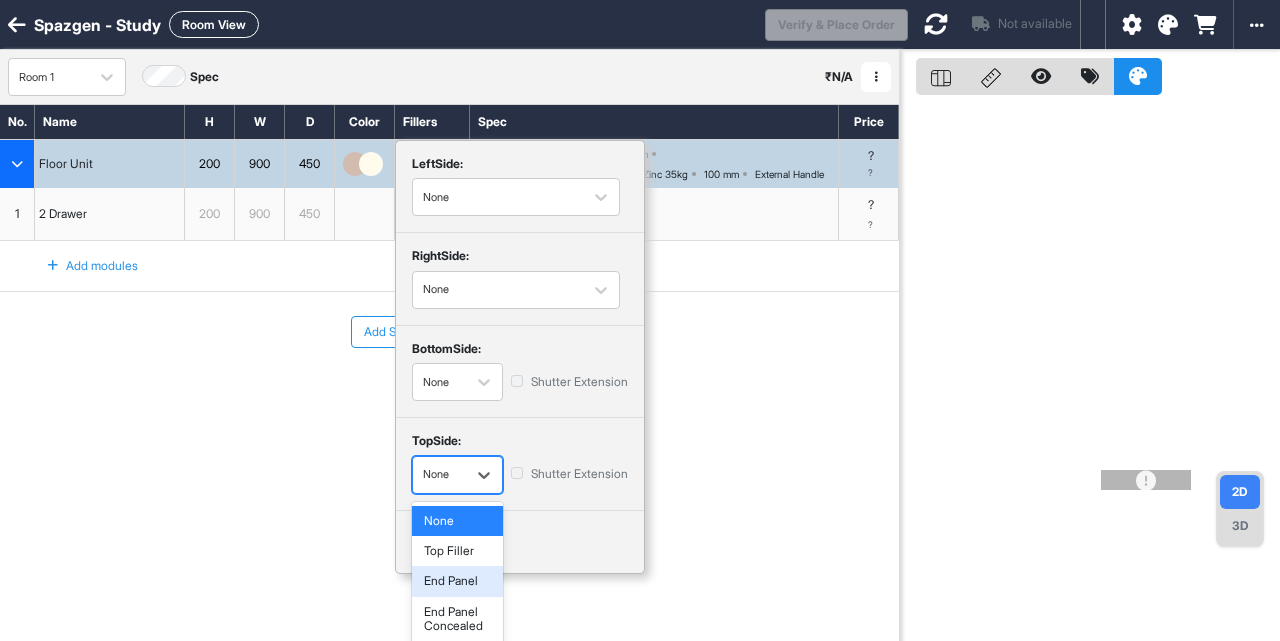 click on "End Panel" at bounding box center [457, 581] 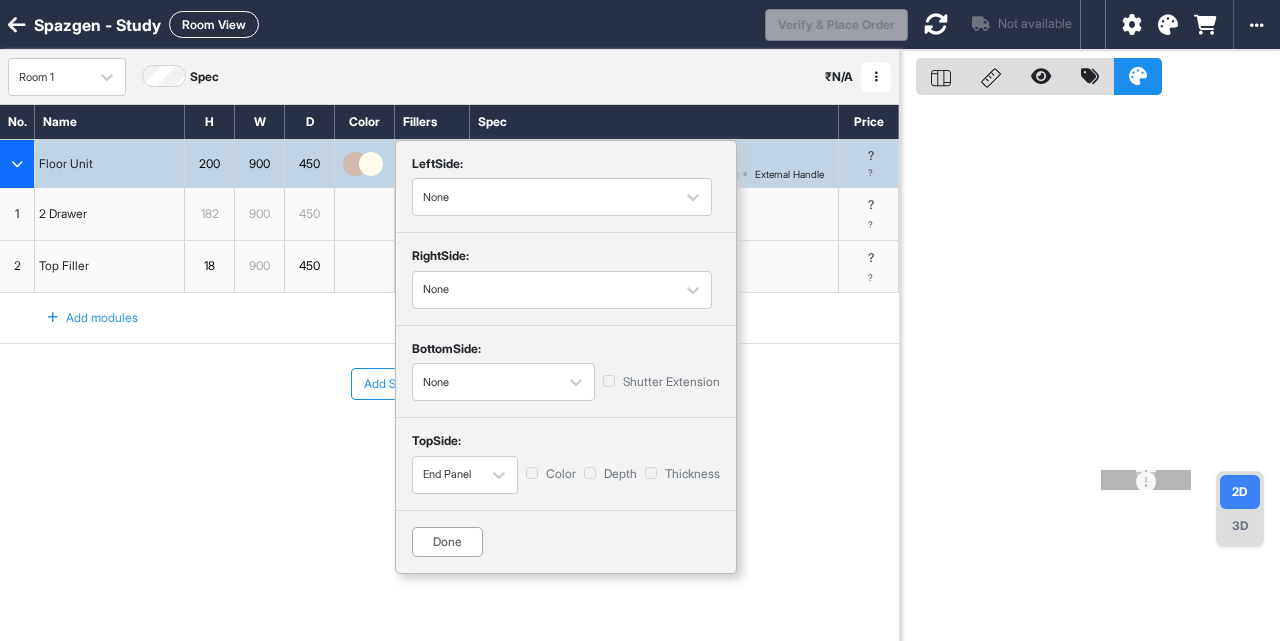 click on "Done" at bounding box center [447, 542] 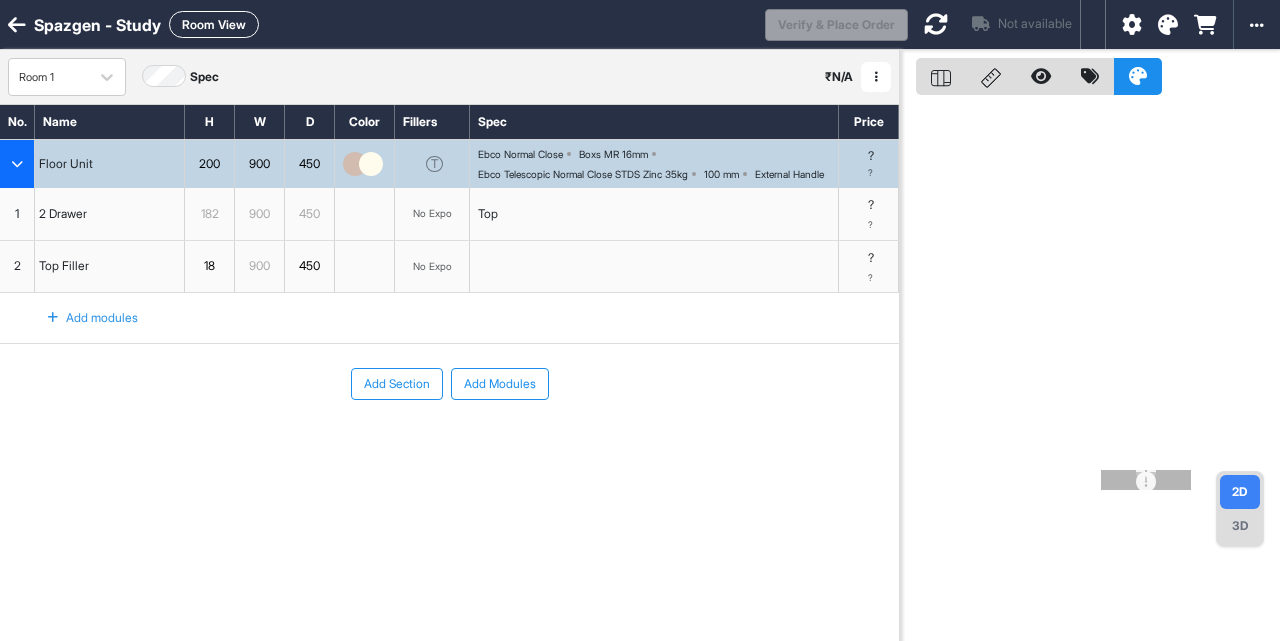 click on "Add Modules" at bounding box center (500, 384) 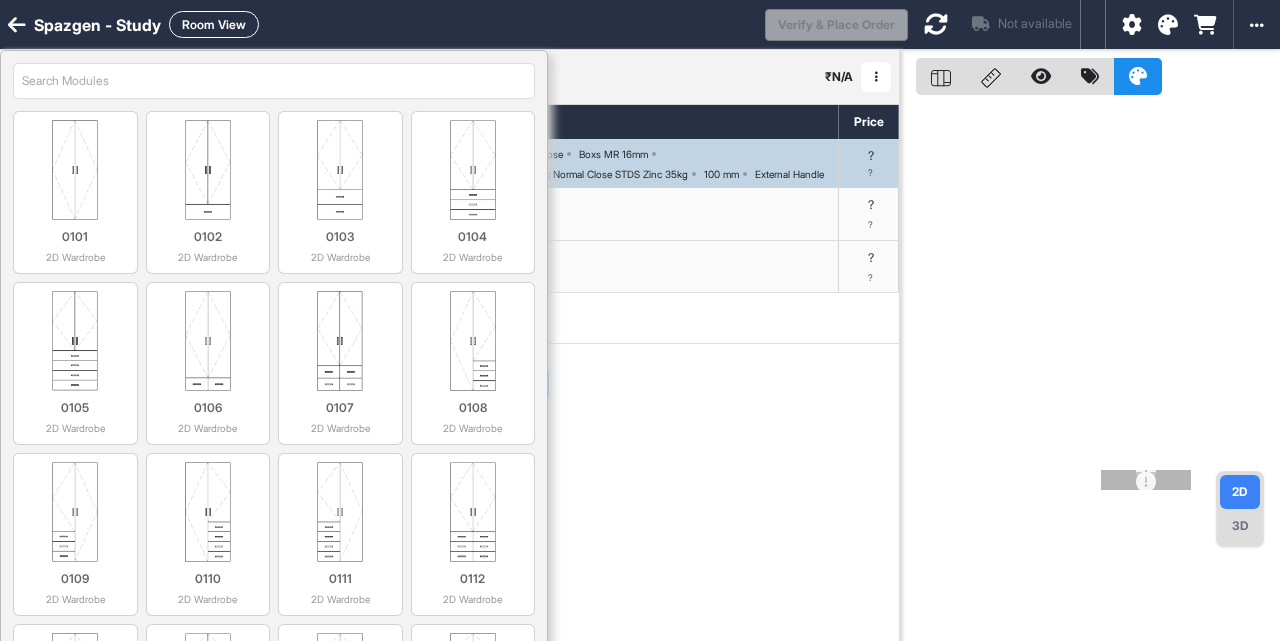 click at bounding box center [274, 81] 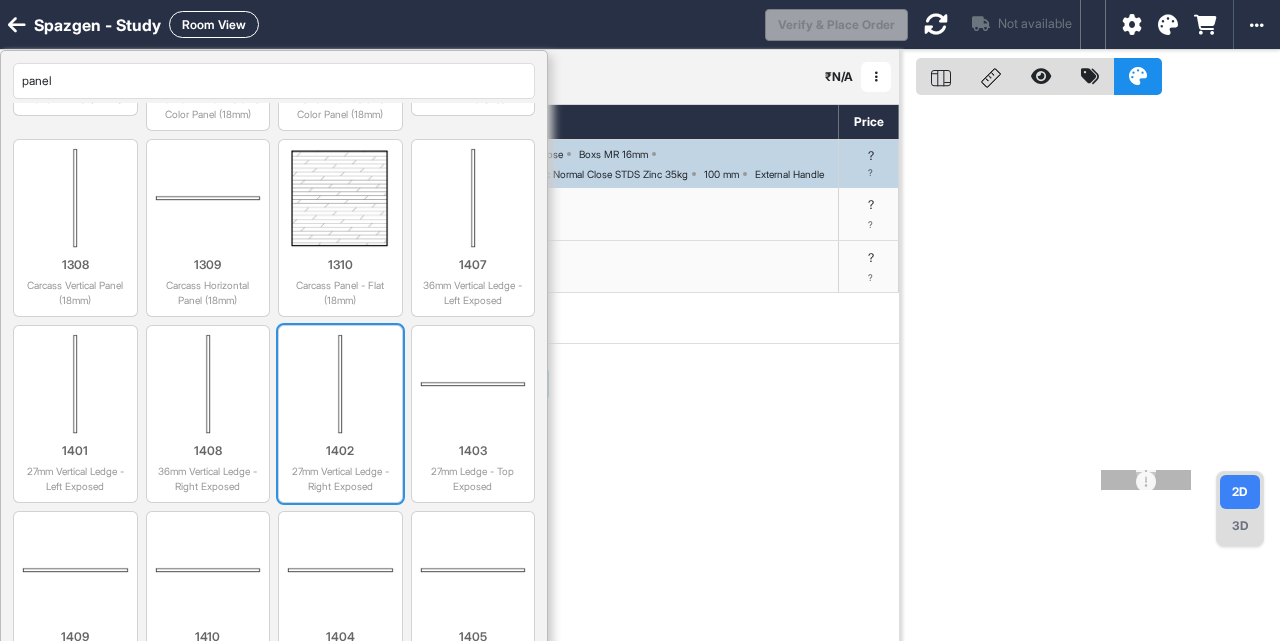 scroll, scrollTop: 466, scrollLeft: 0, axis: vertical 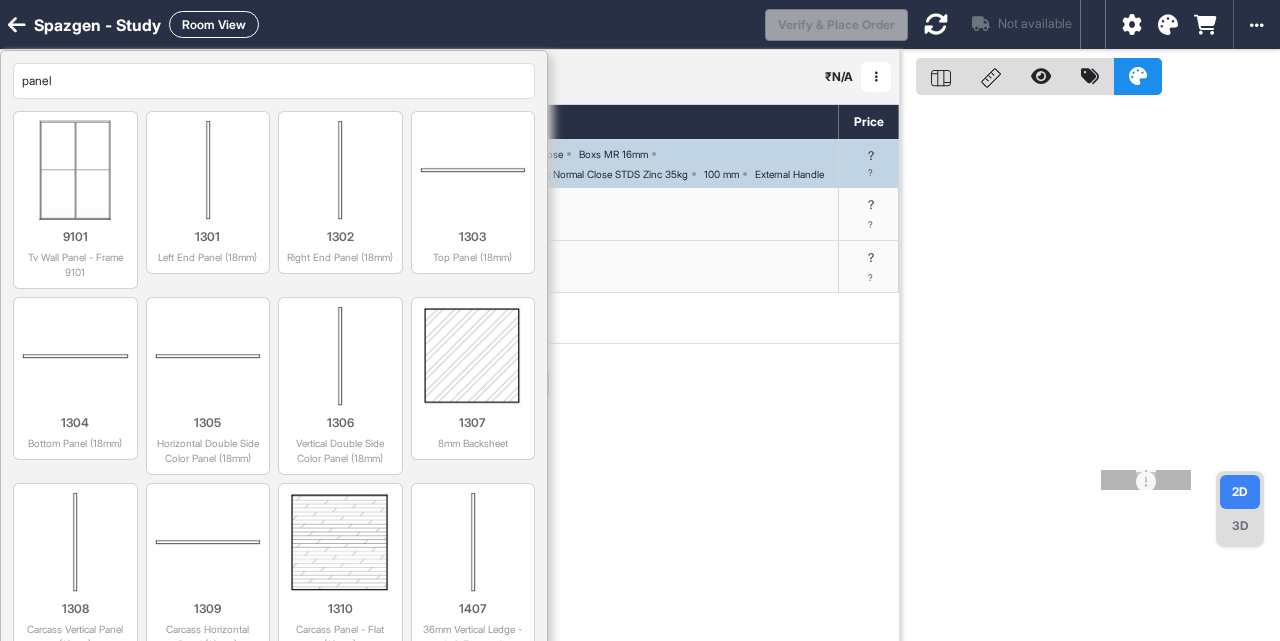 click on "panel" at bounding box center [274, 81] 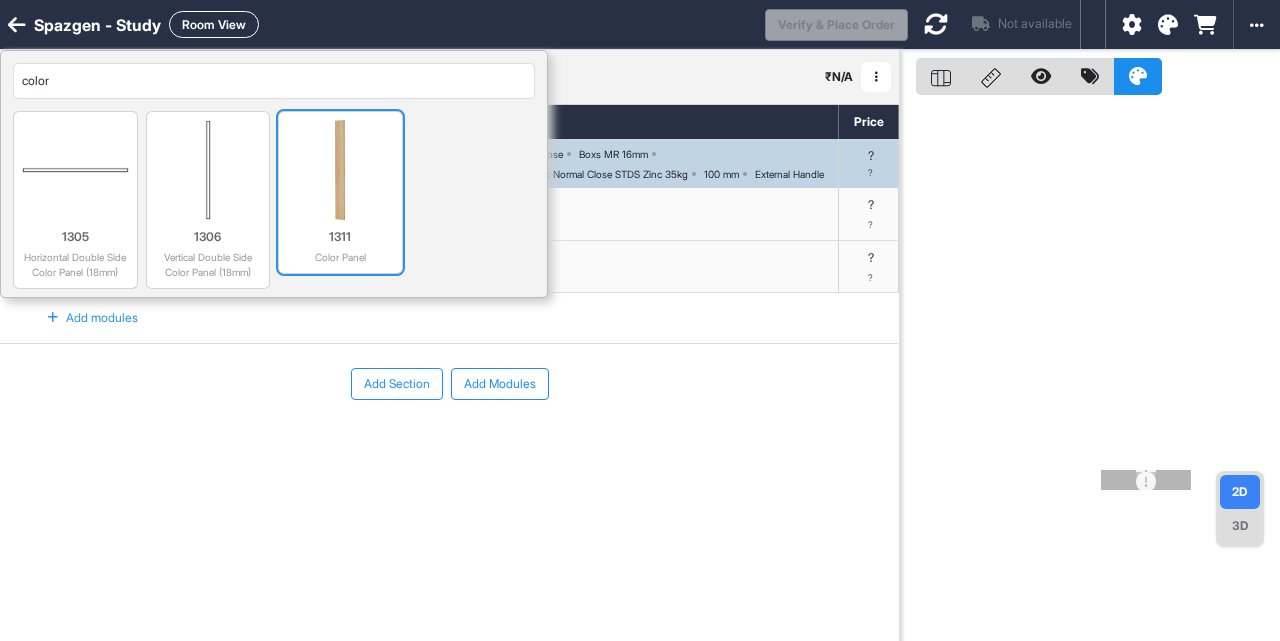 type on "color" 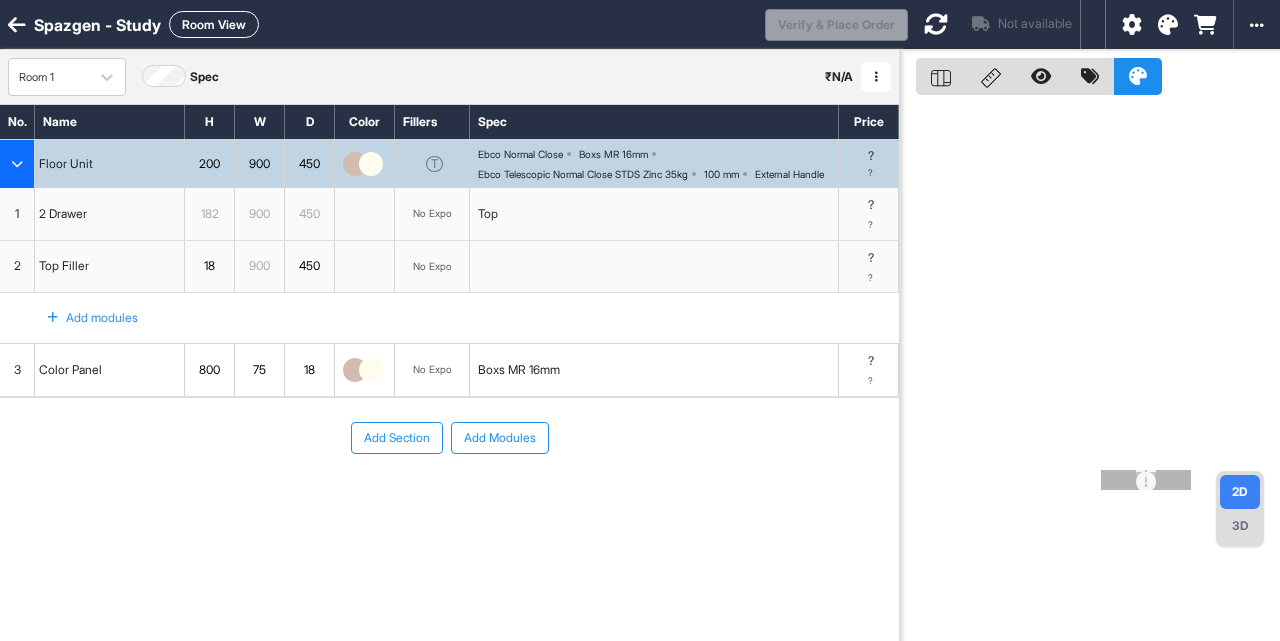 click on "800" at bounding box center (209, 370) 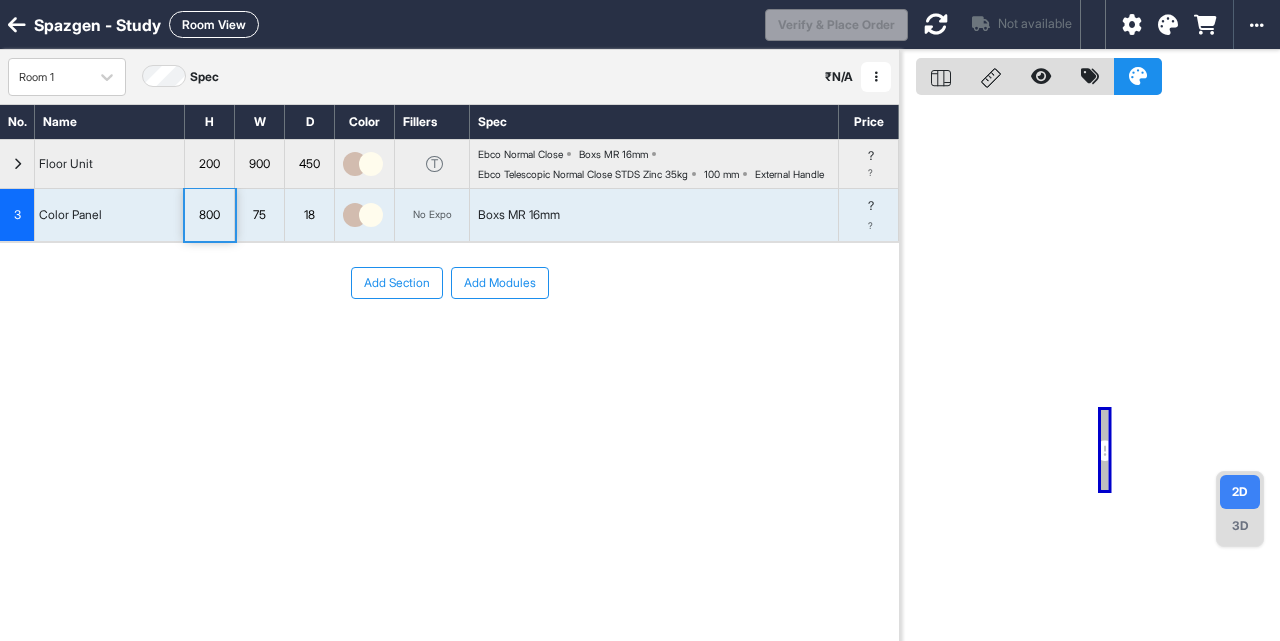 click on "Add Section Add Modules" at bounding box center (449, 343) 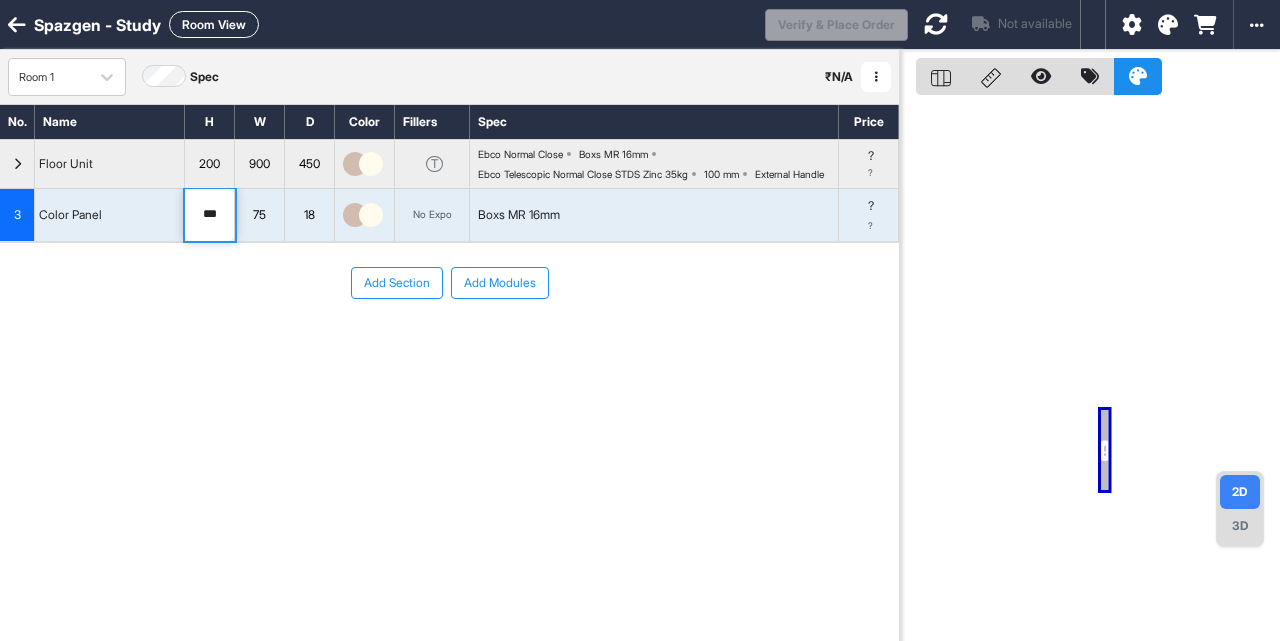 click on "***" at bounding box center (209, 215) 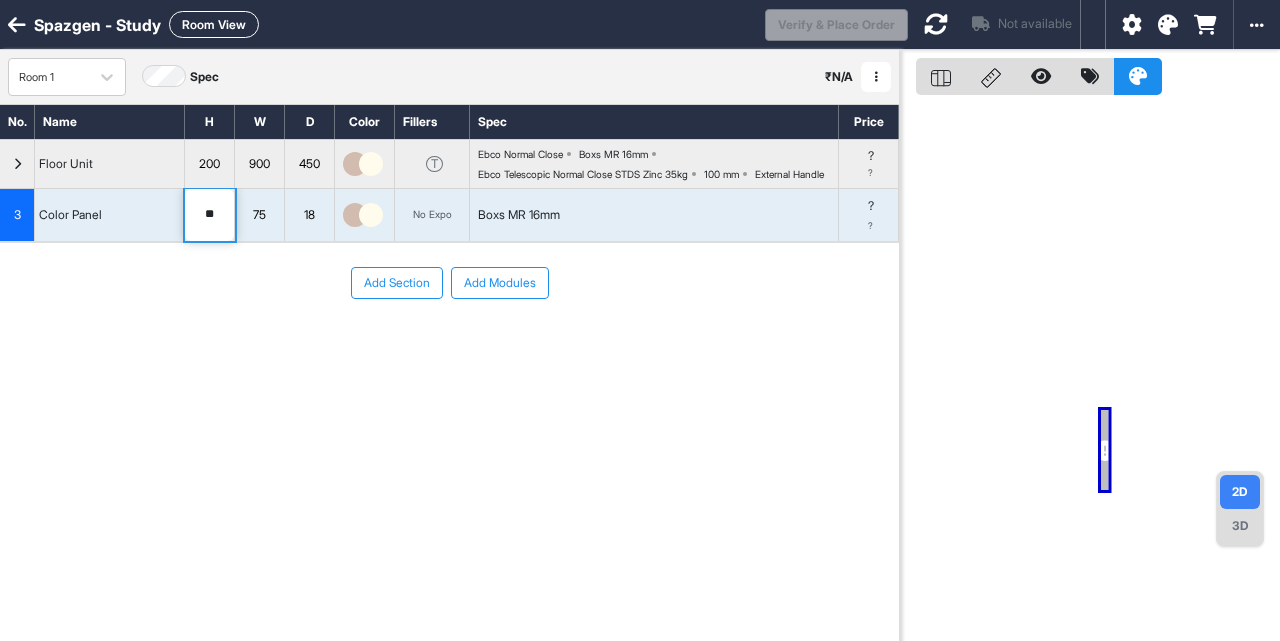 type on "***" 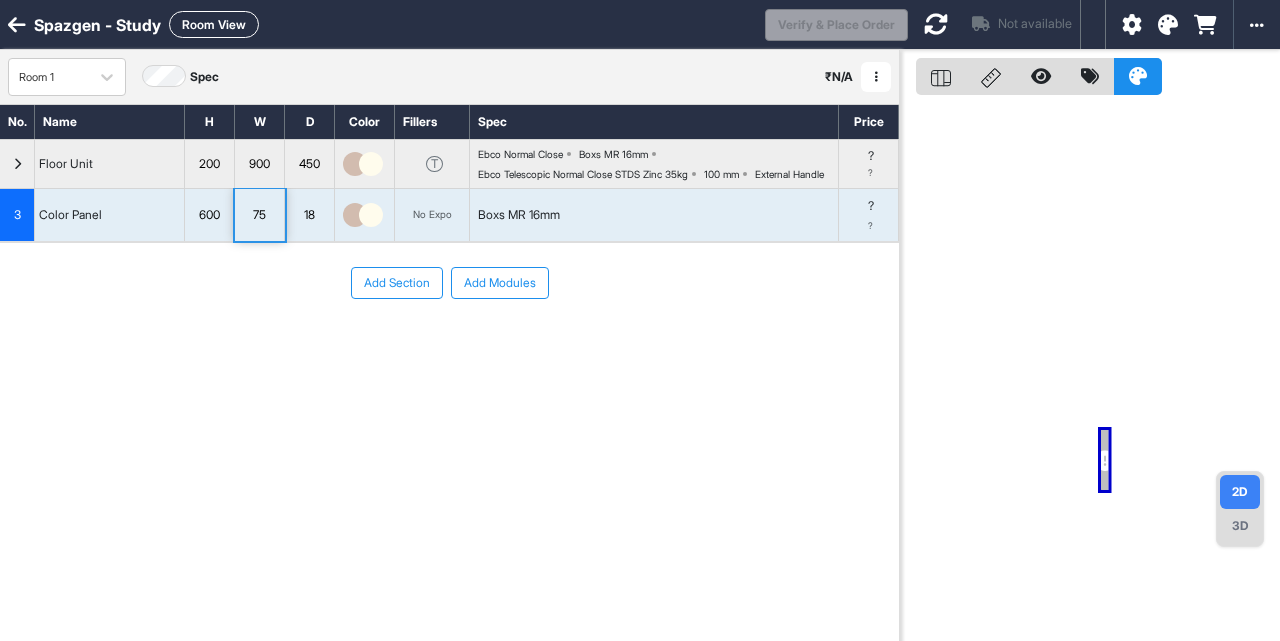 click on "75" at bounding box center [259, 215] 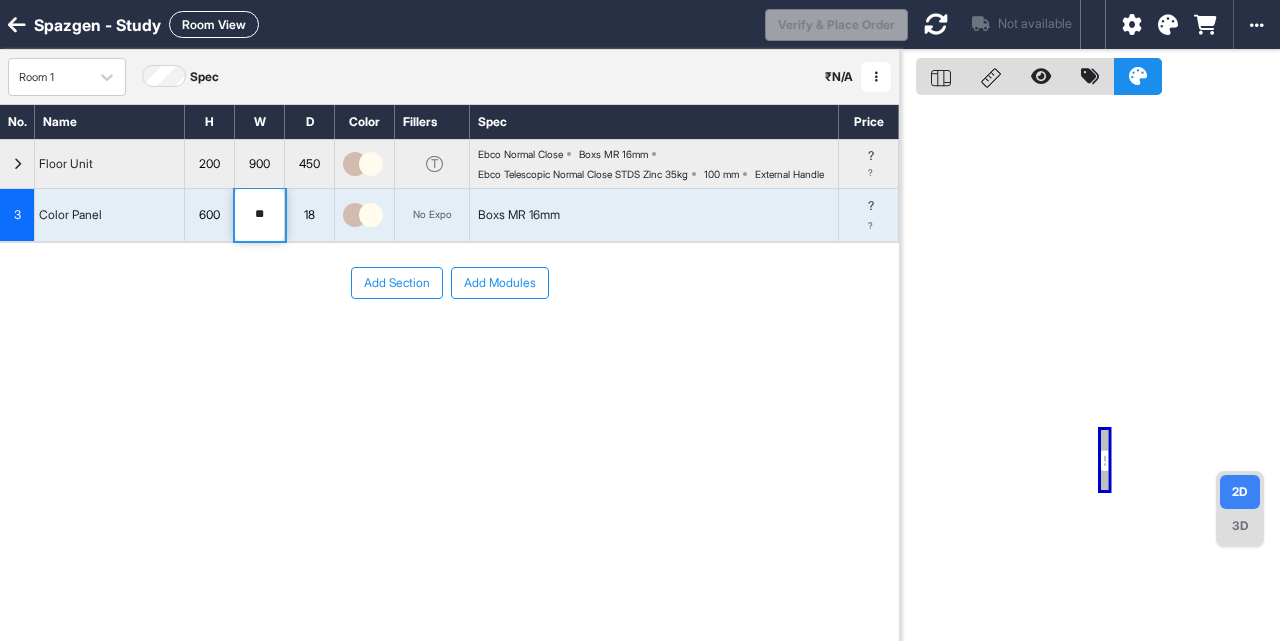 click on "**" at bounding box center (259, 215) 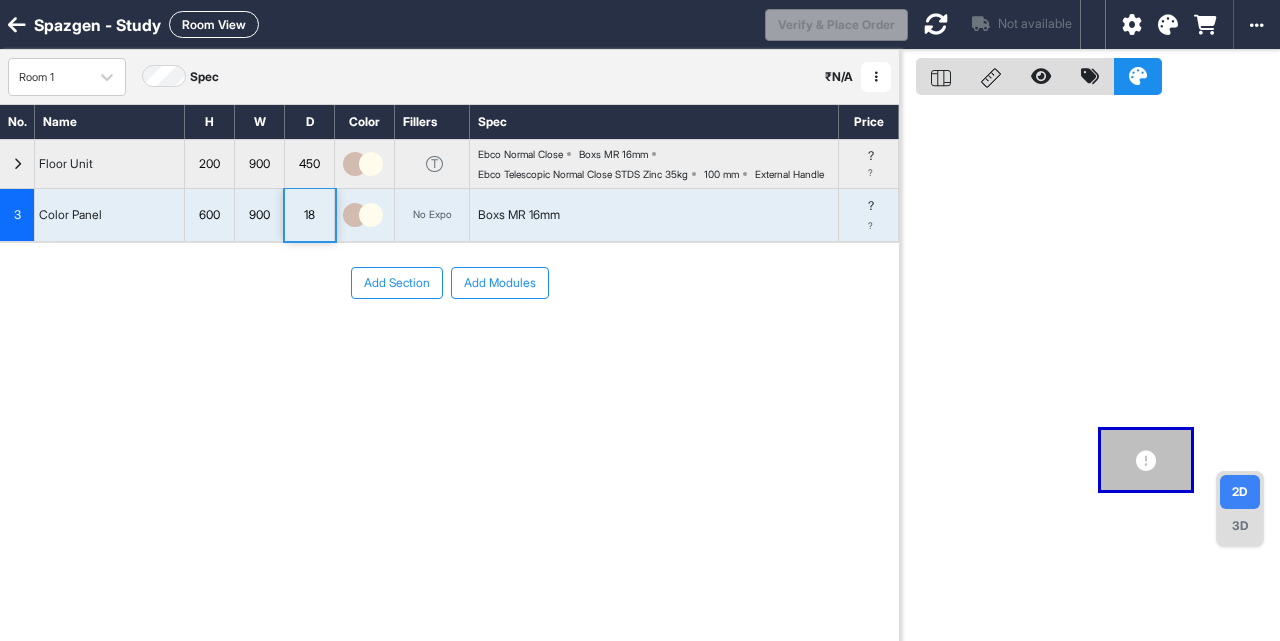 click on "Add Modules" at bounding box center [500, 283] 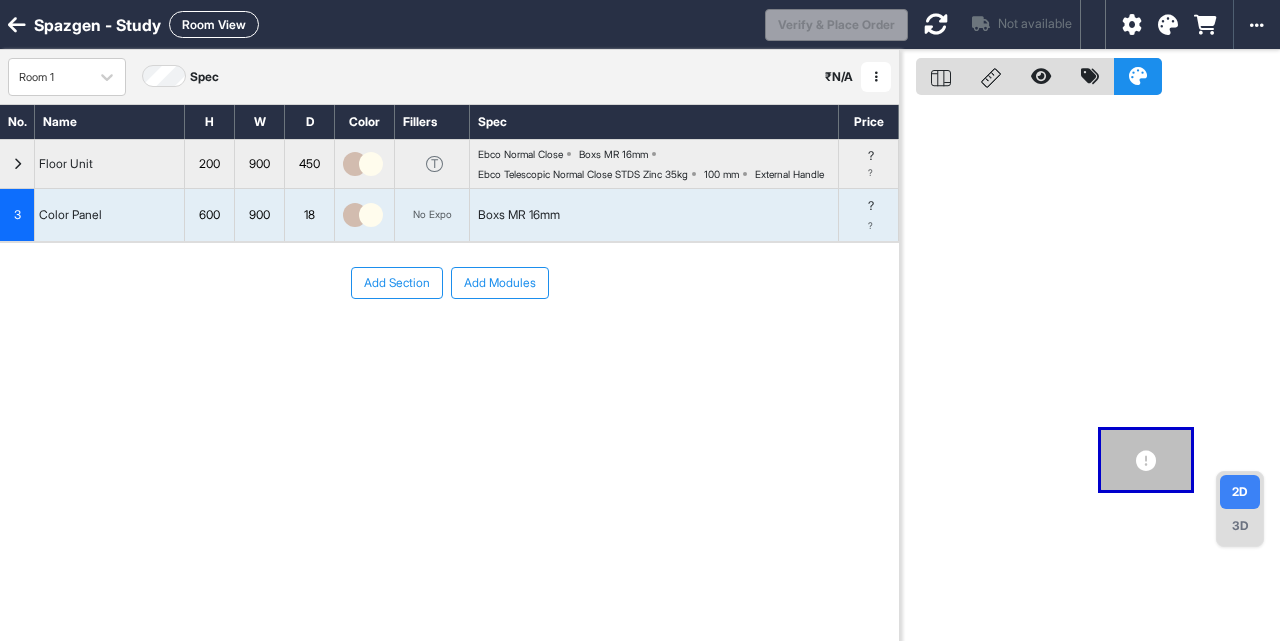 click on "Add Section" at bounding box center (397, 283) 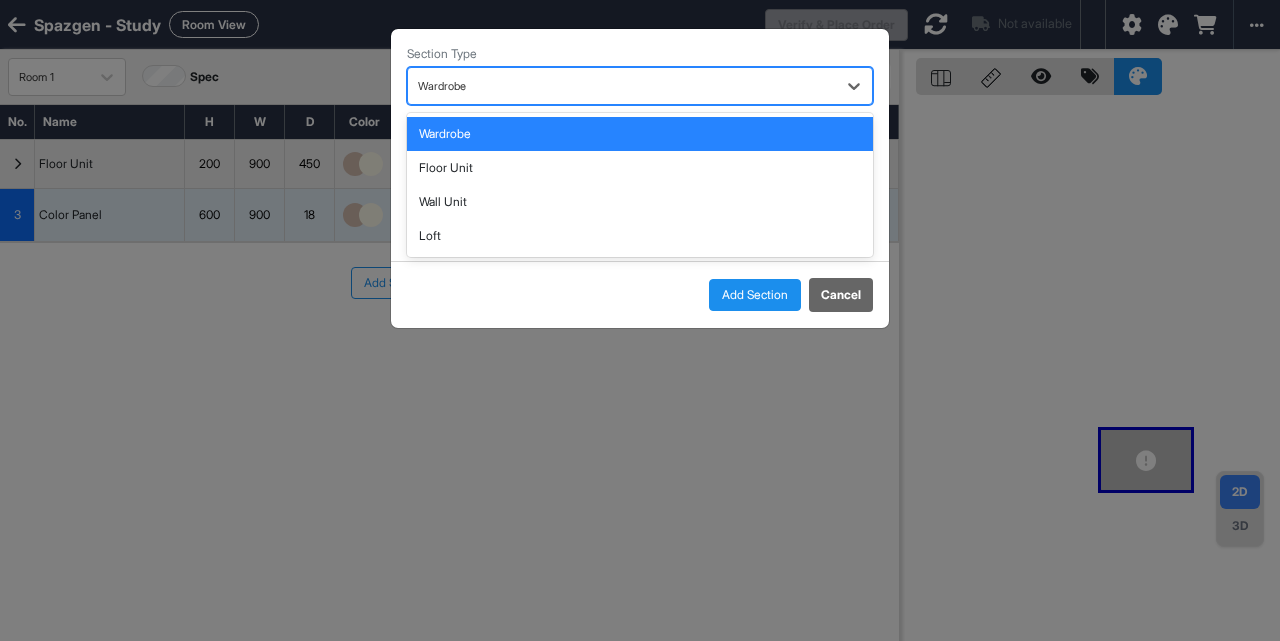 click at bounding box center (622, 86) 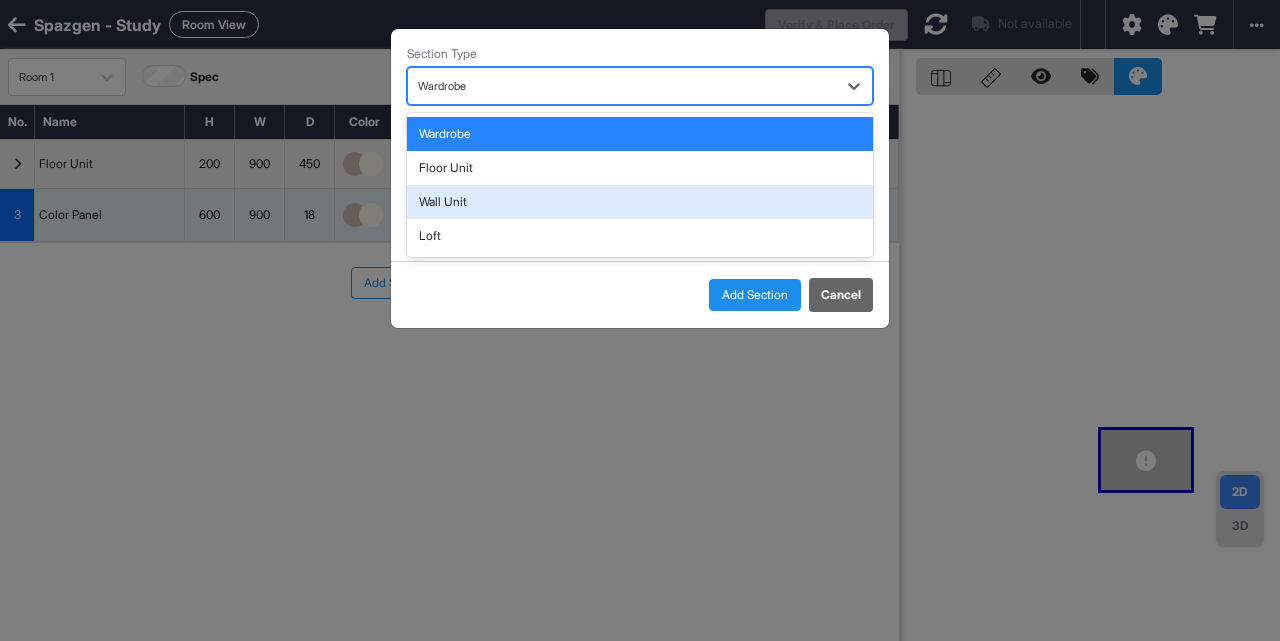 click on "Wall Unit" at bounding box center [640, 202] 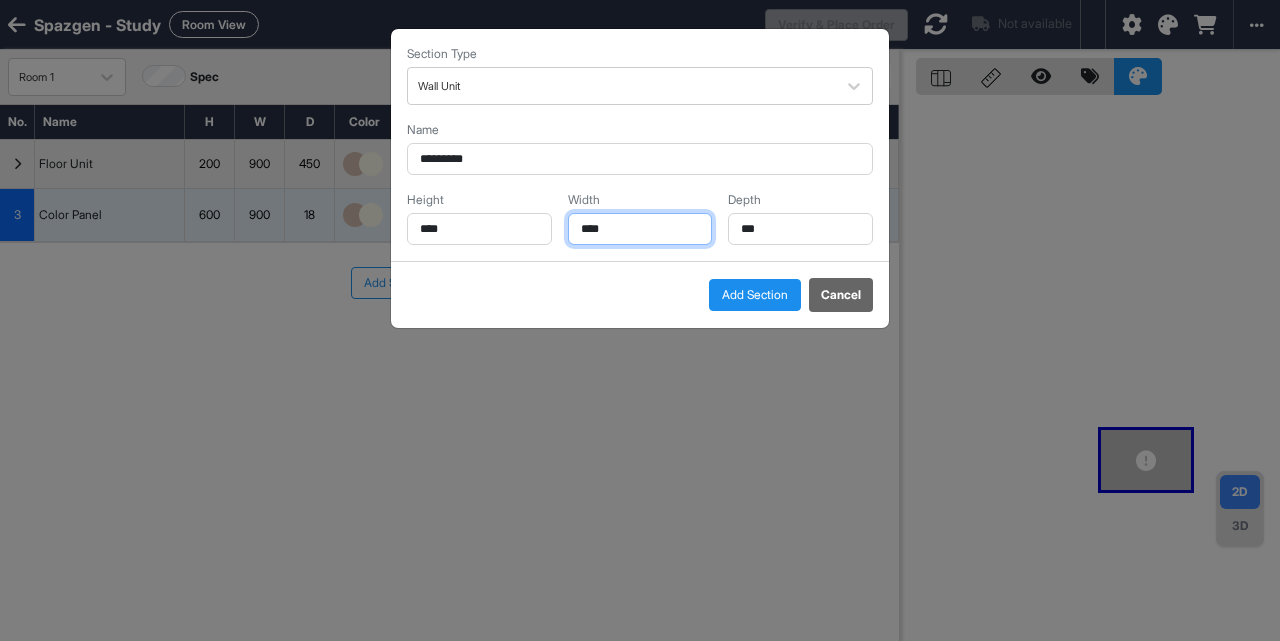 click on "****" at bounding box center [640, 229] 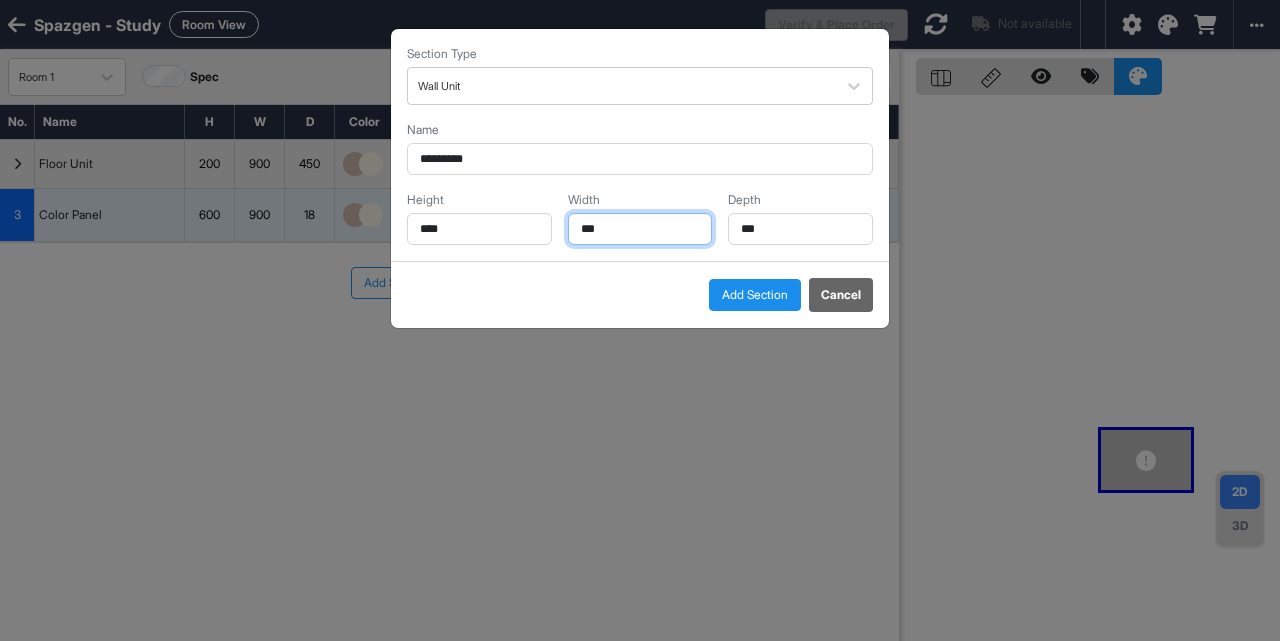 type on "***" 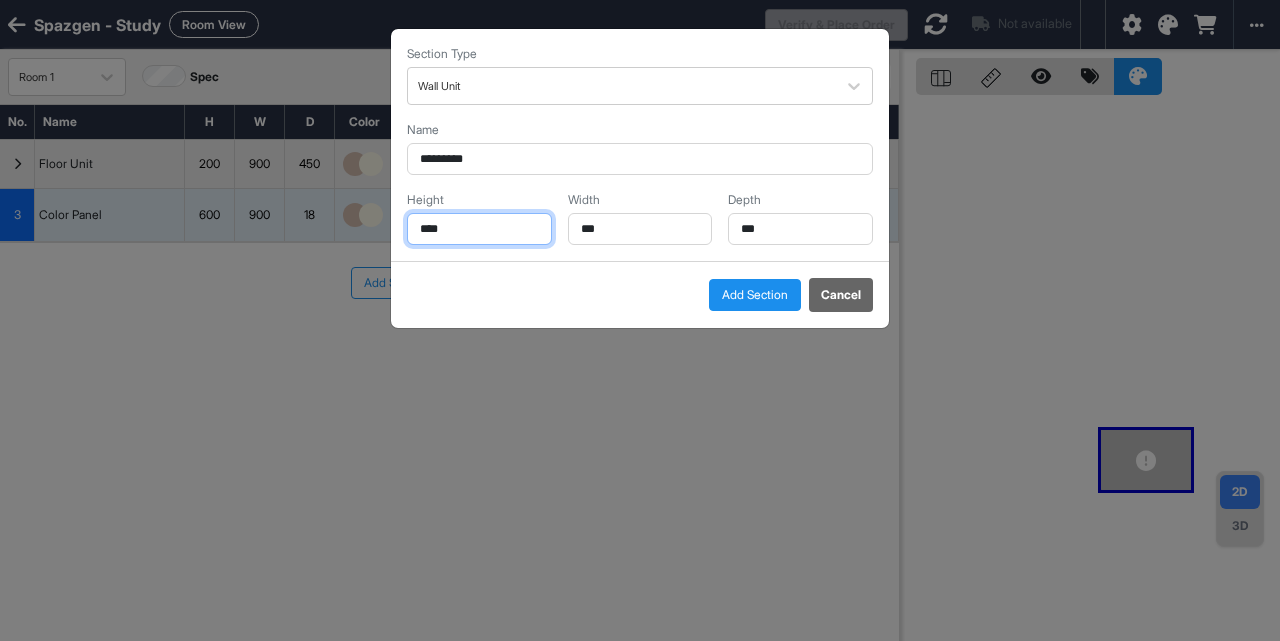 click on "****" at bounding box center [479, 229] 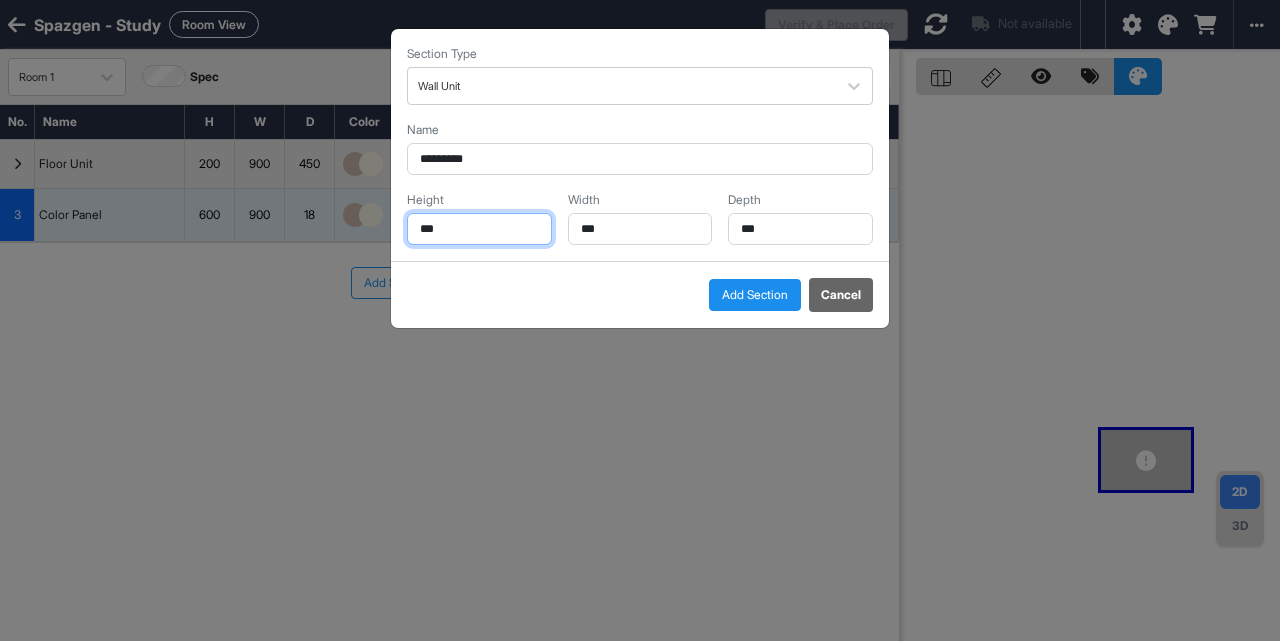 type on "***" 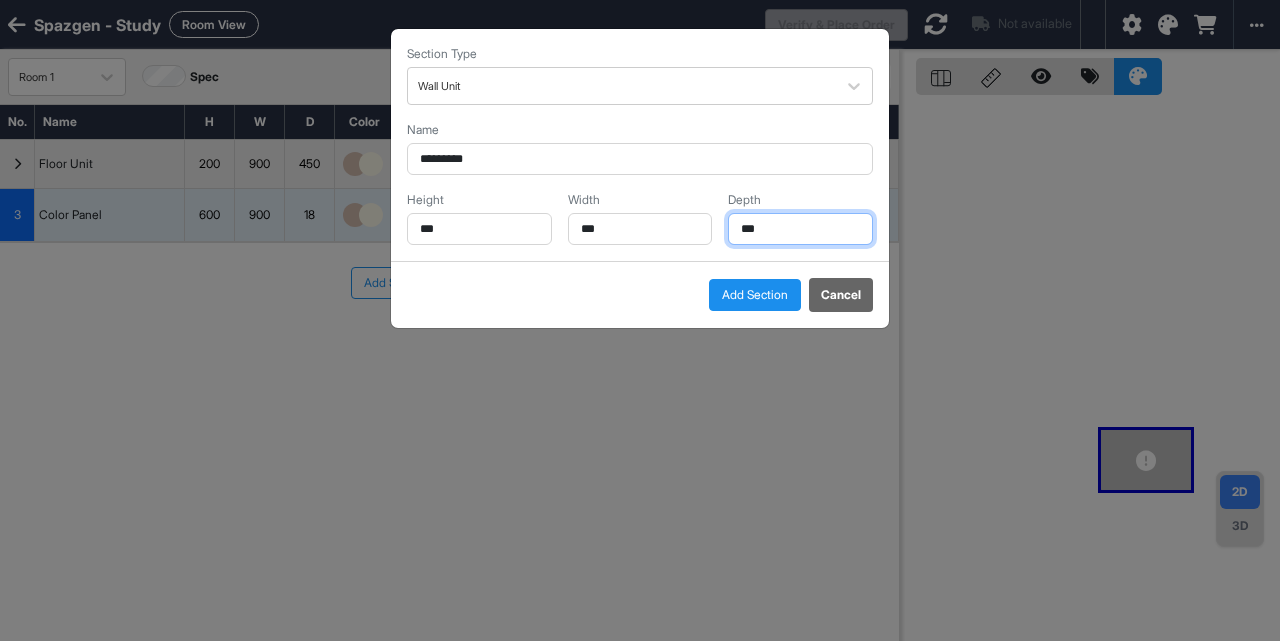 click on "***" at bounding box center [800, 229] 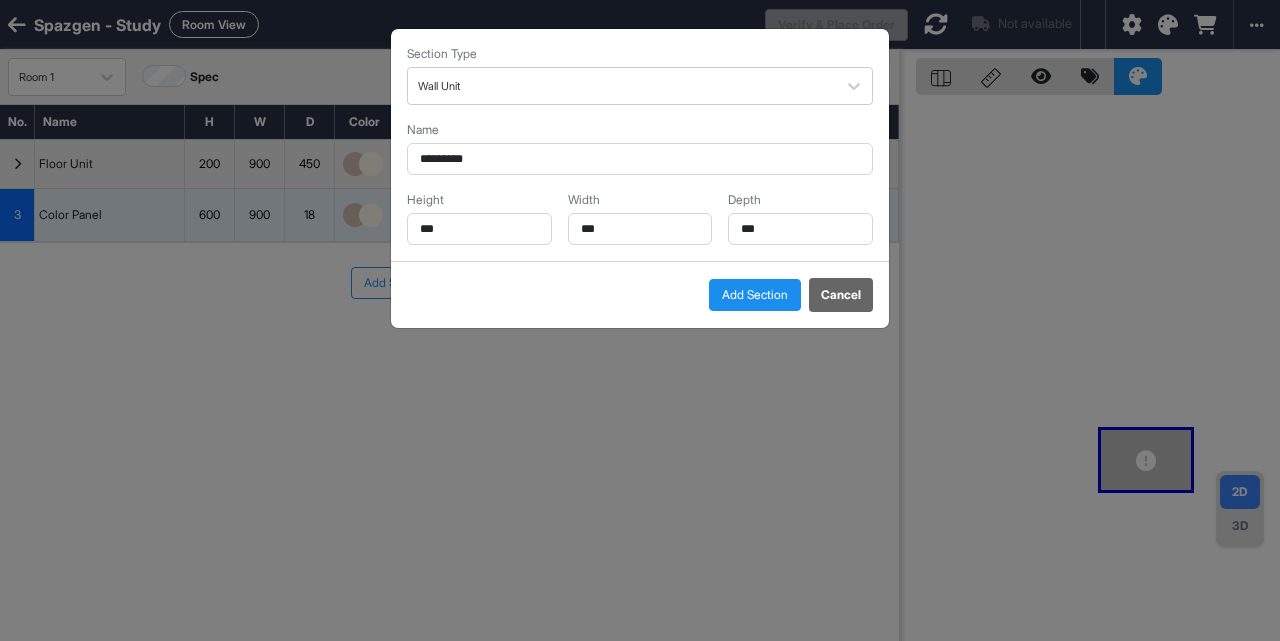 click on "Add Section" at bounding box center [755, 295] 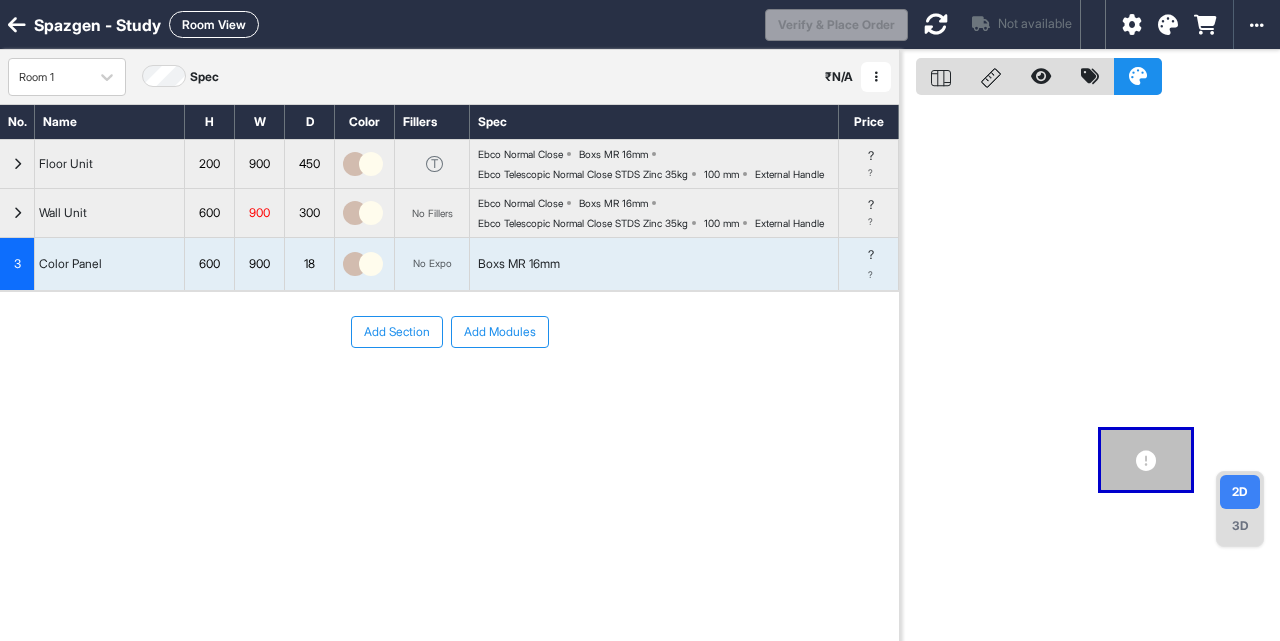 click on "Add Section" at bounding box center [397, 332] 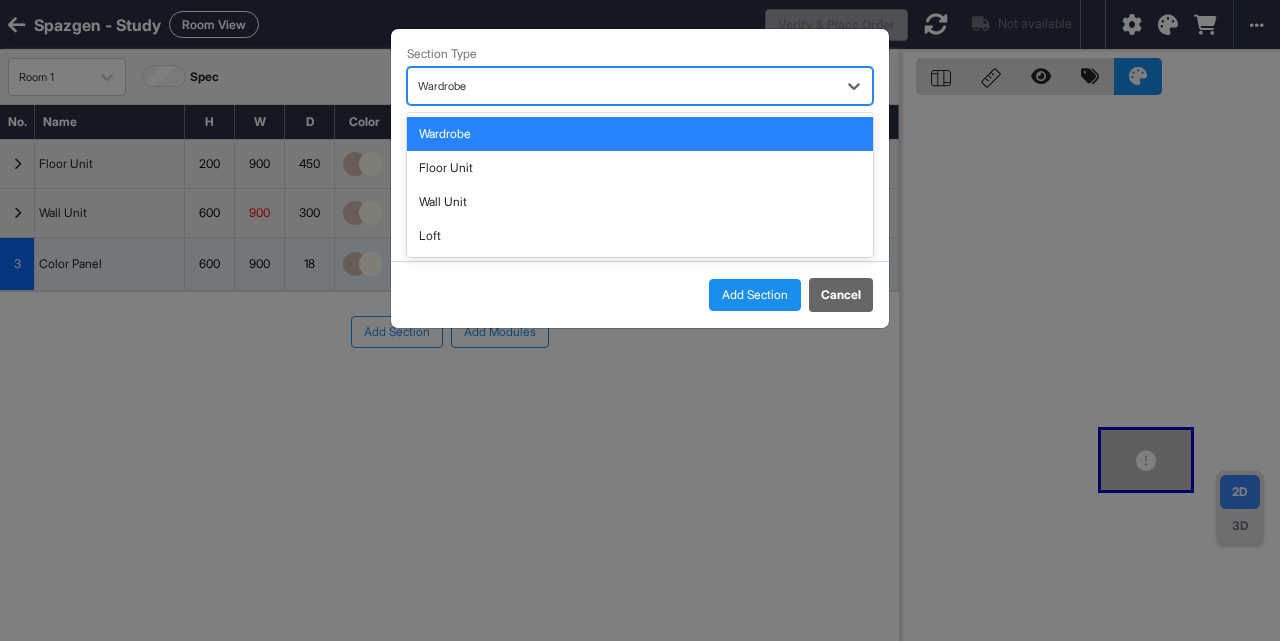click at bounding box center [622, 86] 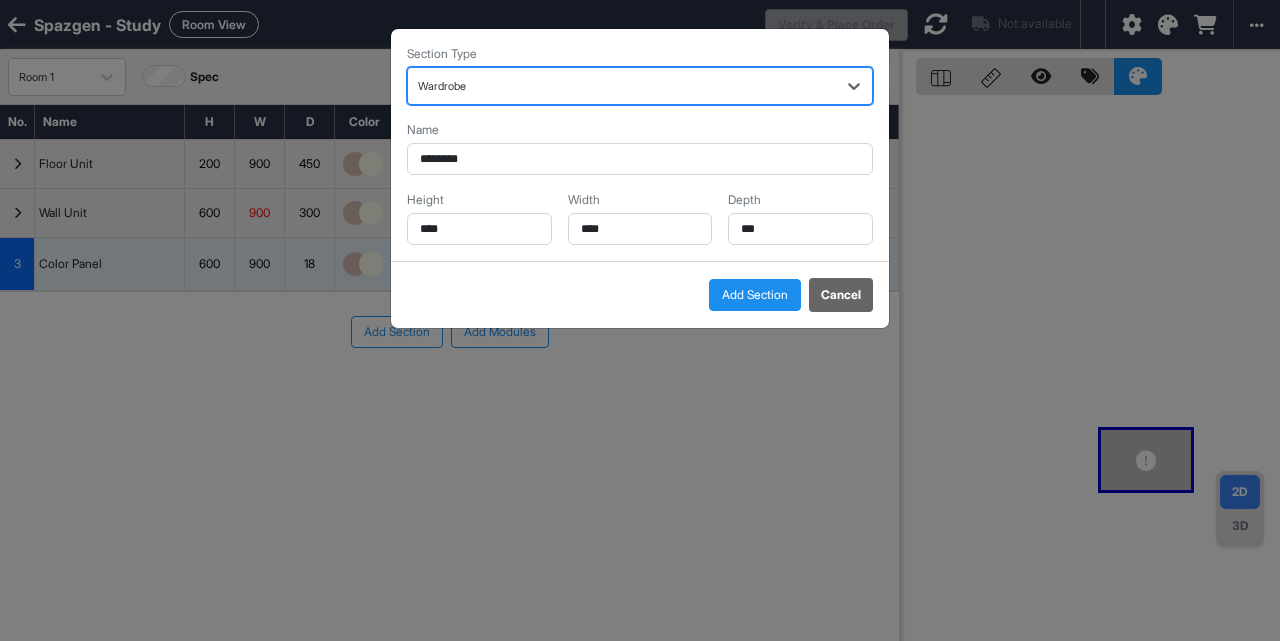click at bounding box center [622, 86] 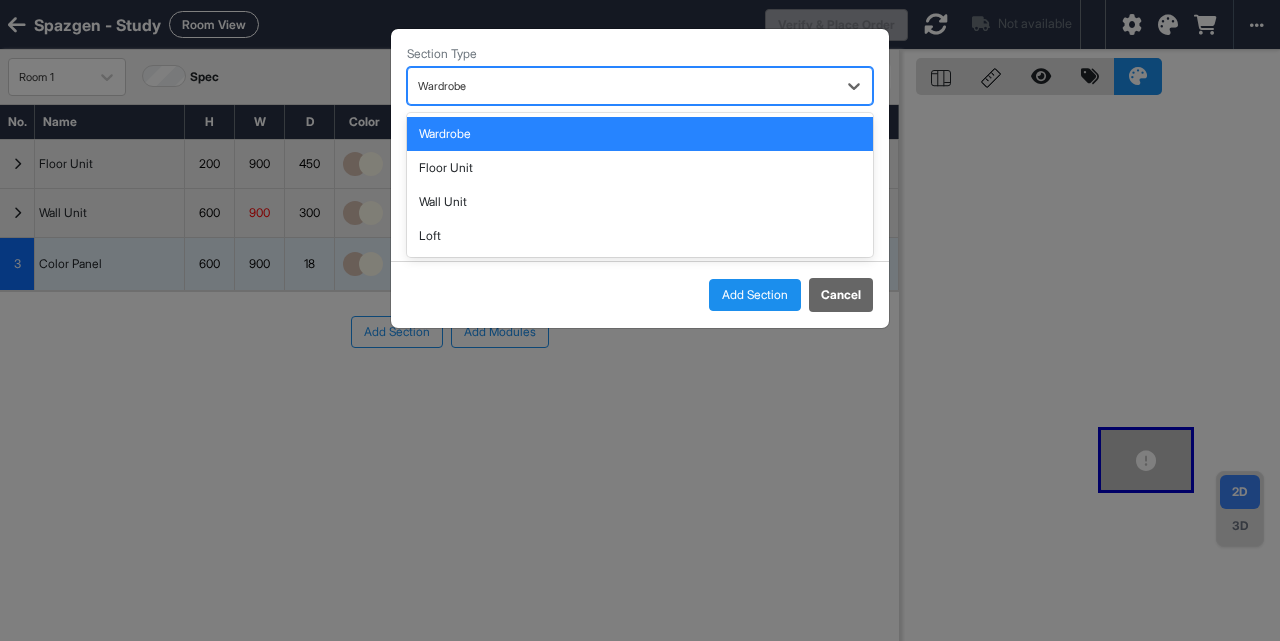 click at bounding box center [622, 86] 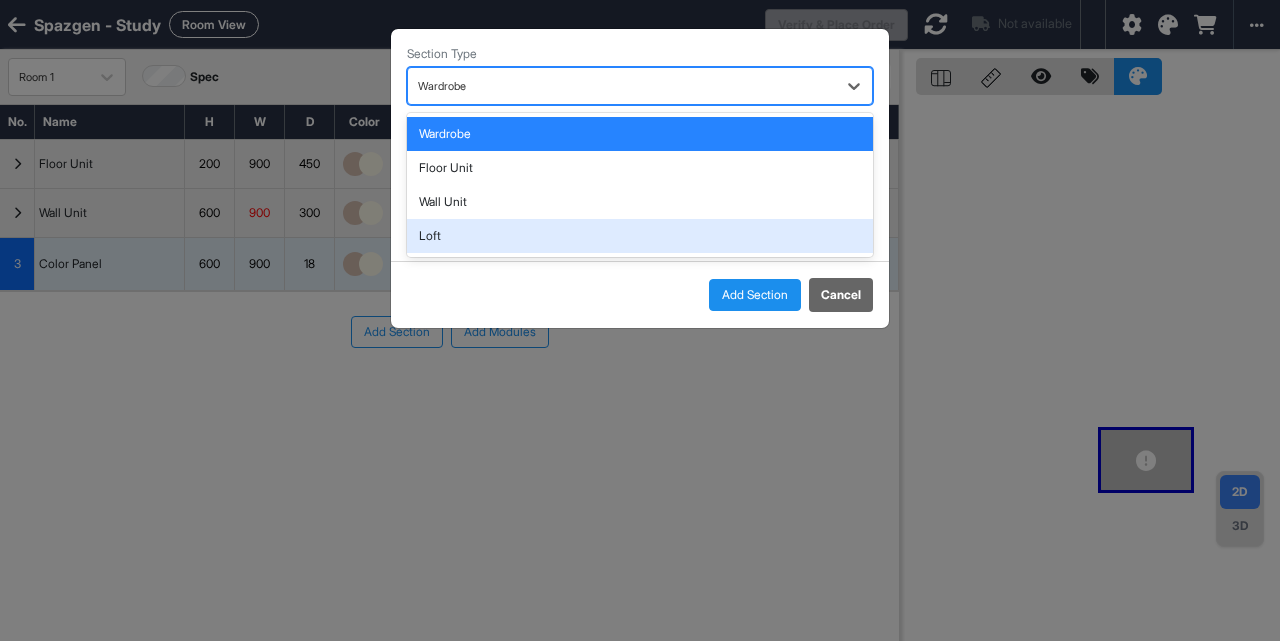 click on "Loft" at bounding box center [640, 236] 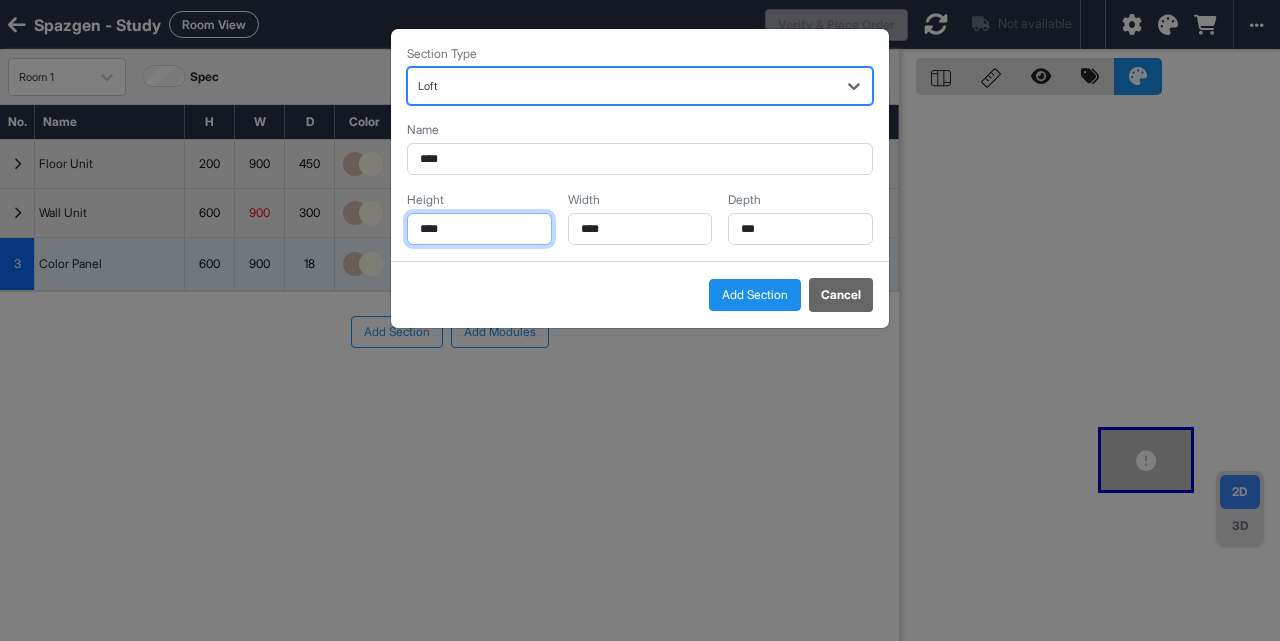 click on "****" at bounding box center (479, 229) 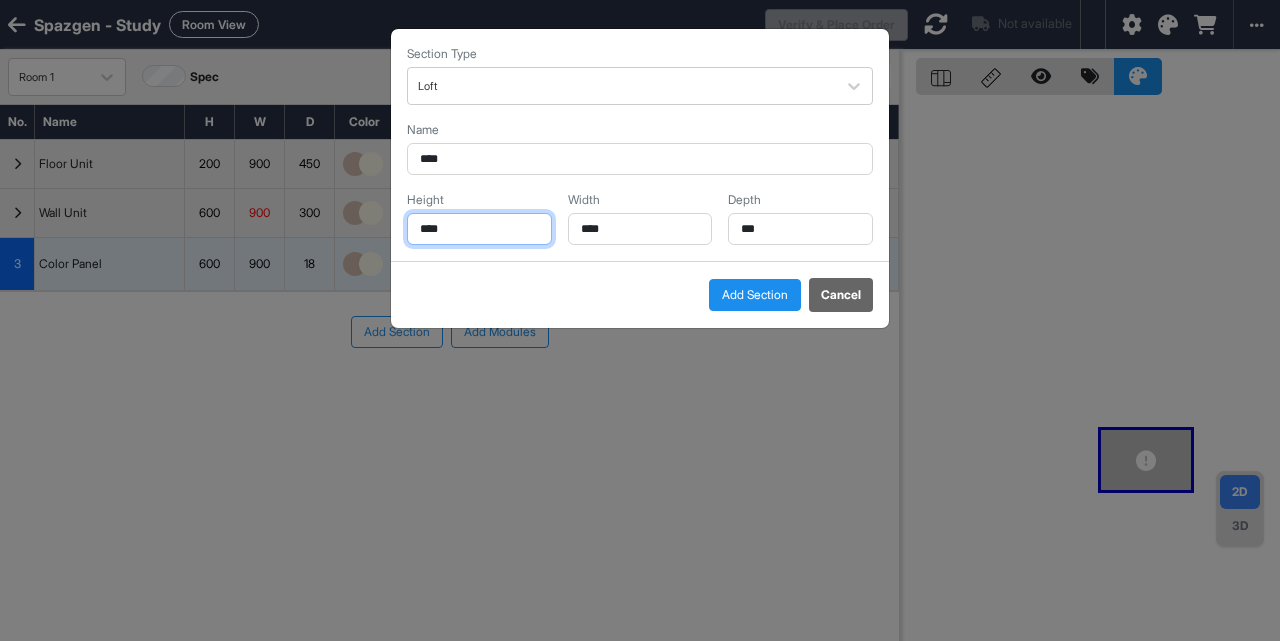 click on "****" at bounding box center (479, 229) 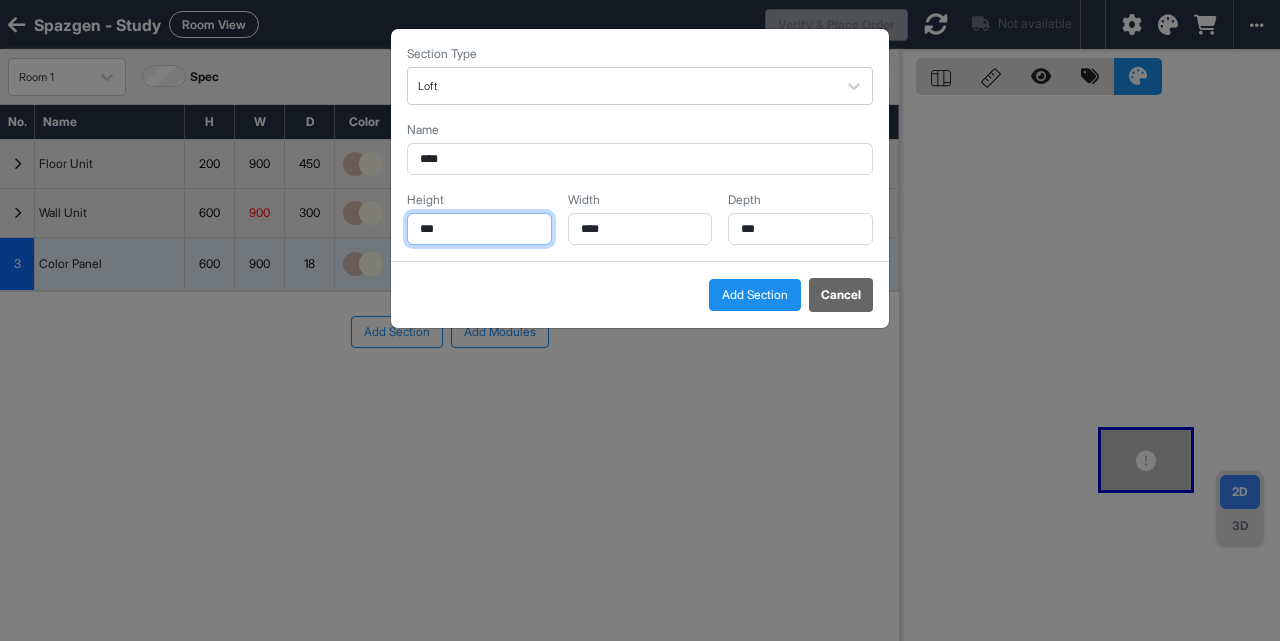 type on "****" 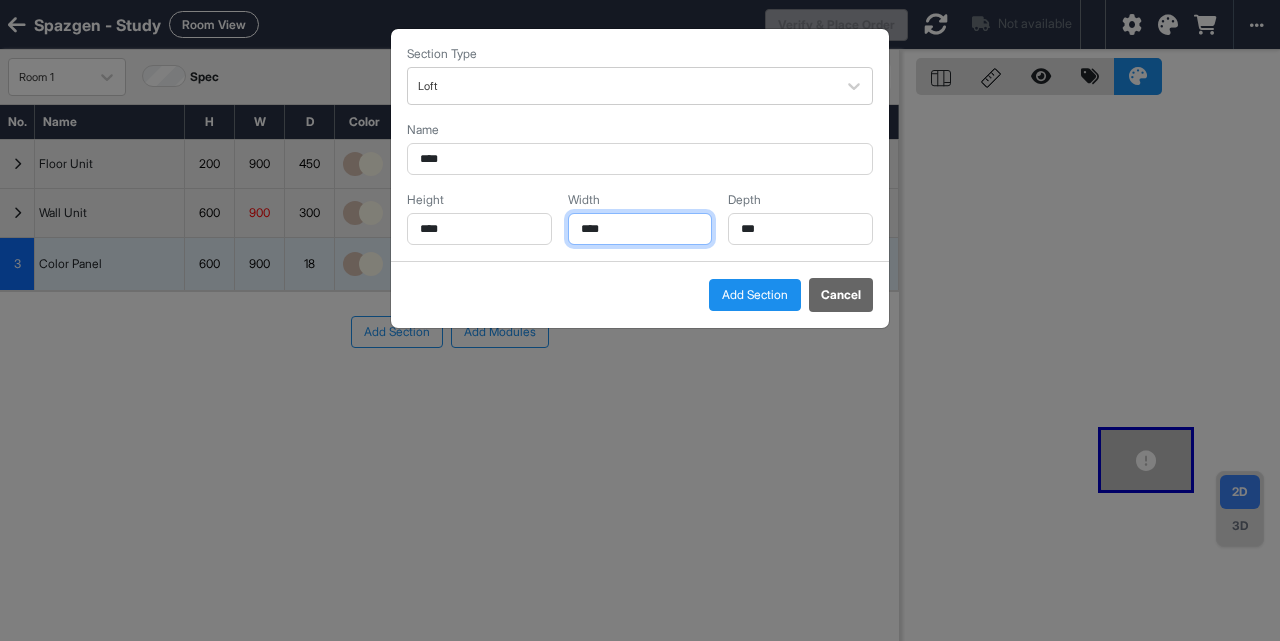 click on "****" at bounding box center [640, 229] 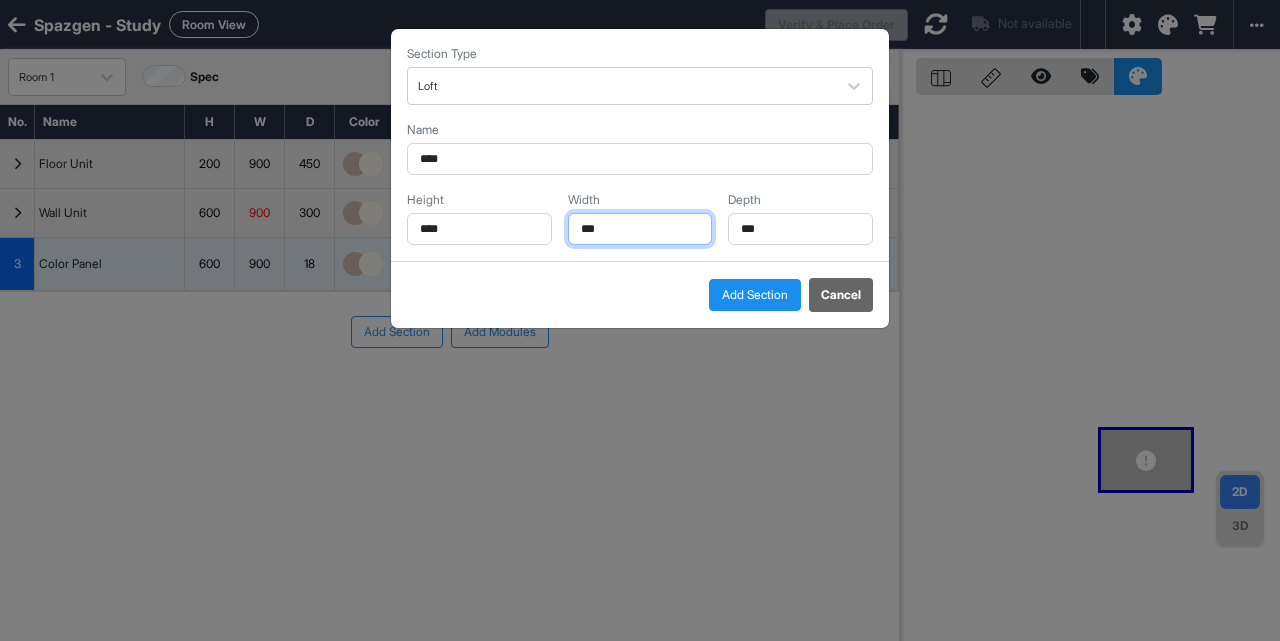 type on "***" 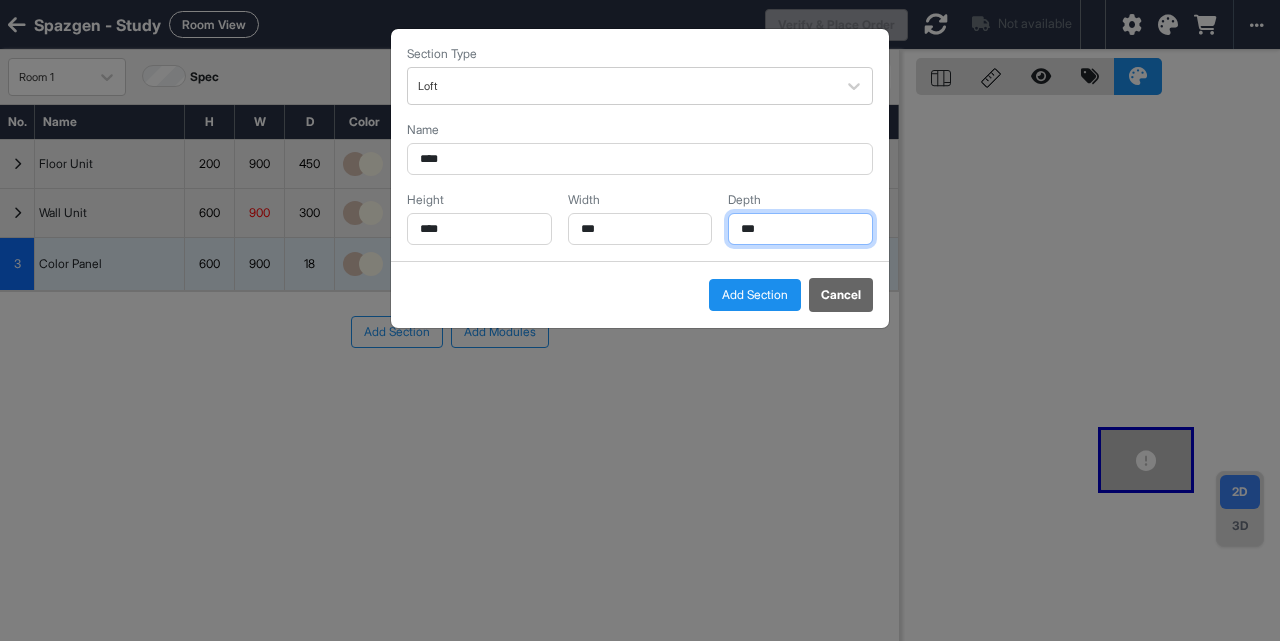 click on "***" at bounding box center [800, 229] 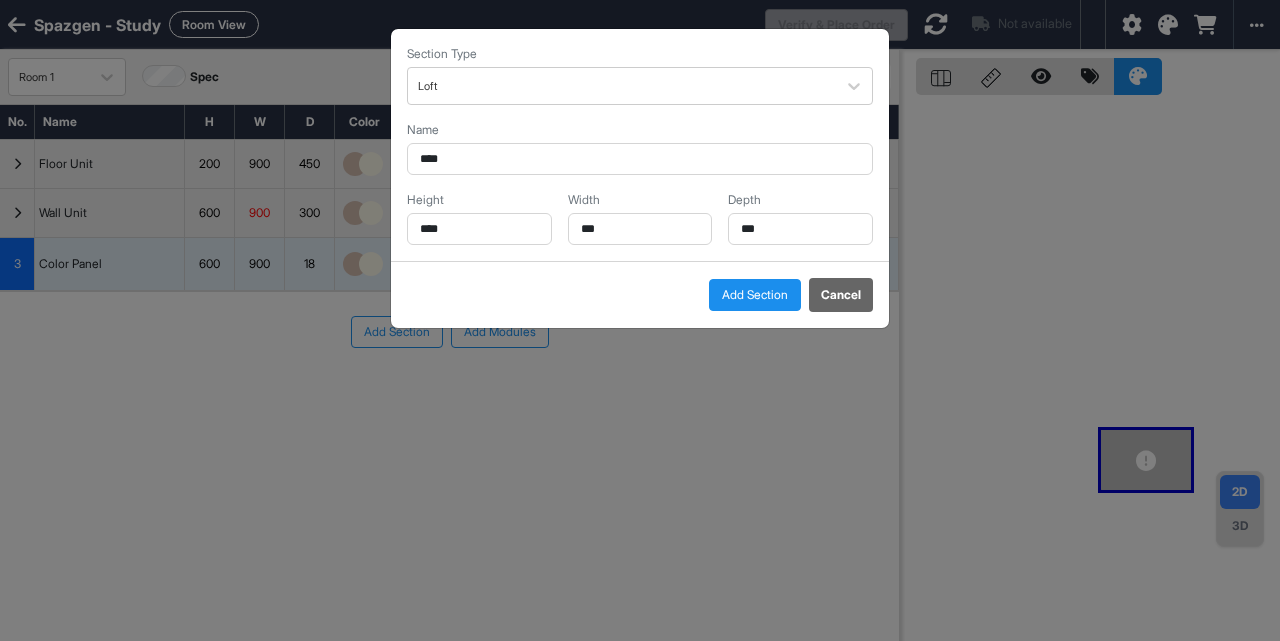 click on "Add Section" at bounding box center [755, 295] 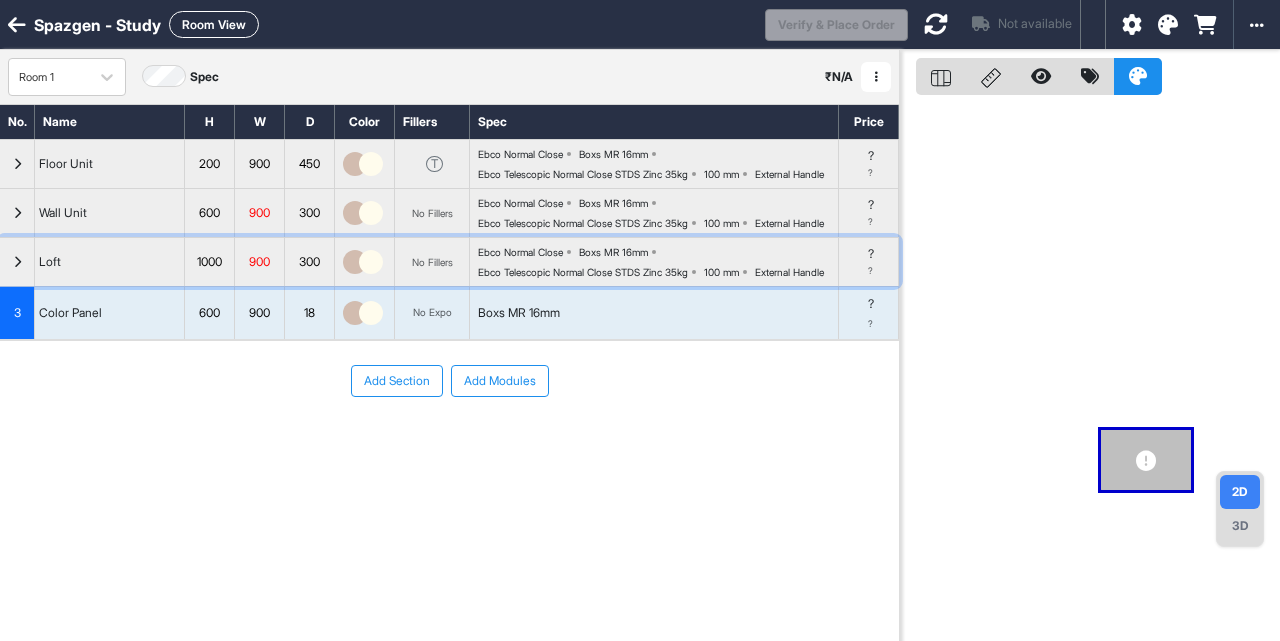 click at bounding box center (17, 262) 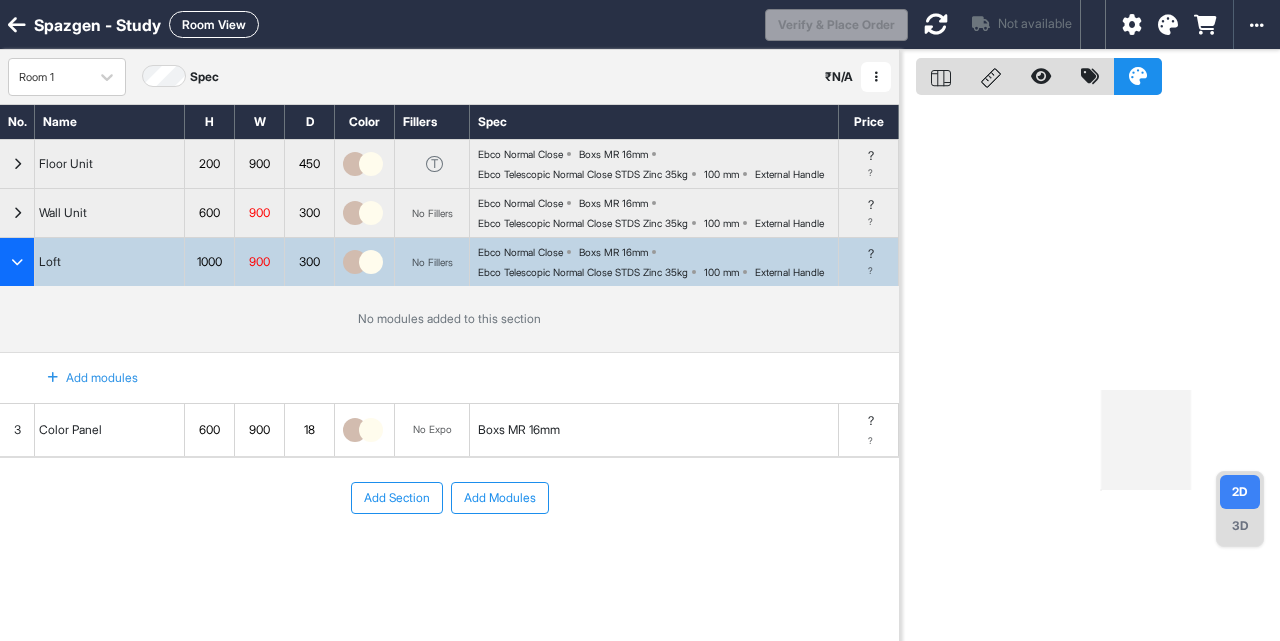 click on "Add modules" at bounding box center (81, 378) 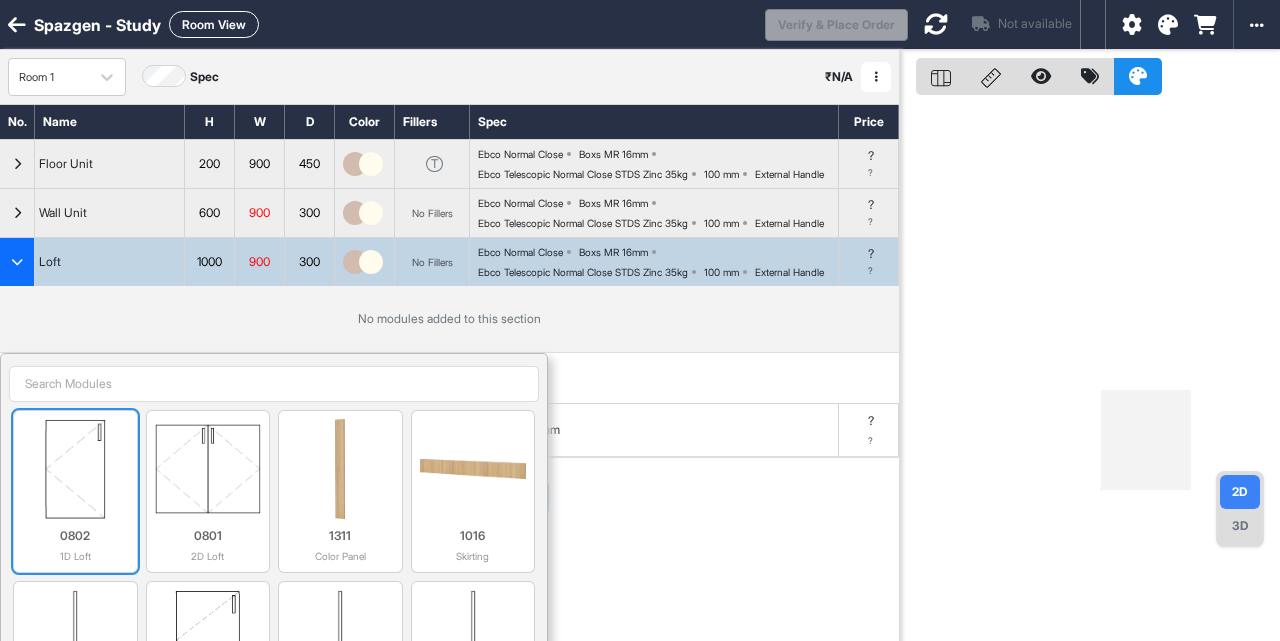 click at bounding box center [75, 469] 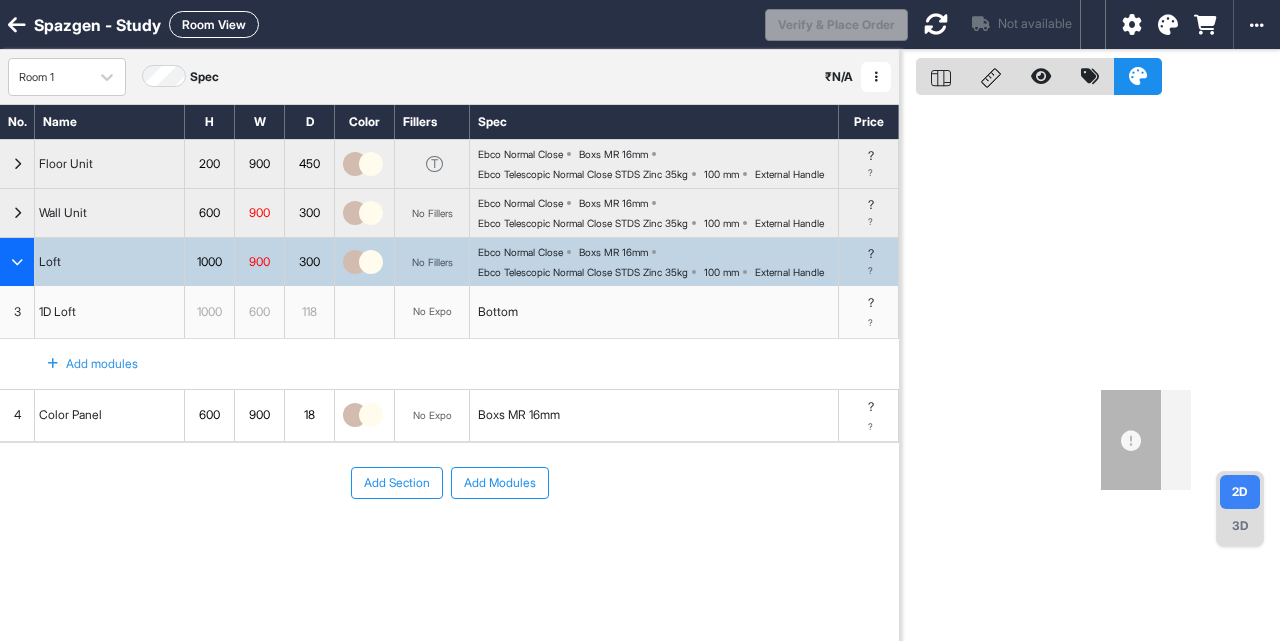 click on "Add modules" at bounding box center (81, 364) 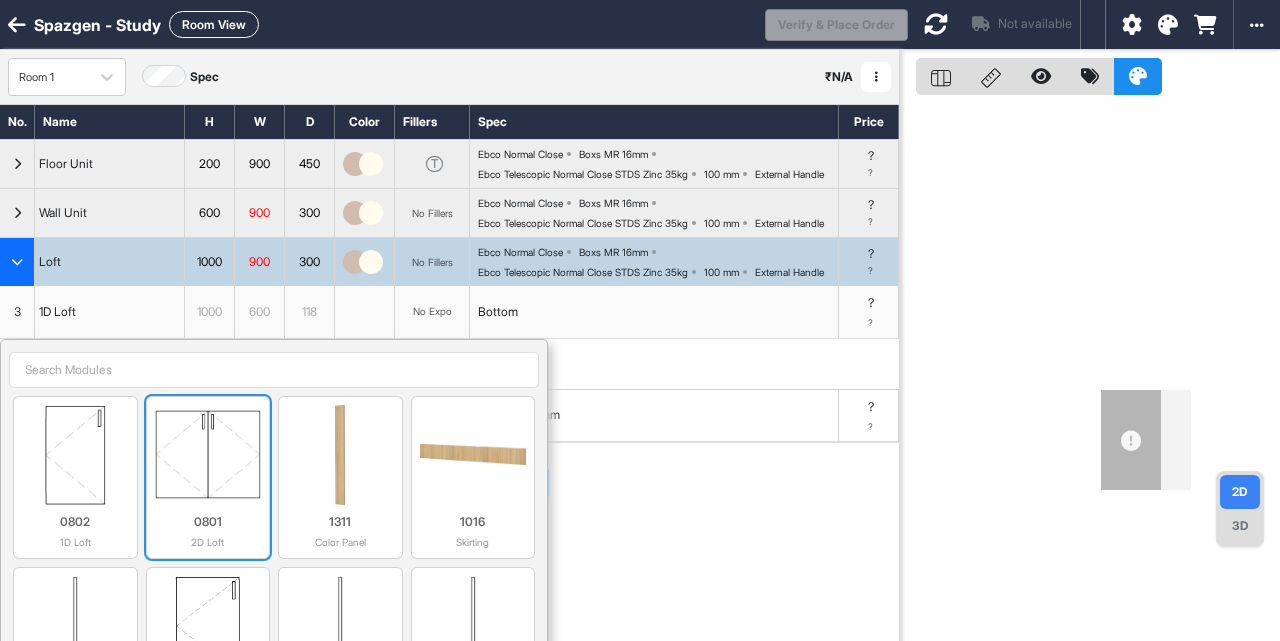 click at bounding box center (208, 455) 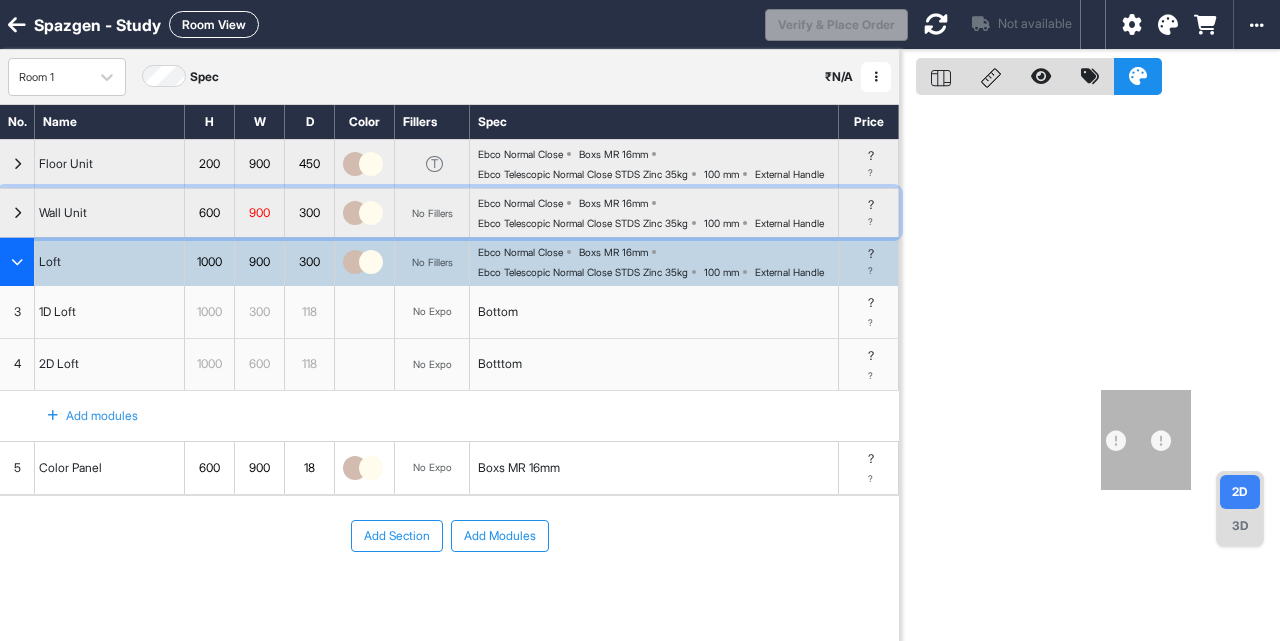 click at bounding box center [17, 213] 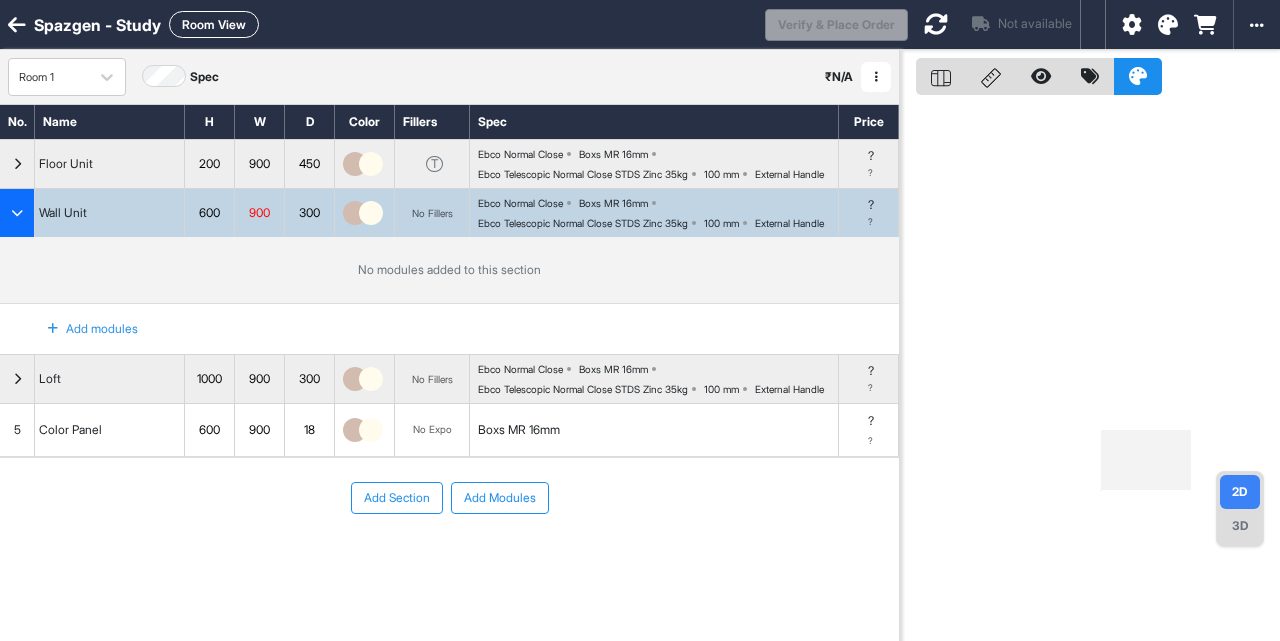 click on "Add modules" at bounding box center (81, 329) 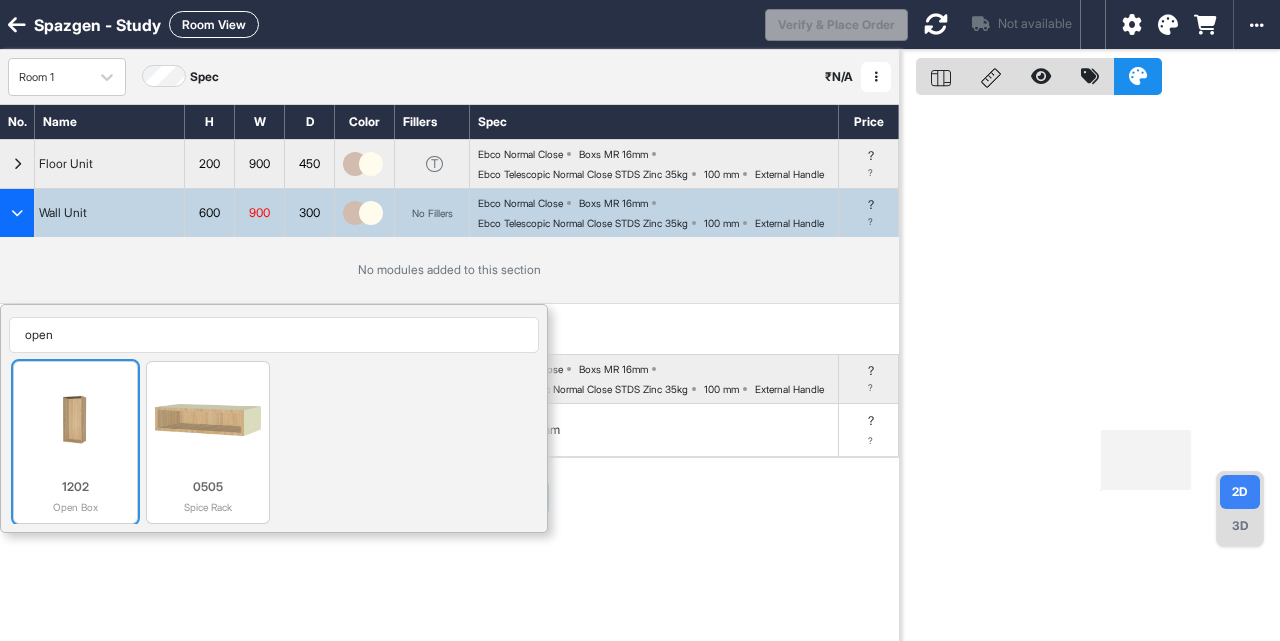 type on "open" 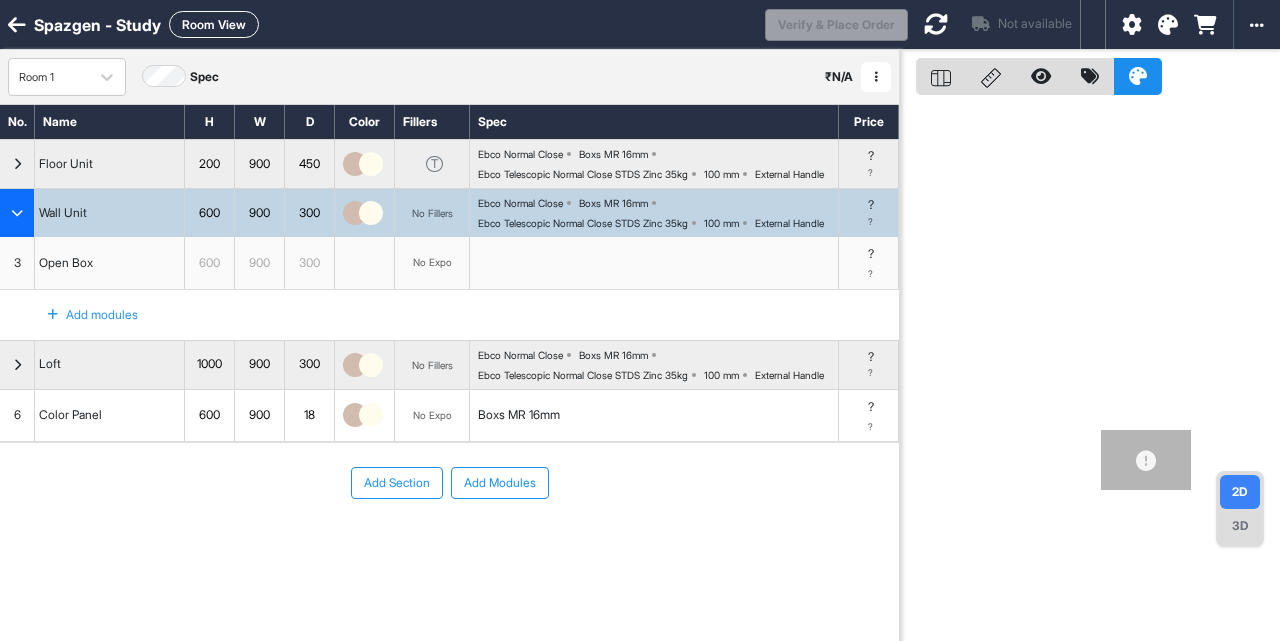 click on "Add modules" at bounding box center [81, 315] 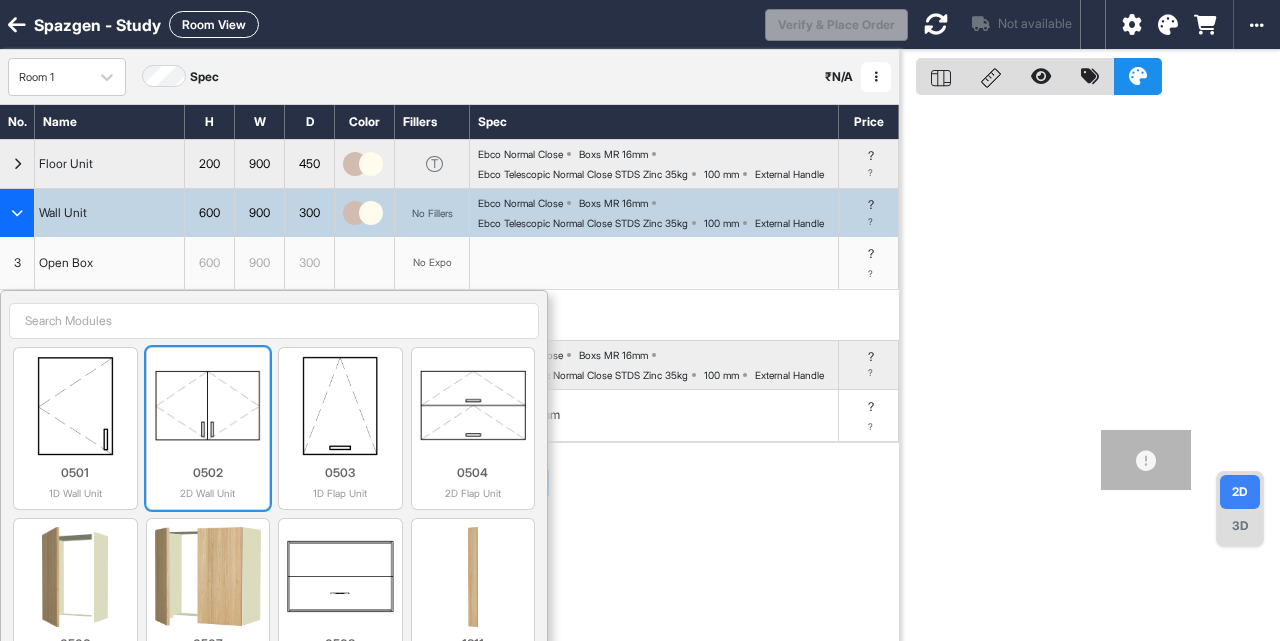 click at bounding box center [208, 406] 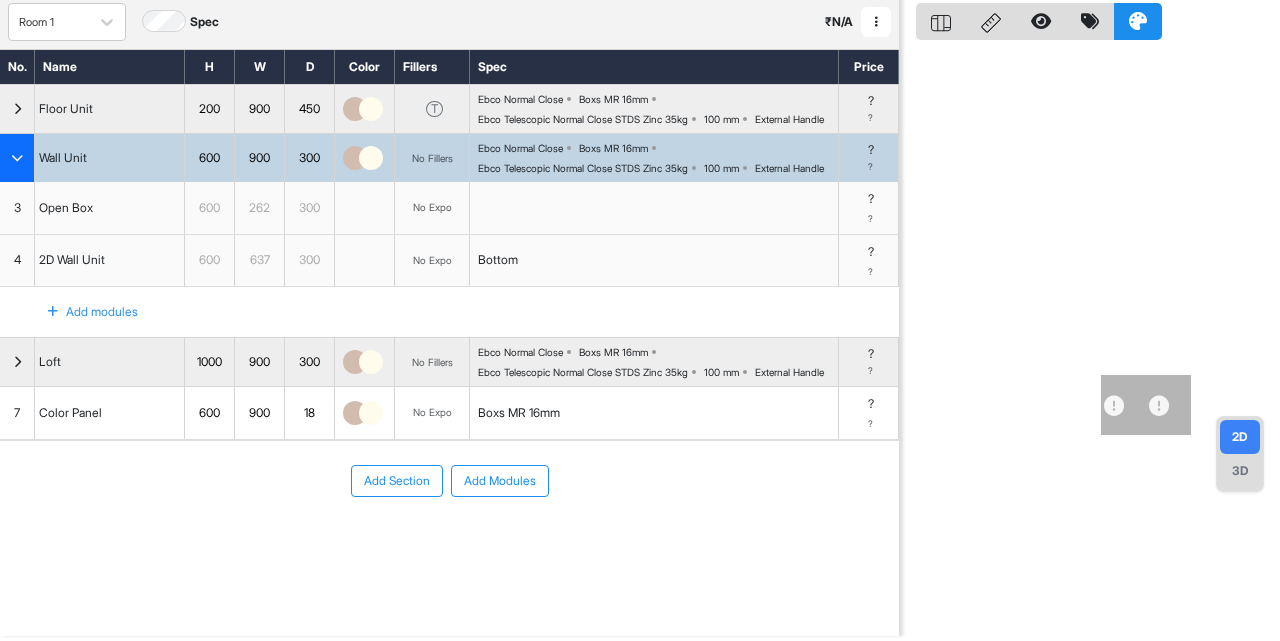 scroll, scrollTop: 0, scrollLeft: 0, axis: both 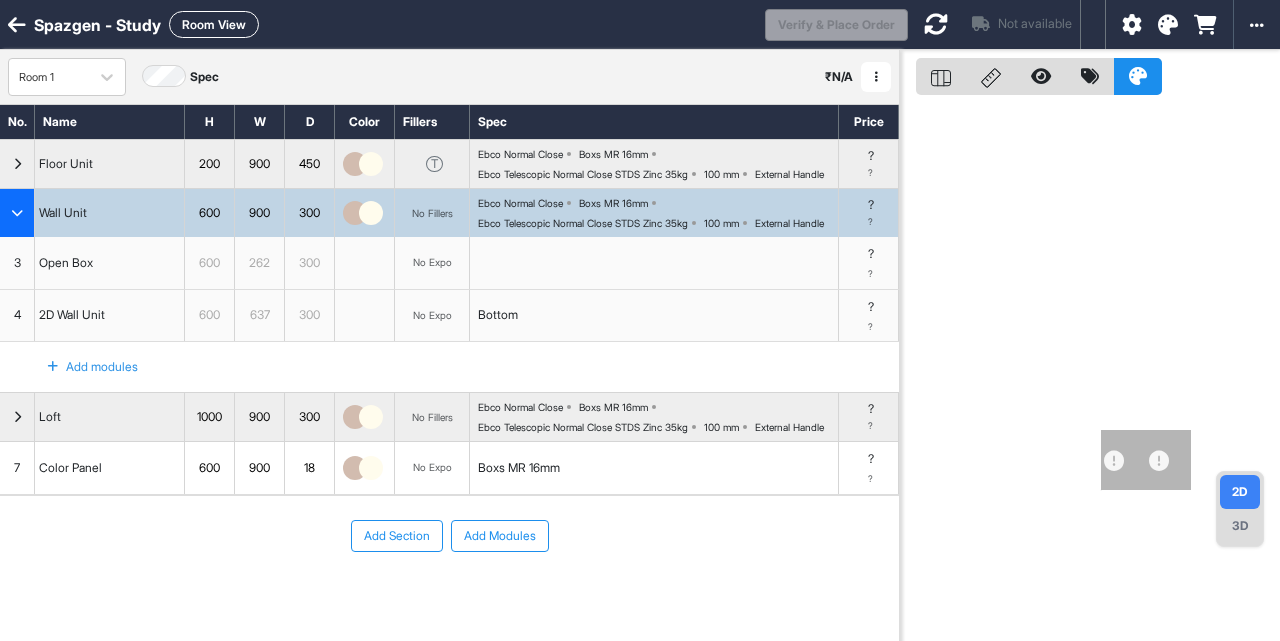 click at bounding box center (936, 24) 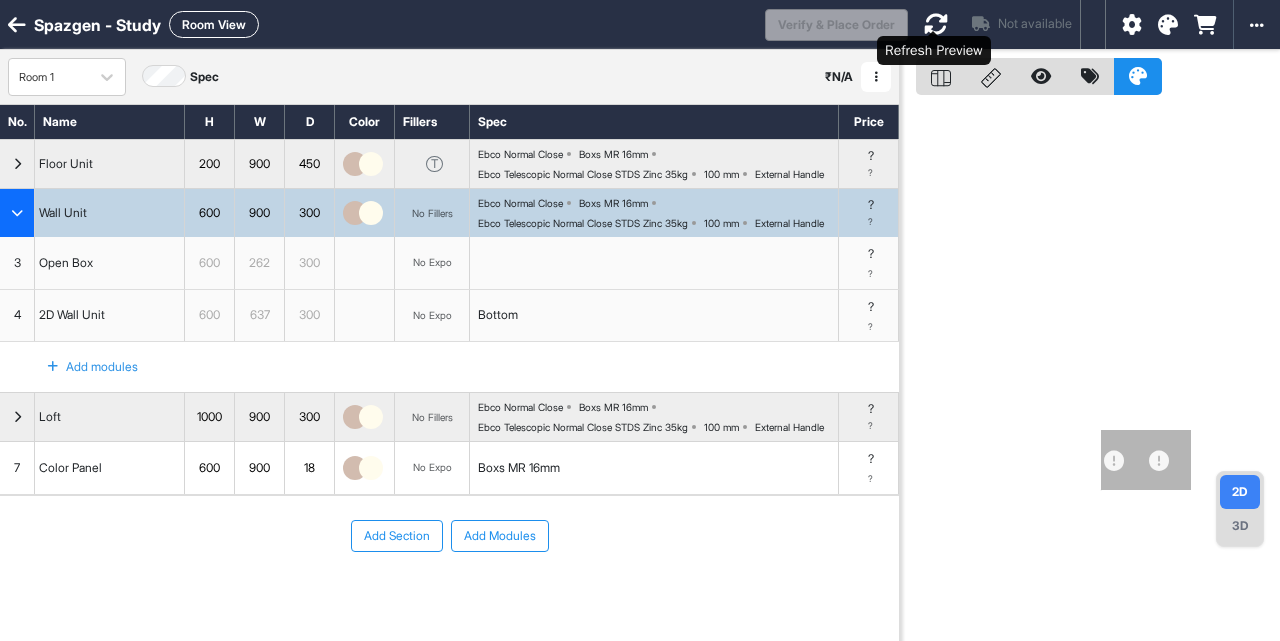 click at bounding box center (936, 24) 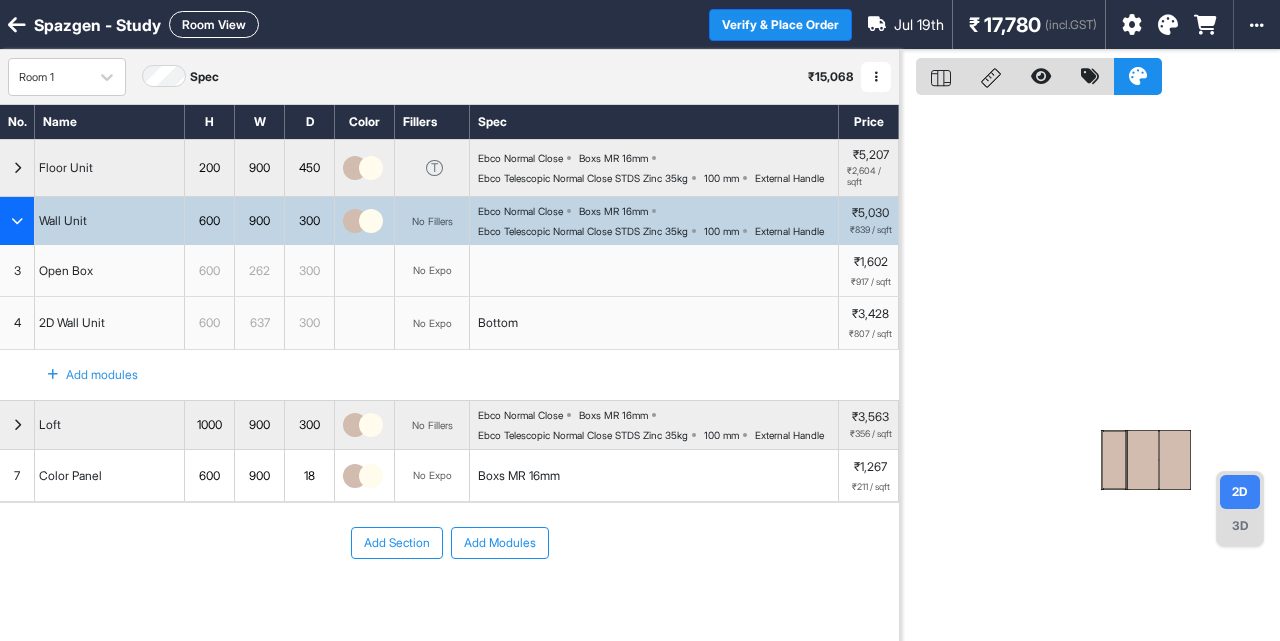 click on "Room View" at bounding box center [214, 24] 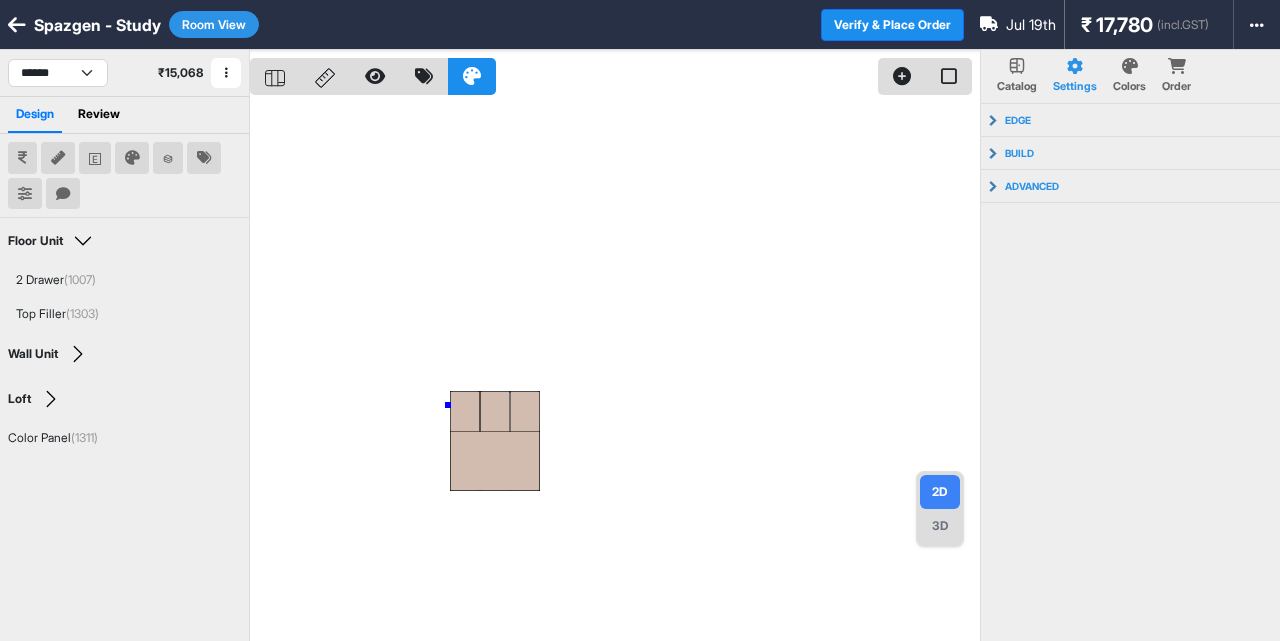 click at bounding box center [615, 370] 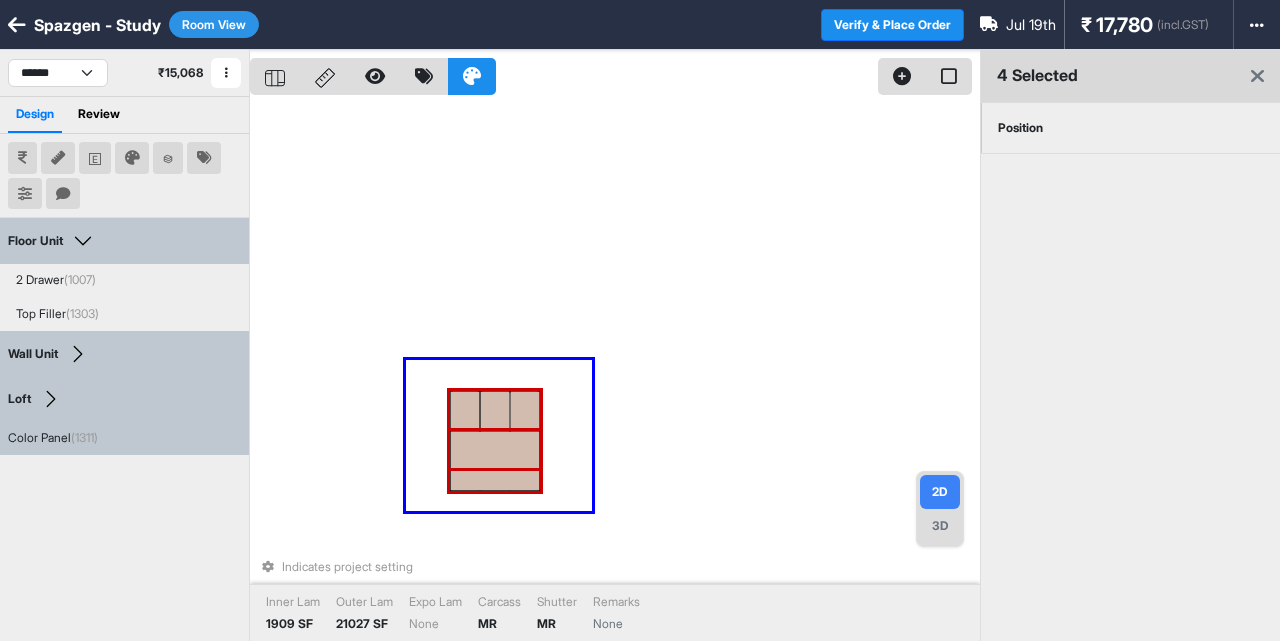 drag, startPoint x: 406, startPoint y: 360, endPoint x: 592, endPoint y: 511, distance: 239.5767 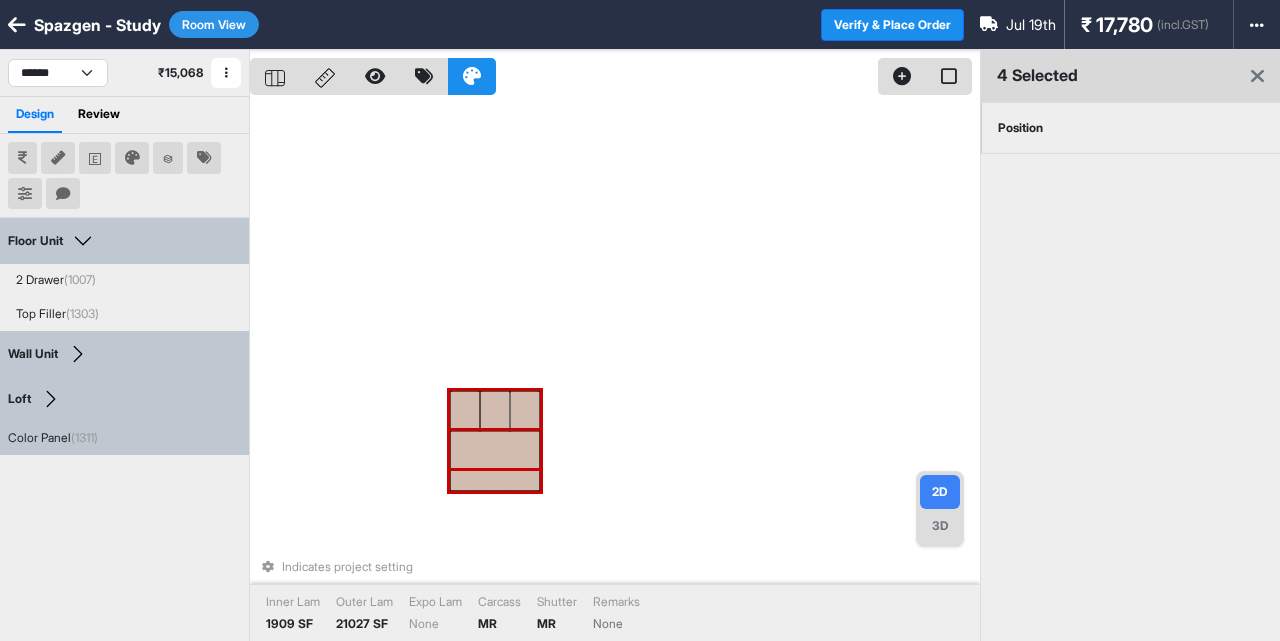 click on "Position" at bounding box center (1020, 128) 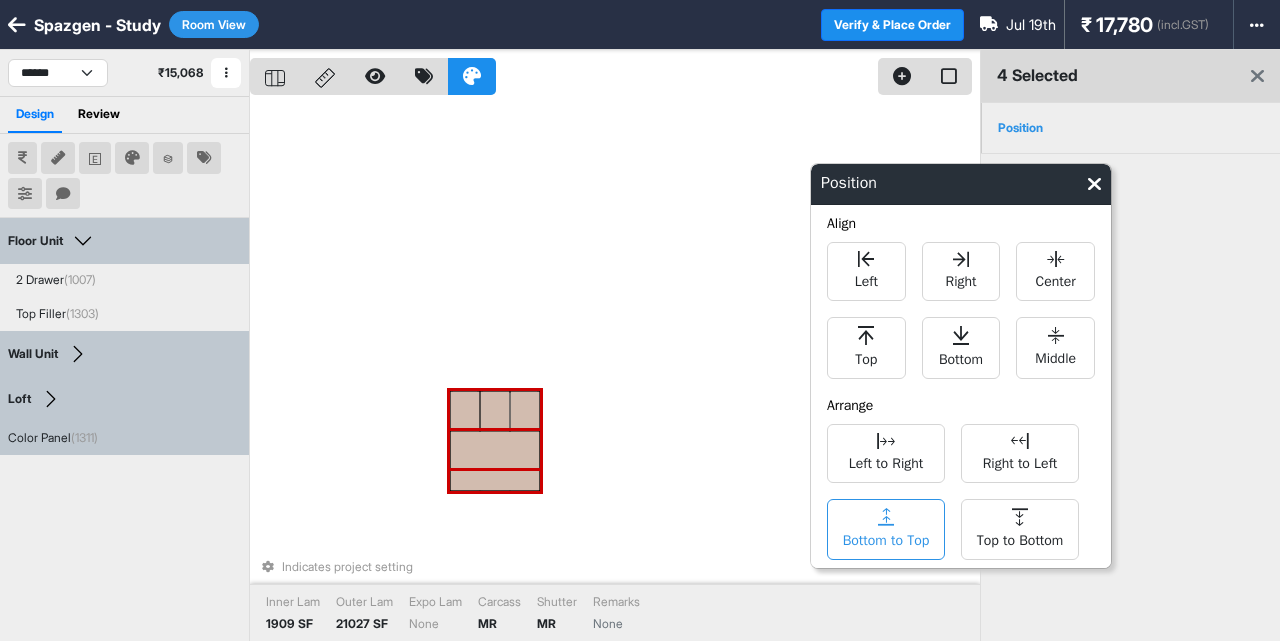 click 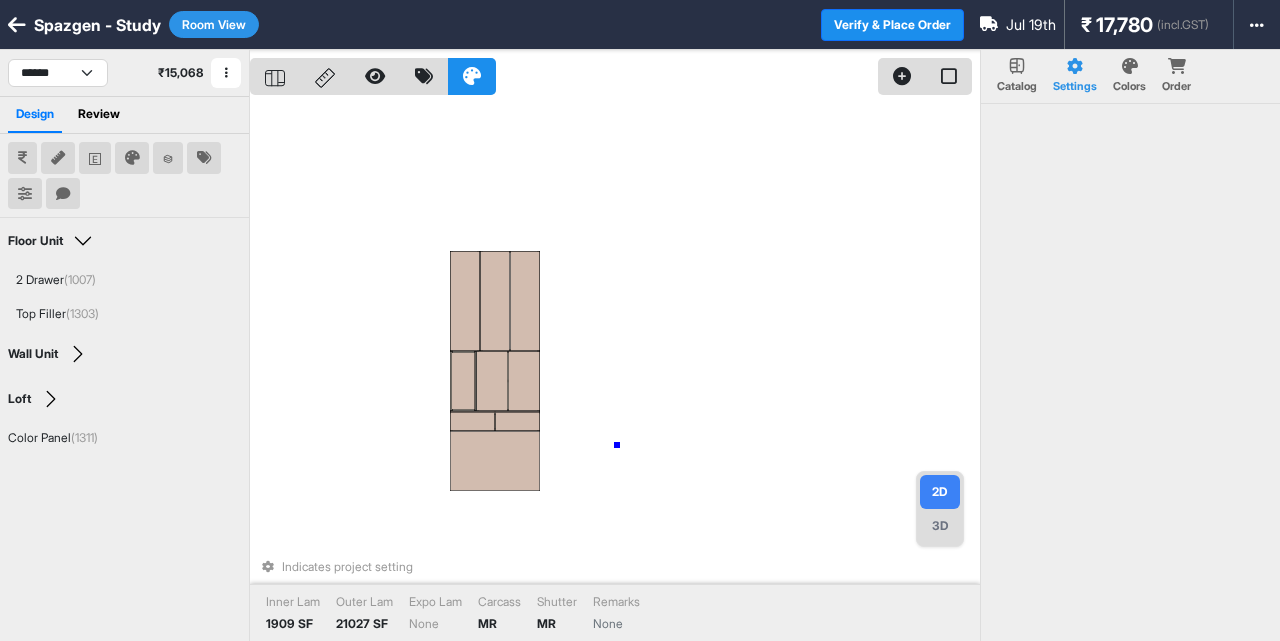 click on "Indicates project setting Inner Lam 1909 SF Outer Lam 21027 SF Expo Lam None Carcass MR Shutter MR Remarks None" at bounding box center (615, 370) 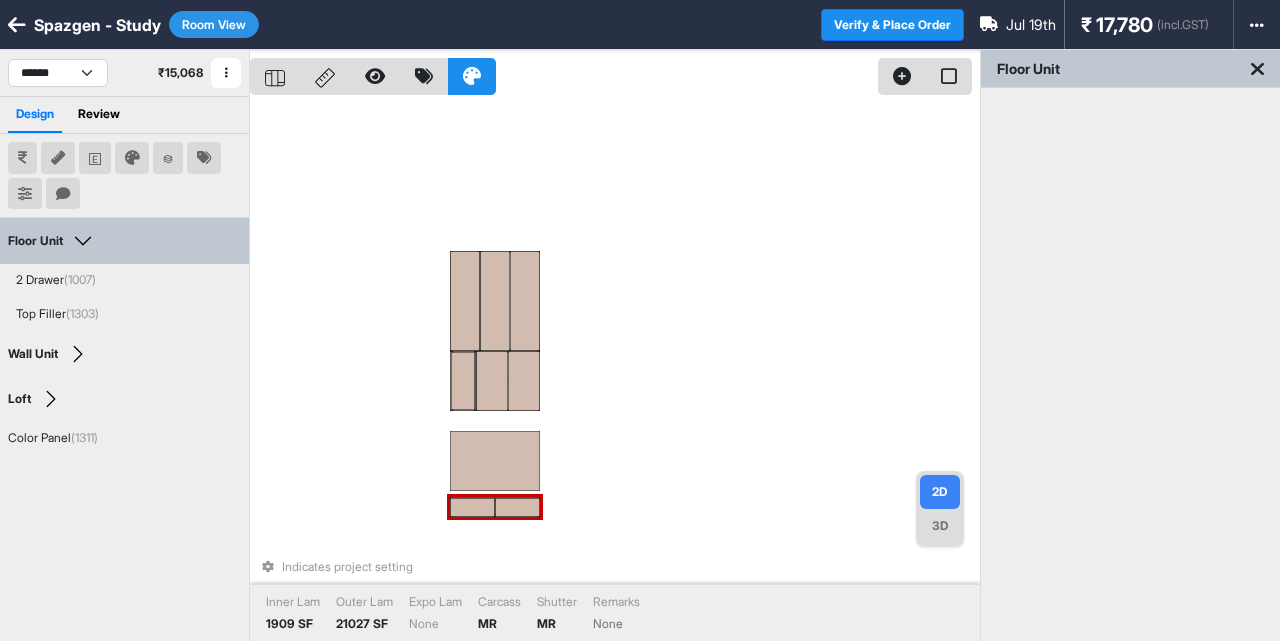drag, startPoint x: 526, startPoint y: 442, endPoint x: 490, endPoint y: 505, distance: 72.56032 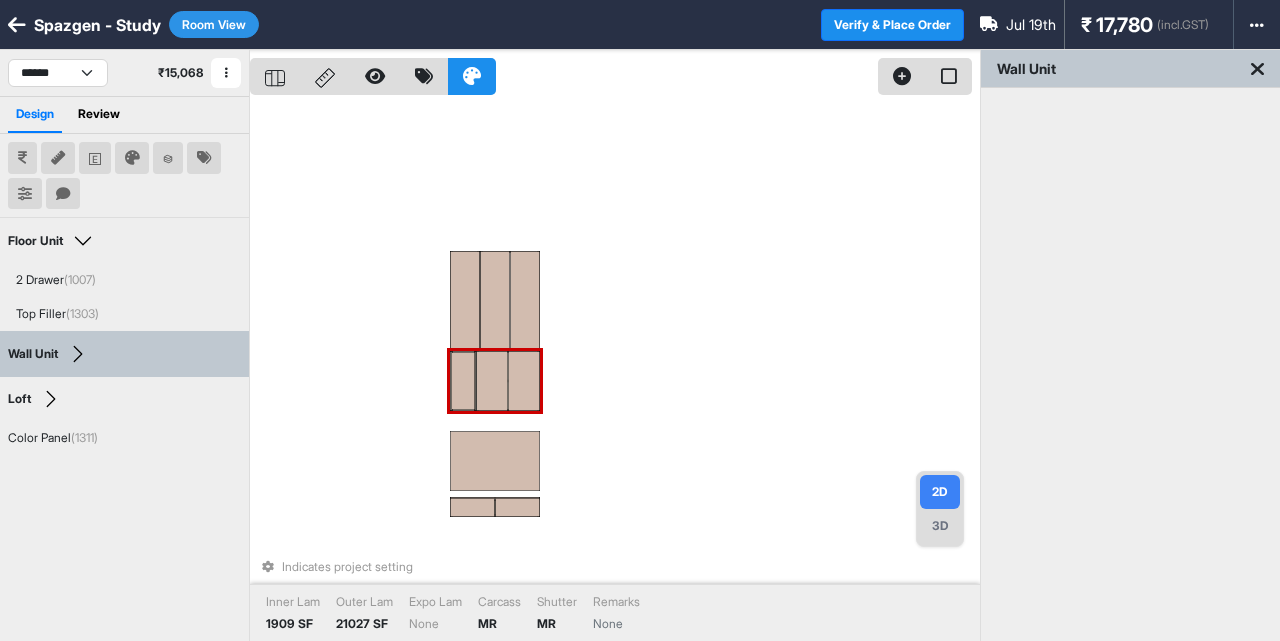 drag, startPoint x: 495, startPoint y: 374, endPoint x: 495, endPoint y: 387, distance: 13 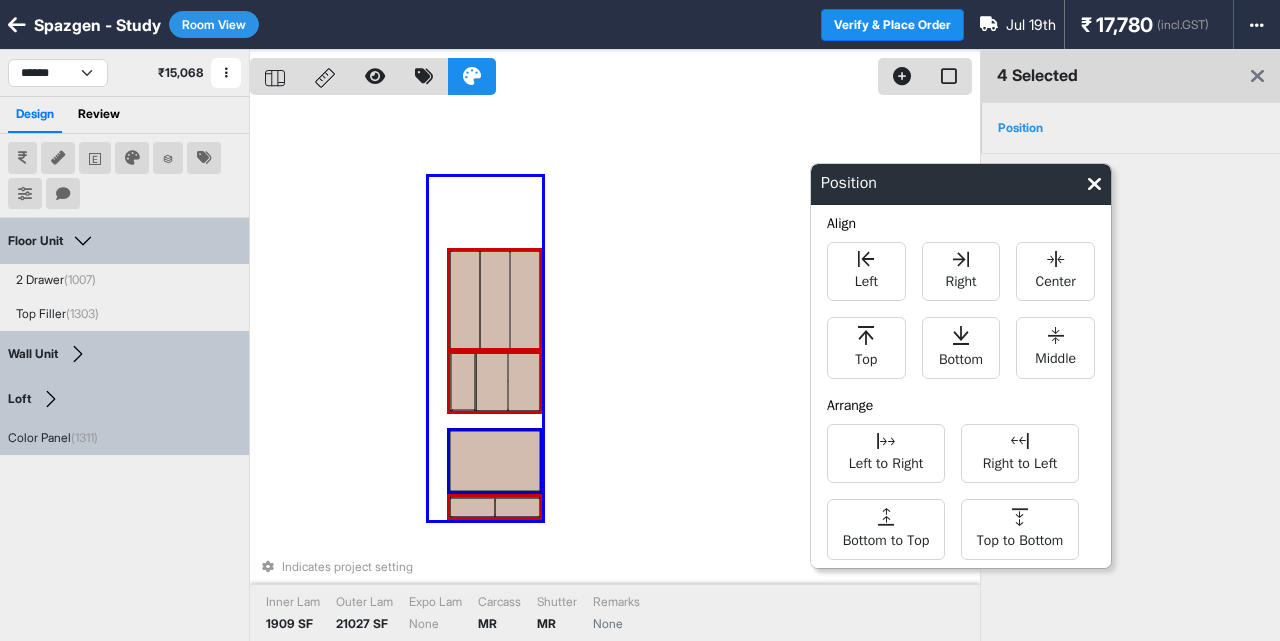 drag, startPoint x: 429, startPoint y: 177, endPoint x: 542, endPoint y: 520, distance: 361.13434 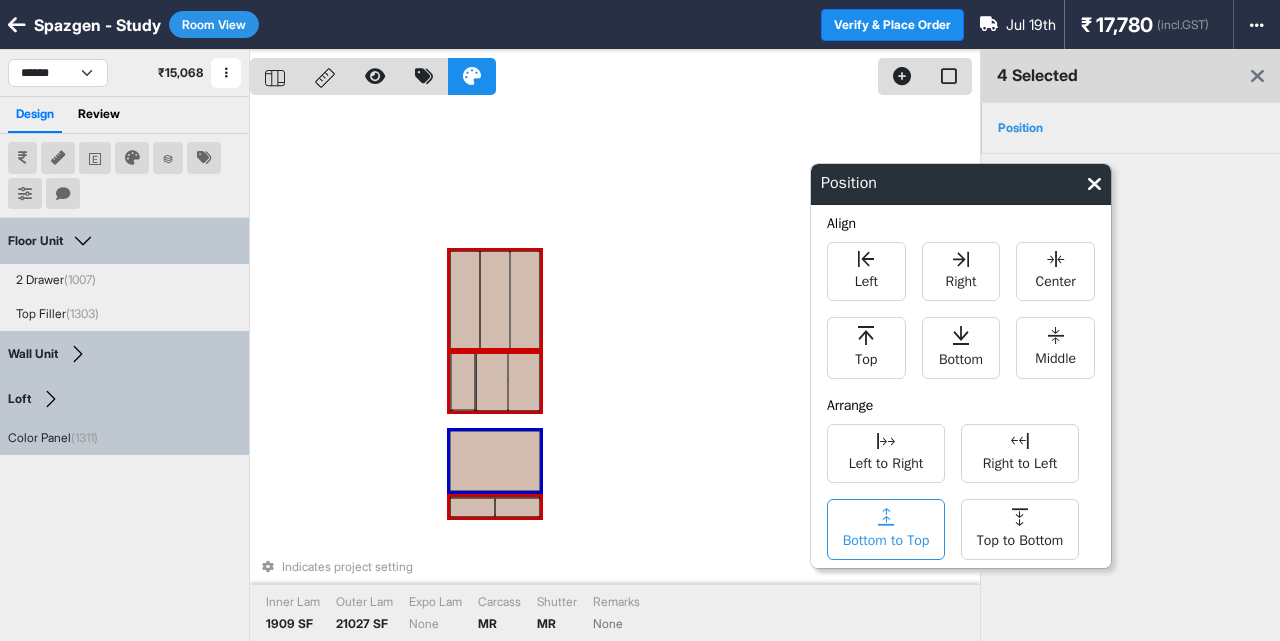 click on "Bottom to Top" at bounding box center [886, 538] 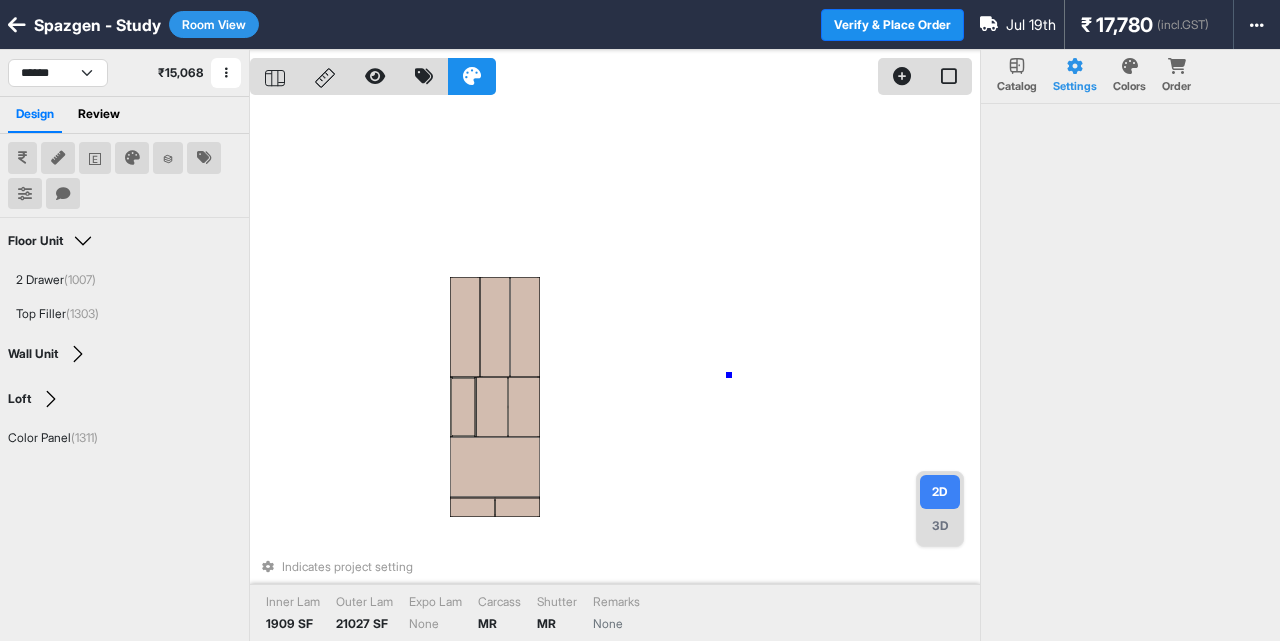click on "Indicates project setting Inner Lam 1909 SF Outer Lam 21027 SF Expo Lam None Carcass MR Shutter MR Remarks None" at bounding box center [615, 370] 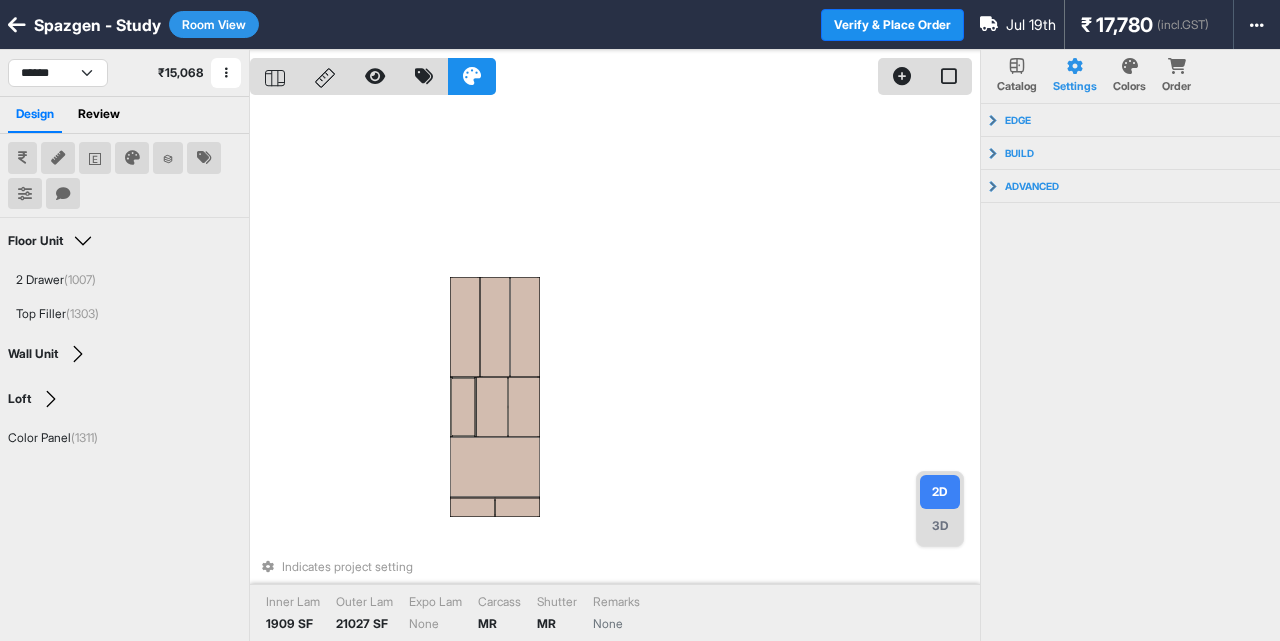 click on "3D" at bounding box center [940, 526] 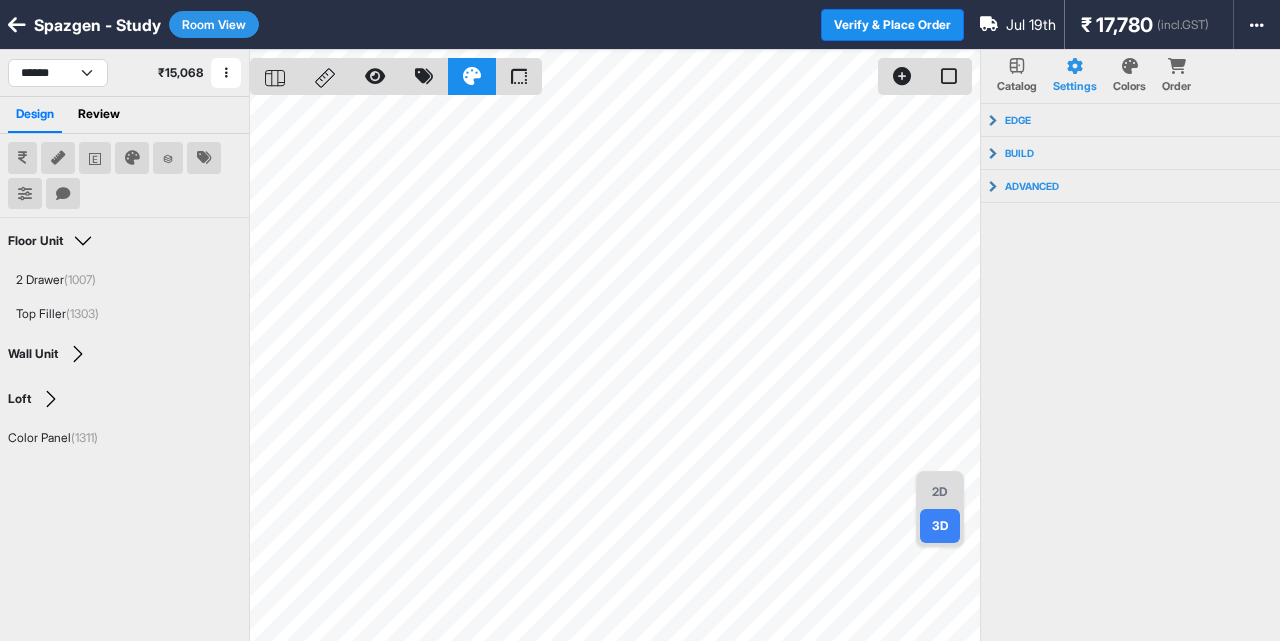 drag, startPoint x: 198, startPoint y: 43, endPoint x: 214, endPoint y: 27, distance: 22.627417 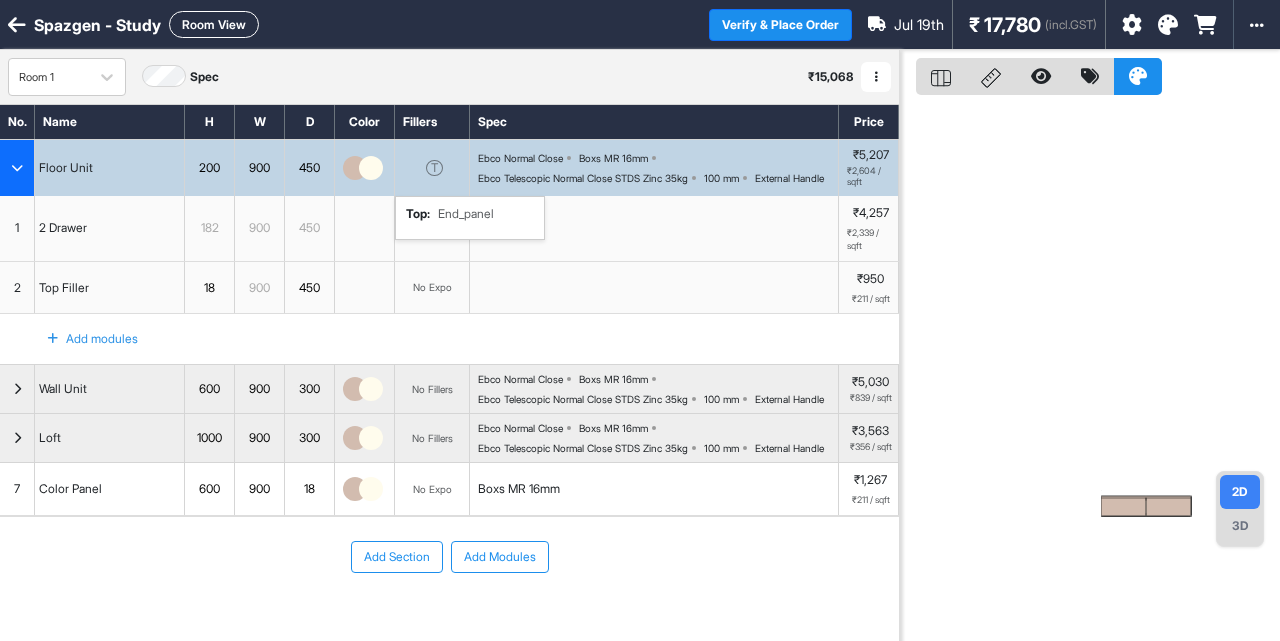 click on "T top : End_panel" at bounding box center (432, 168) 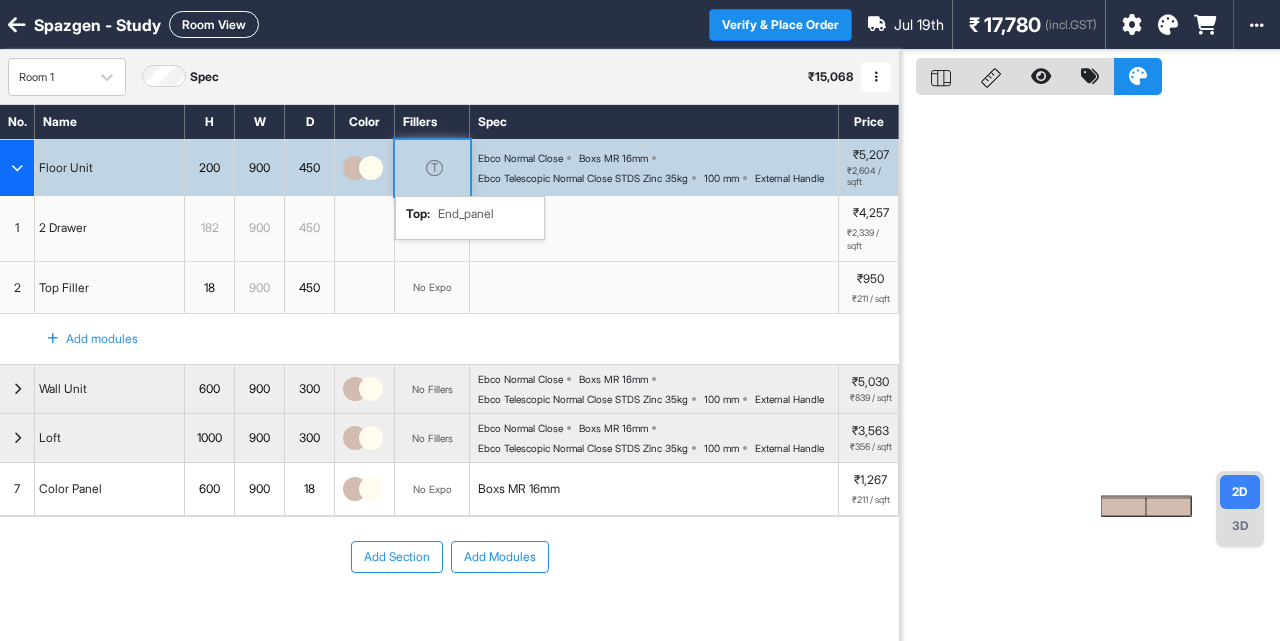 click on "T top : End_panel" at bounding box center (432, 168) 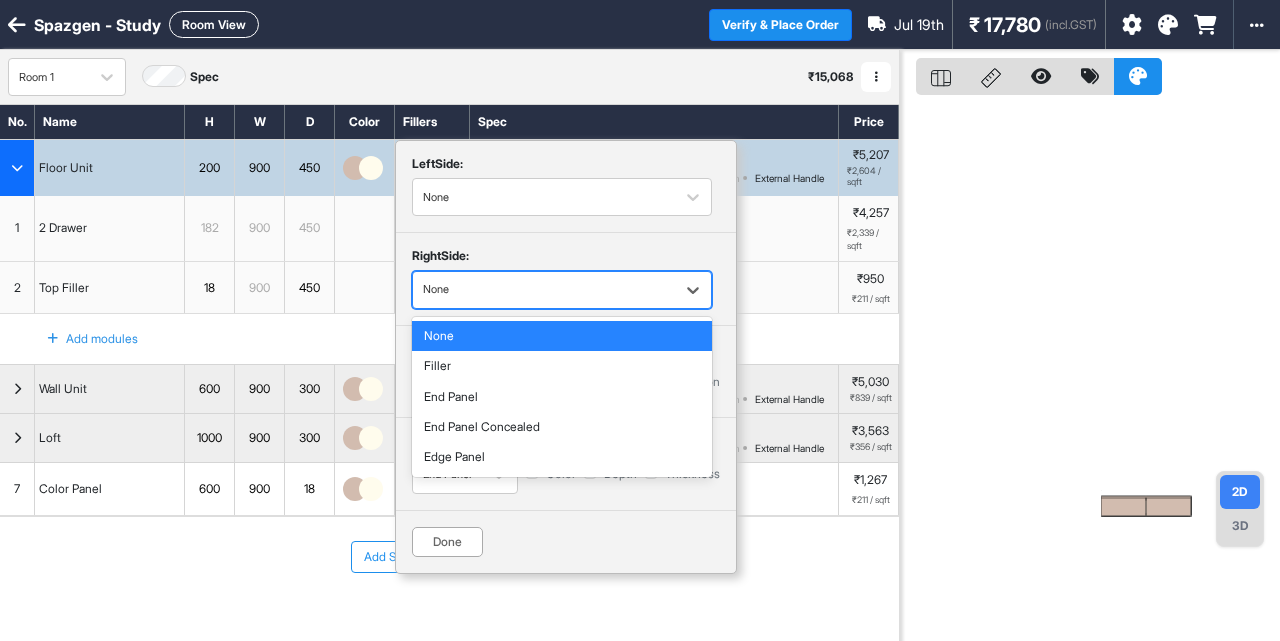 click at bounding box center (544, 290) 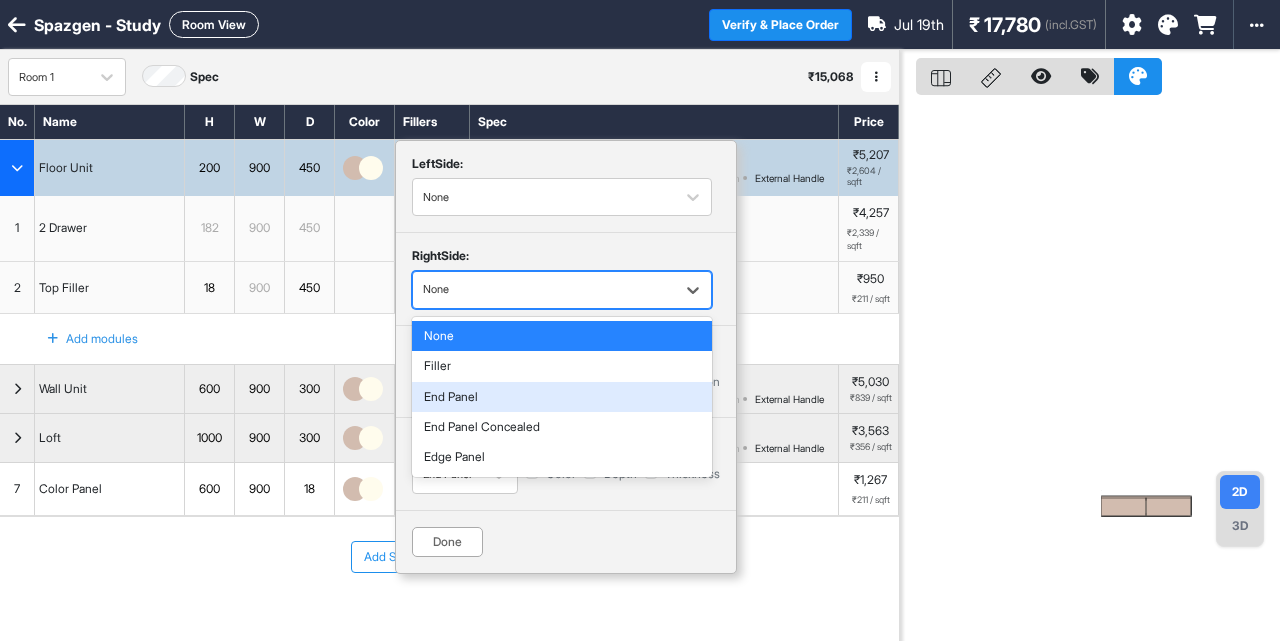 click on "End Panel" at bounding box center (562, 397) 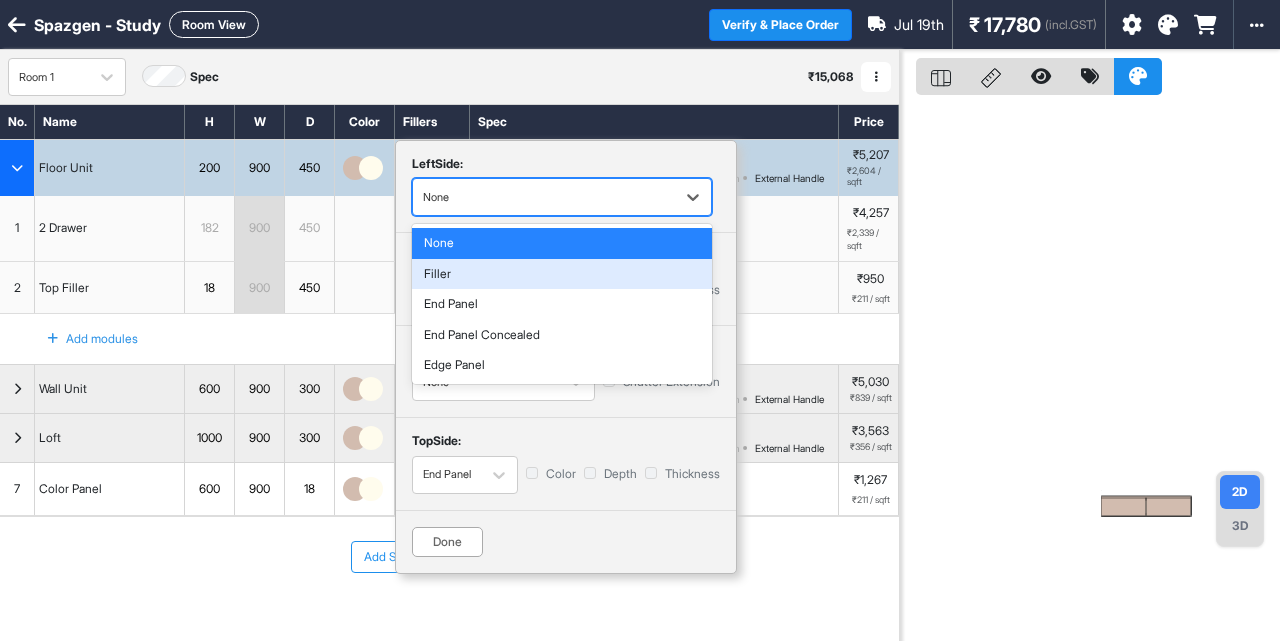 drag, startPoint x: 487, startPoint y: 196, endPoint x: 472, endPoint y: 278, distance: 83.360664 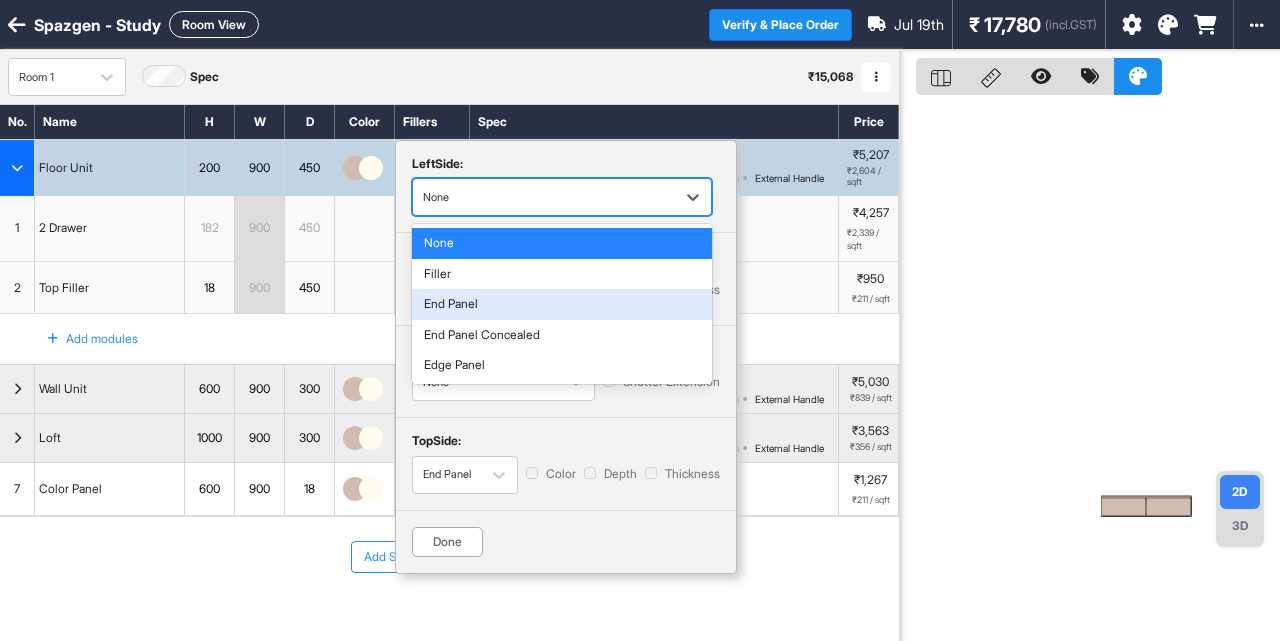 click on "End Panel" at bounding box center [562, 304] 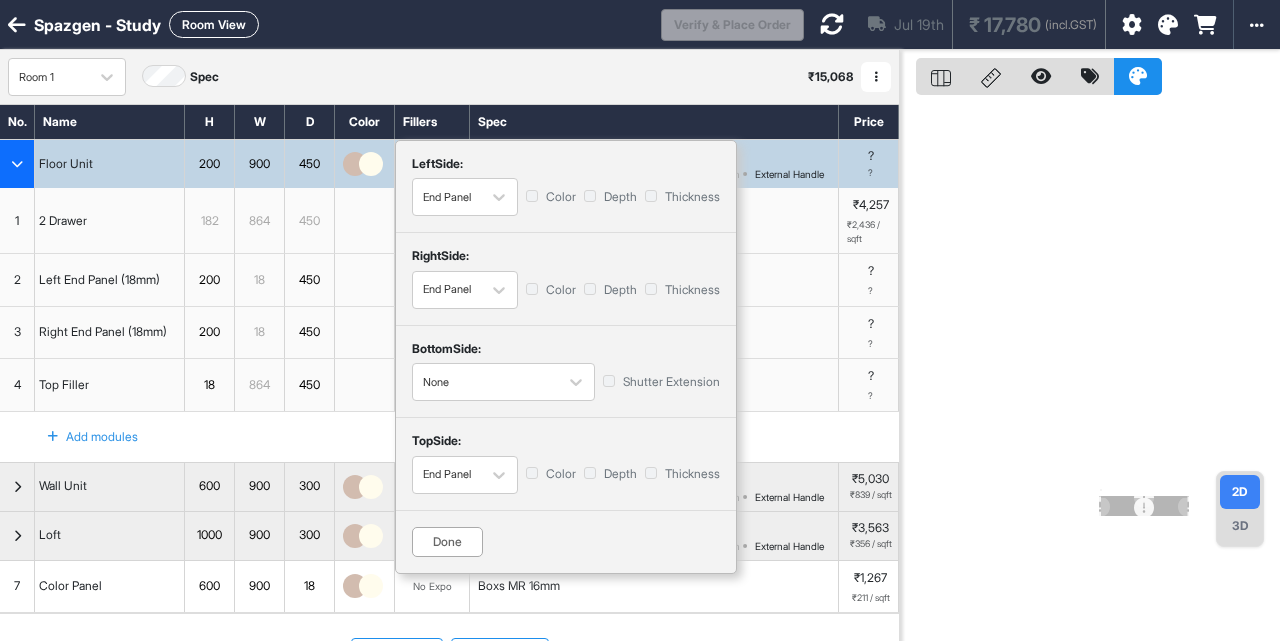 click on "left  Side: End Panel Color Depth Thickness right  Side: End Panel Color Depth Thickness bottom  Side: None Shutter Extension top  Side: End Panel Color Depth Thickness Done" at bounding box center (566, 357) 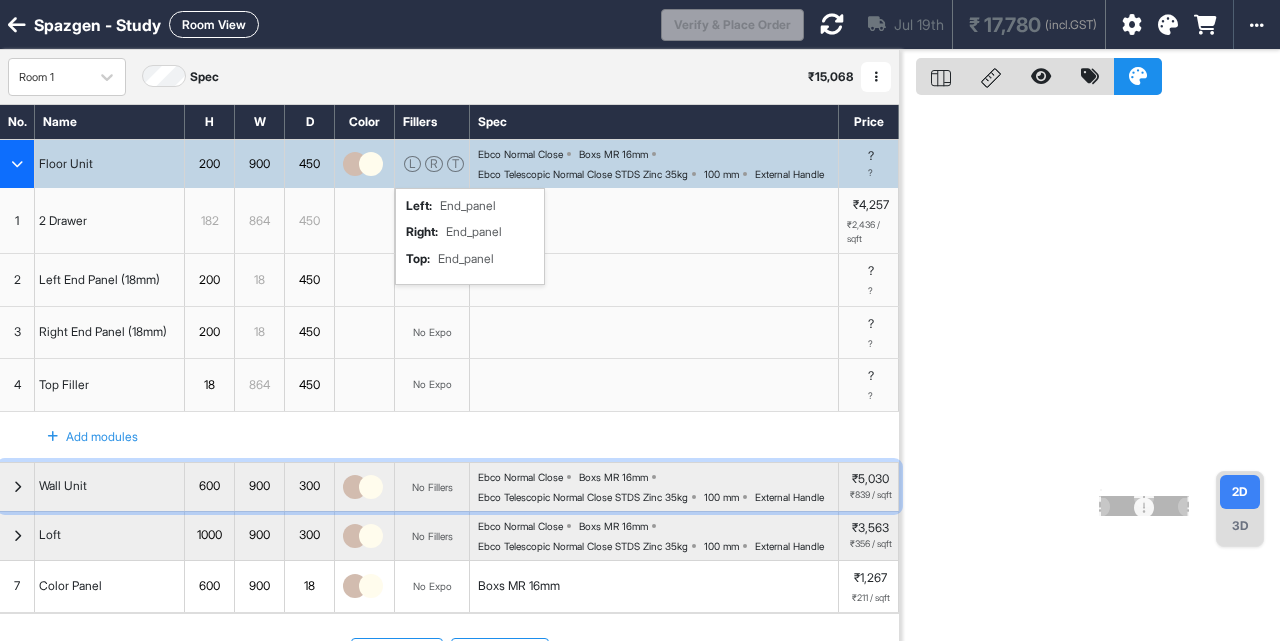 click at bounding box center [17, 487] 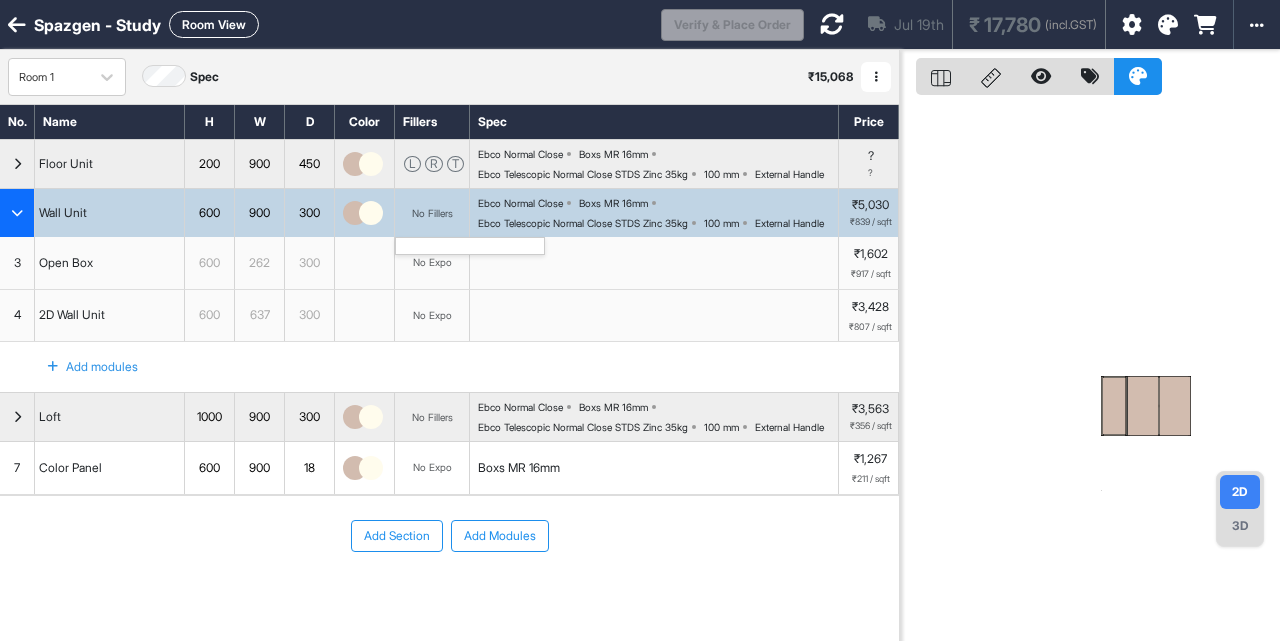 click on "No Fillers" at bounding box center (432, 213) 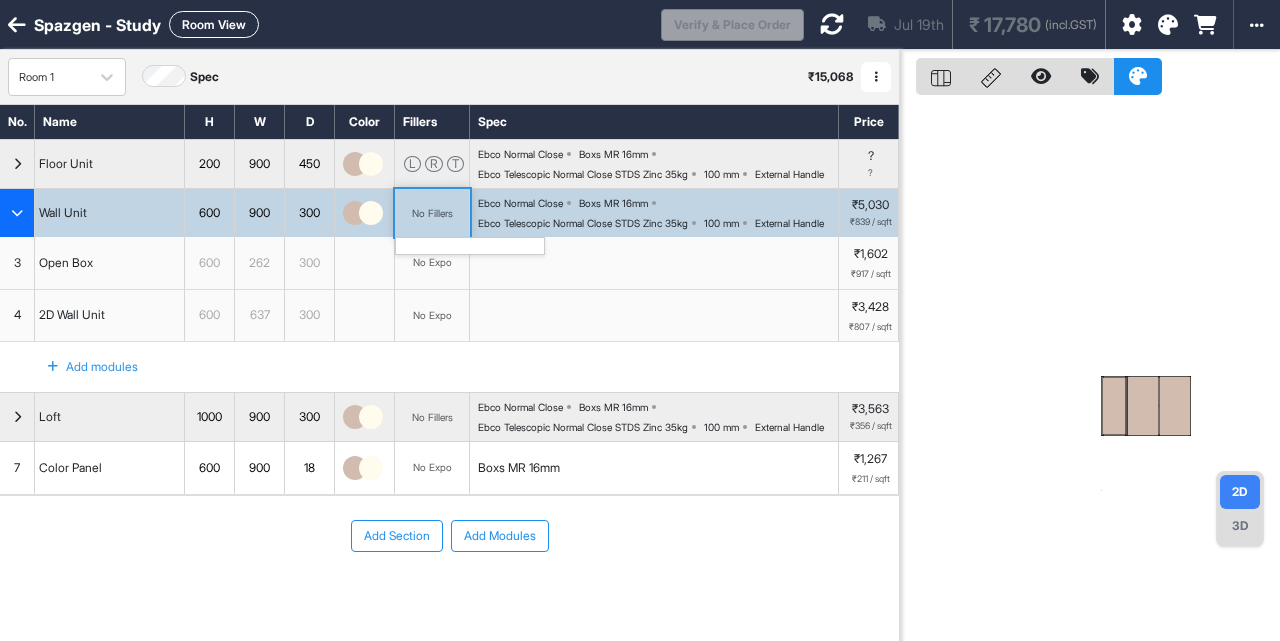 click on "No Fillers" at bounding box center (432, 213) 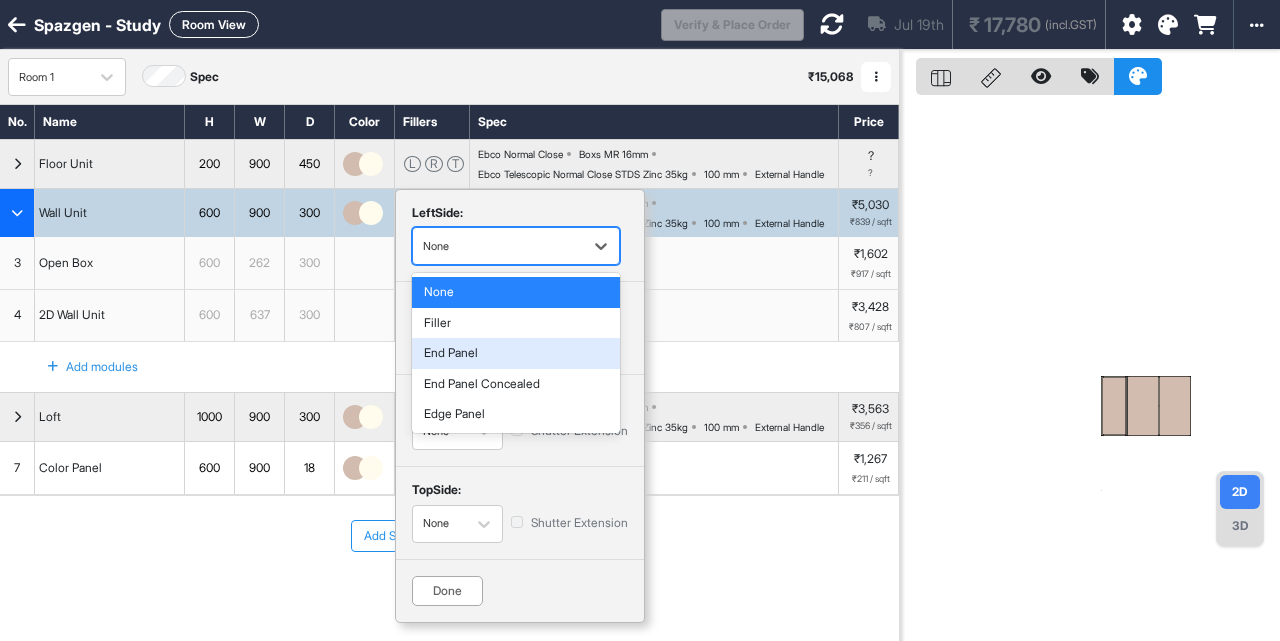 drag, startPoint x: 485, startPoint y: 265, endPoint x: 442, endPoint y: 368, distance: 111.61541 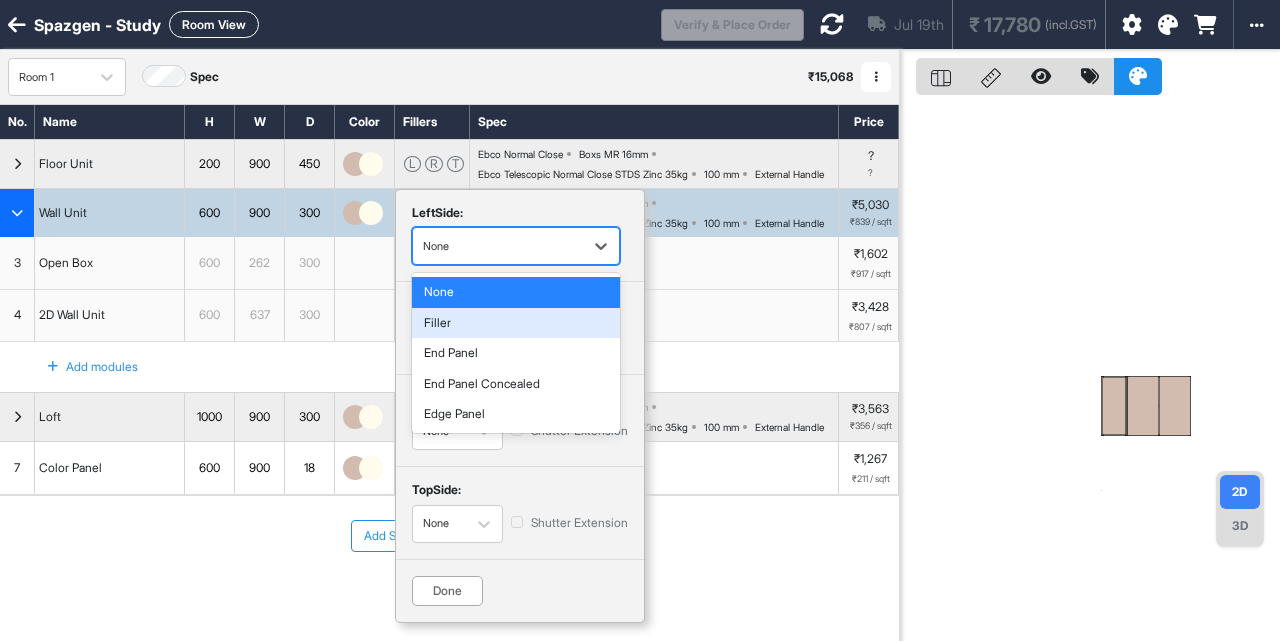 click on "Filler" at bounding box center (516, 323) 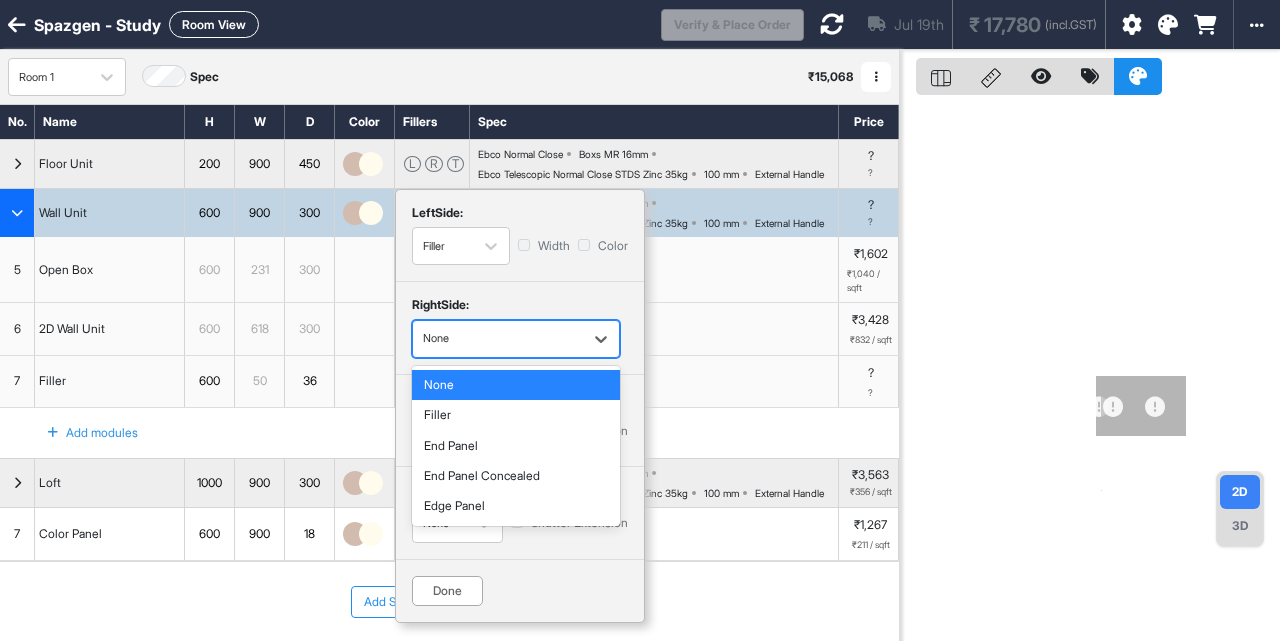 click at bounding box center (498, 339) 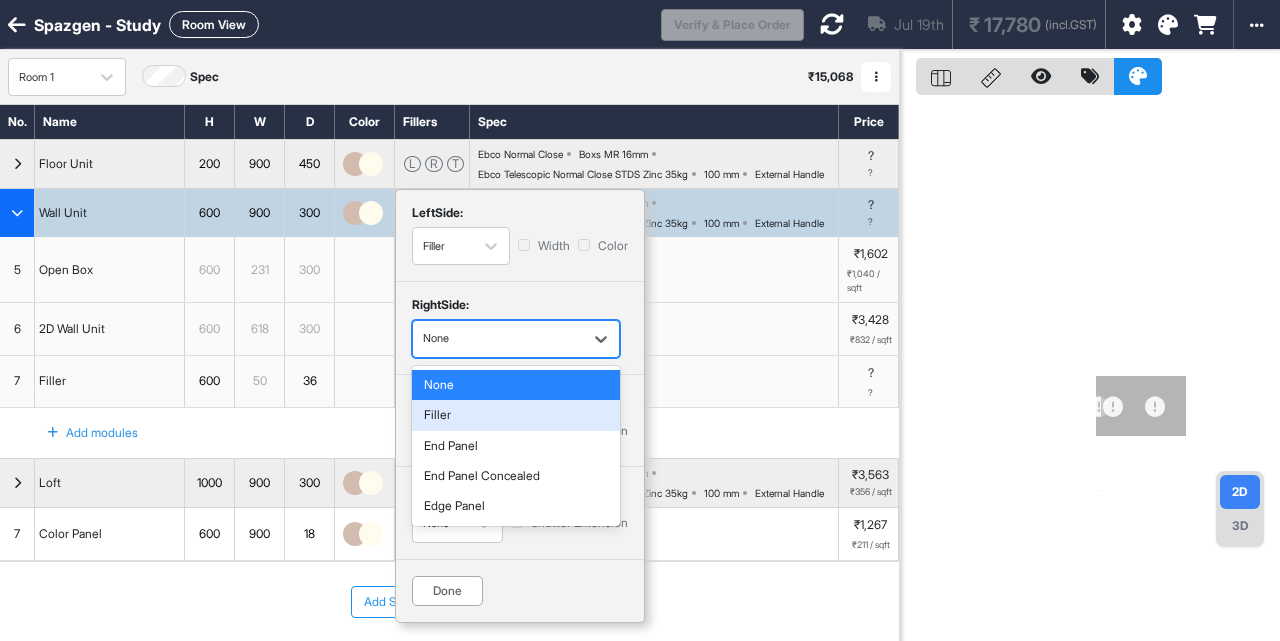 click on "Filler" at bounding box center [516, 415] 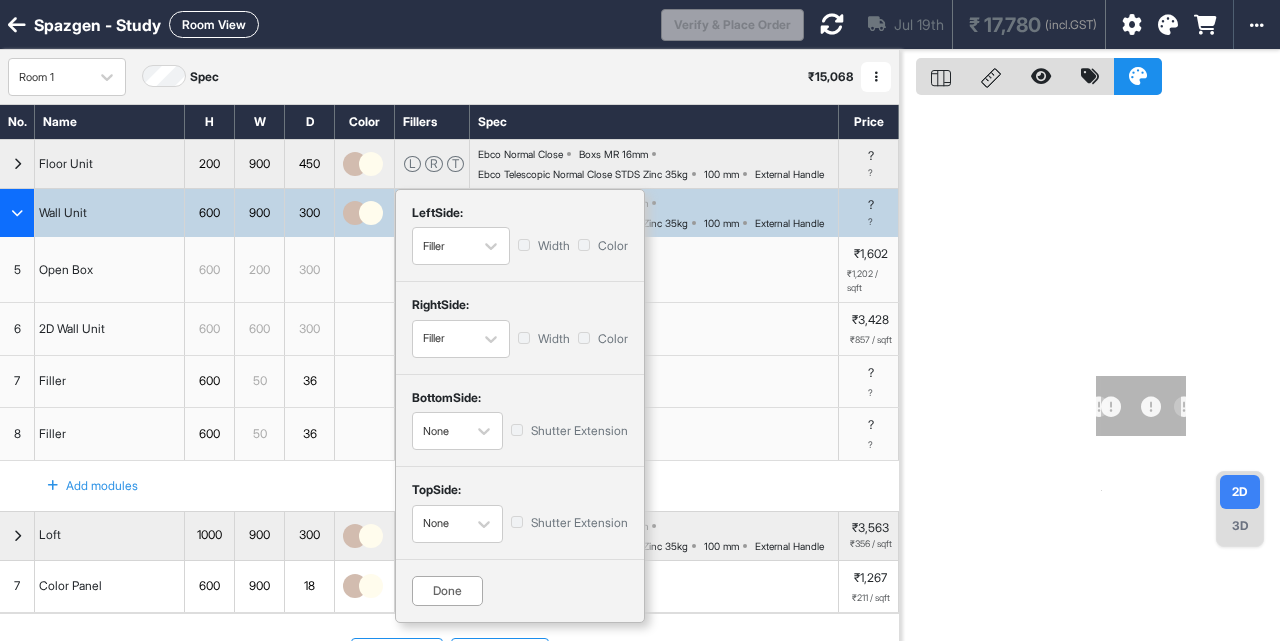 click on "Done" at bounding box center (447, 591) 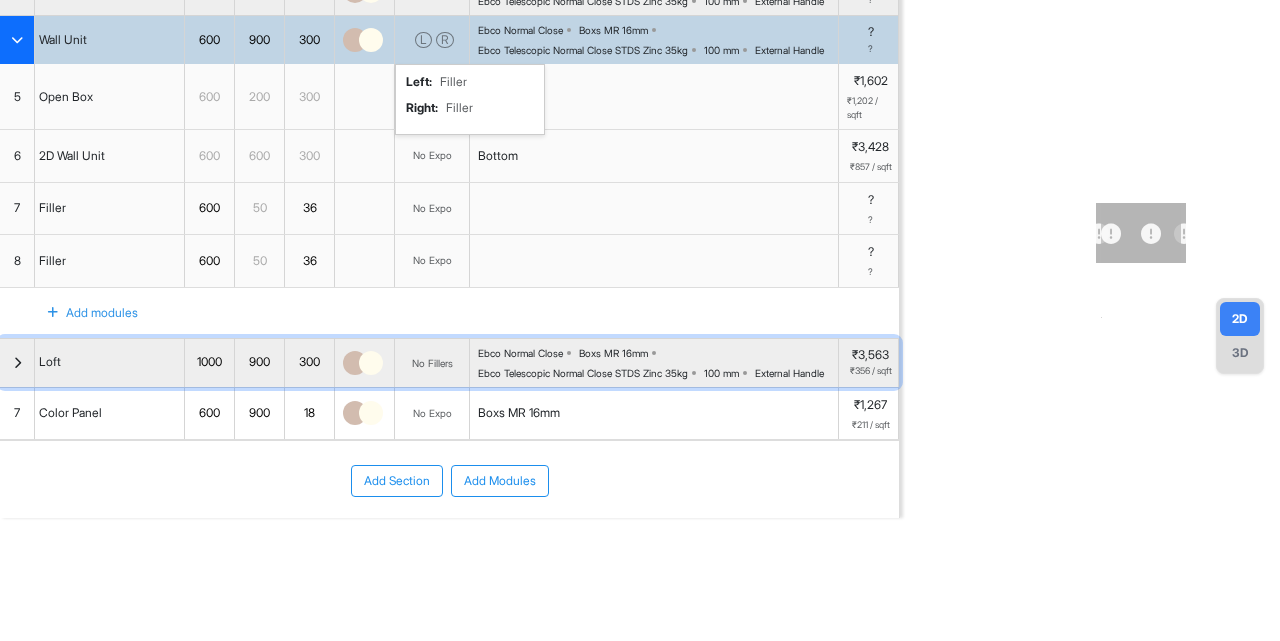 click at bounding box center [17, 363] 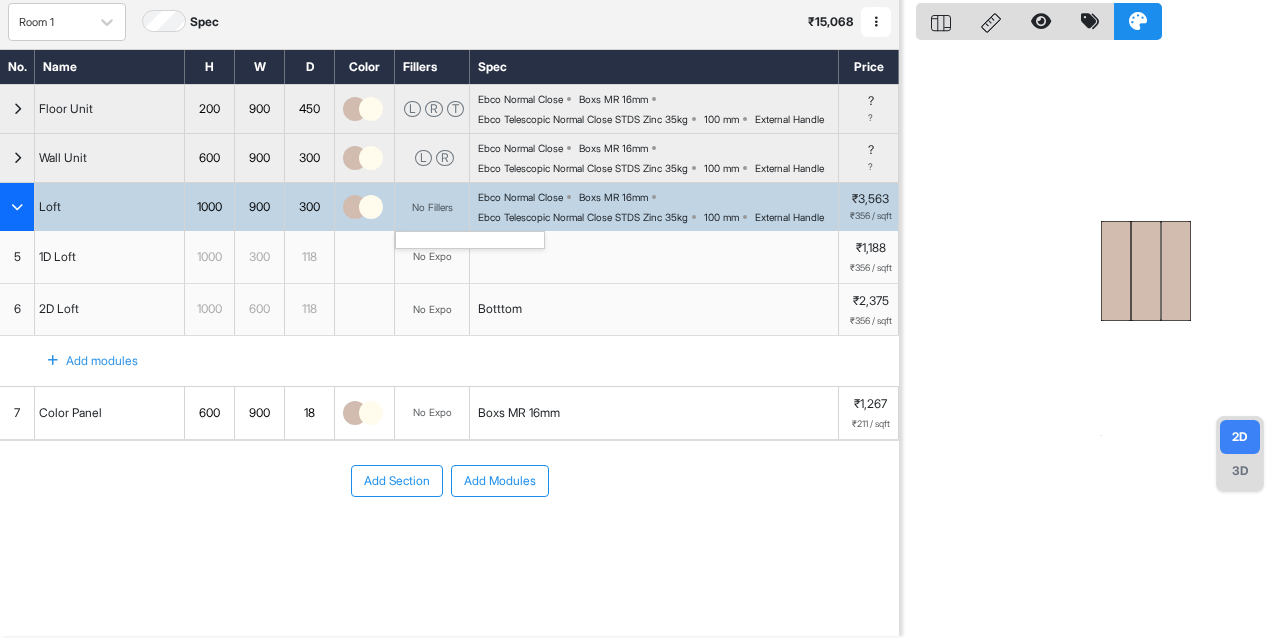 click on "No Fillers" at bounding box center [432, 207] 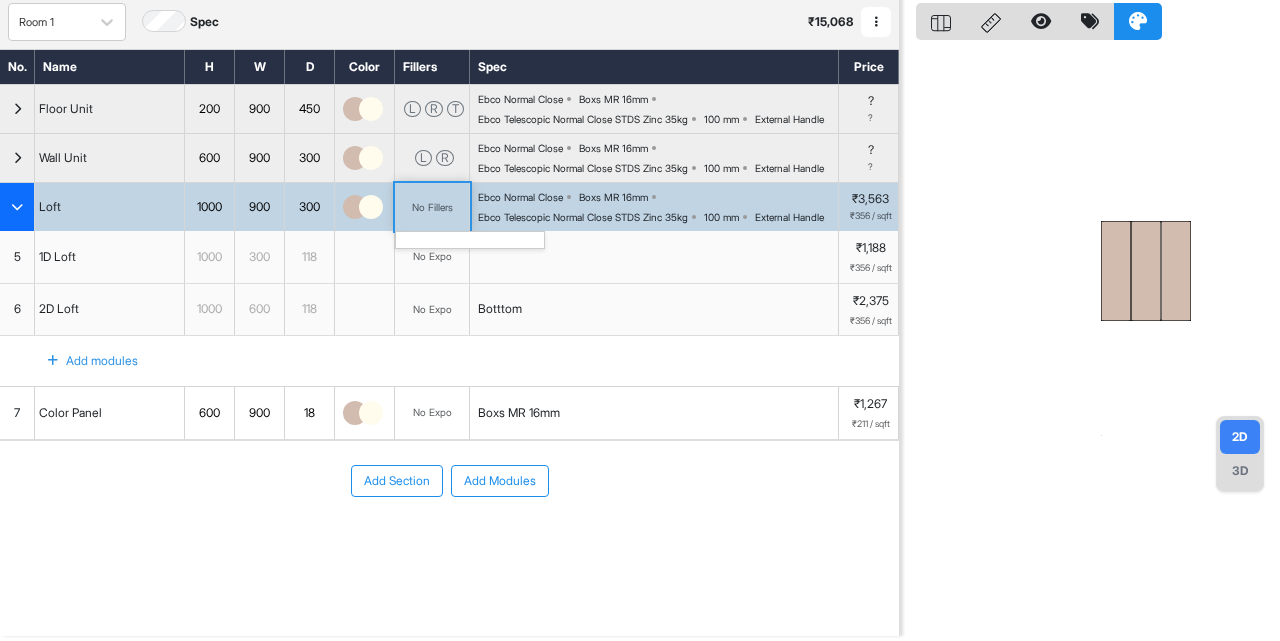click on "No Fillers" at bounding box center (432, 207) 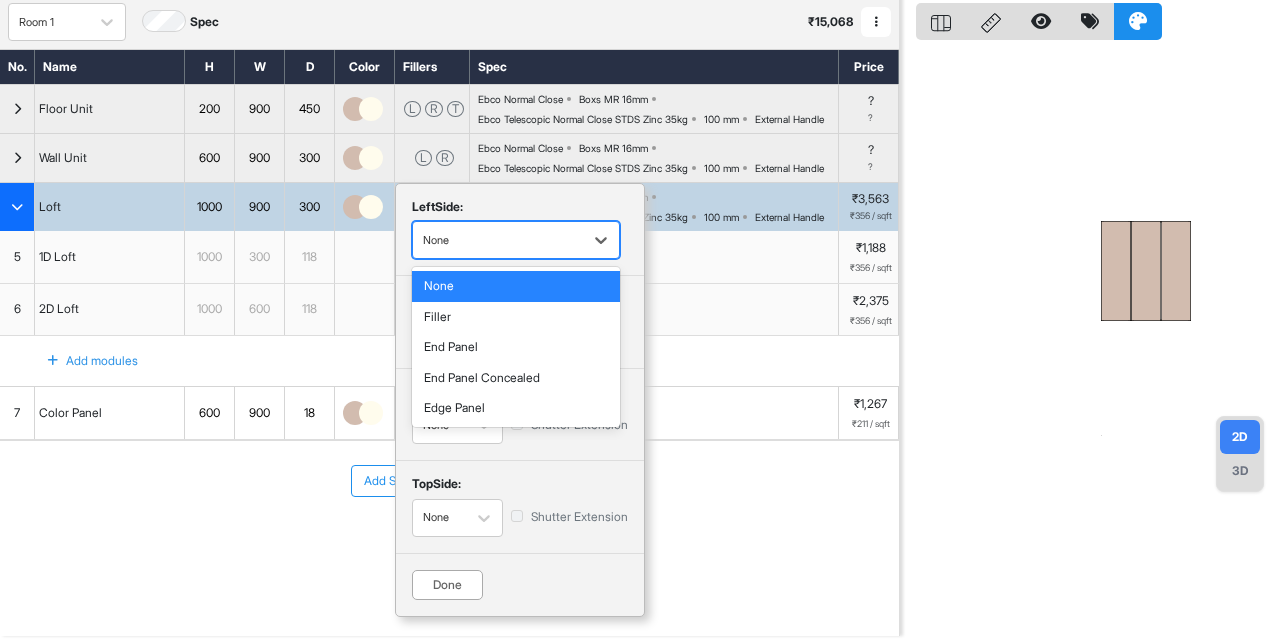 drag, startPoint x: 455, startPoint y: 226, endPoint x: 450, endPoint y: 296, distance: 70.178345 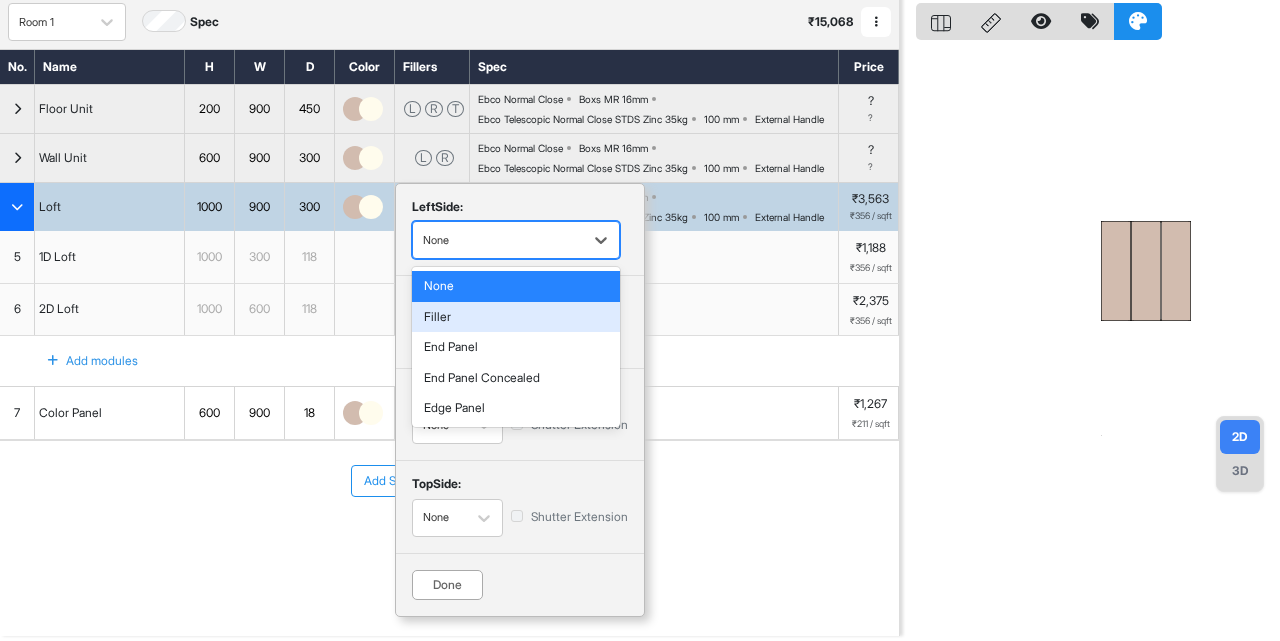 click on "Filler" at bounding box center (516, 317) 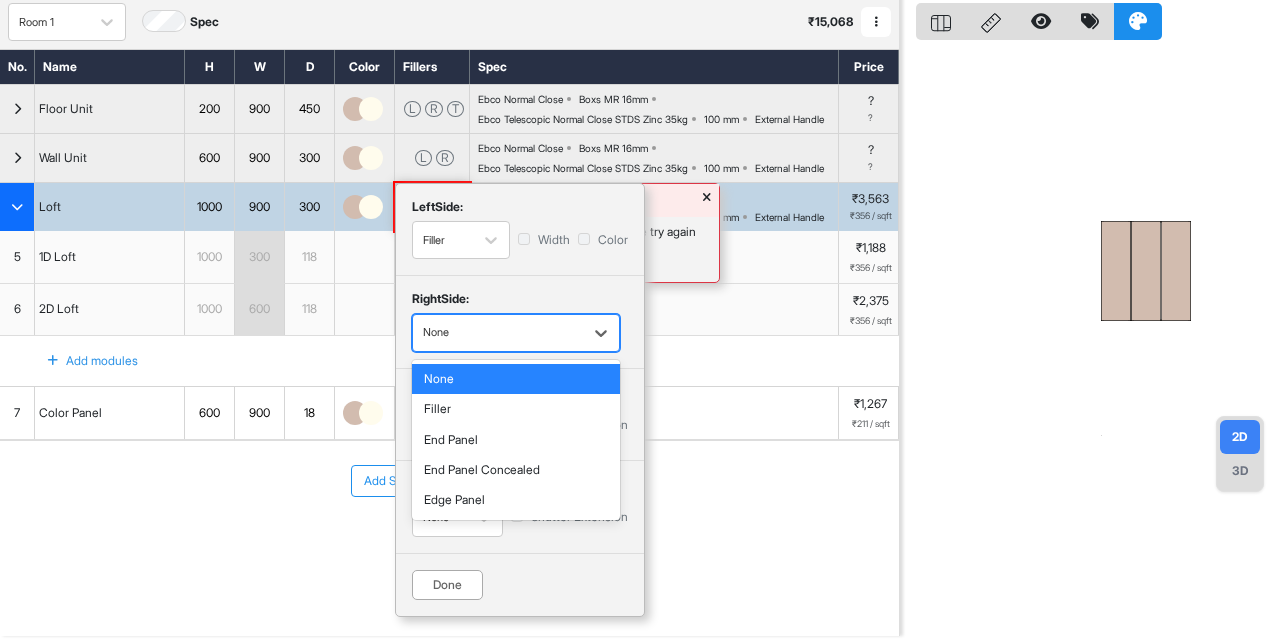 click at bounding box center [498, 333] 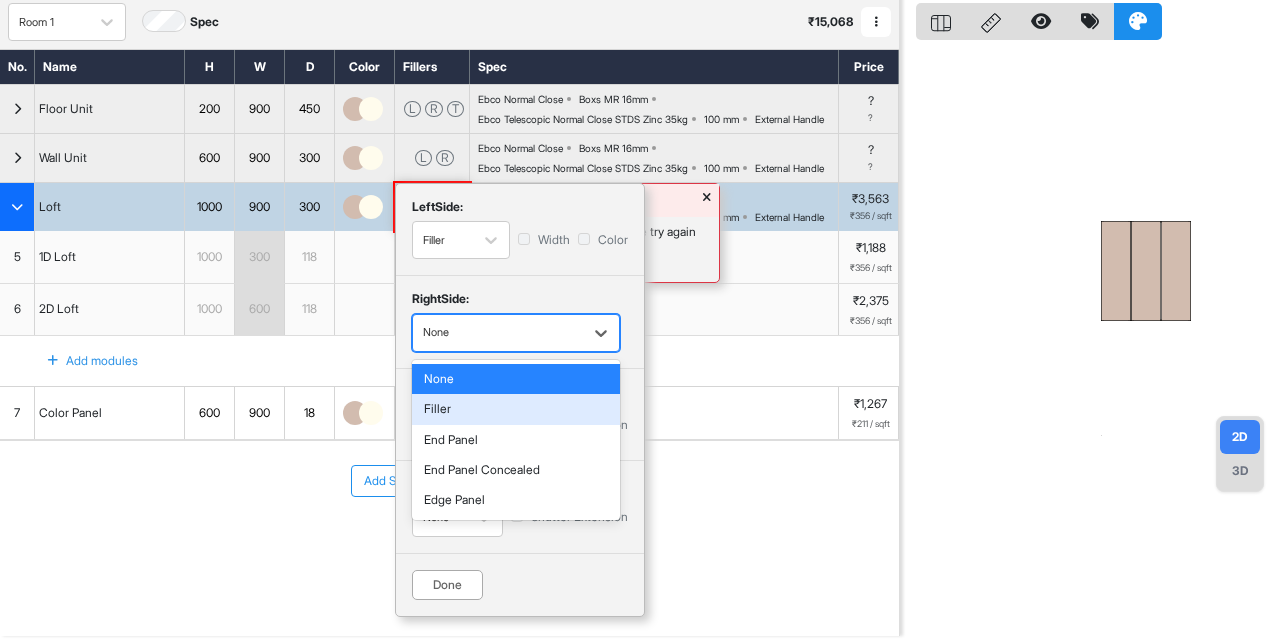 click on "Filler" at bounding box center [516, 409] 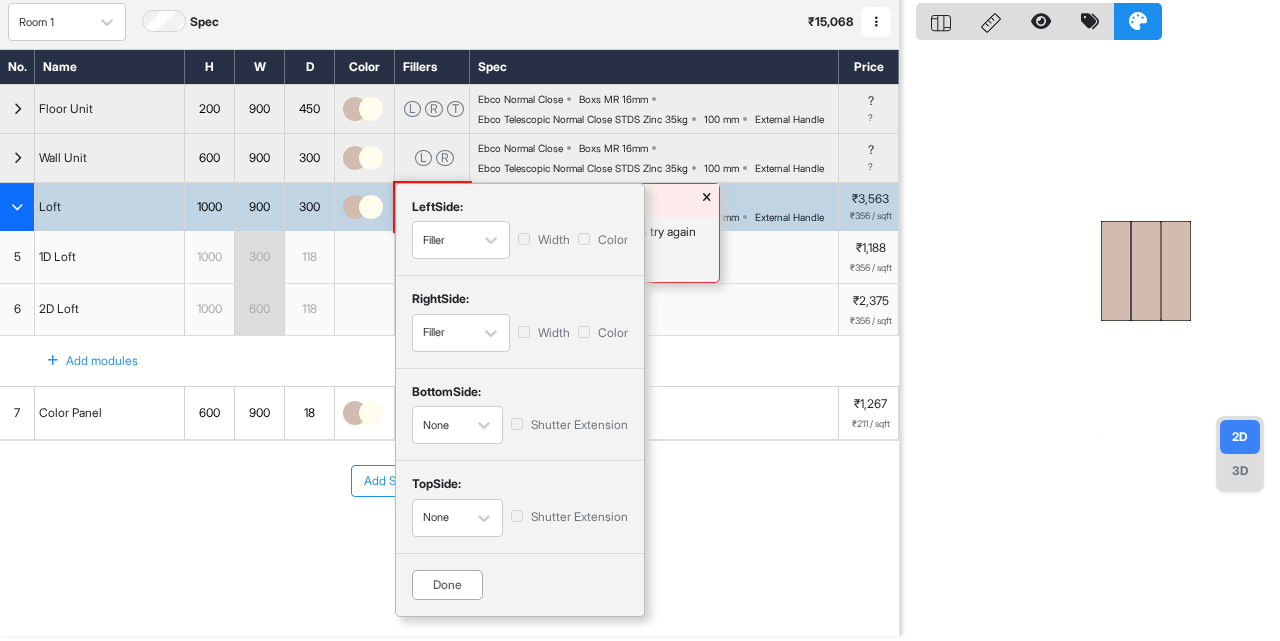 click on "Done" at bounding box center [447, 585] 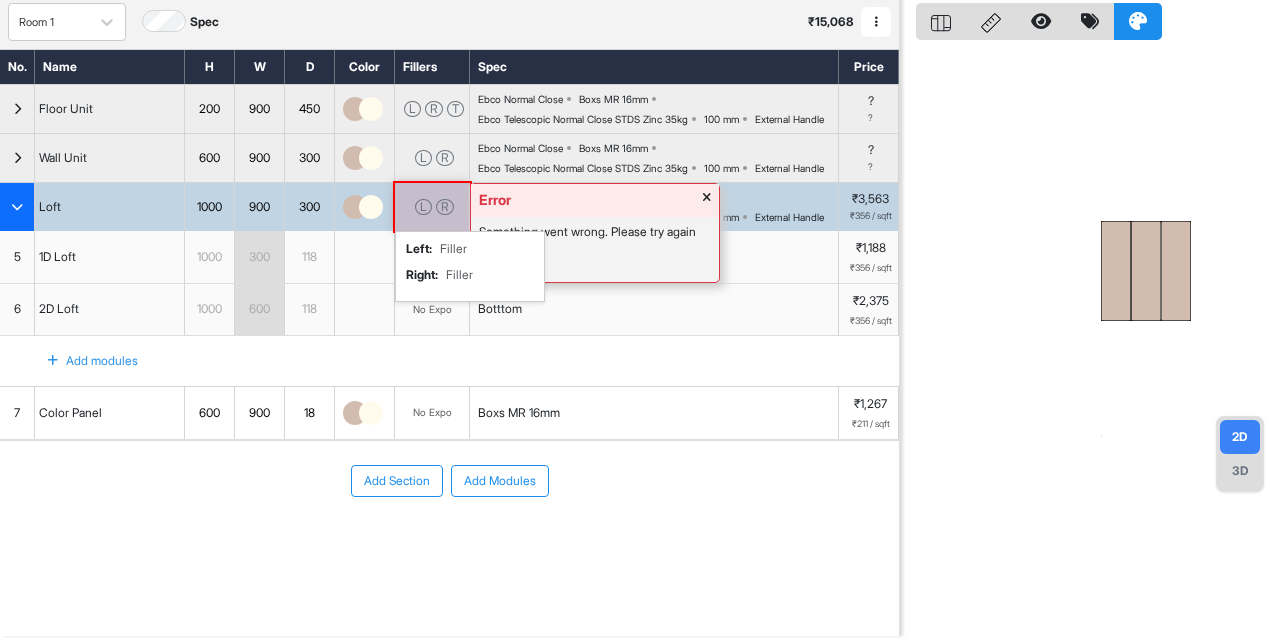click on "L R" at bounding box center [432, 207] 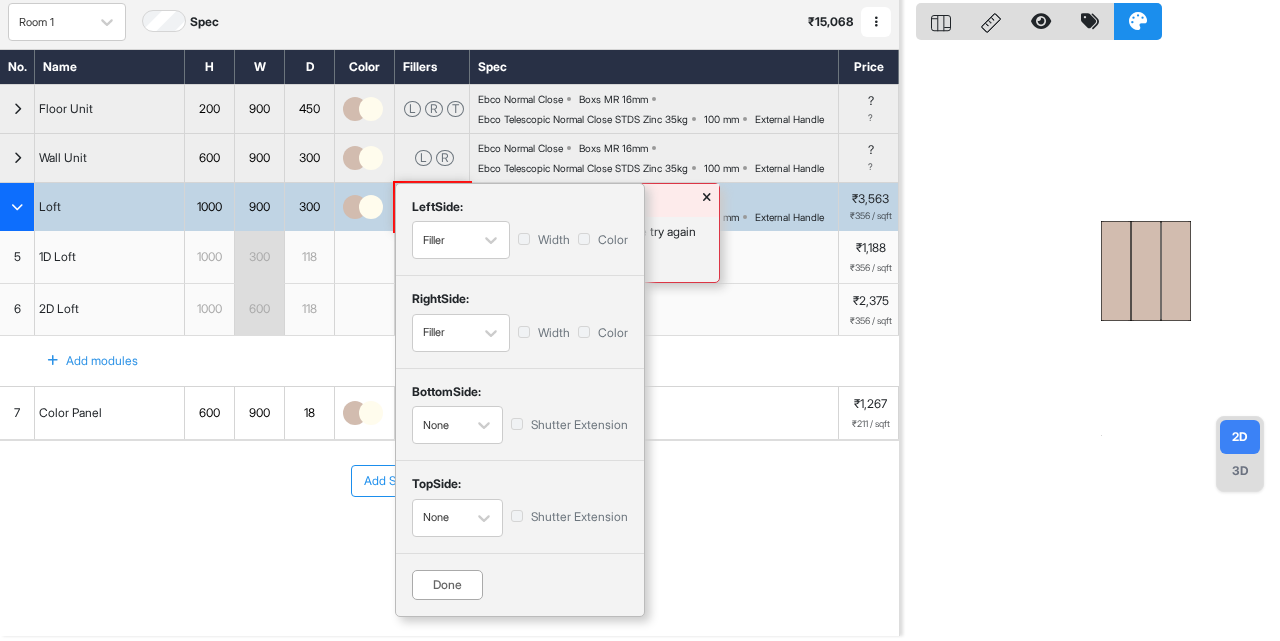 click on "Done" at bounding box center (447, 585) 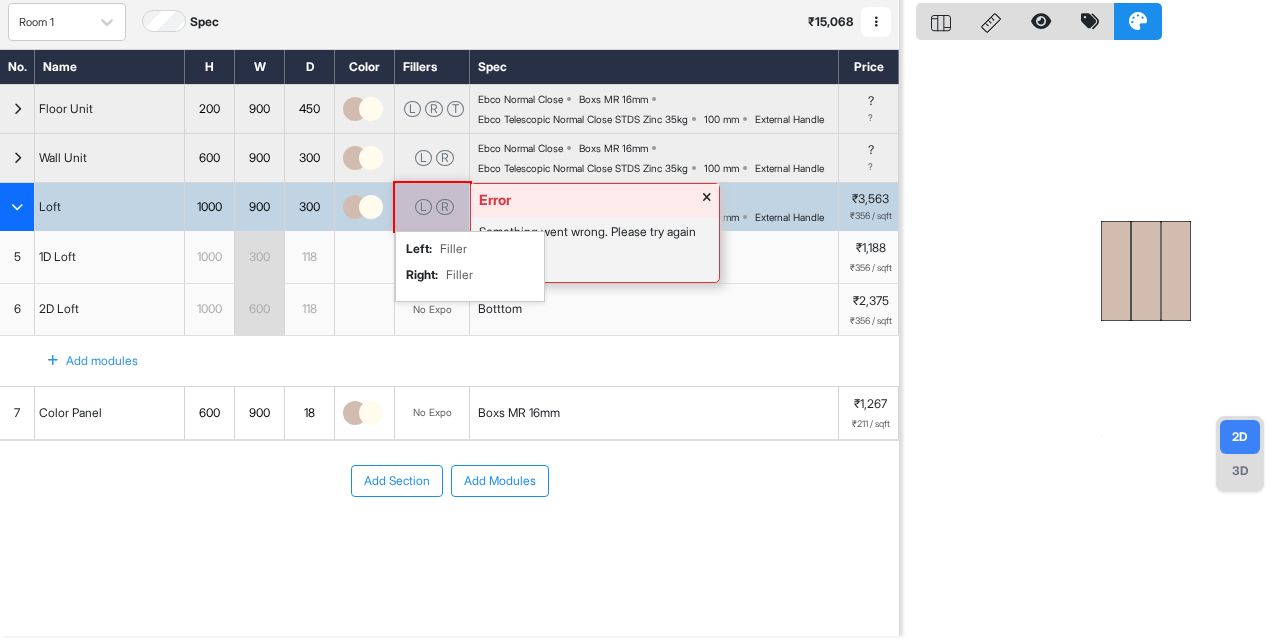 click on "Add Section Add Modules" at bounding box center (449, 541) 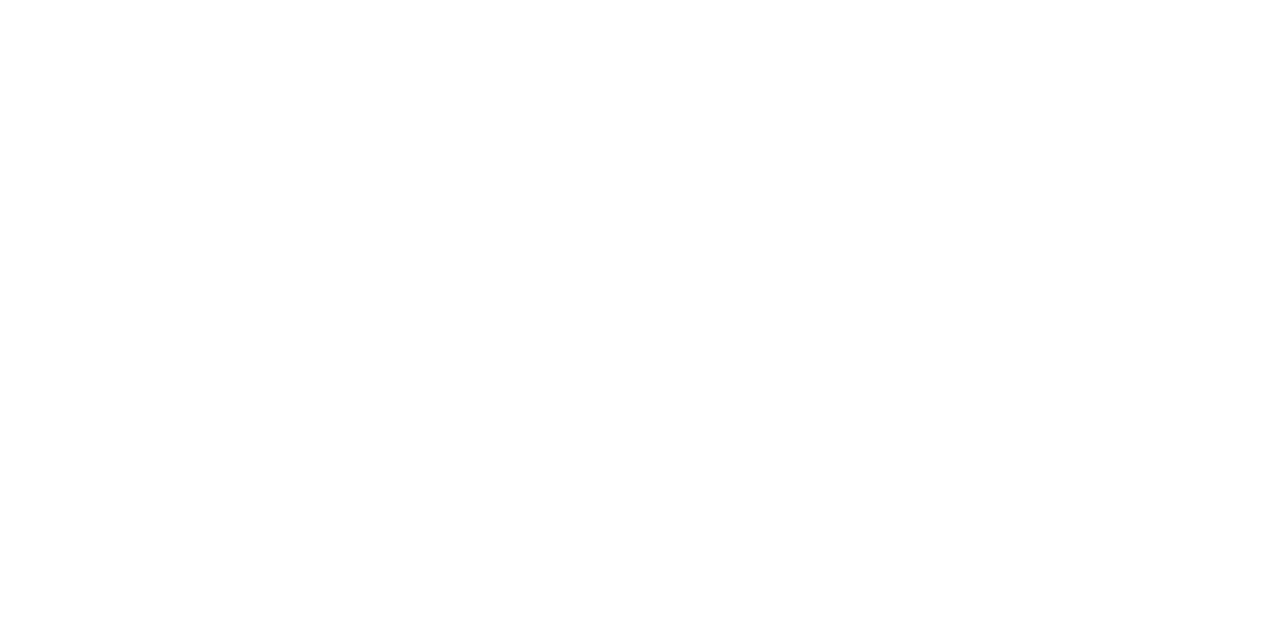 scroll, scrollTop: 0, scrollLeft: 0, axis: both 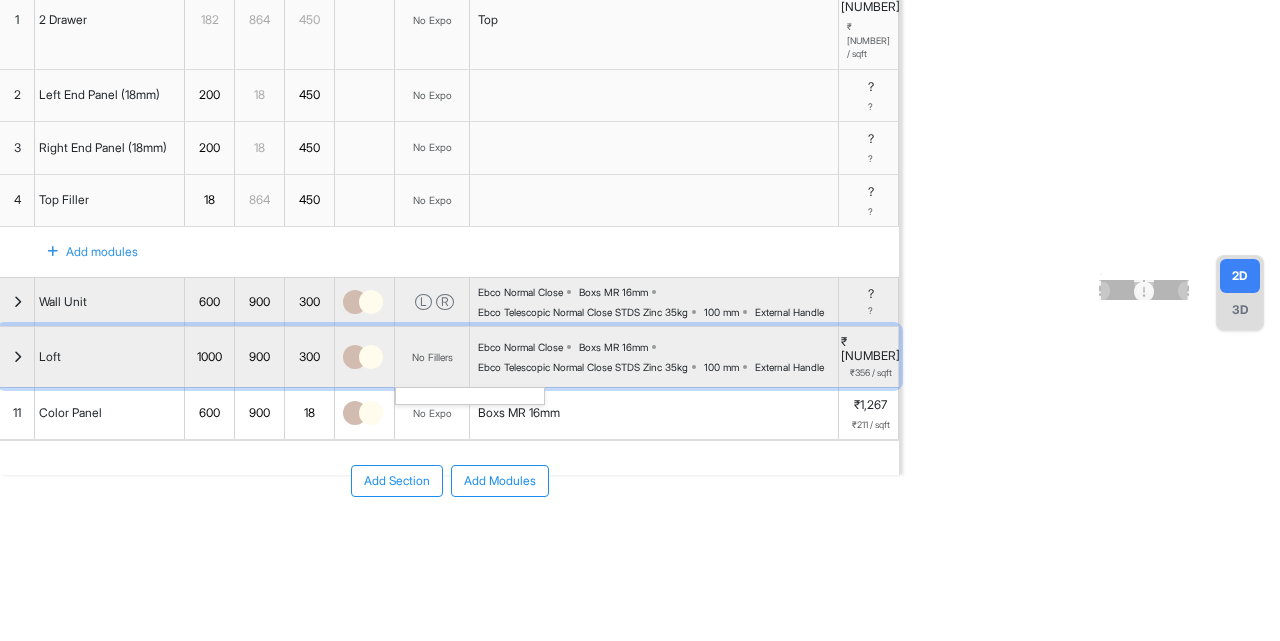 click on "No Fillers" at bounding box center [432, 357] 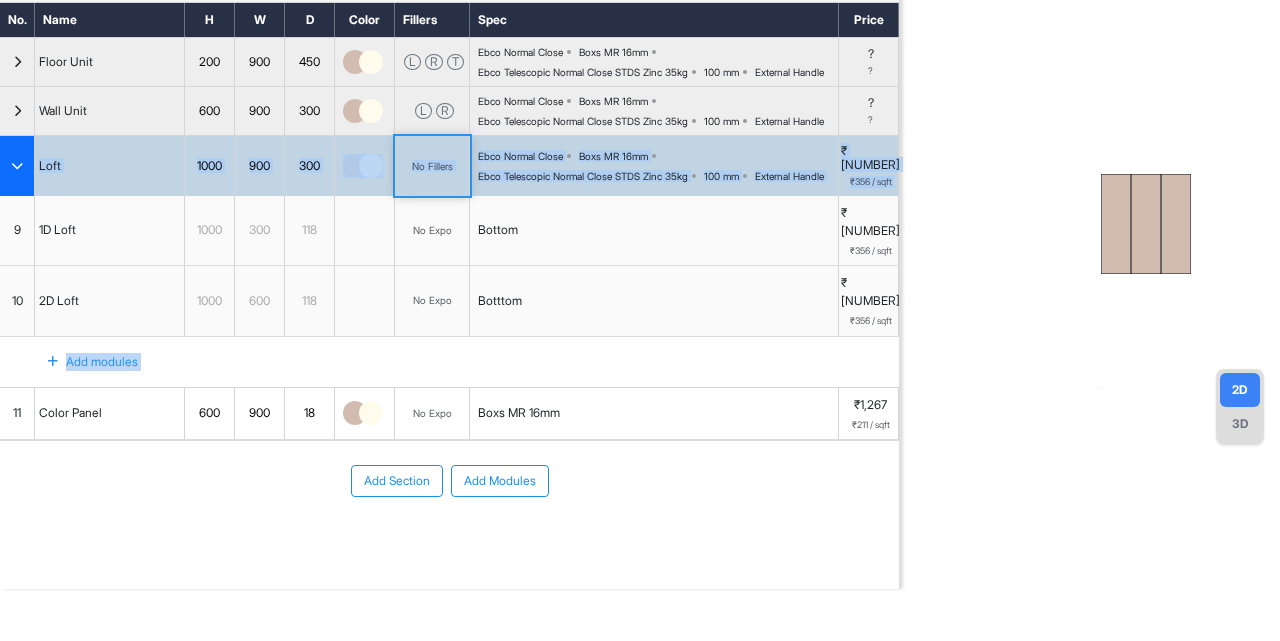 scroll, scrollTop: 115, scrollLeft: 0, axis: vertical 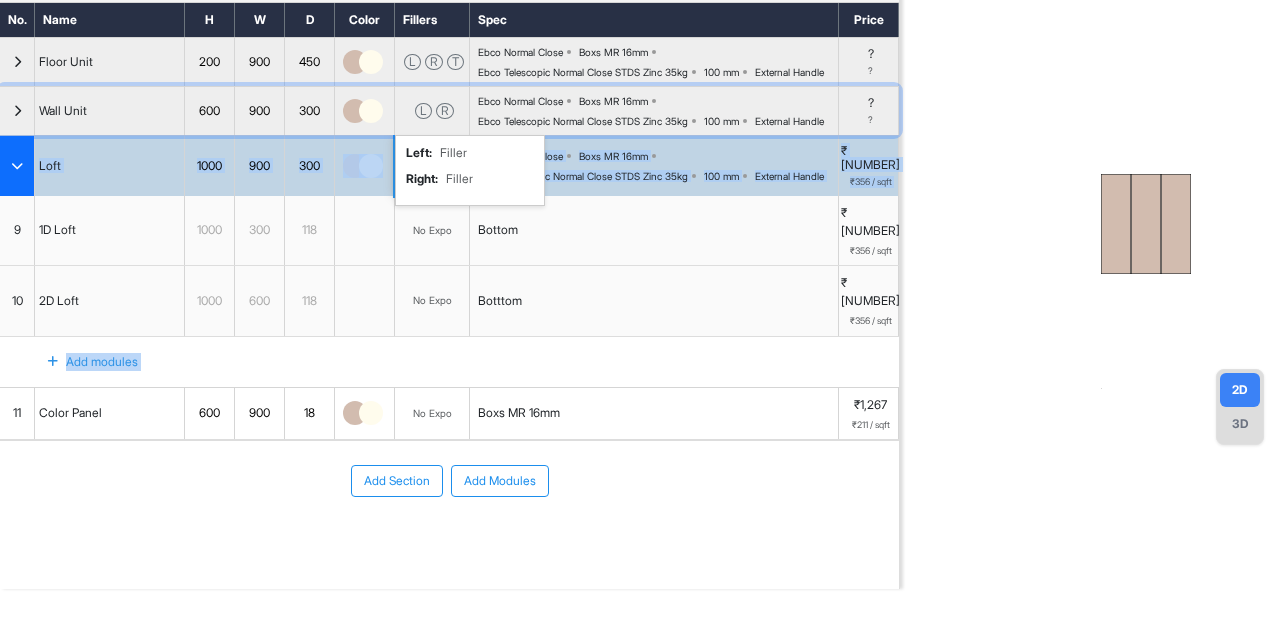 click on "L R left : Filler right : Filler" at bounding box center (432, 111) 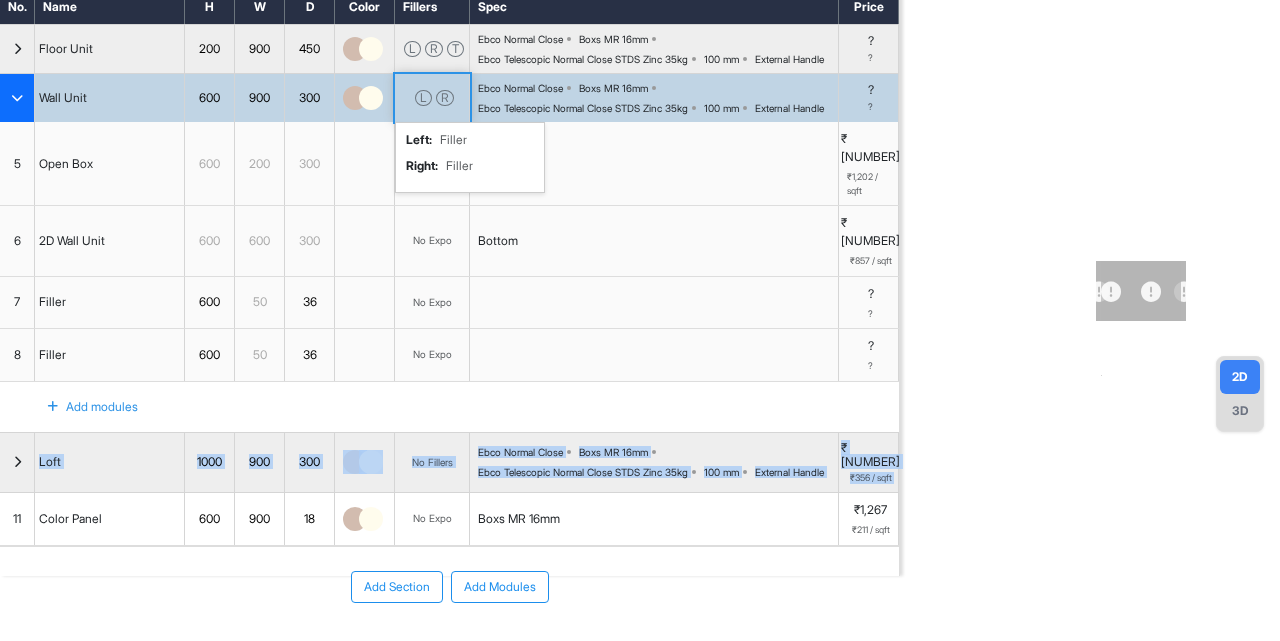 click on "L R left : Filler right : Filler" at bounding box center (432, 98) 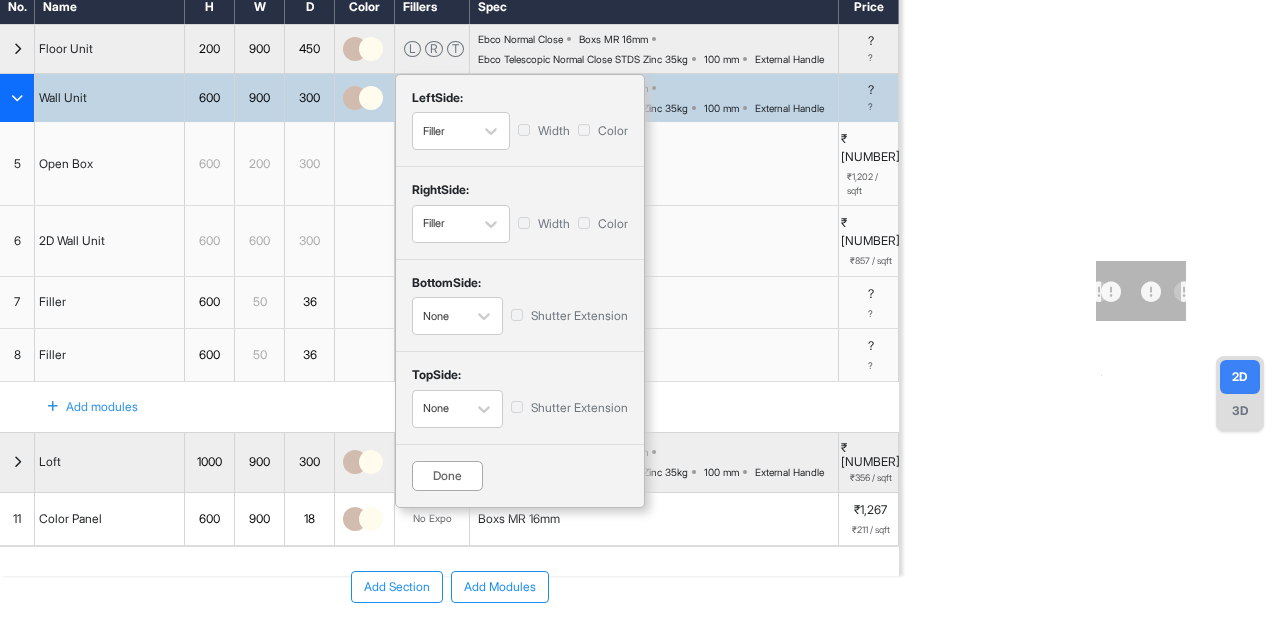 click on "Add modules" at bounding box center [449, 407] 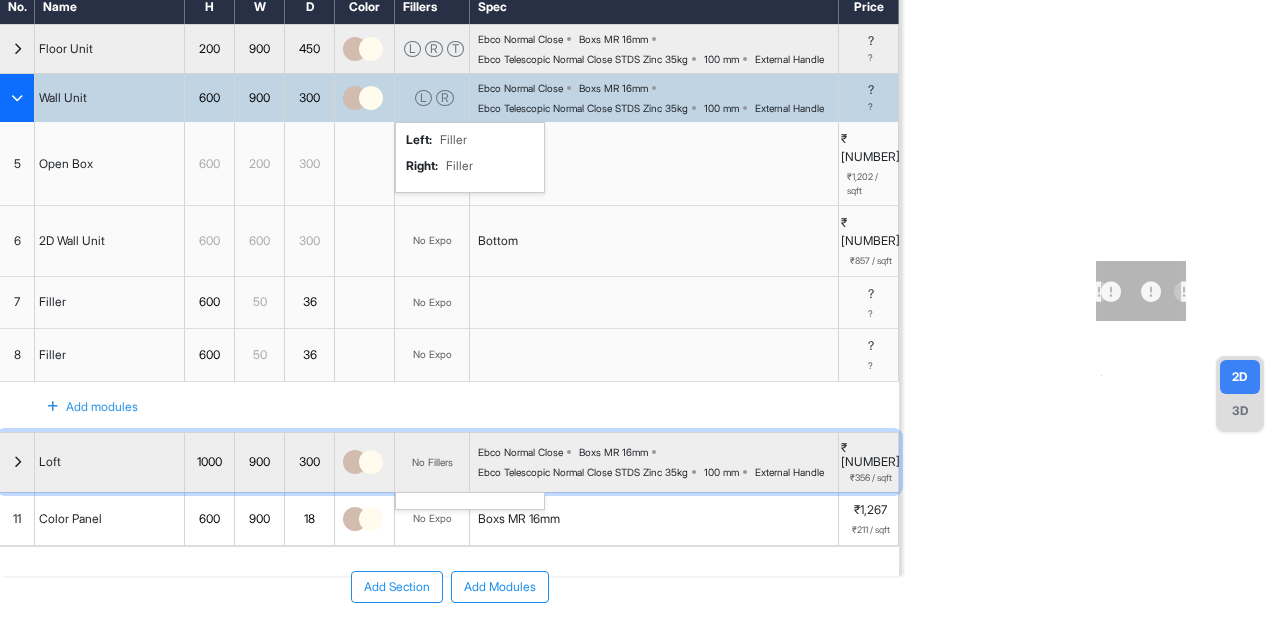 click on "No Fillers" at bounding box center [432, 463] 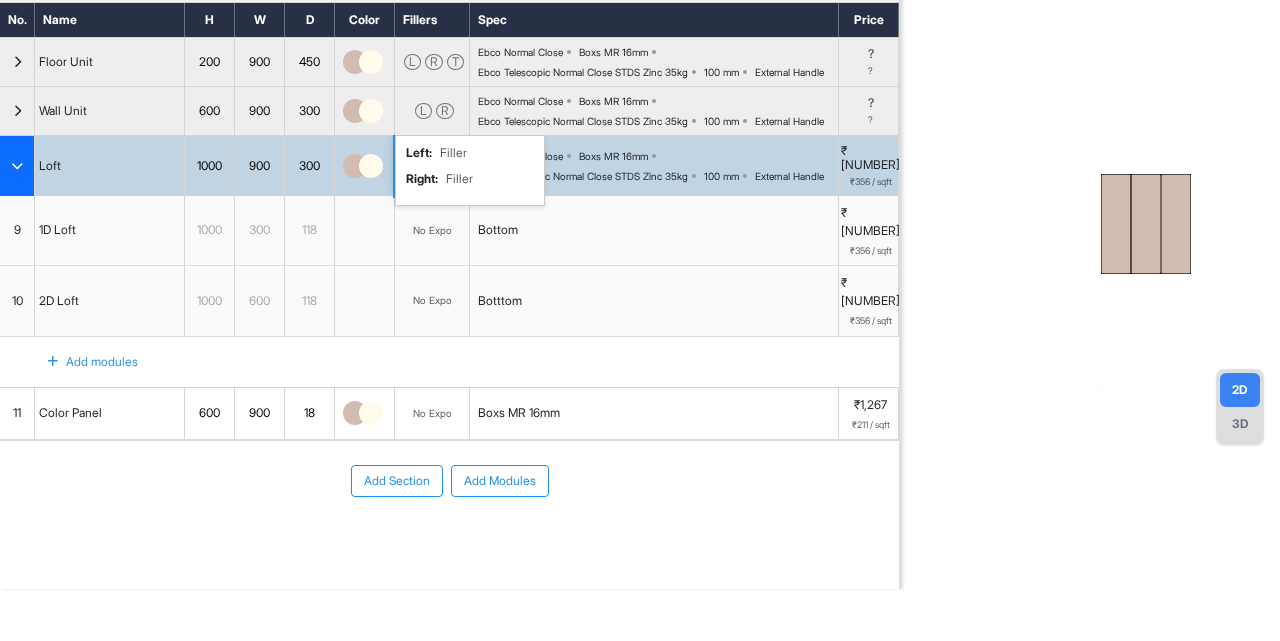 click on "Add Modules" at bounding box center (500, 481) 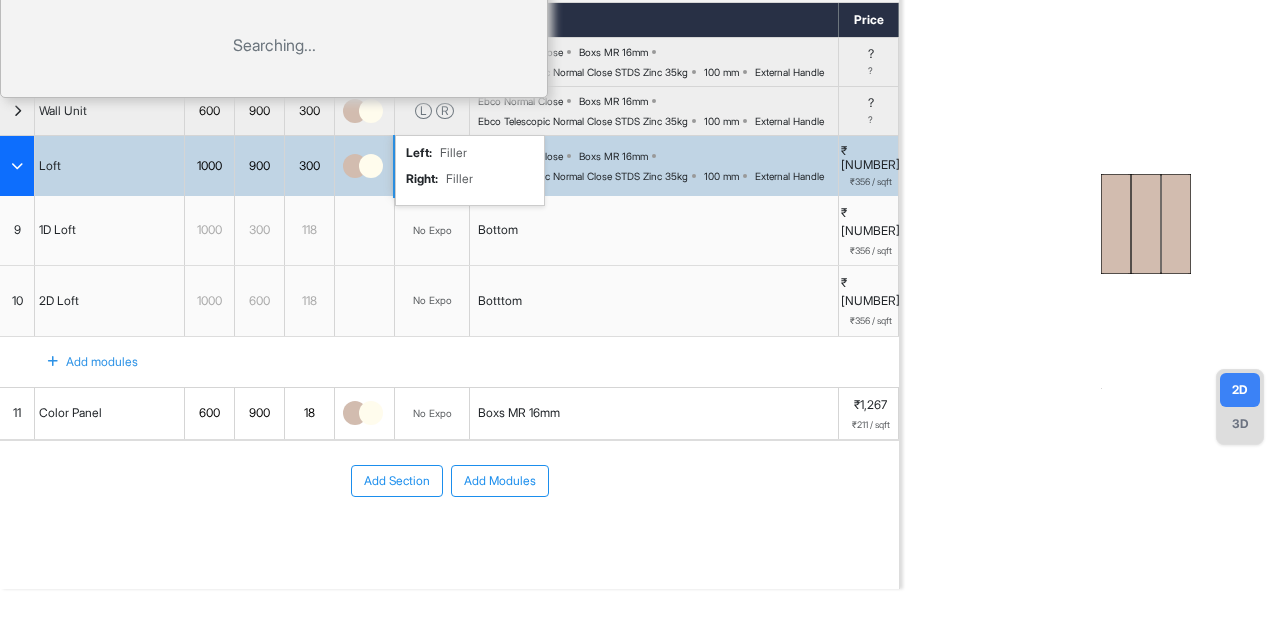 scroll, scrollTop: 0, scrollLeft: 0, axis: both 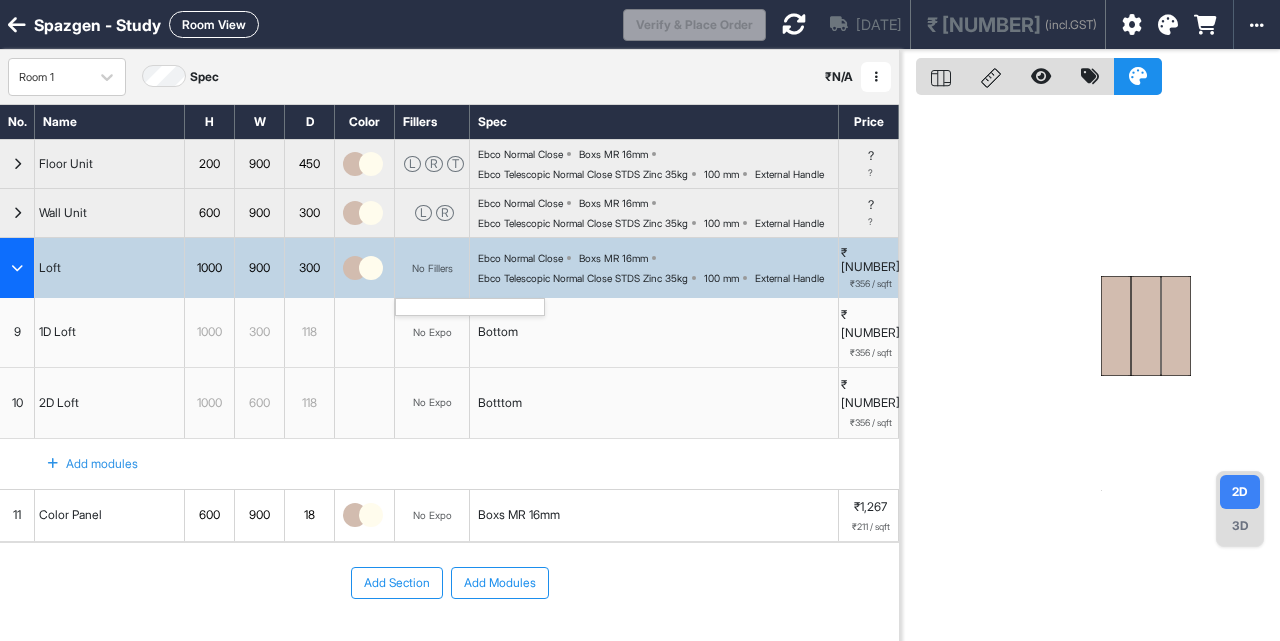 click on "No Fillers" at bounding box center [432, 268] 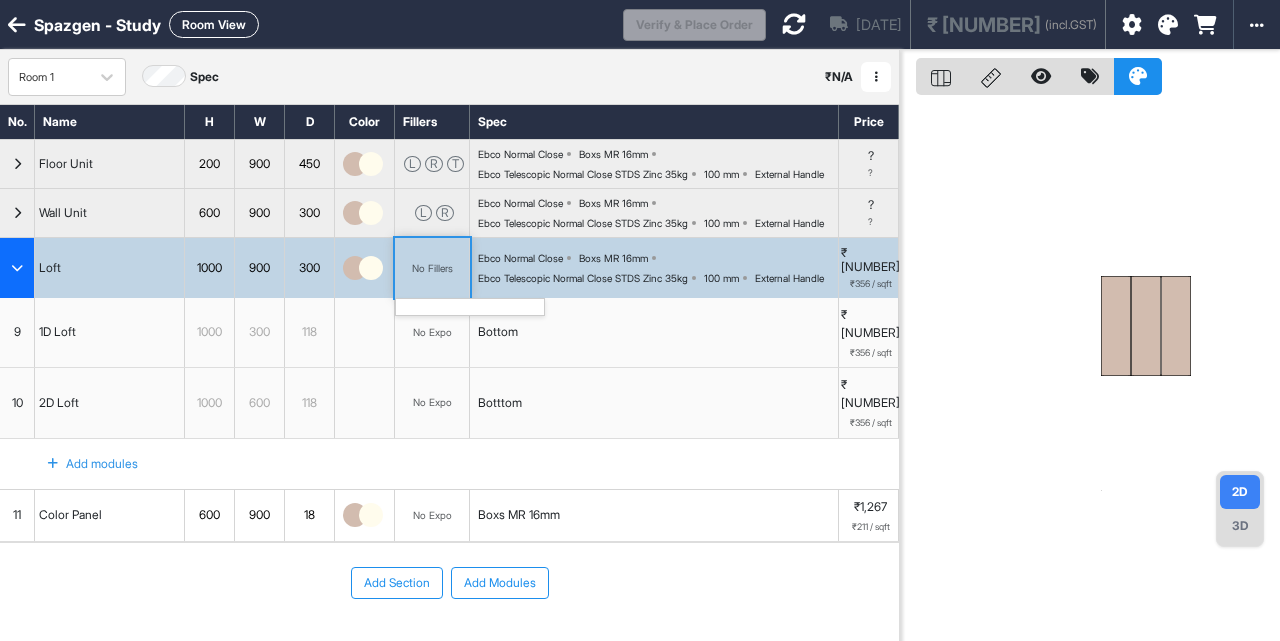 click on "No Fillers" at bounding box center (432, 268) 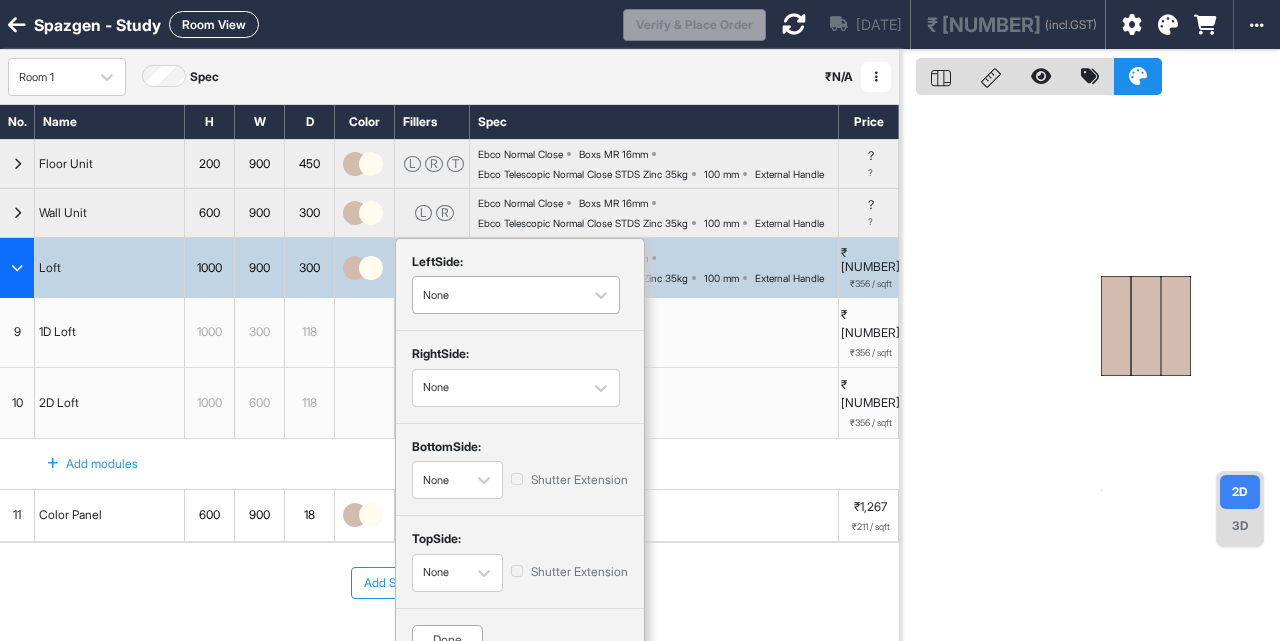 click at bounding box center (498, 295) 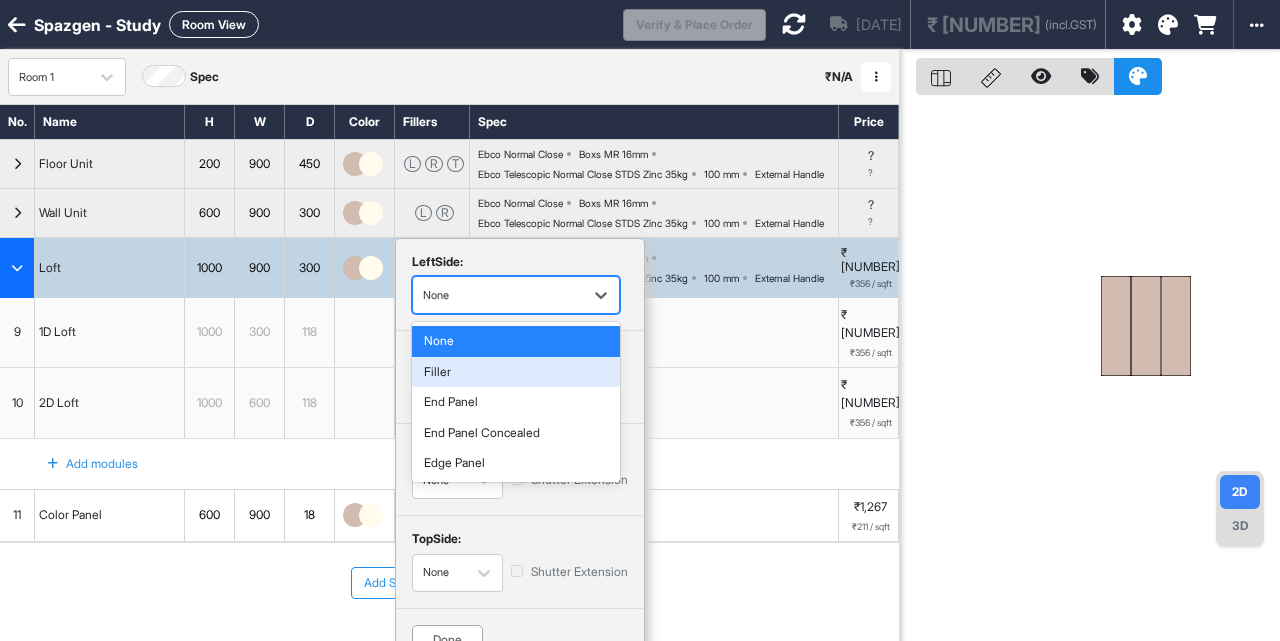 click on "Filler" at bounding box center (516, 372) 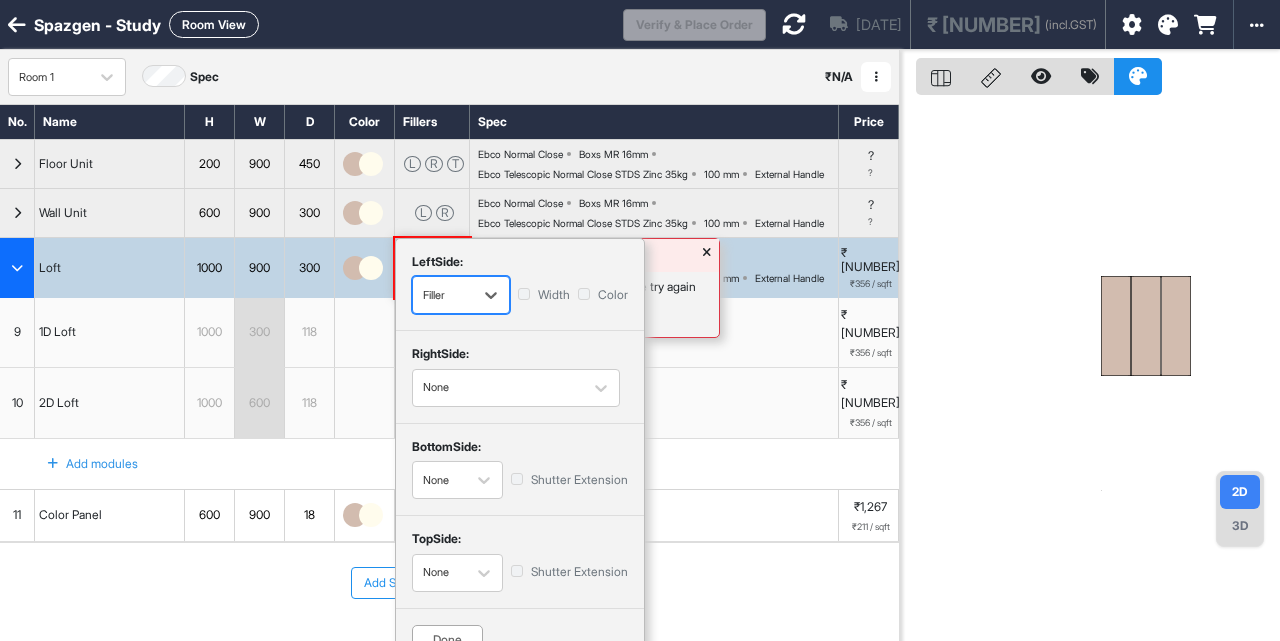 scroll, scrollTop: 115, scrollLeft: 0, axis: vertical 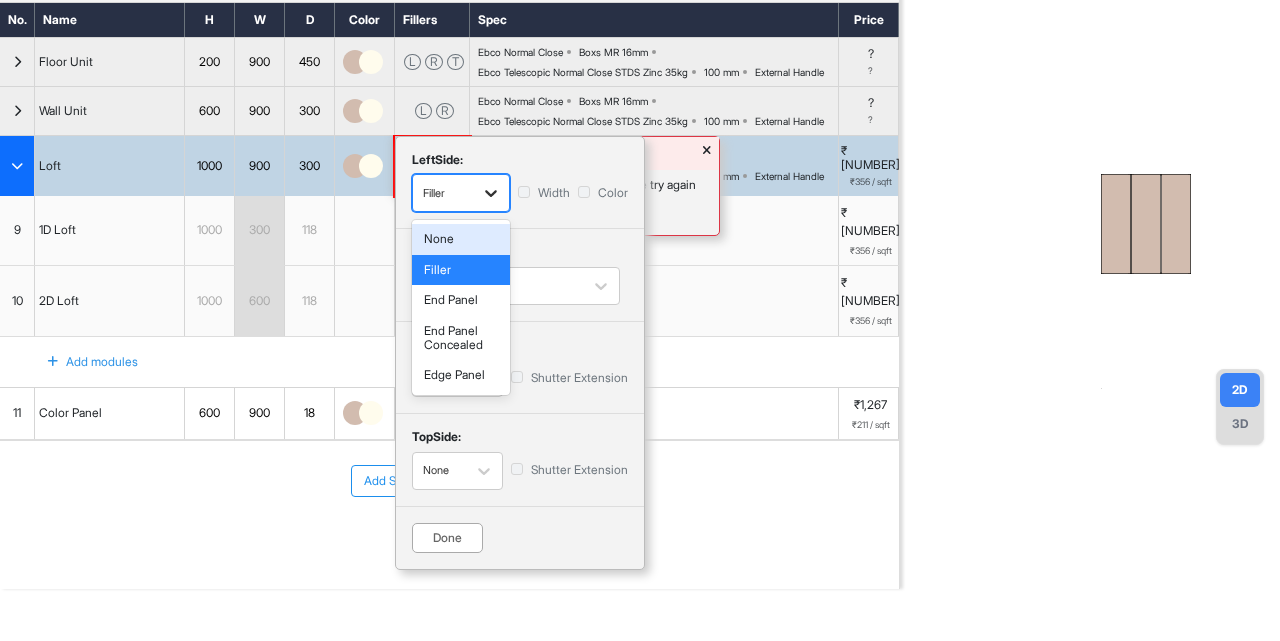 click at bounding box center (491, 193) 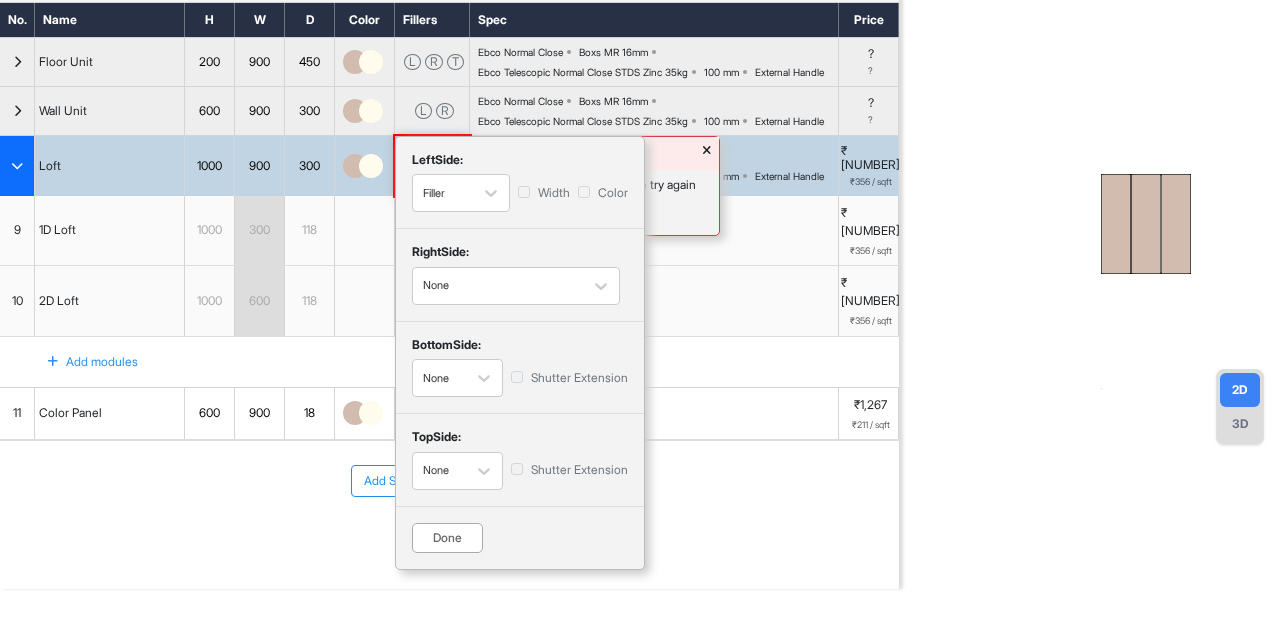 click on "Done" at bounding box center [447, 538] 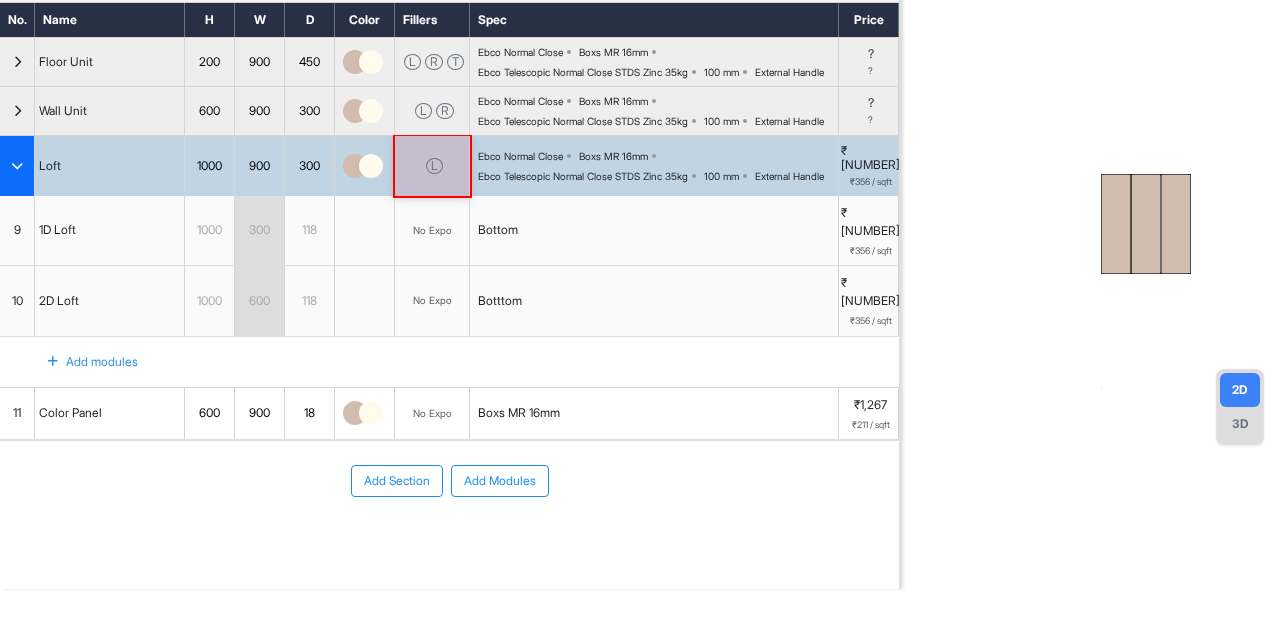 click on "Add Section Add Modules" at bounding box center [449, 541] 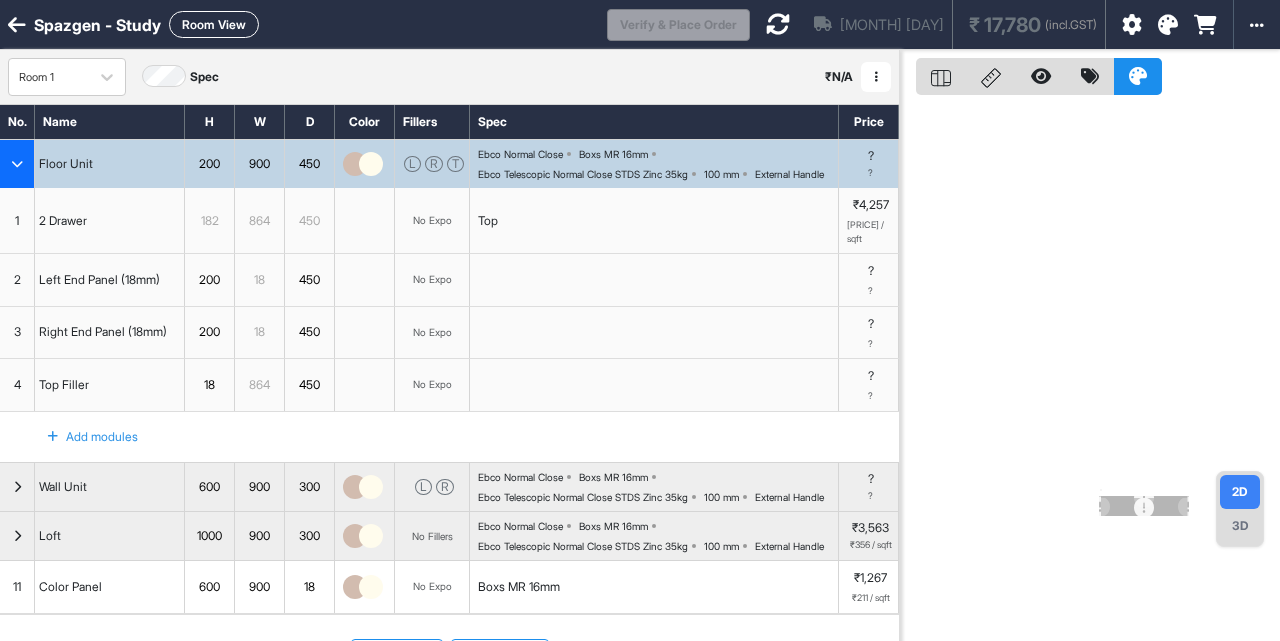 scroll, scrollTop: 0, scrollLeft: 0, axis: both 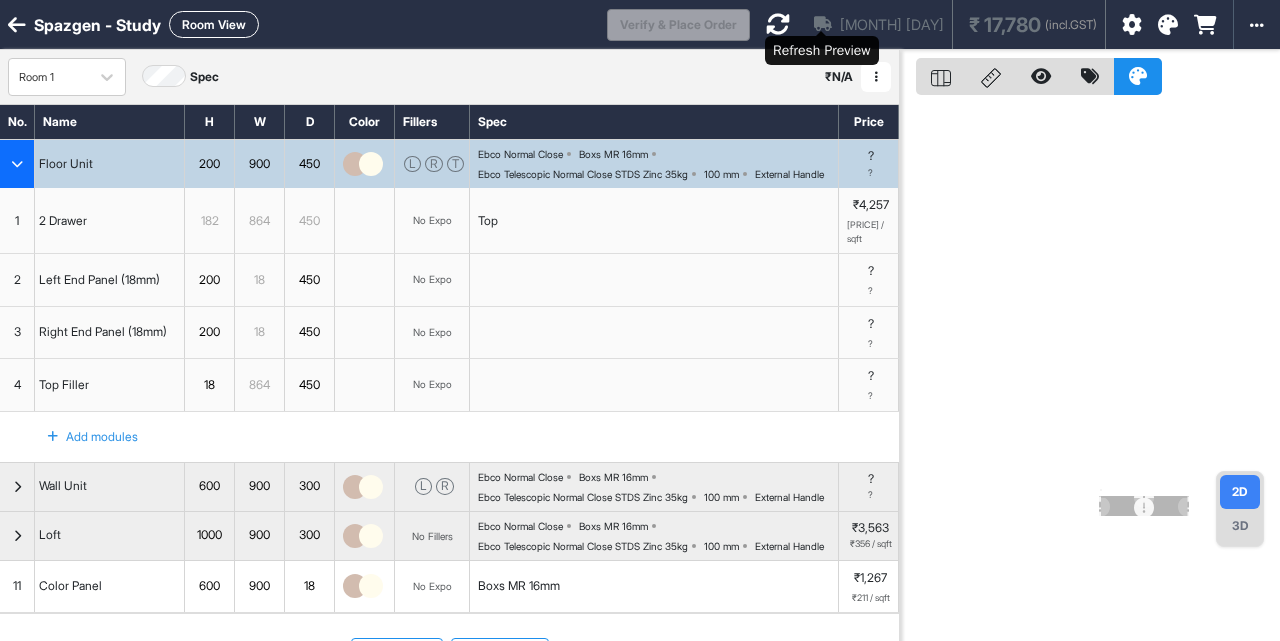 click at bounding box center (778, 24) 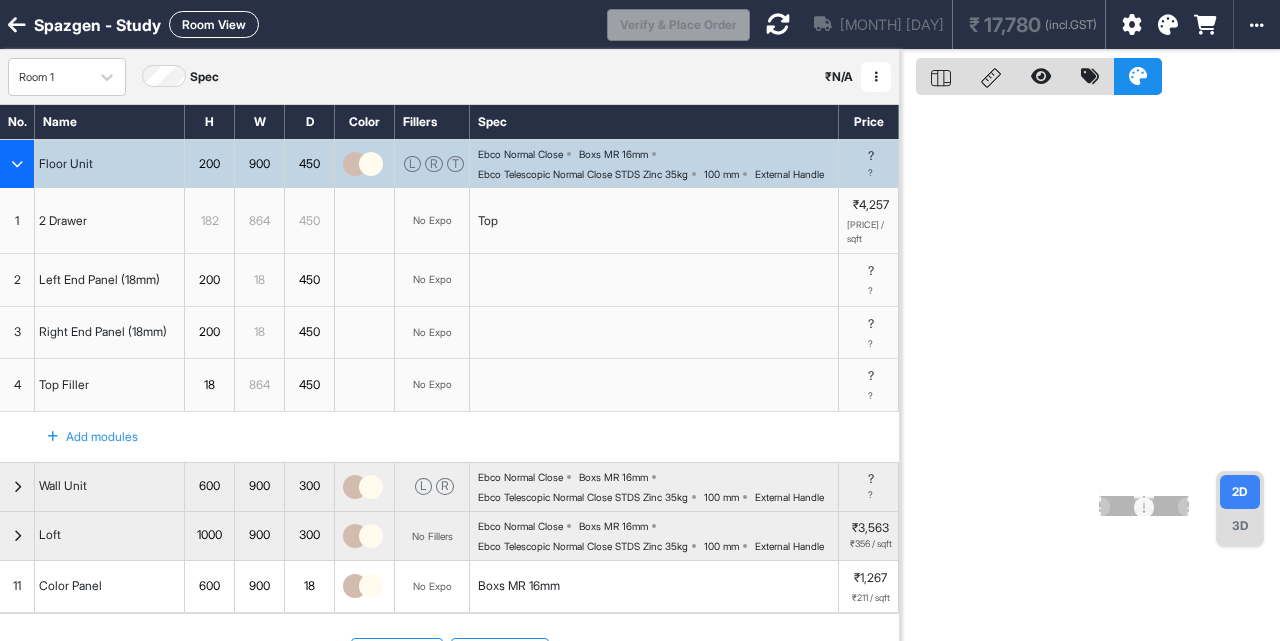 click on "Room View" at bounding box center (214, 24) 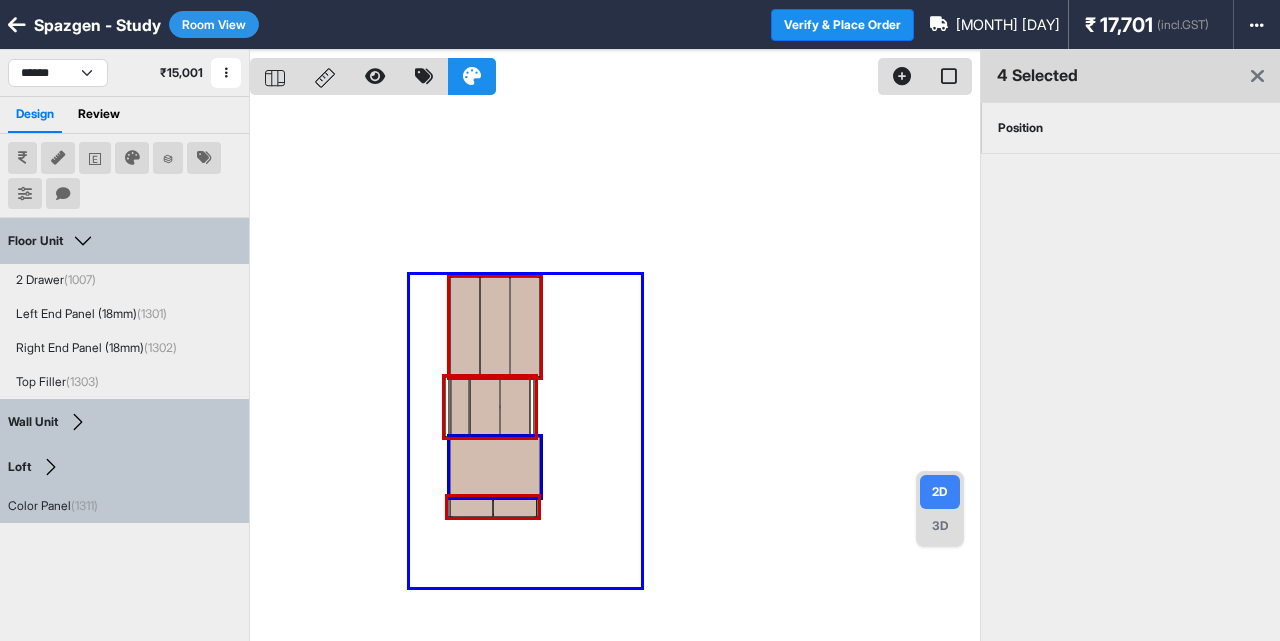 drag, startPoint x: 410, startPoint y: 275, endPoint x: 641, endPoint y: 587, distance: 388.20743 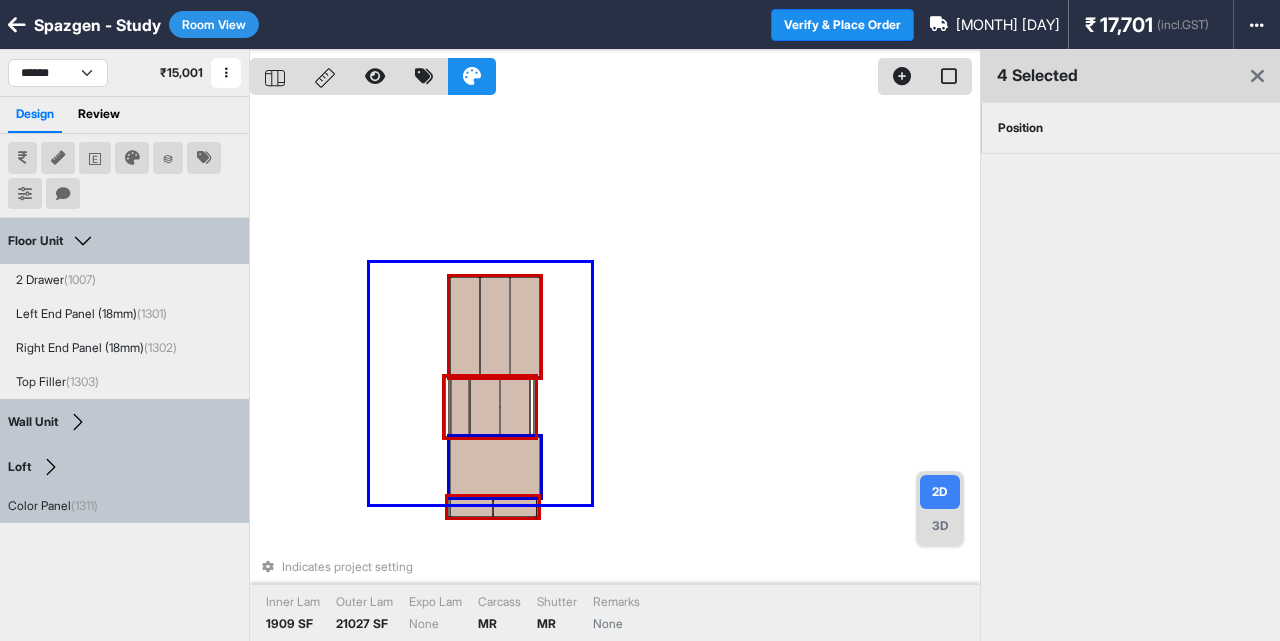 drag, startPoint x: 591, startPoint y: 504, endPoint x: 367, endPoint y: 260, distance: 331.22803 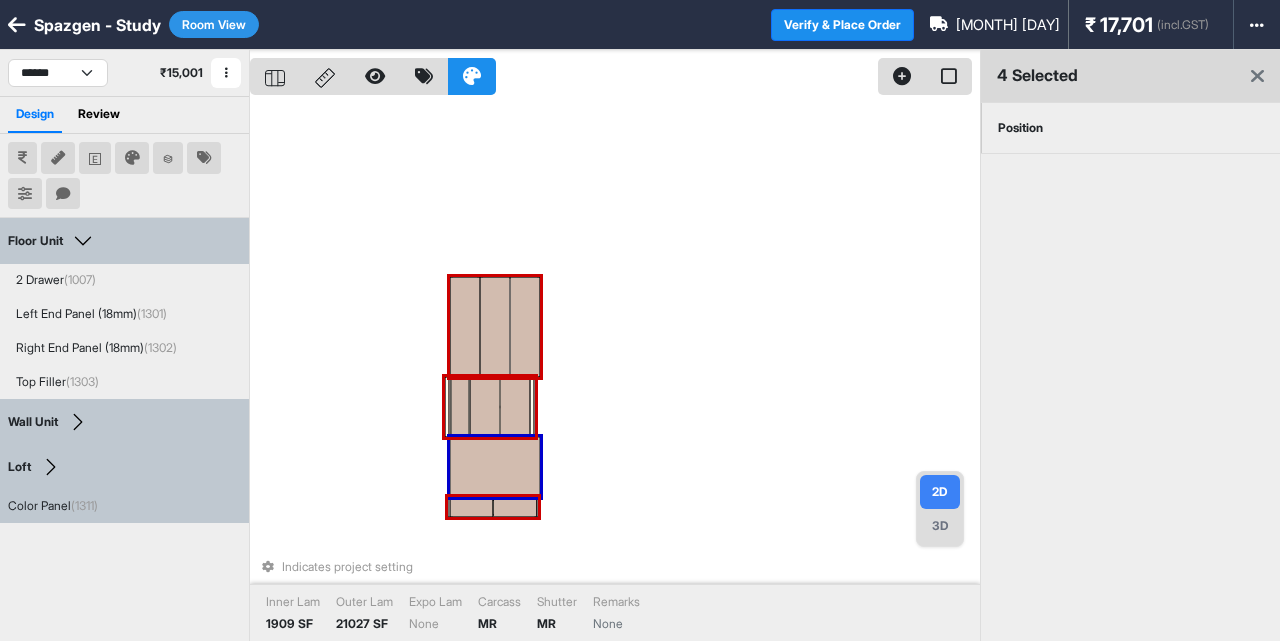 click on "Position" at bounding box center [1020, 128] 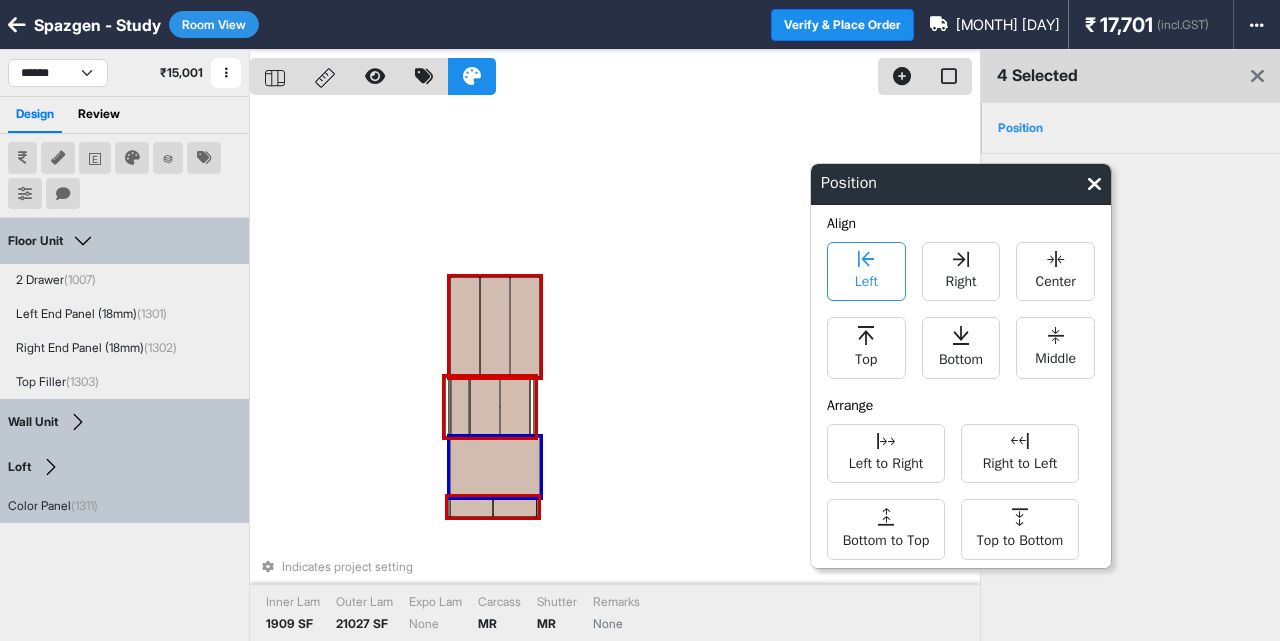 click 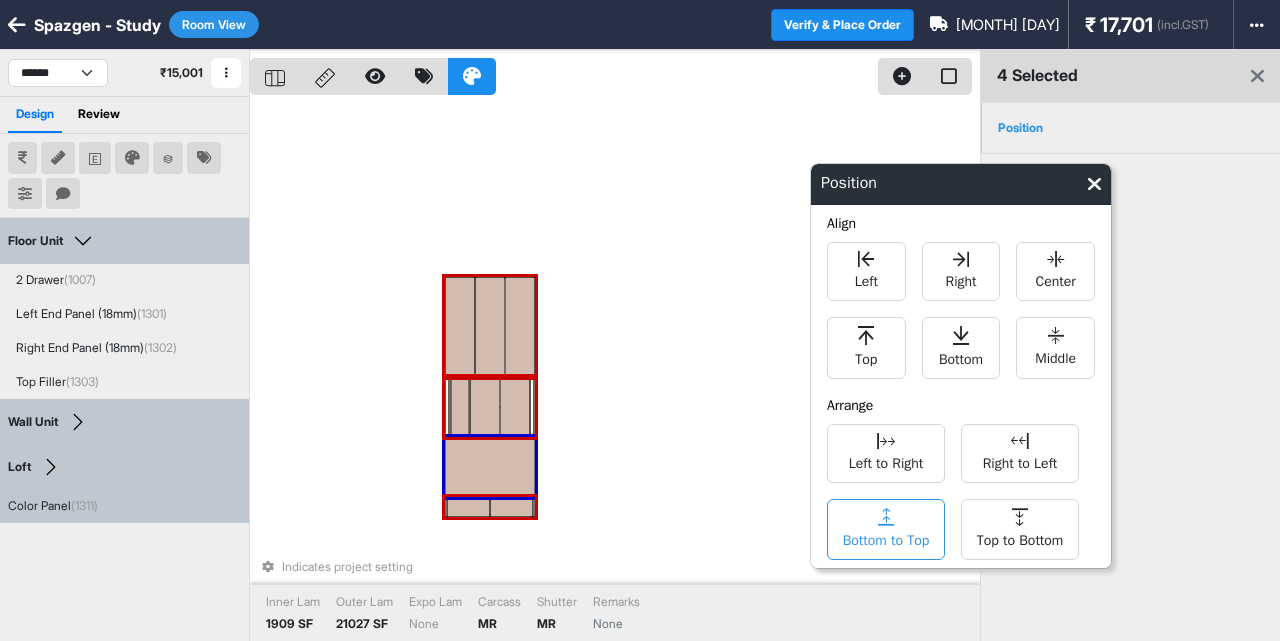 click on "Bottom to Top" at bounding box center [886, 538] 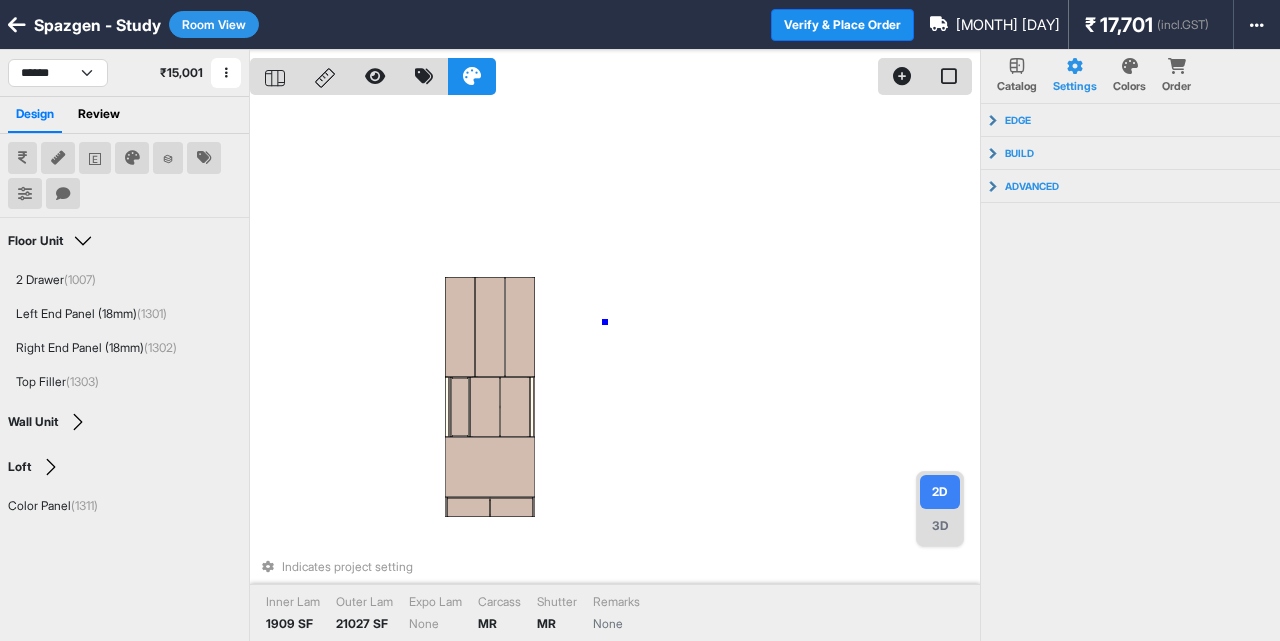 click on "Indicates project setting Inner Lam 1909 SF Outer Lam 21027 SF Expo Lam None Carcass MR Shutter MR Remarks None" at bounding box center (615, 370) 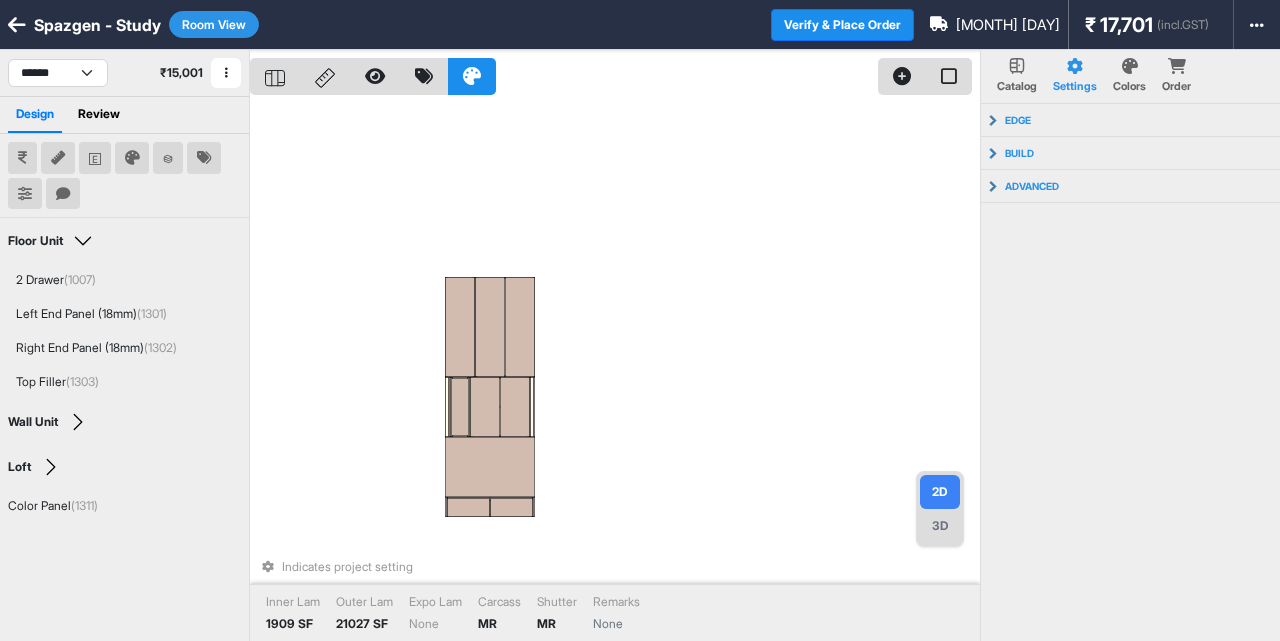 click on "3D" at bounding box center [940, 526] 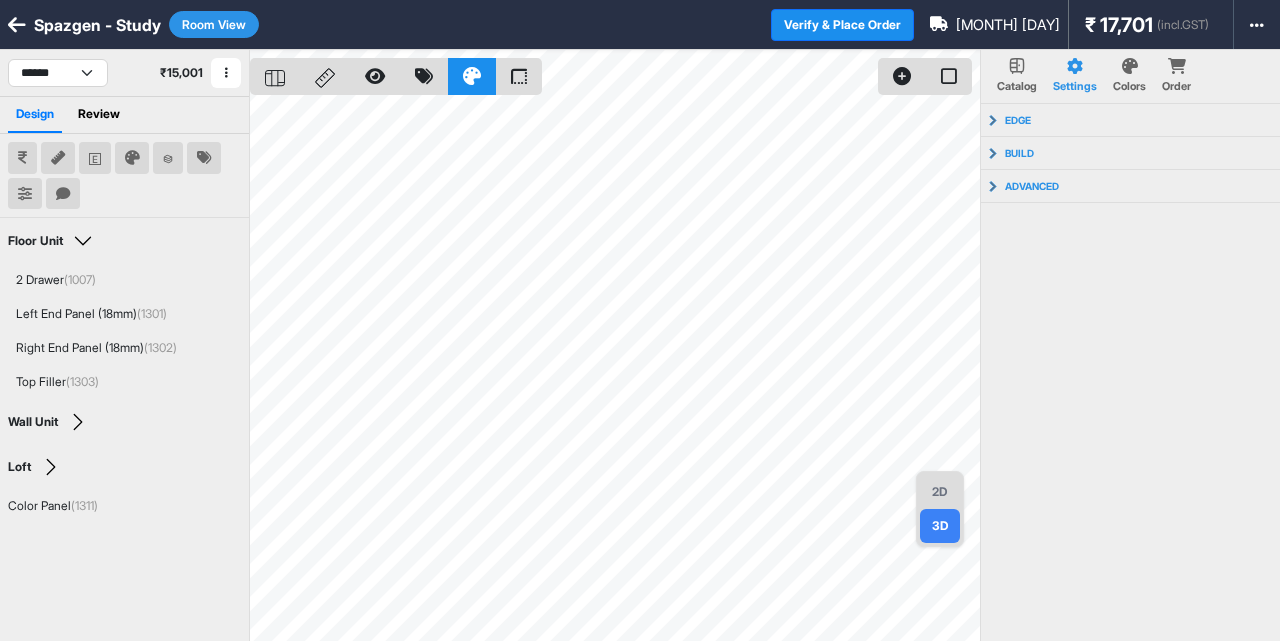 click on "Room View" at bounding box center [214, 24] 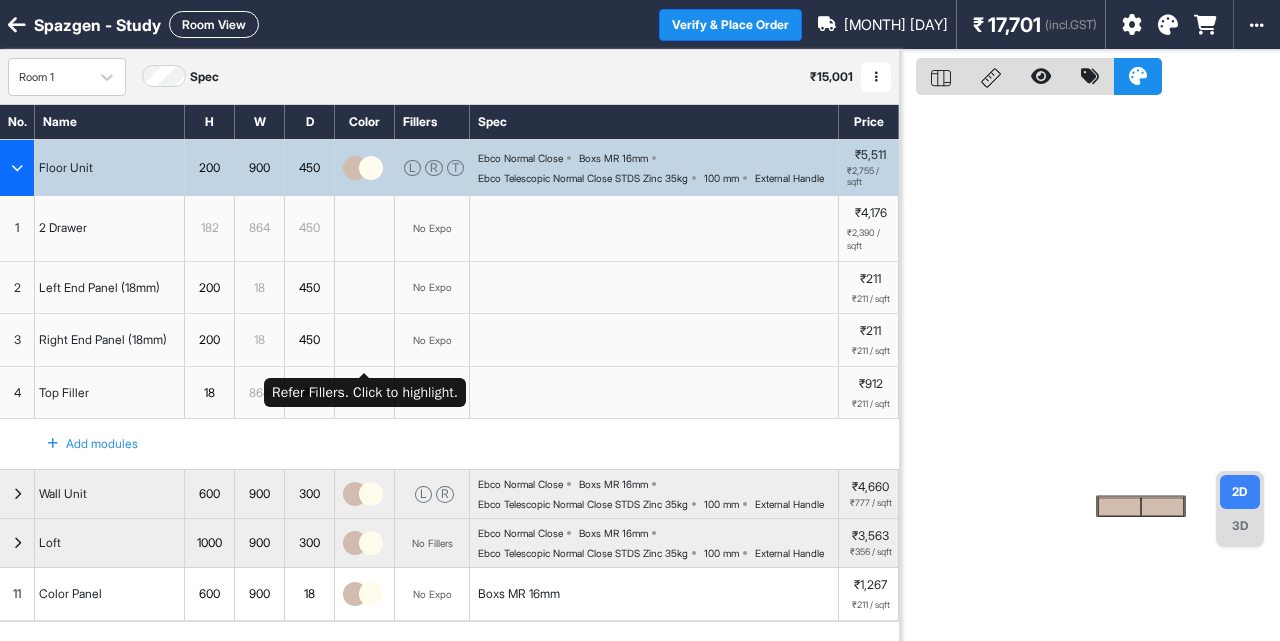 type 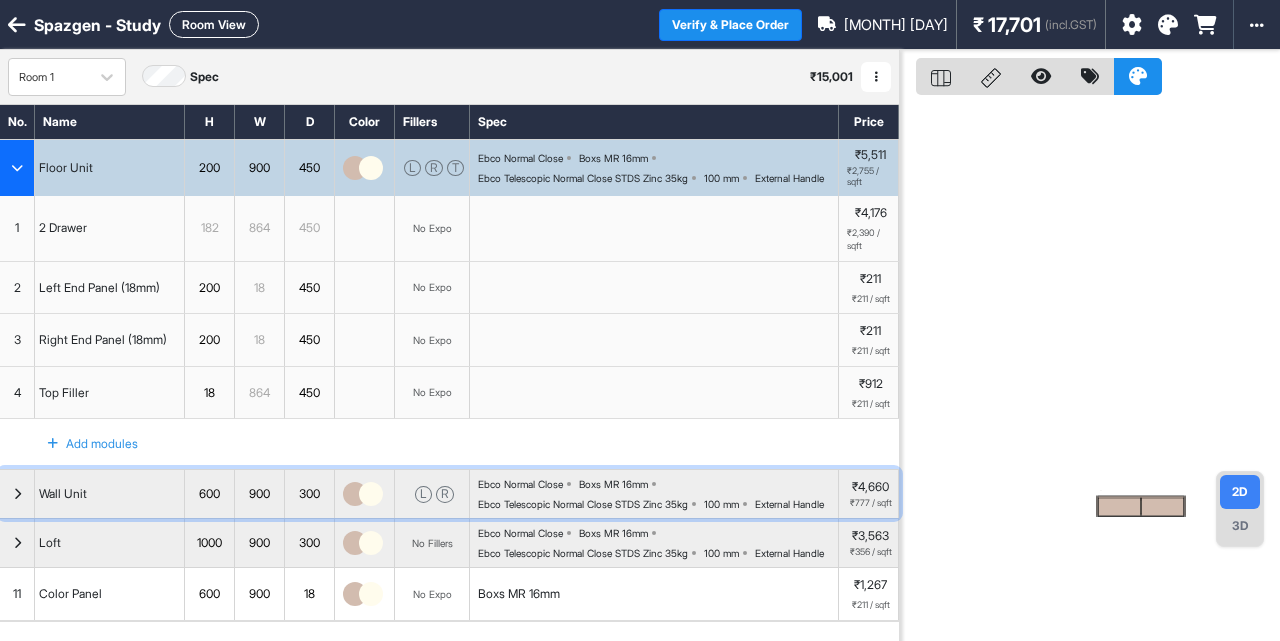 click on "Wall Unit" at bounding box center (110, 494) 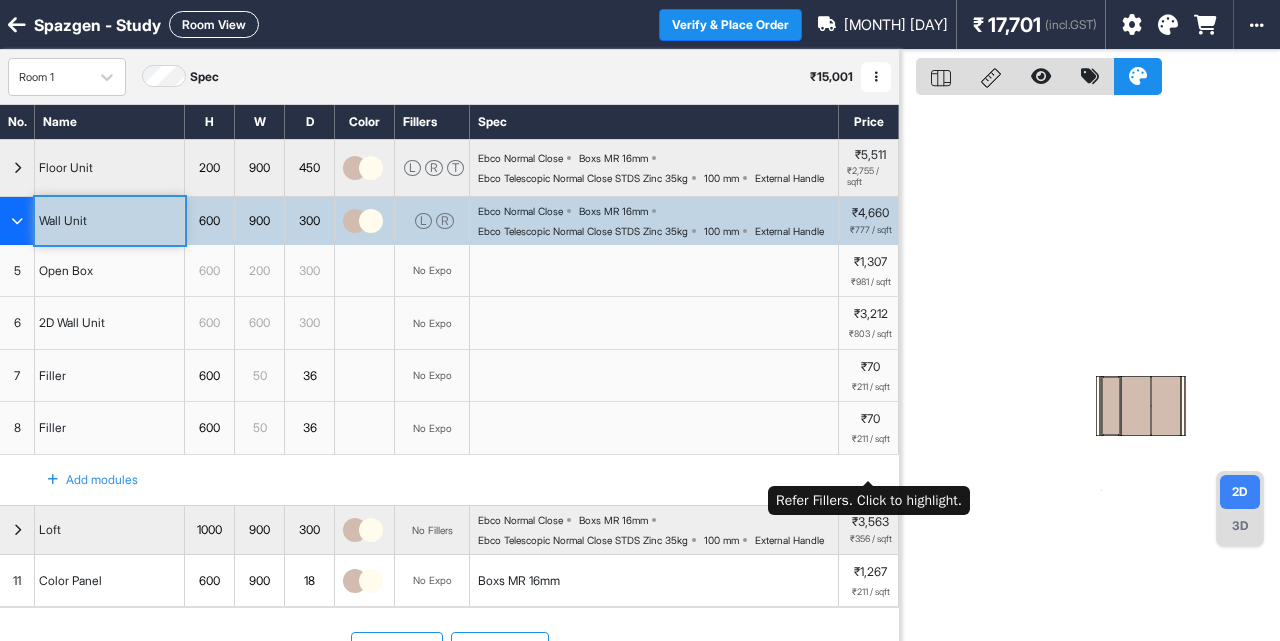 type 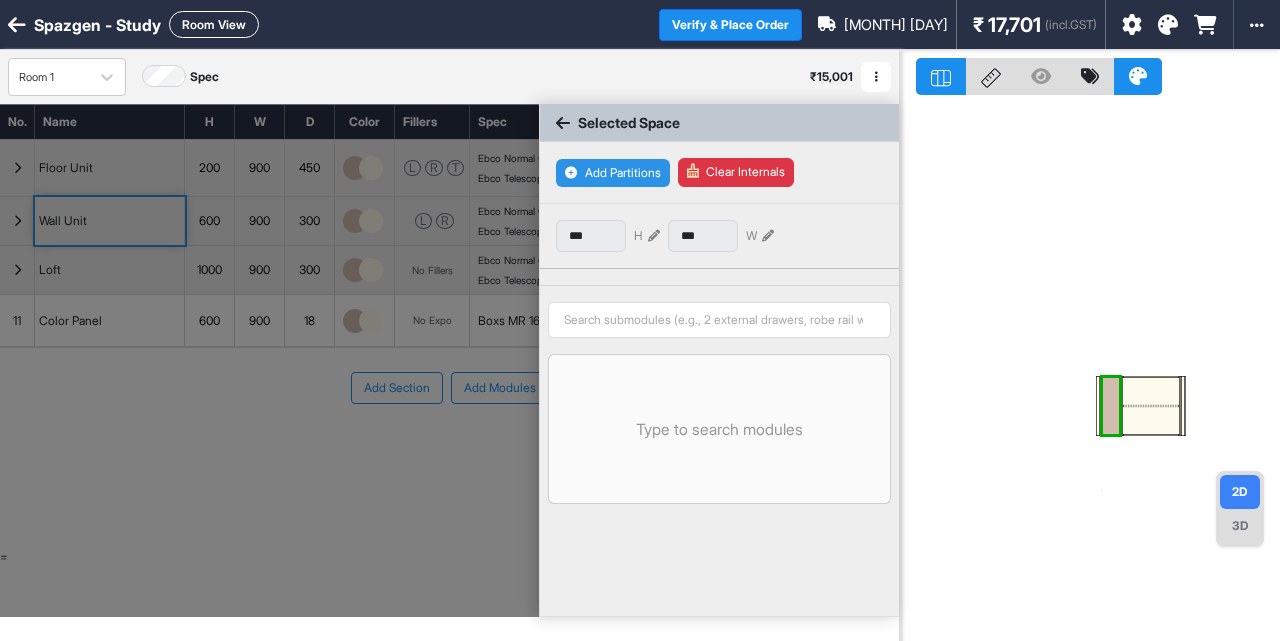 click on "Add Partitions" at bounding box center (613, 173) 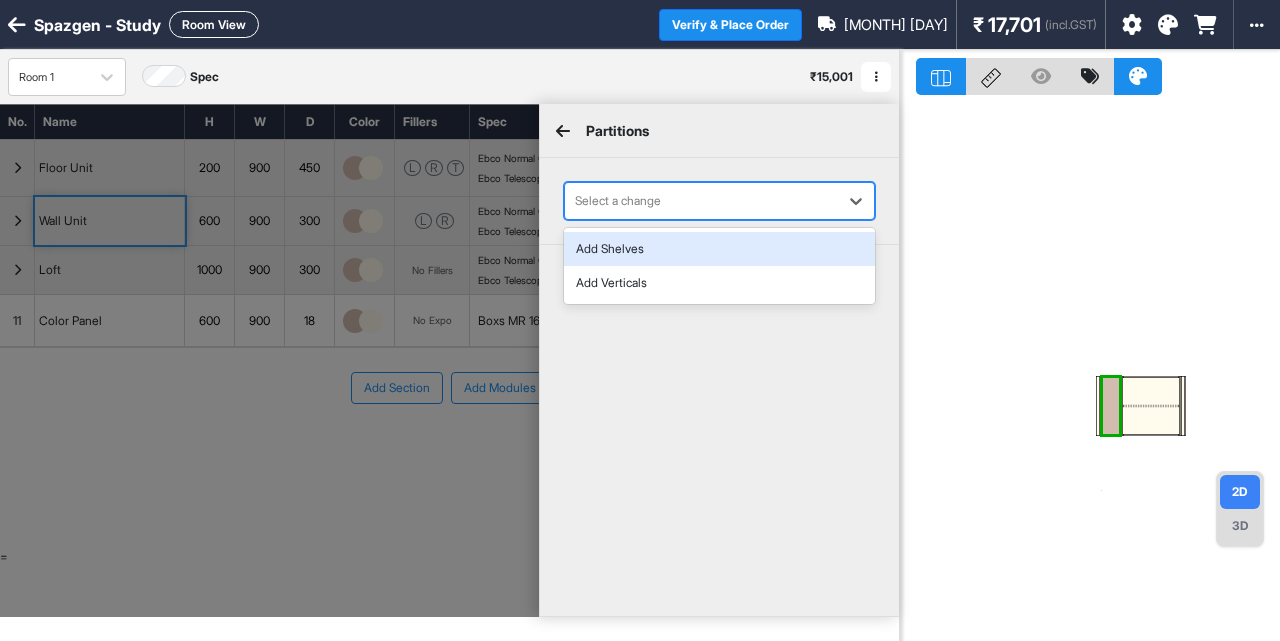 click at bounding box center [701, 201] 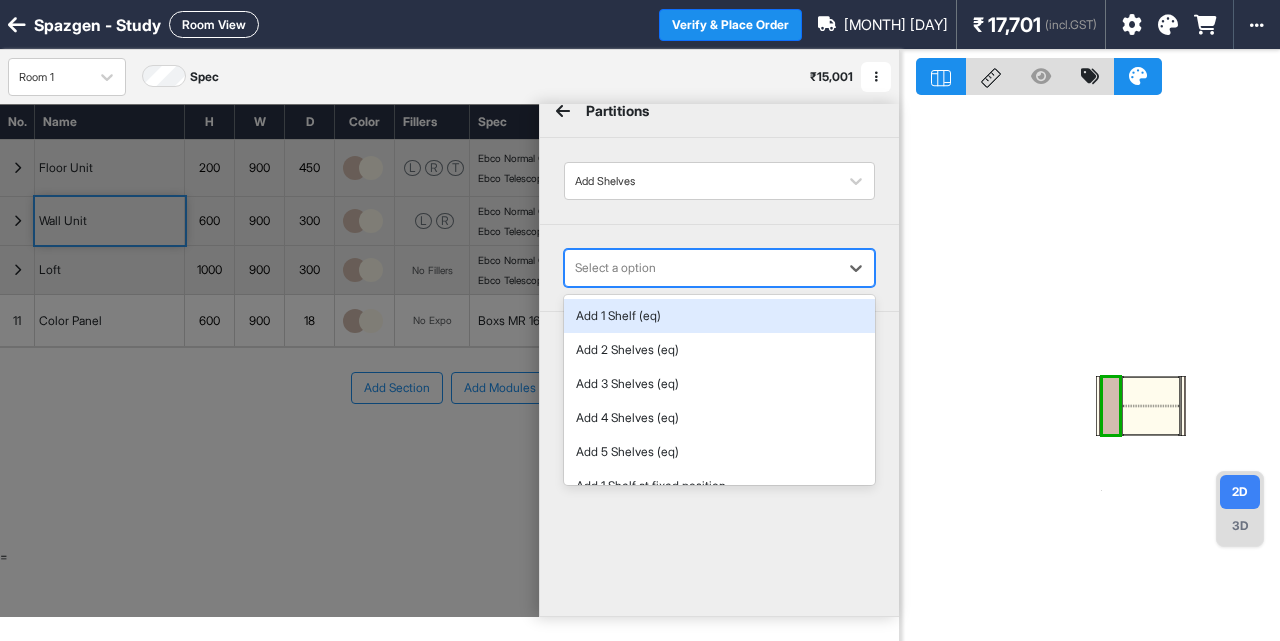 click on "6 results available. Use Up and Down to choose options, press Enter to select the currently focused option, press Escape to exit the menu, press Tab to select the option and exit the menu. Select a option Add 1 Shelf (eq) Add 2 Shelves (eq) Add 3 Shelves (eq) Add 4 Shelves (eq) Add 5 Shelves (eq) Add 1 Shelf at fixed position" at bounding box center (719, 268) 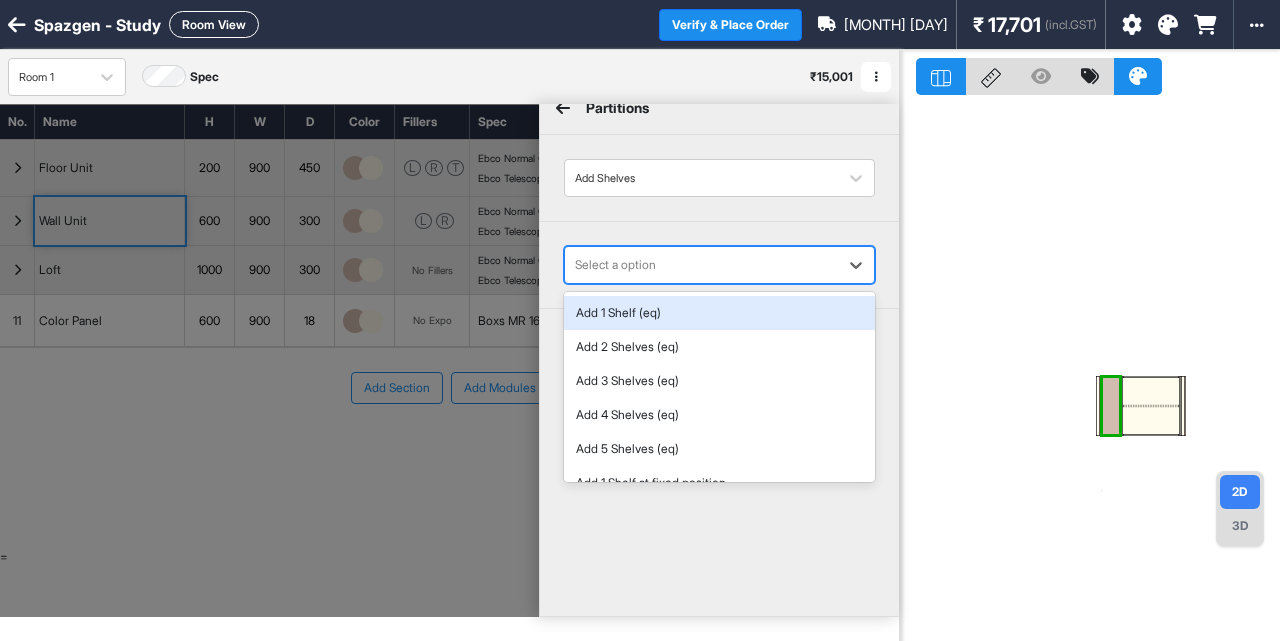 click on "Add 1 Shelf (eq)" at bounding box center (719, 313) 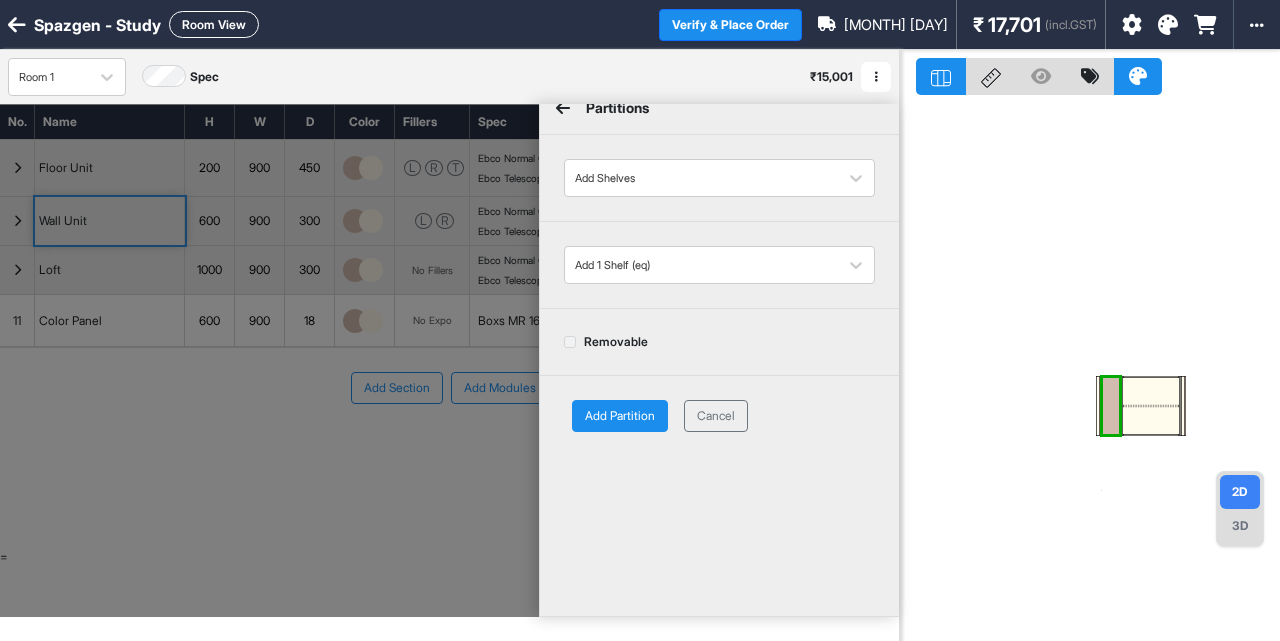 click on "Add Partition" at bounding box center (620, 416) 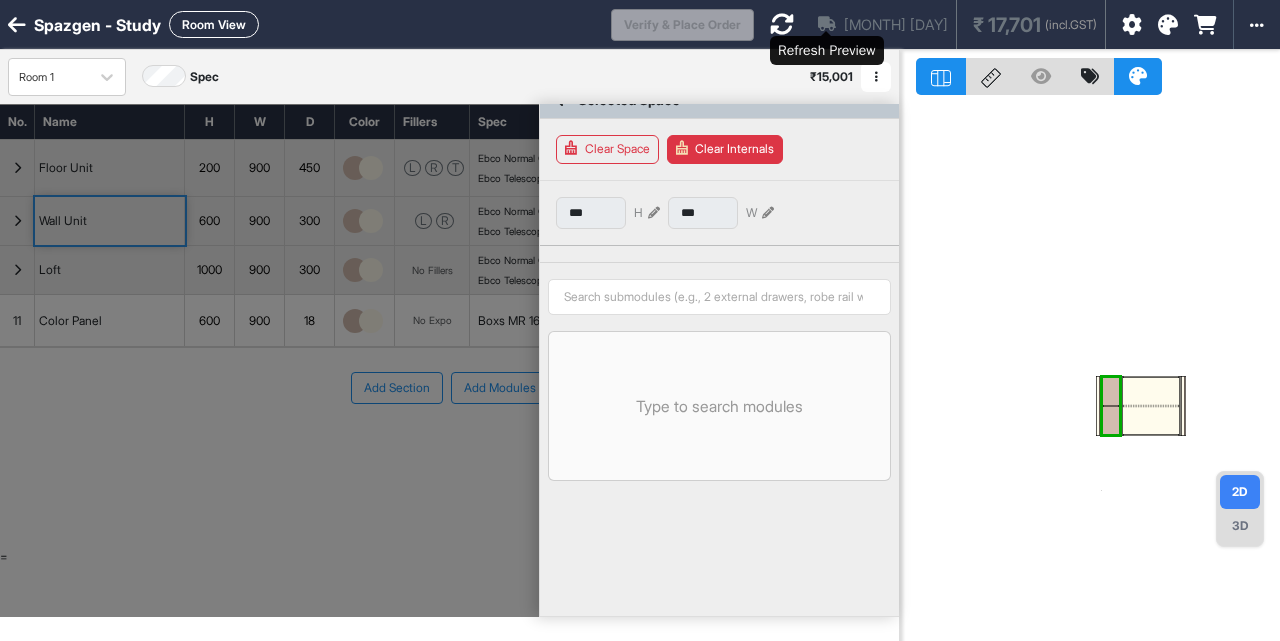 click at bounding box center [782, 24] 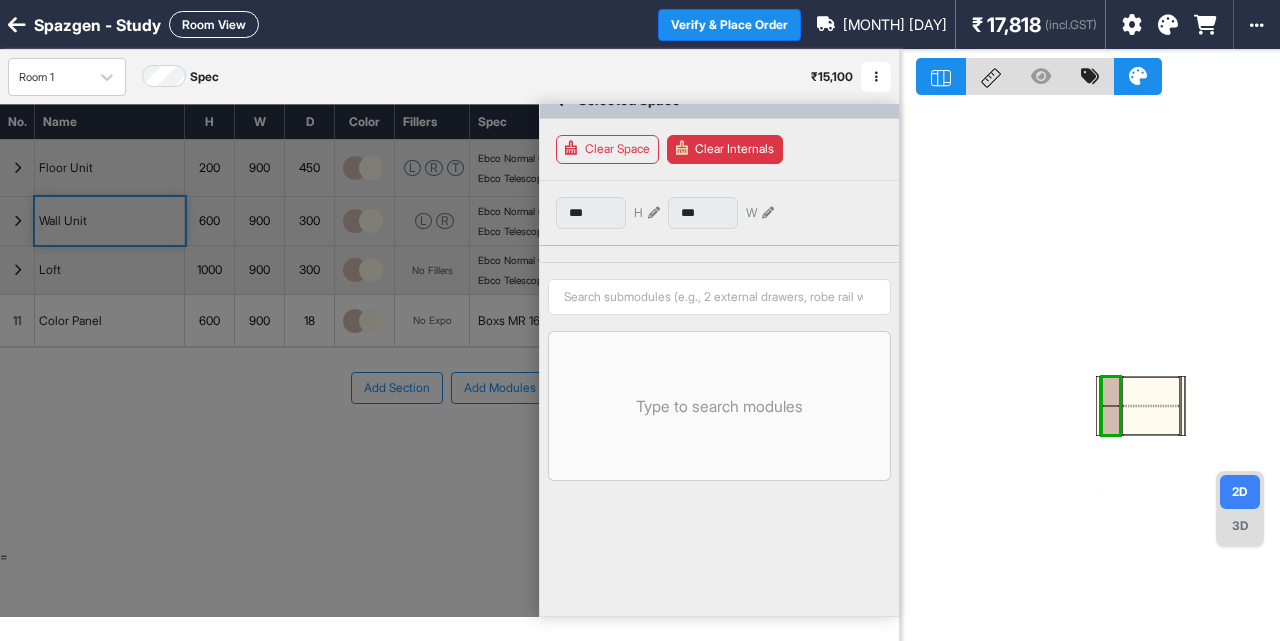 click at bounding box center (269, 360) 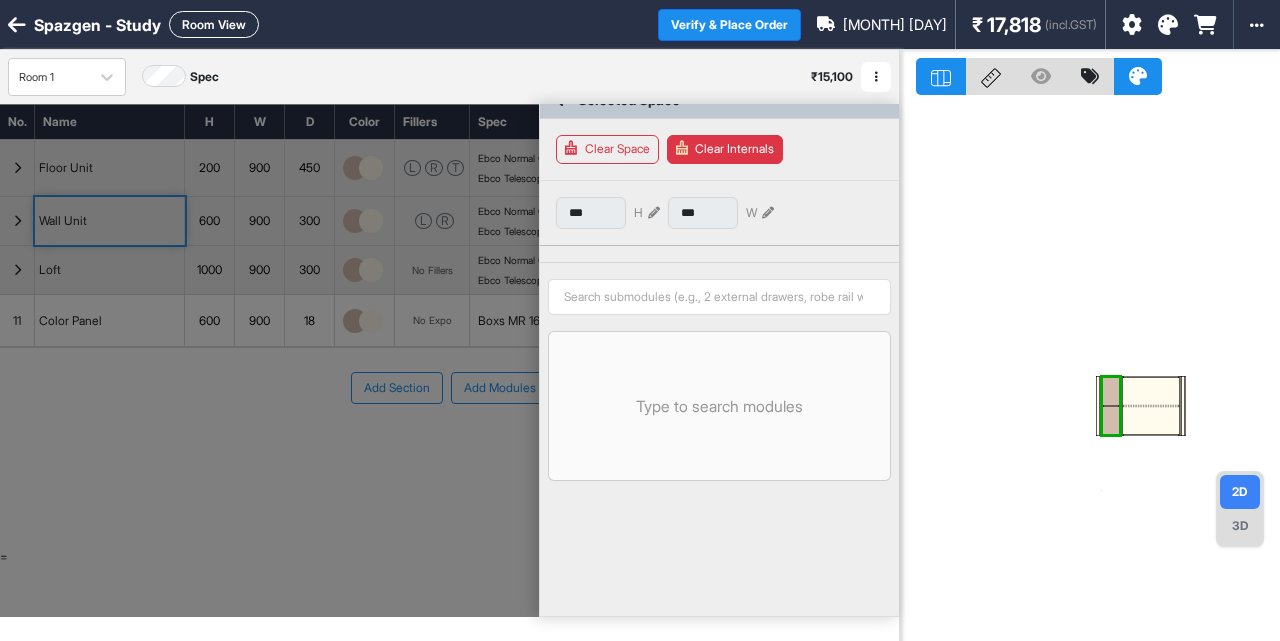 scroll, scrollTop: 0, scrollLeft: 0, axis: both 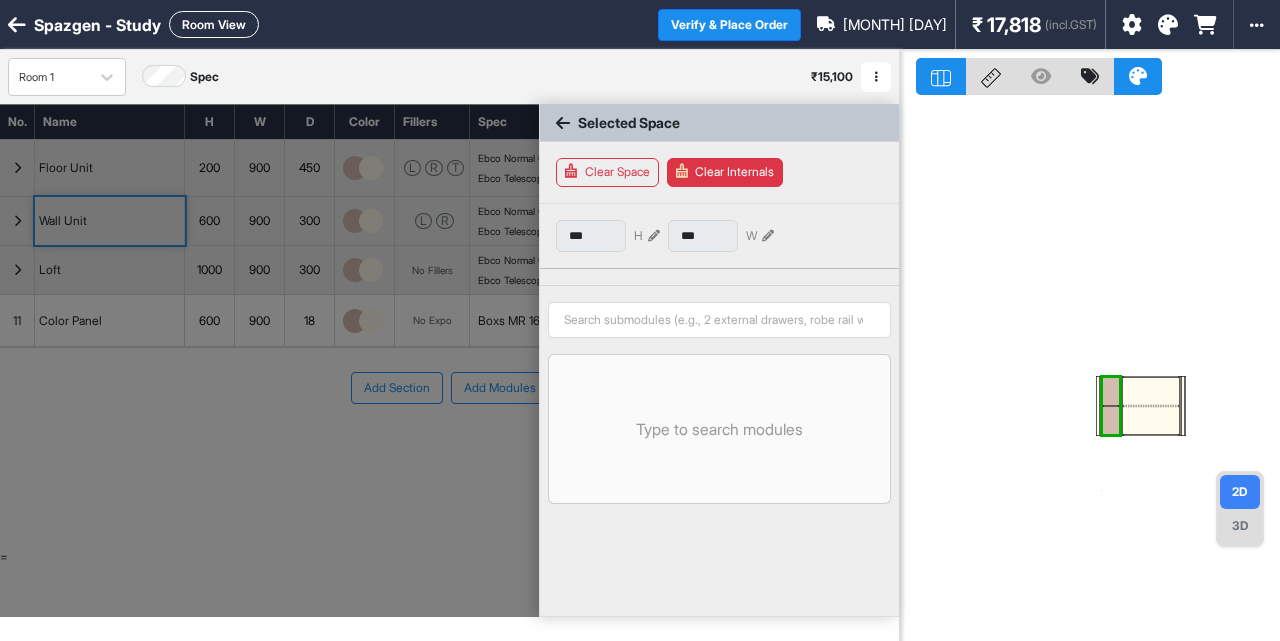 click on "Selected Space" at bounding box center [719, 123] 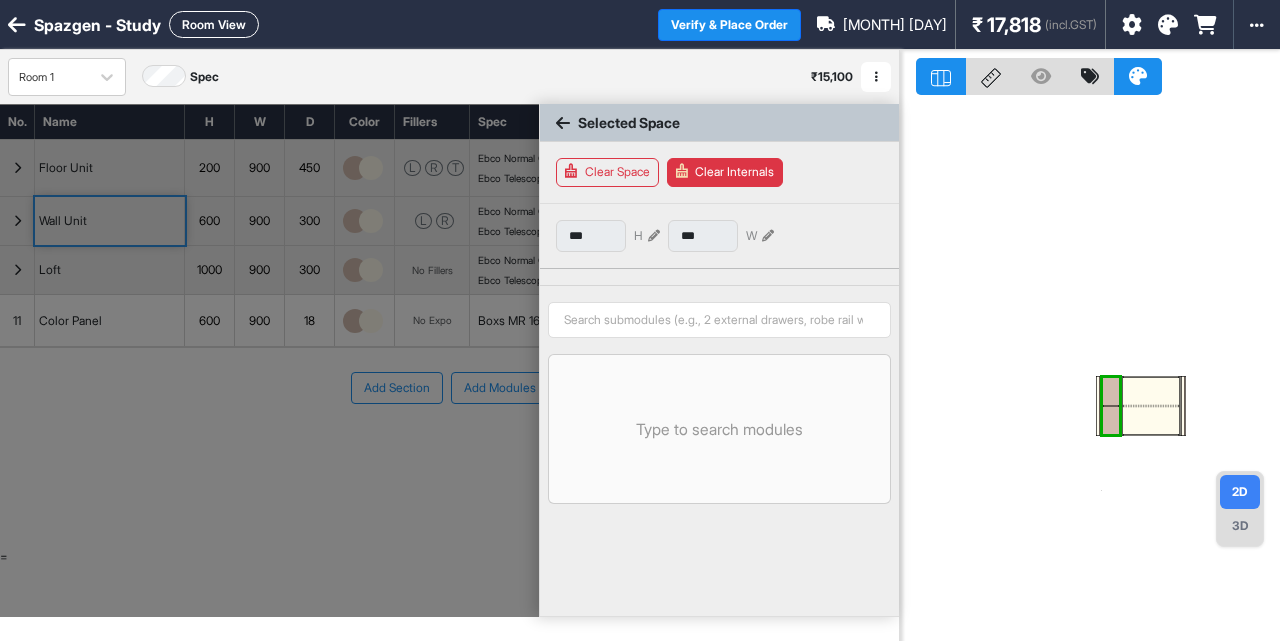 click at bounding box center (563, 123) 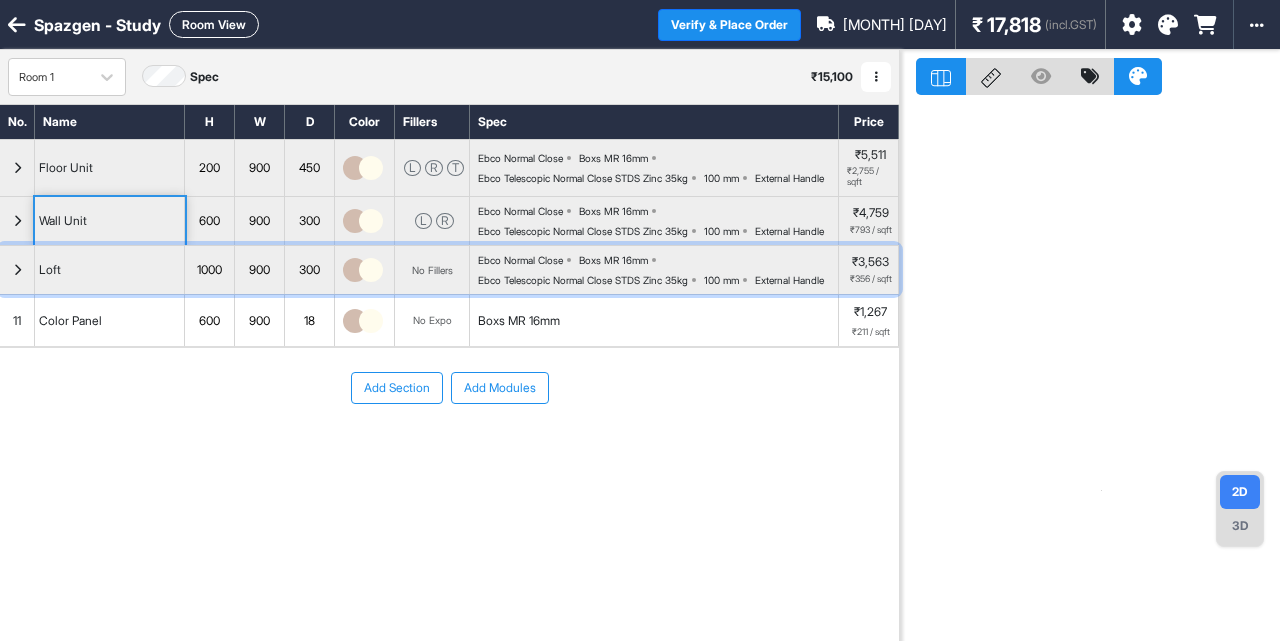 click at bounding box center (17, 270) 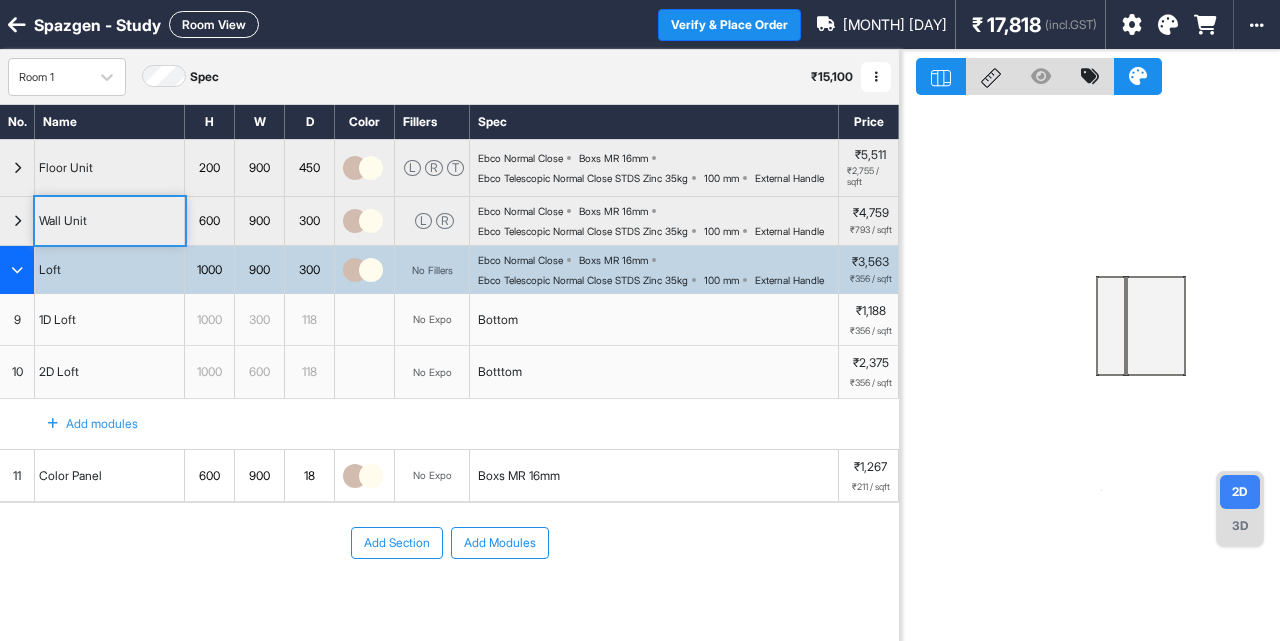 click on "3D" at bounding box center [1240, 526] 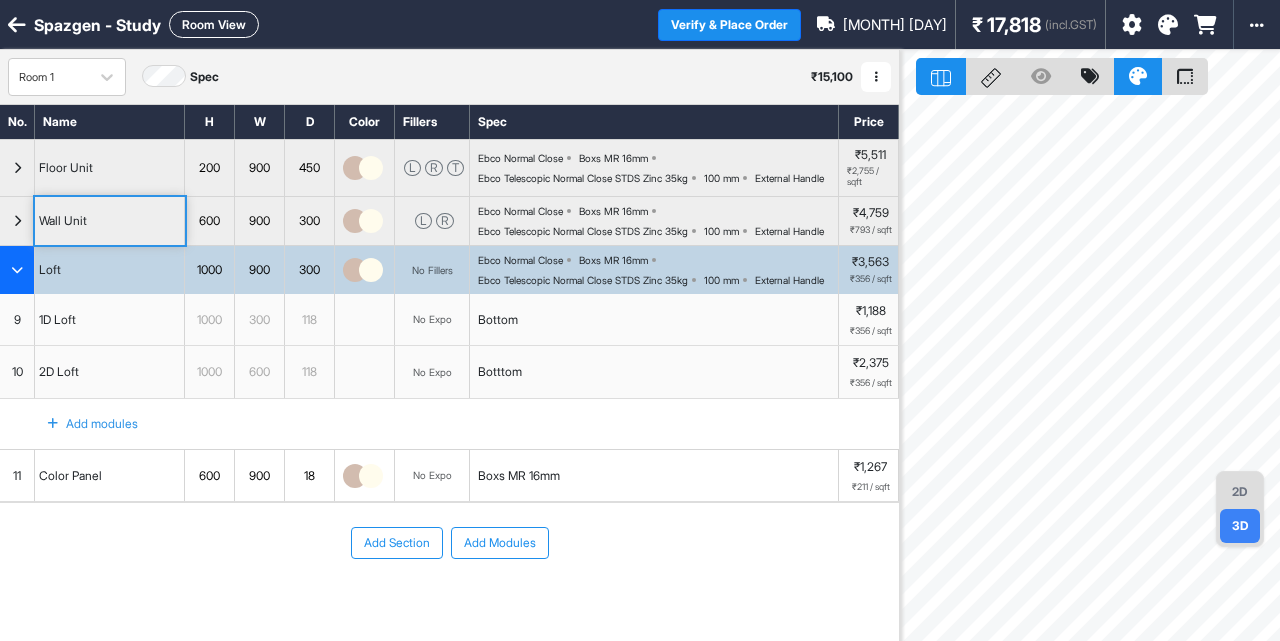 click on "Room View" at bounding box center [214, 24] 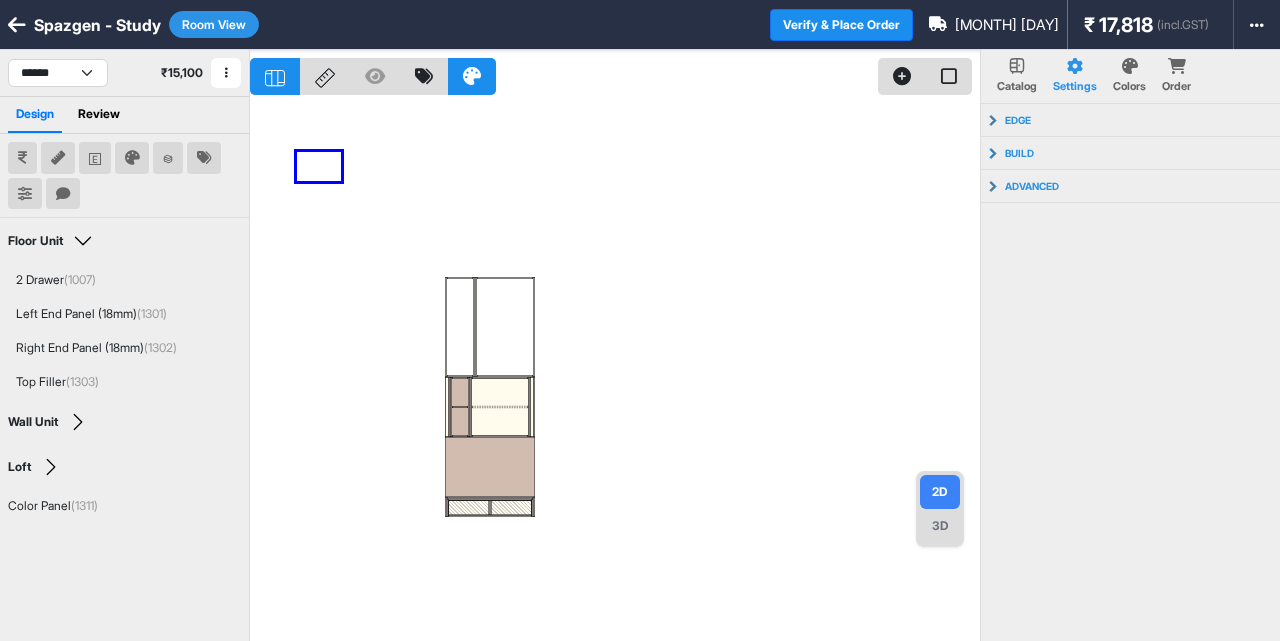 drag, startPoint x: 297, startPoint y: 152, endPoint x: 385, endPoint y: 199, distance: 99.764725 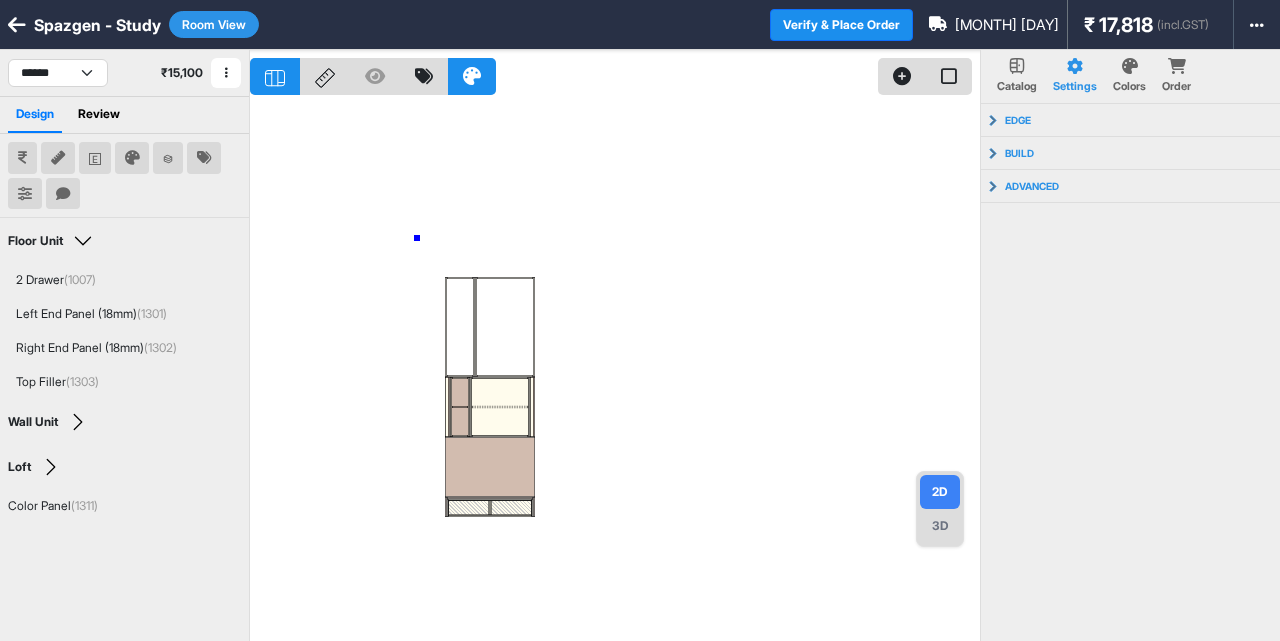 drag, startPoint x: 417, startPoint y: 238, endPoint x: 478, endPoint y: 268, distance: 67.977936 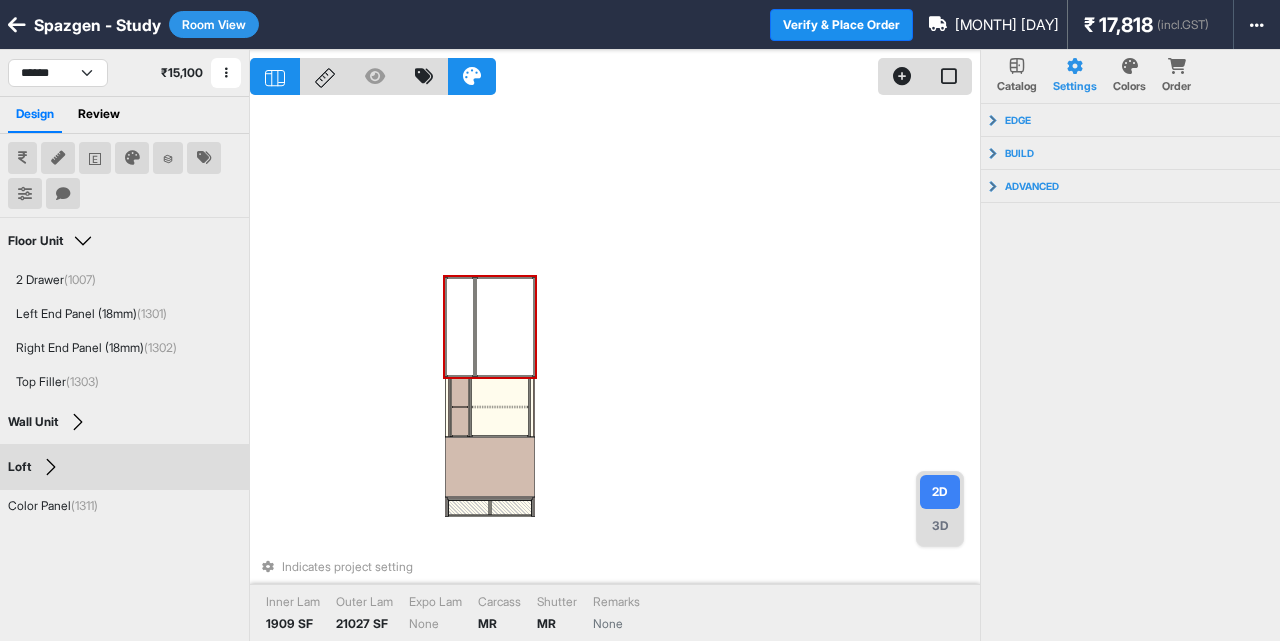 click on "3D" at bounding box center (940, 526) 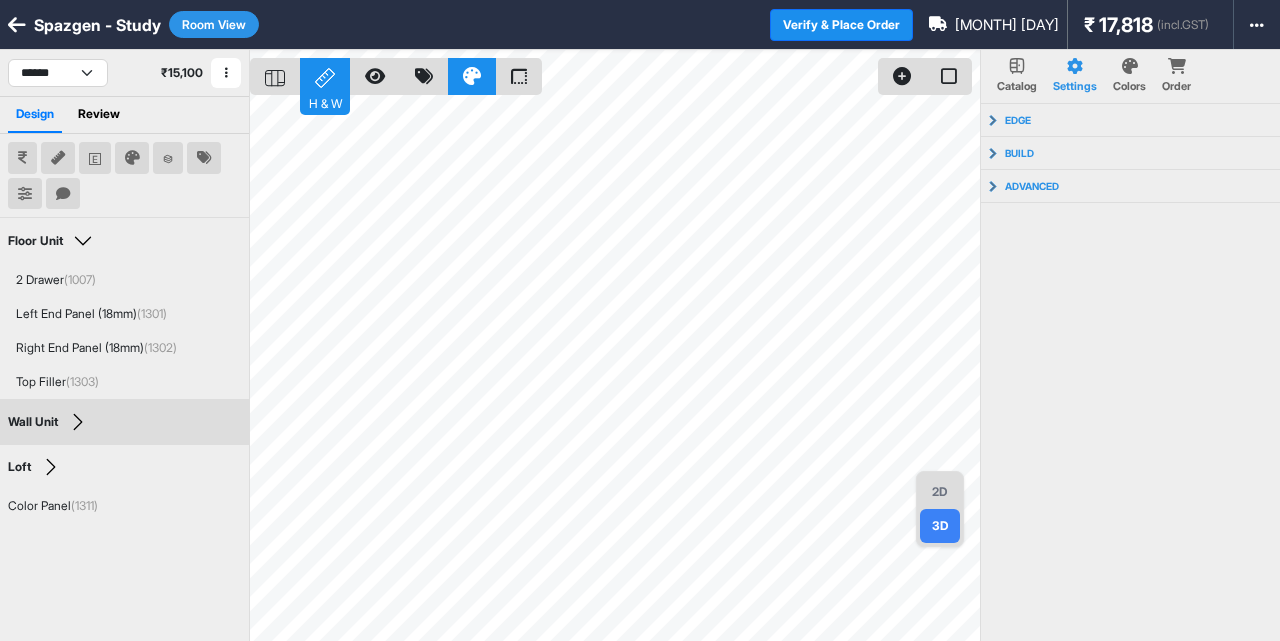 click on "Wall Unit   Edit  Group  Name" at bounding box center [124, 422] 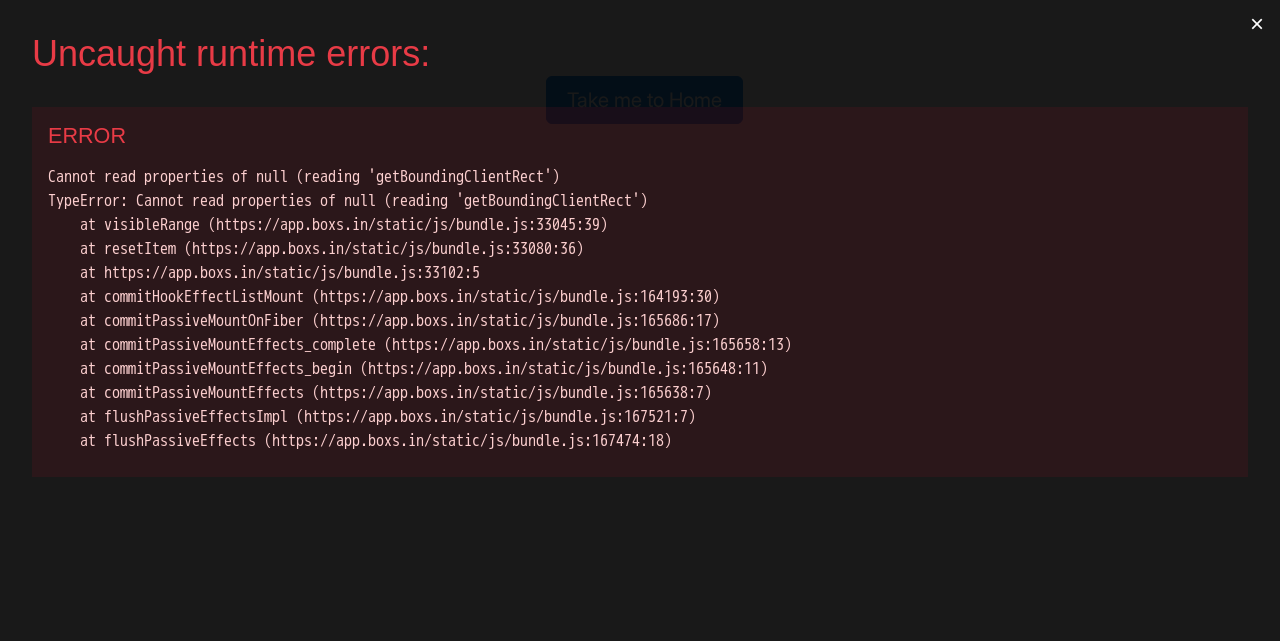 scroll, scrollTop: 0, scrollLeft: 0, axis: both 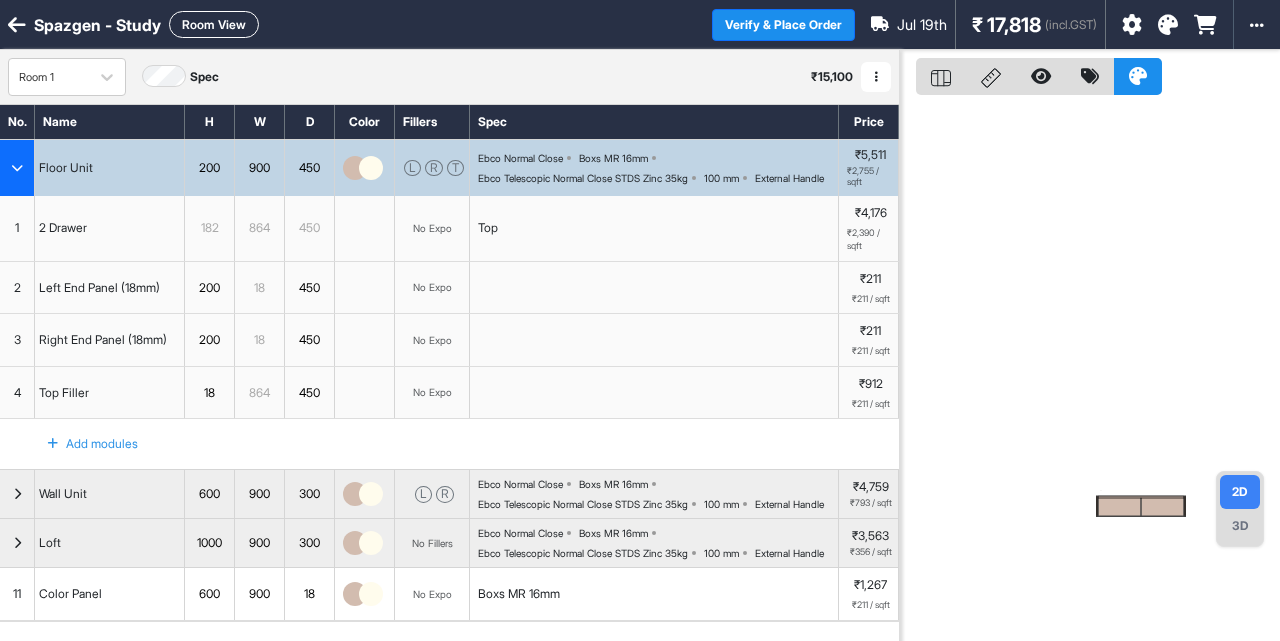 click on "Room View" at bounding box center (214, 24) 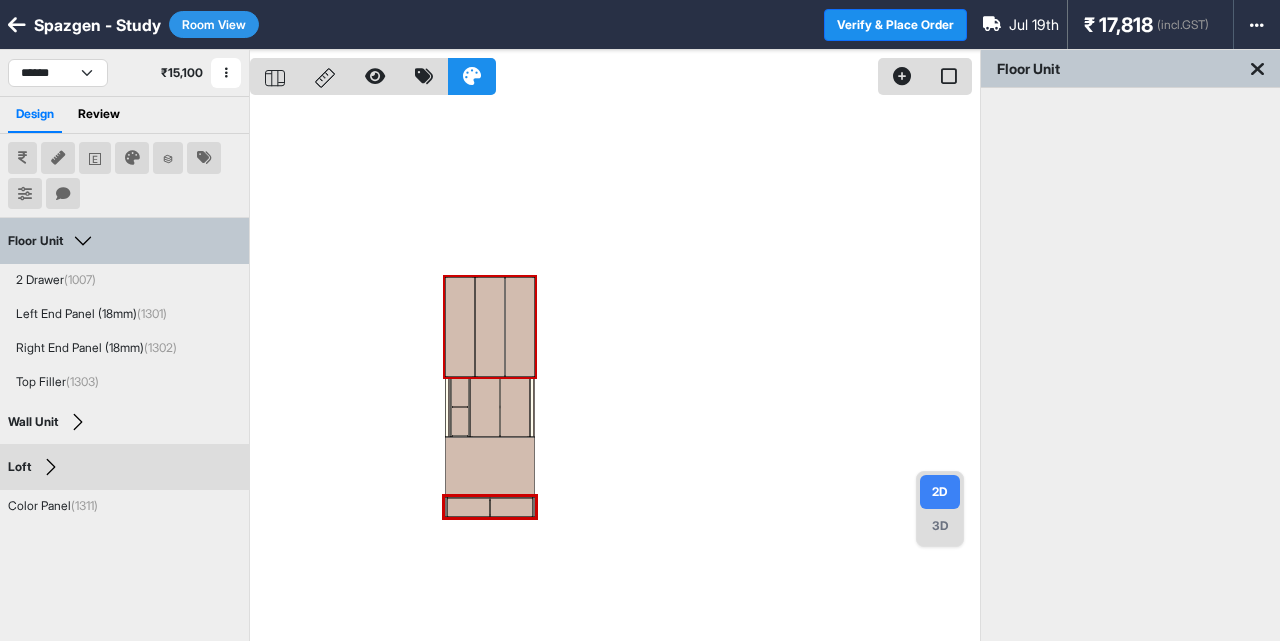click on "Loft   Edit  Group  Name" at bounding box center [124, 467] 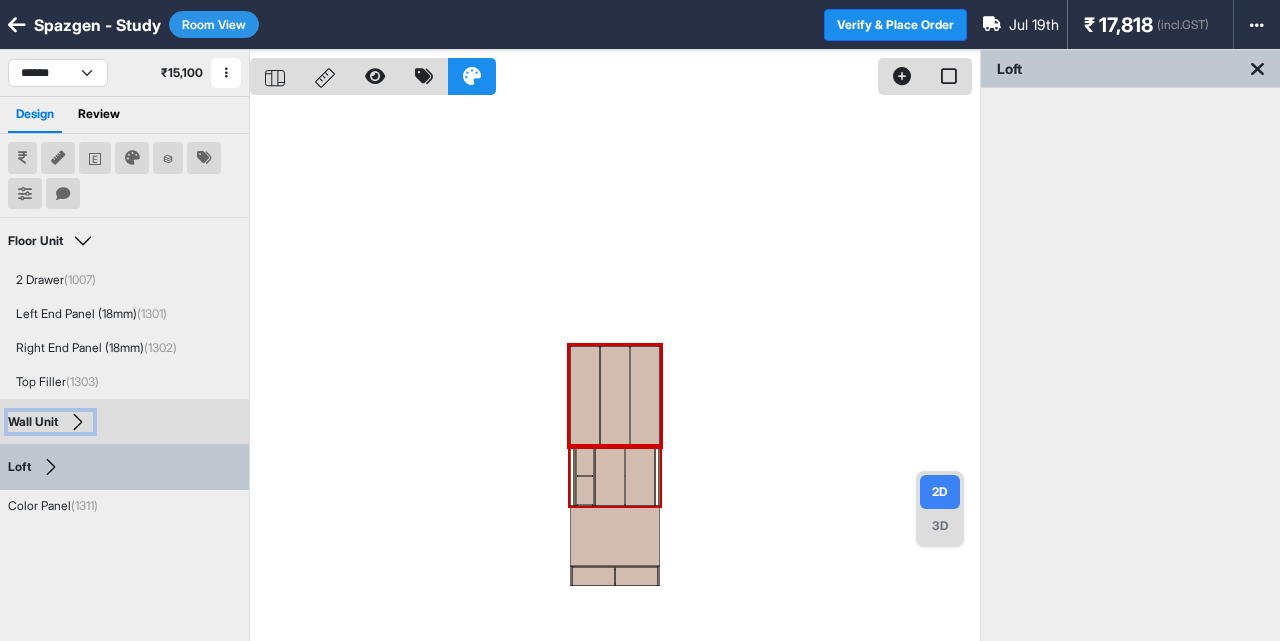 click on "Wall Unit" at bounding box center (50, 422) 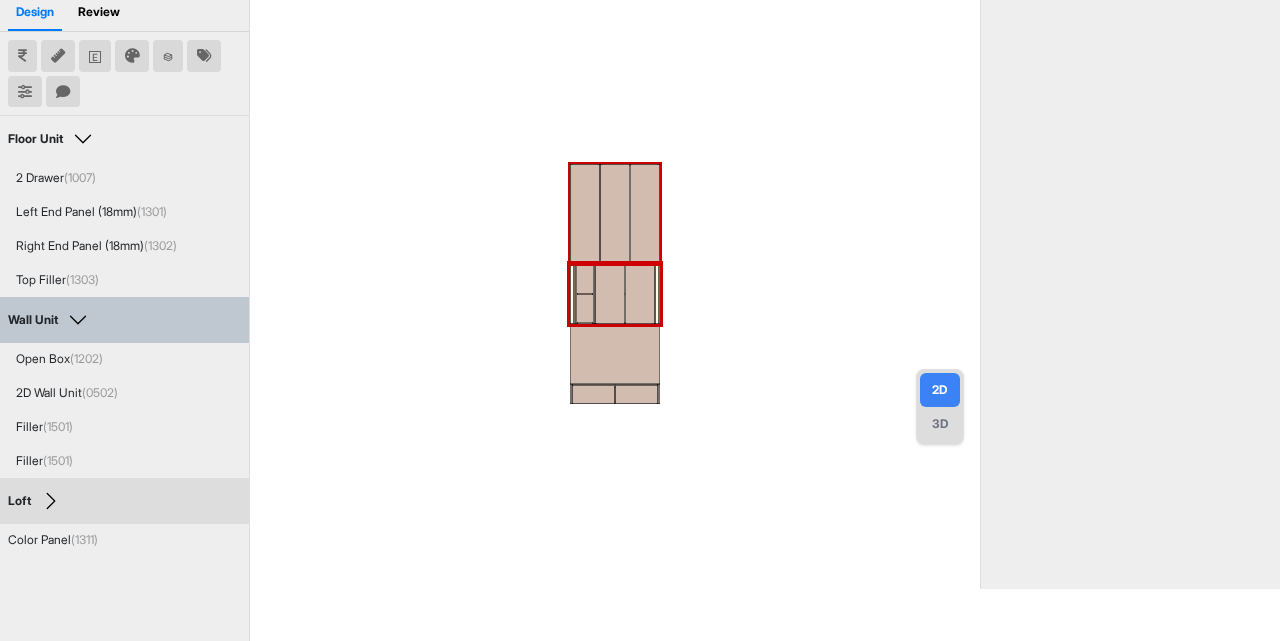 scroll, scrollTop: 97, scrollLeft: 0, axis: vertical 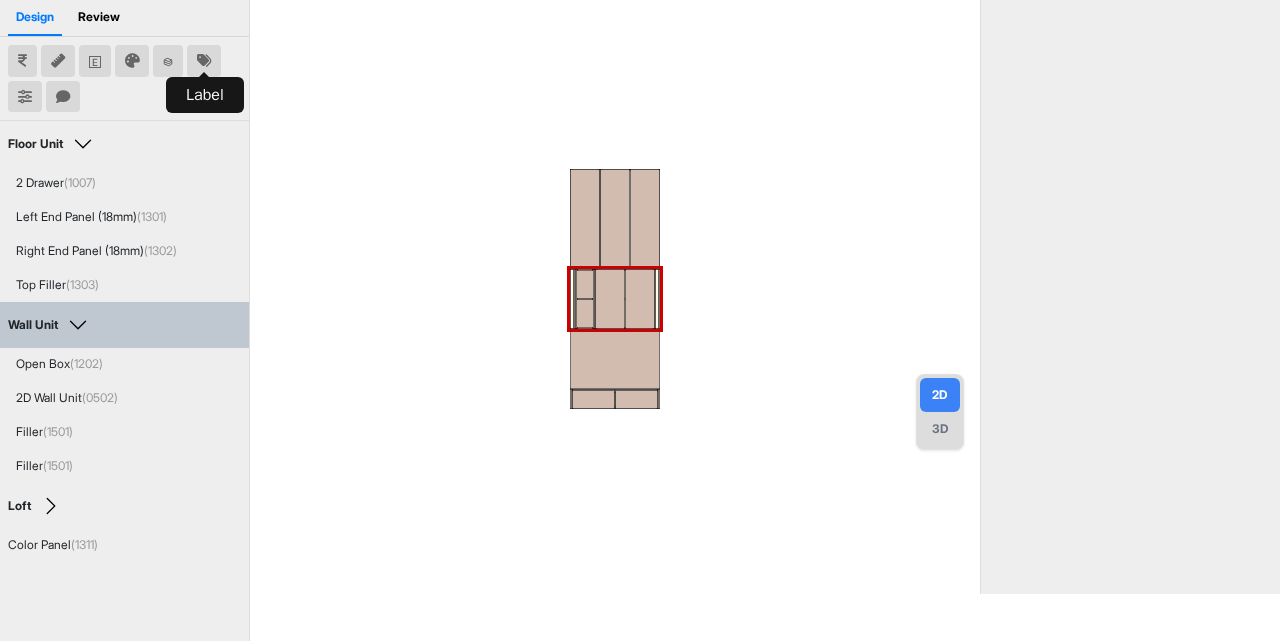 click at bounding box center [204, 61] 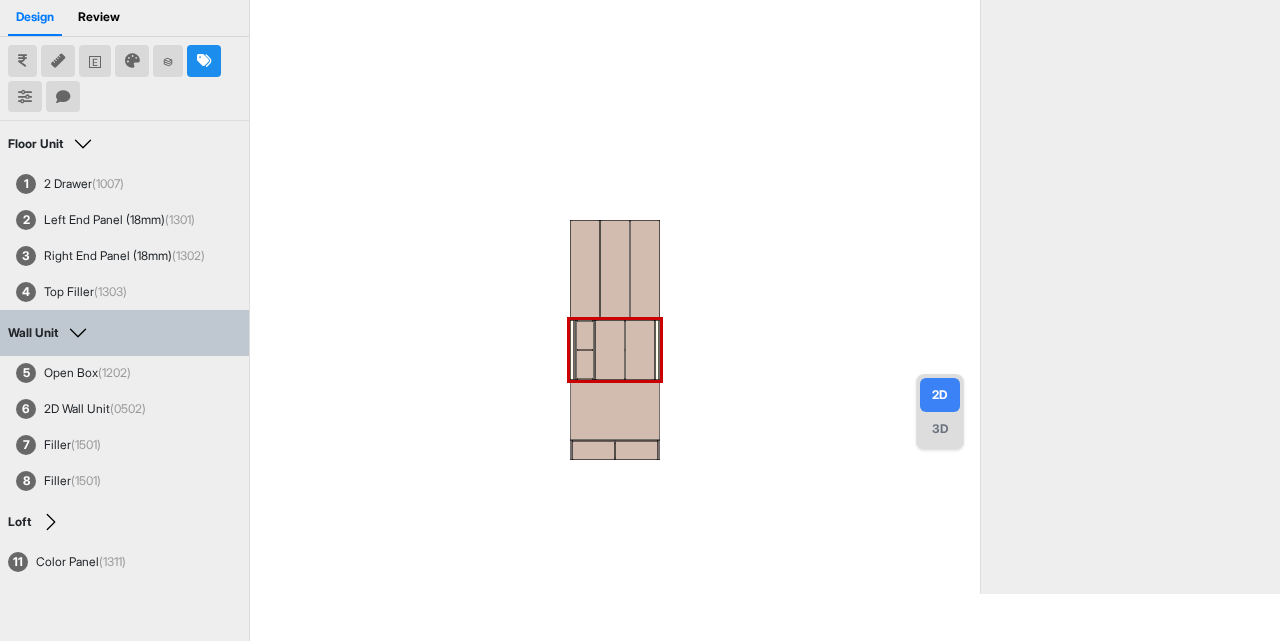 scroll, scrollTop: 0, scrollLeft: 0, axis: both 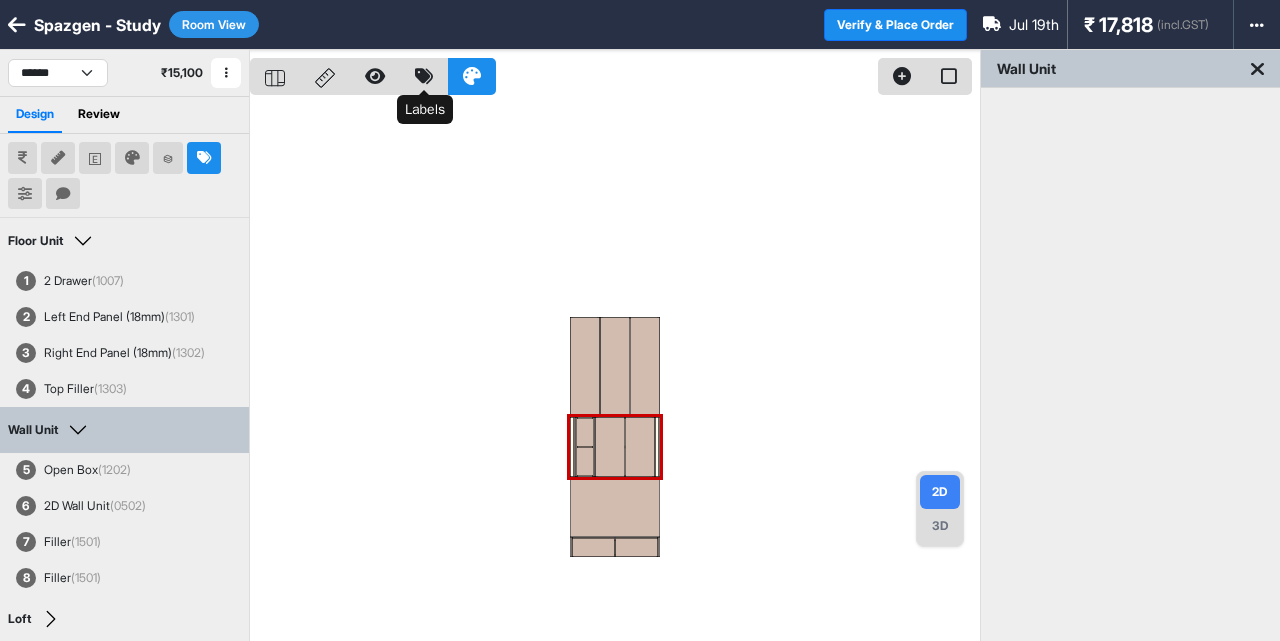click at bounding box center (424, 76) 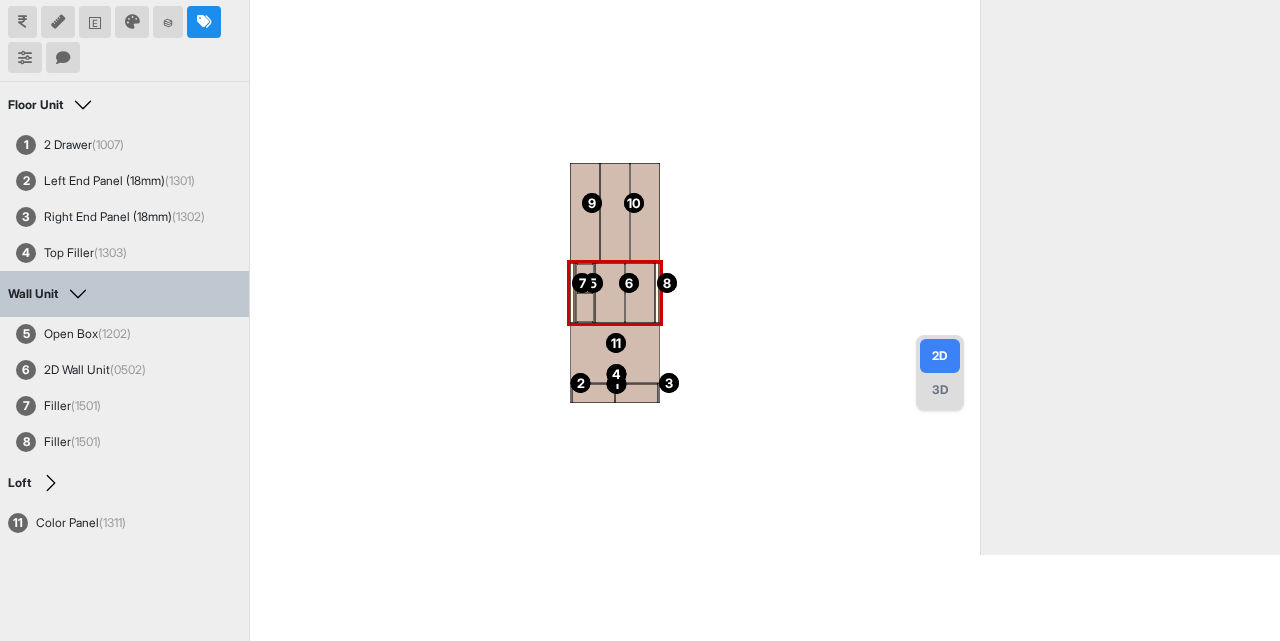scroll, scrollTop: 137, scrollLeft: 0, axis: vertical 